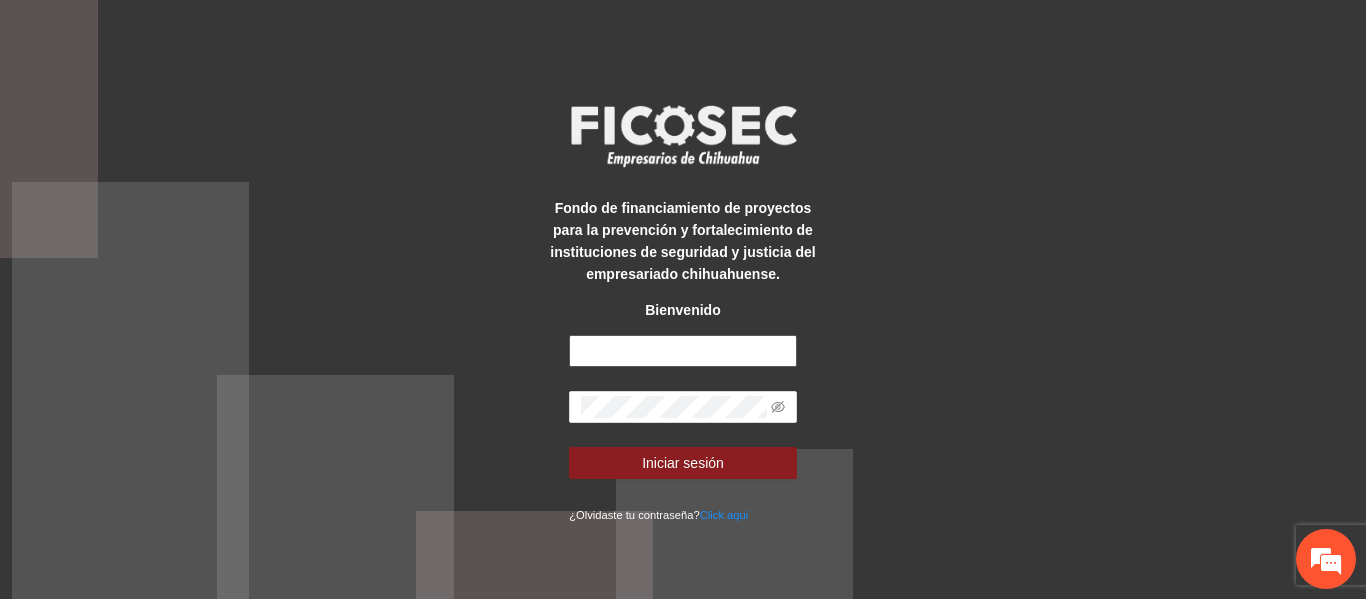 type on "**********" 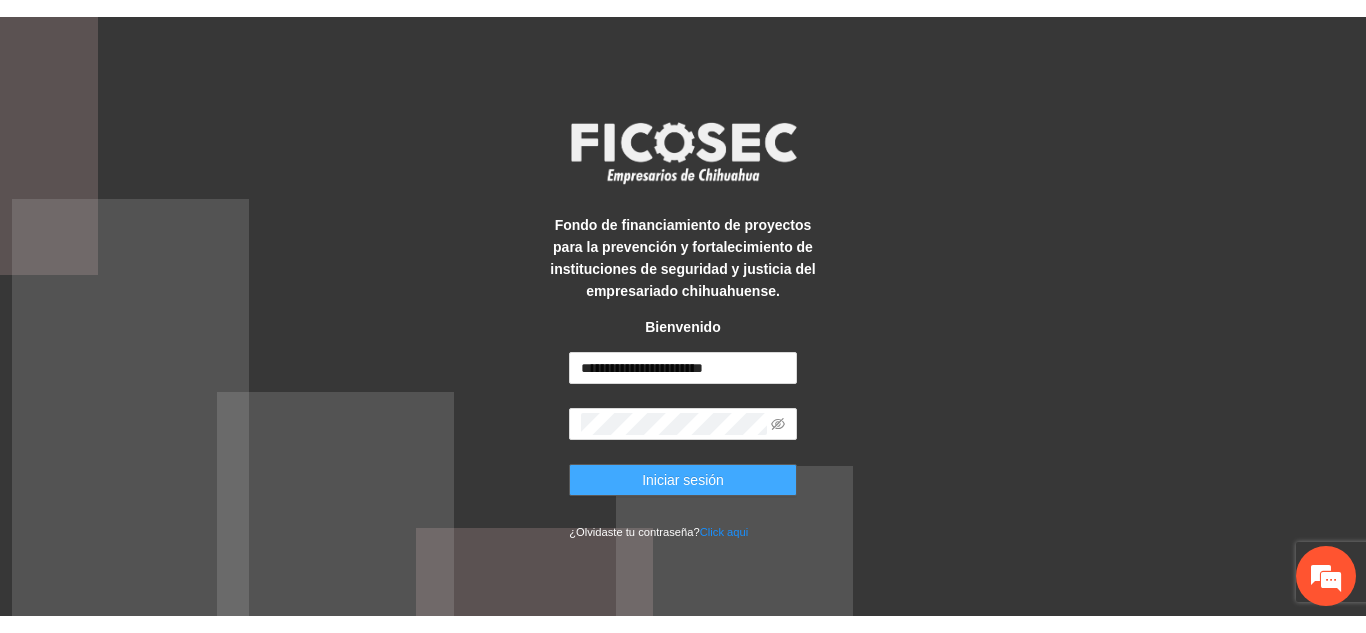 scroll, scrollTop: 0, scrollLeft: 0, axis: both 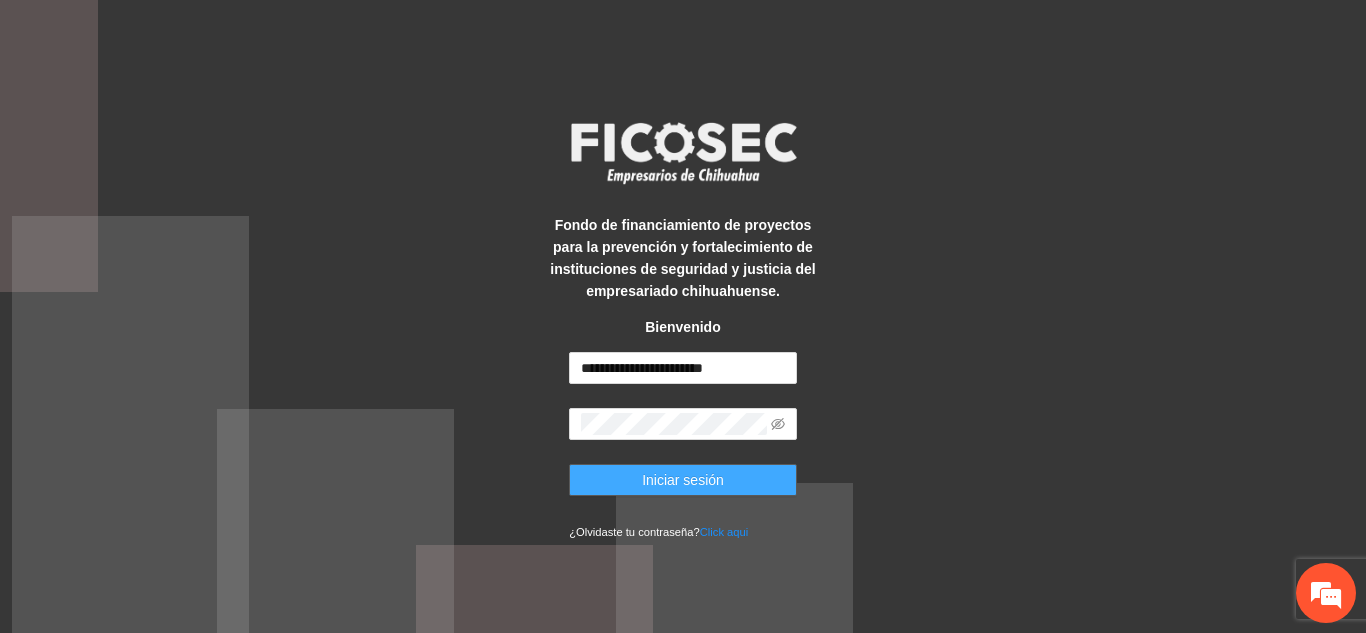 click on "Iniciar sesión" at bounding box center (683, 480) 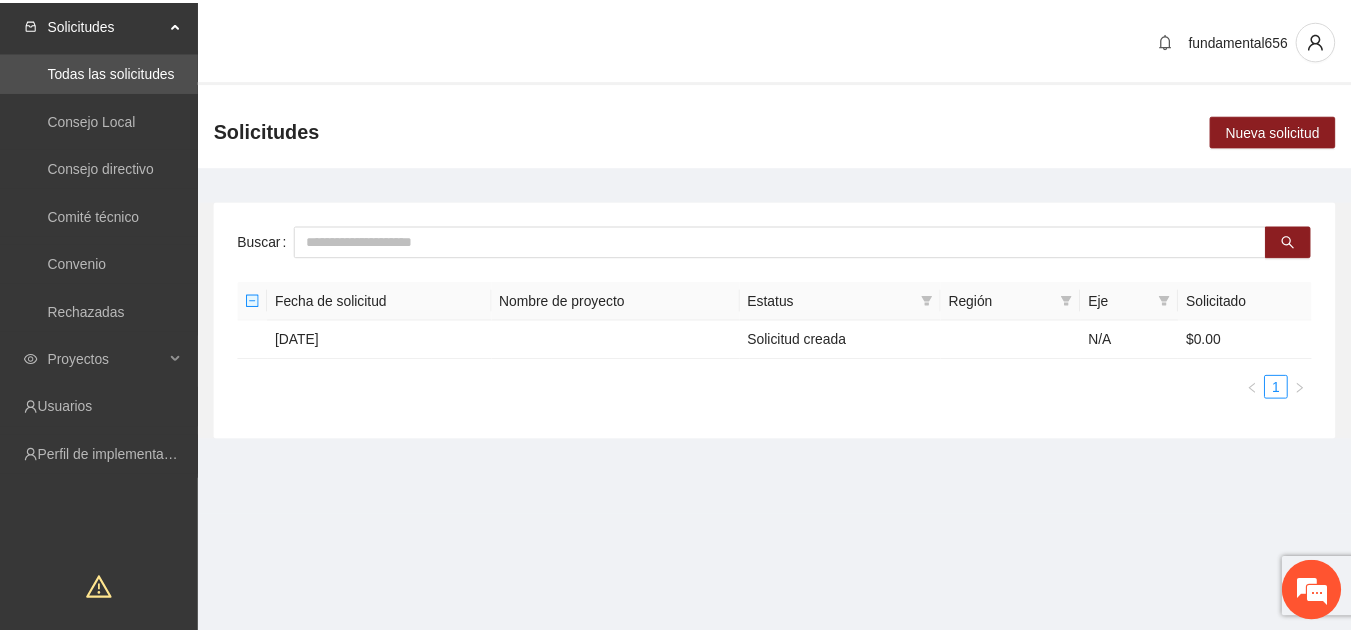 scroll, scrollTop: 0, scrollLeft: 0, axis: both 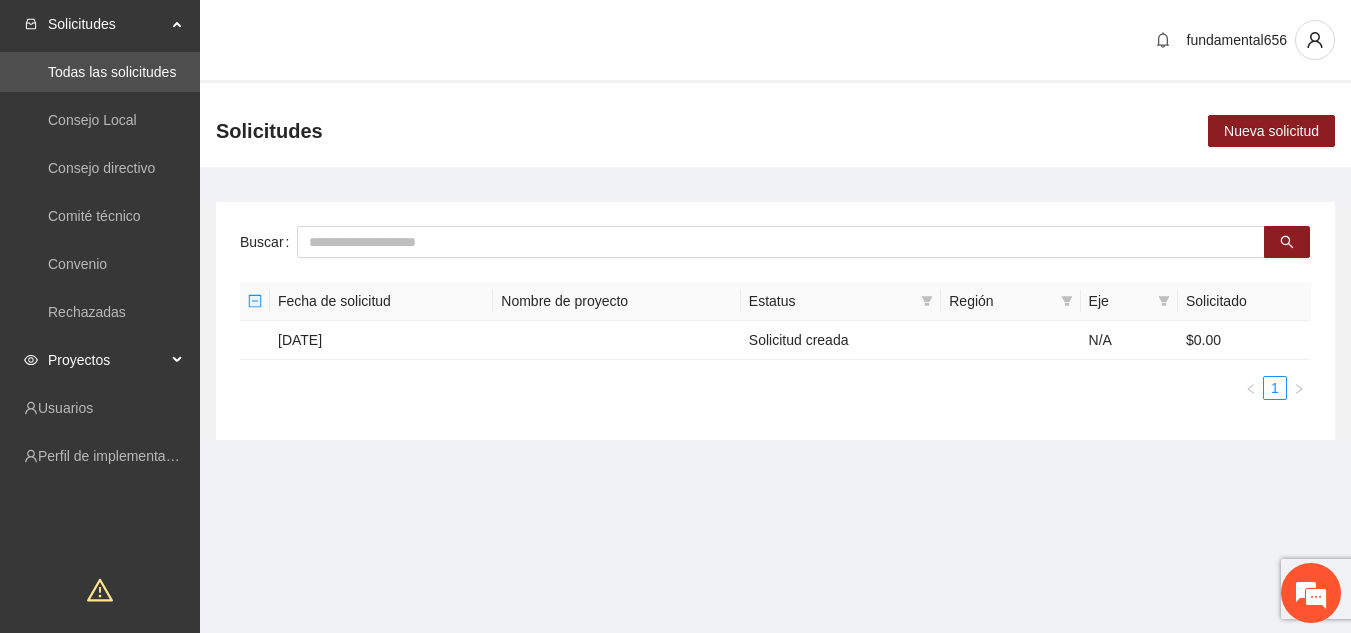 click at bounding box center (179, 360) 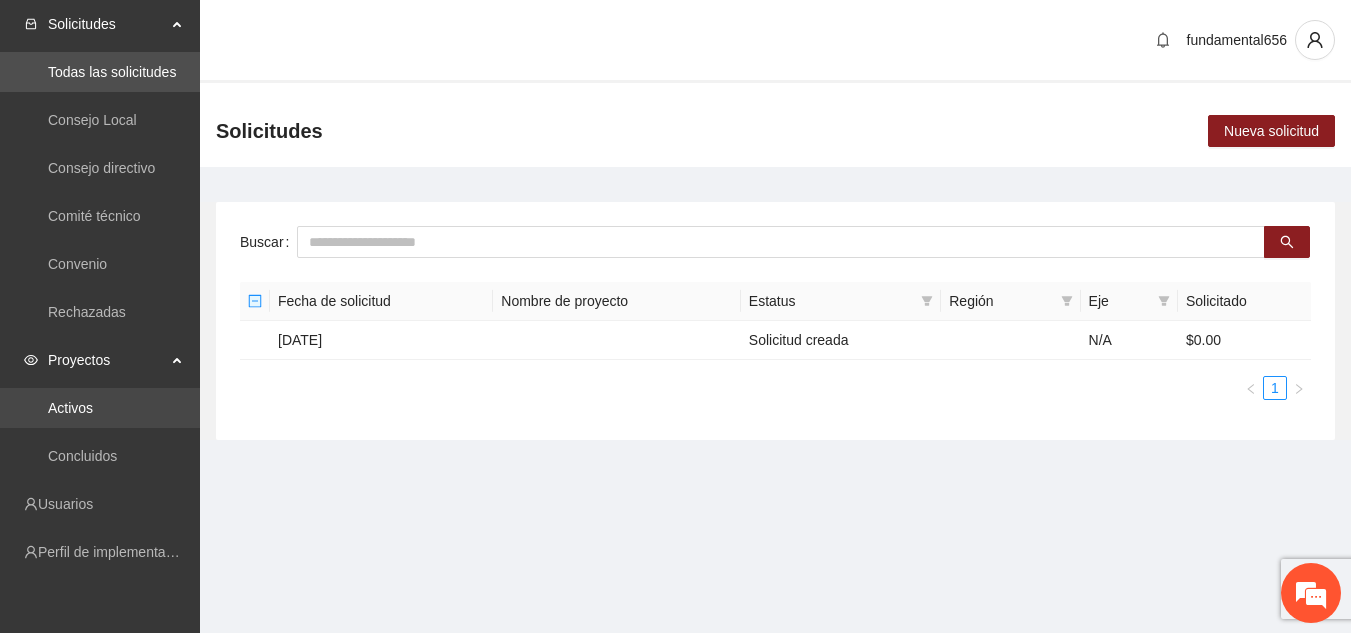 click on "Activos" at bounding box center [70, 408] 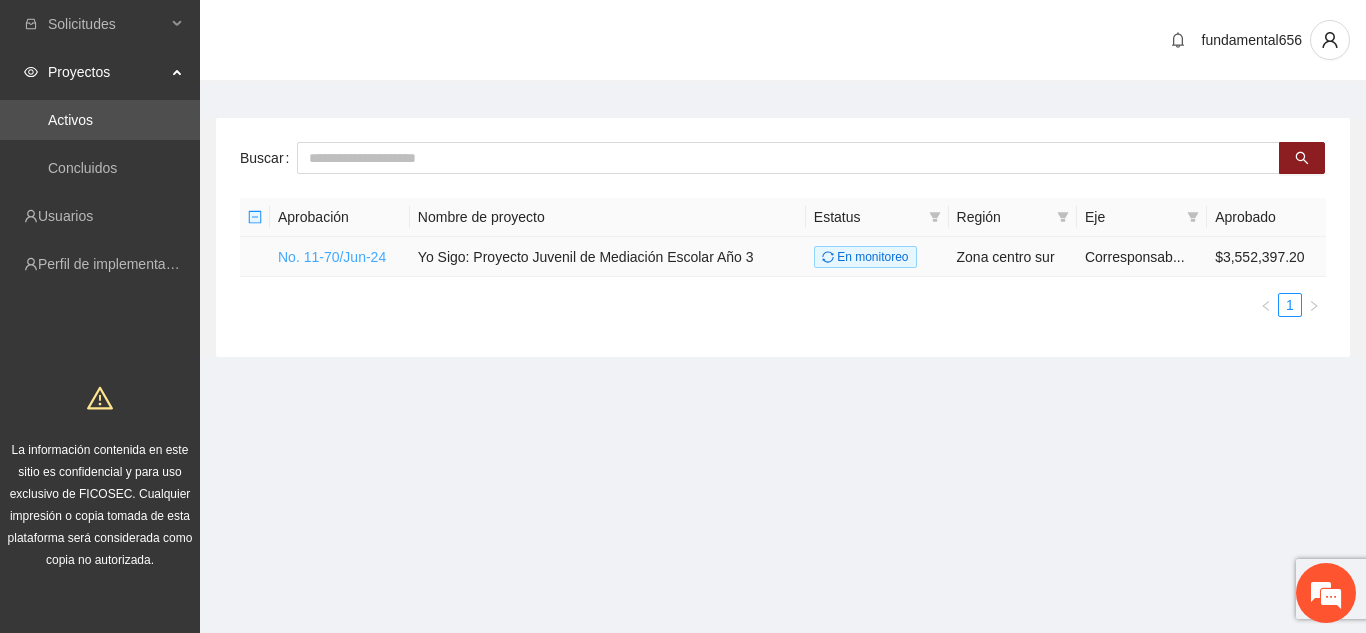 click on "No. 11-70/Jun-24" at bounding box center [332, 257] 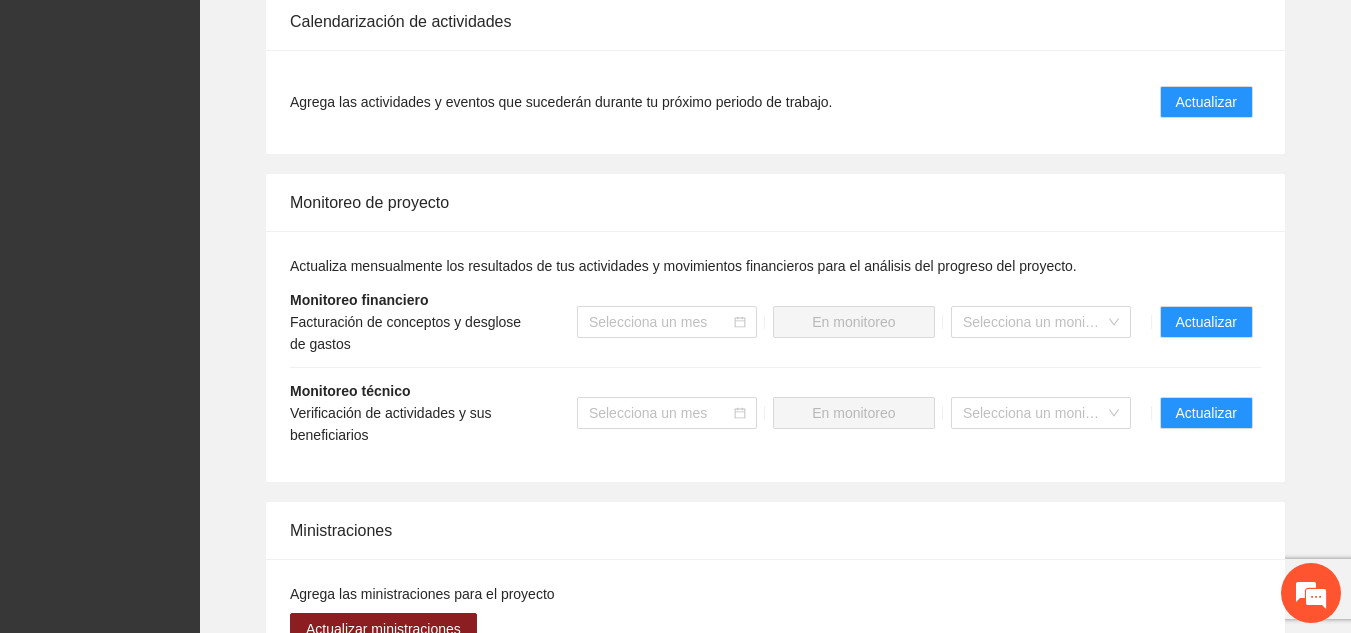 scroll, scrollTop: 1768, scrollLeft: 0, axis: vertical 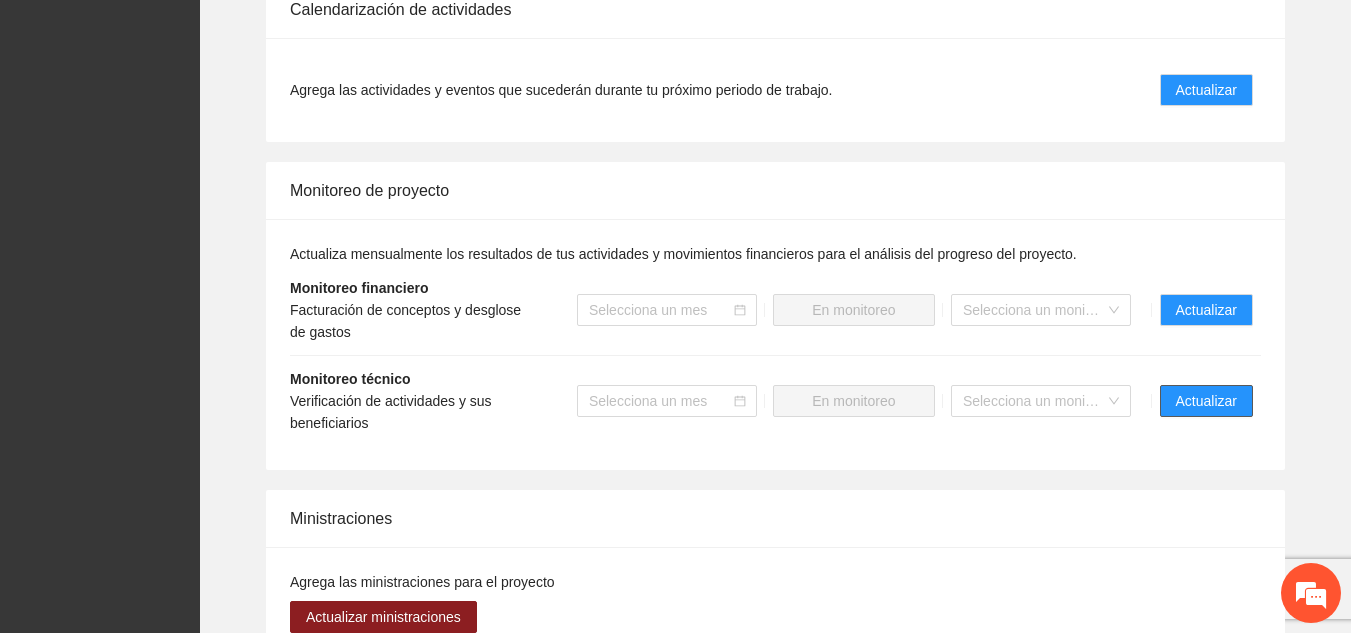 click on "Actualizar" at bounding box center [1206, 401] 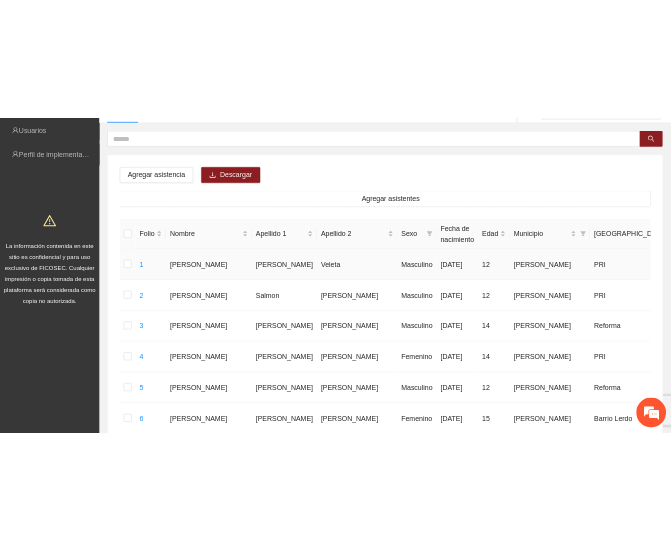 scroll, scrollTop: 0, scrollLeft: 0, axis: both 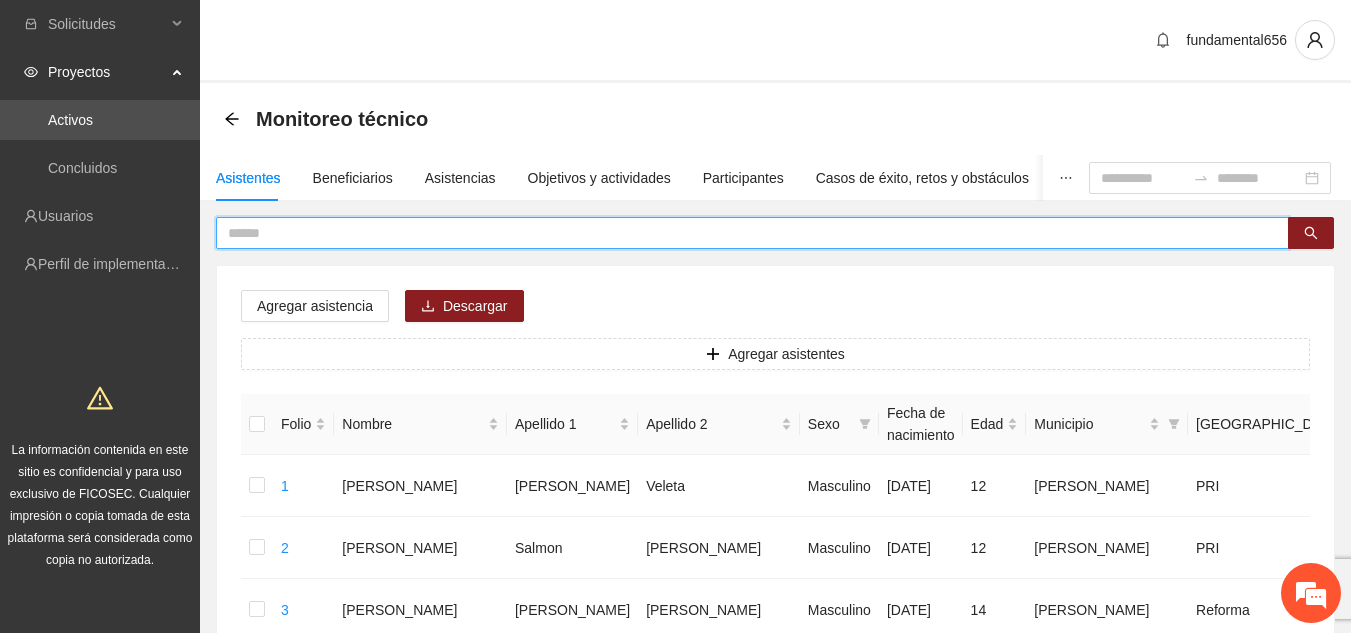 click at bounding box center (744, 233) 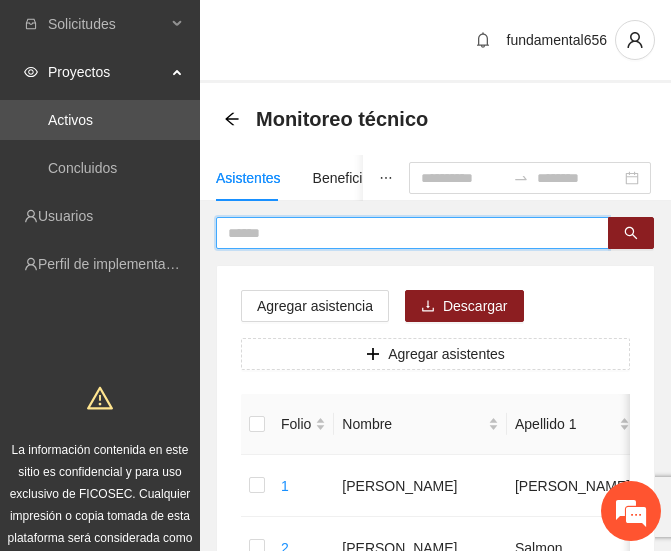 click at bounding box center (404, 233) 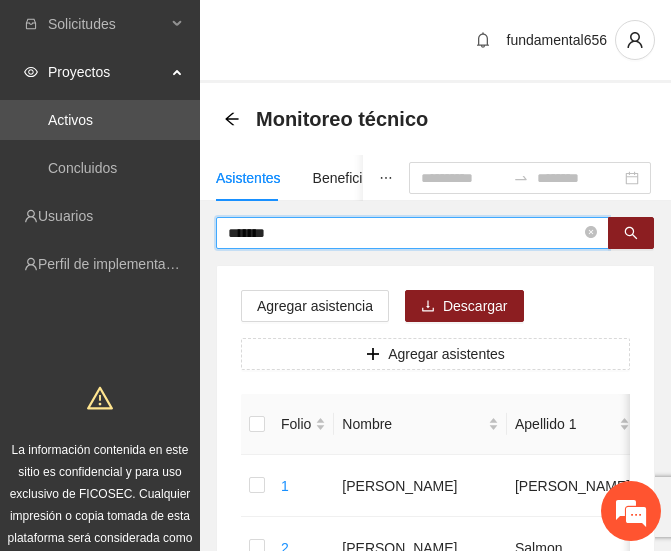 type on "*******" 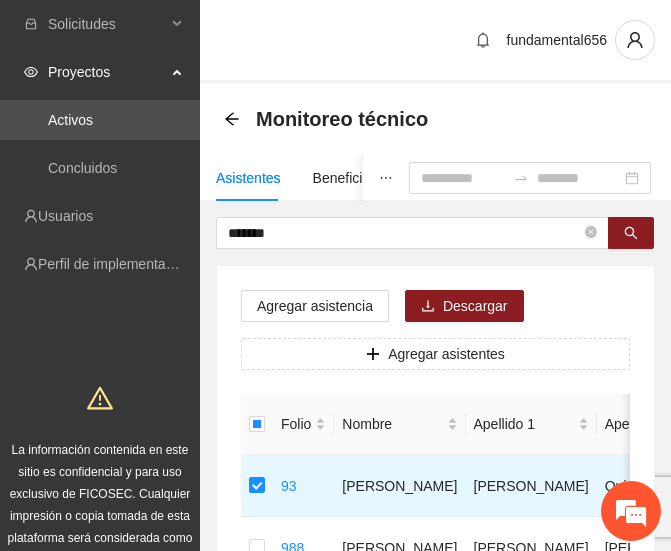 click on "Asistentes Beneficiarios Asistencias Objetivos y actividades Participantes Casos de éxito, retos y obstáculos Cronograma Visita de campo y entregables" at bounding box center [779, 178] 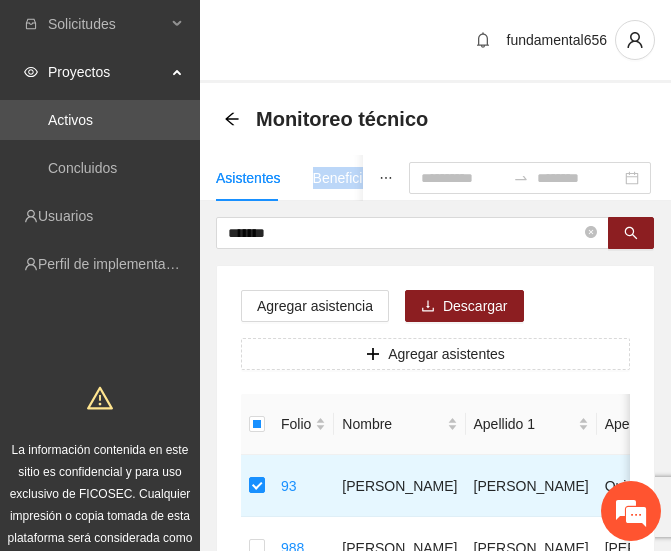 click on "Asistentes Beneficiarios Asistencias Objetivos y actividades Participantes Casos de éxito, retos y obstáculos Cronograma Visita de campo y entregables" at bounding box center [779, 178] 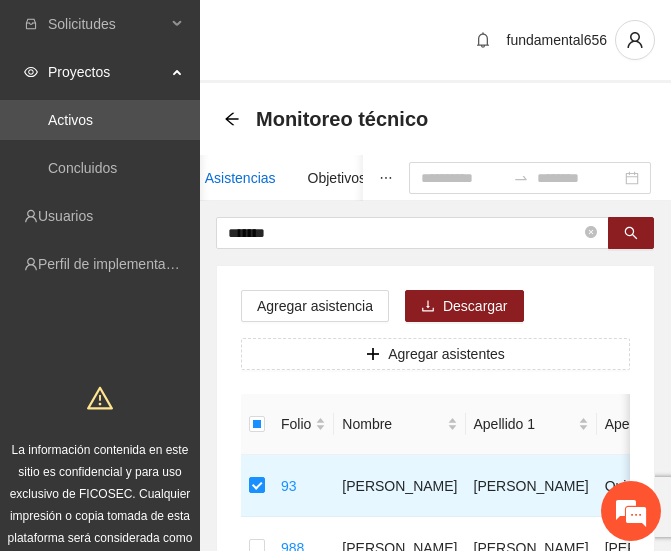 click on "Asistencias" at bounding box center (240, 178) 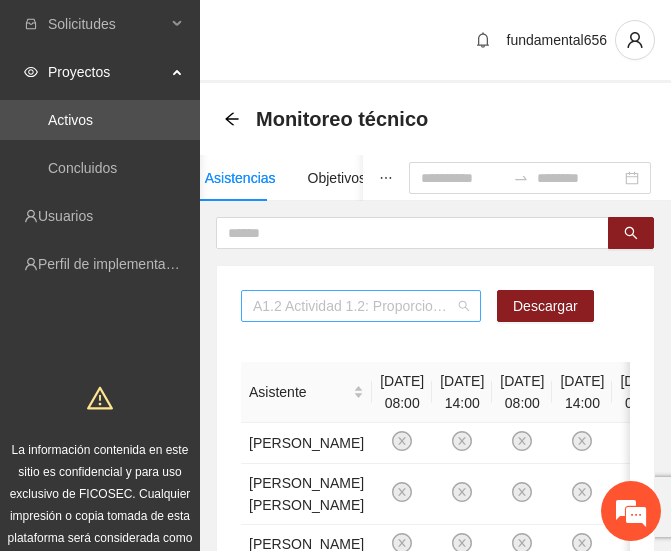 click on "A1.2 Actividad 1.2:  Proporcionar terapias cognitivo-conductuales a adolescentes y jóvenes con consumo de sustancia y/o comportamiento agresivo en  [PERSON_NAME]" at bounding box center [361, 306] 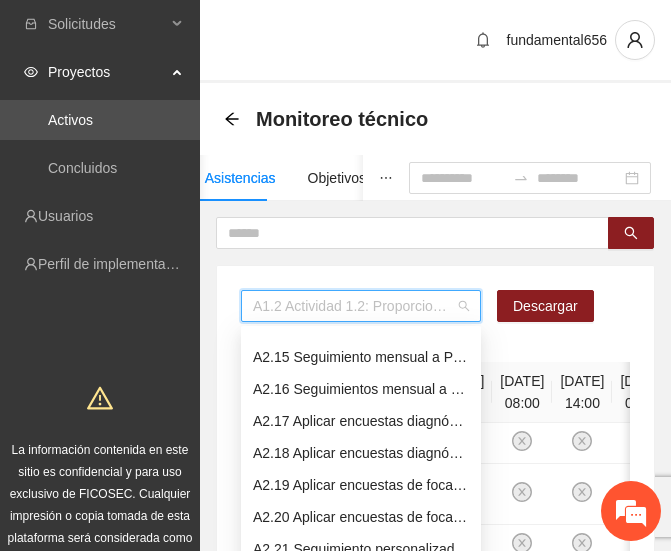 scroll, scrollTop: 1014, scrollLeft: 0, axis: vertical 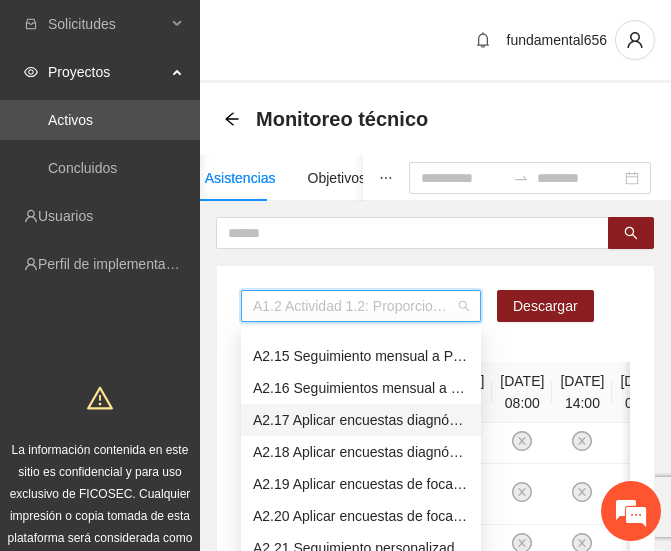 click on "A2.17  Aplicar encuestas diagnósticas con instrumento Posit, en [GEOGRAPHIC_DATA]" at bounding box center [361, 420] 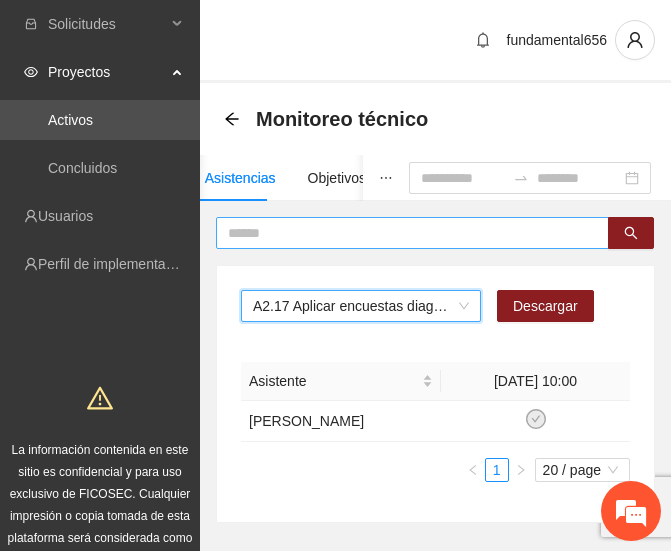 click at bounding box center (404, 233) 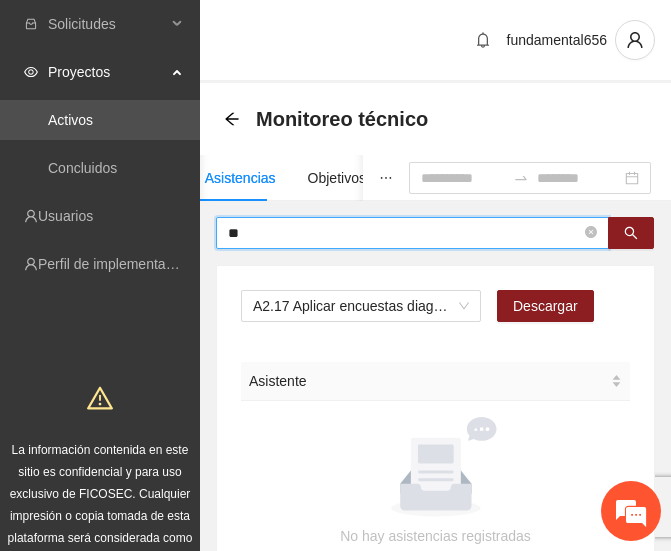 type on "*" 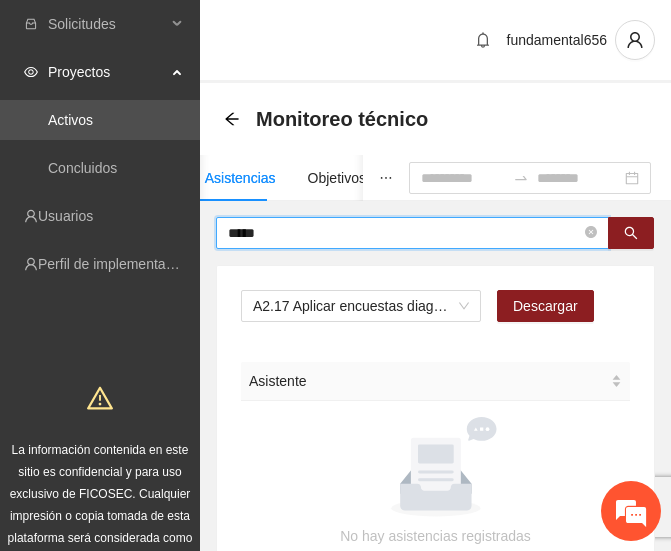 click on "*****" at bounding box center (404, 233) 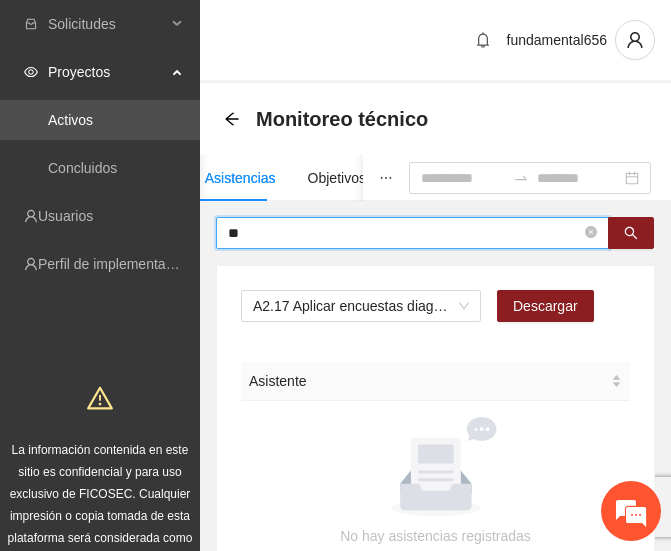 type on "*" 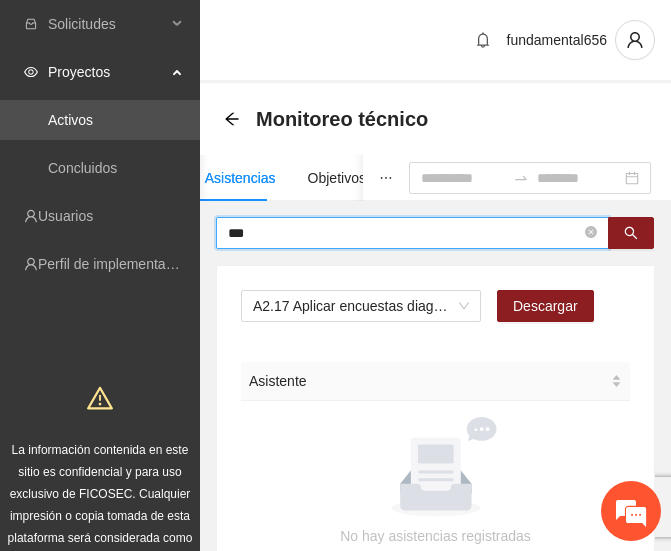 type on "***" 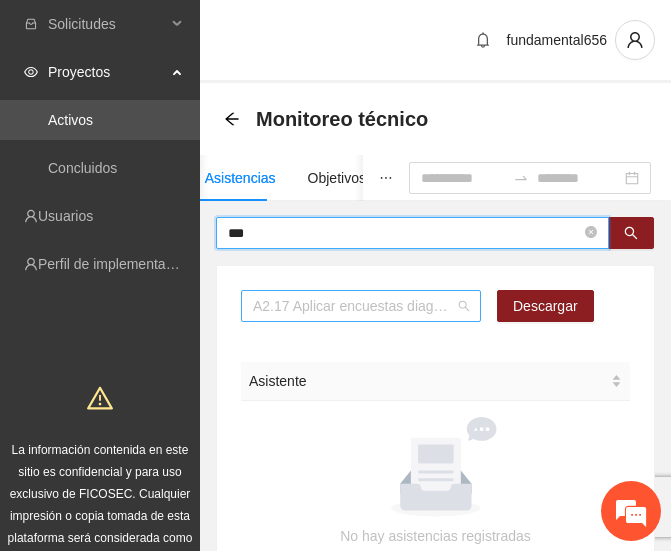 click on "A2.17  Aplicar encuestas diagnósticas con instrumento Posit, en [GEOGRAPHIC_DATA]" at bounding box center [361, 306] 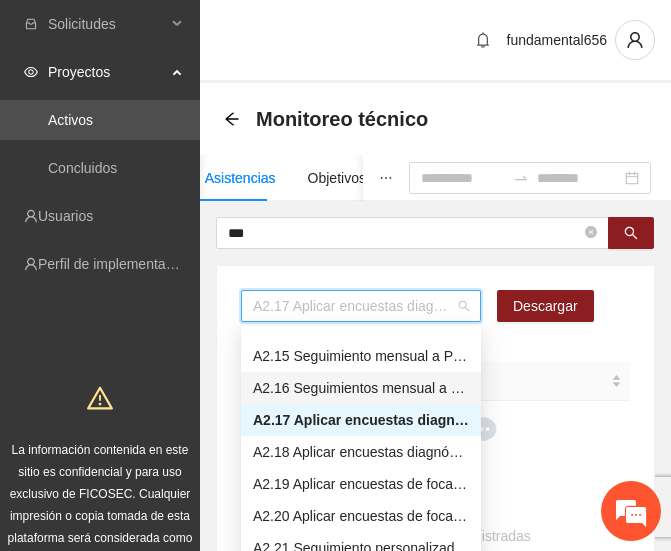 click on "A2.16 Seguimientos mensual a Psicólogos sobre terapias a jóvenes no escolarizados ( [PERSON_NAME])" at bounding box center [361, 388] 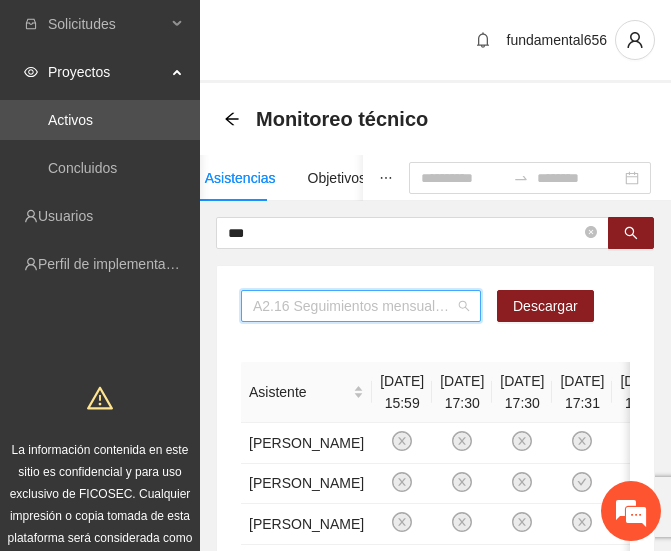 click on "A2.16 Seguimientos mensual a Psicólogos sobre terapias a jóvenes no escolarizados ( [PERSON_NAME])" at bounding box center (361, 306) 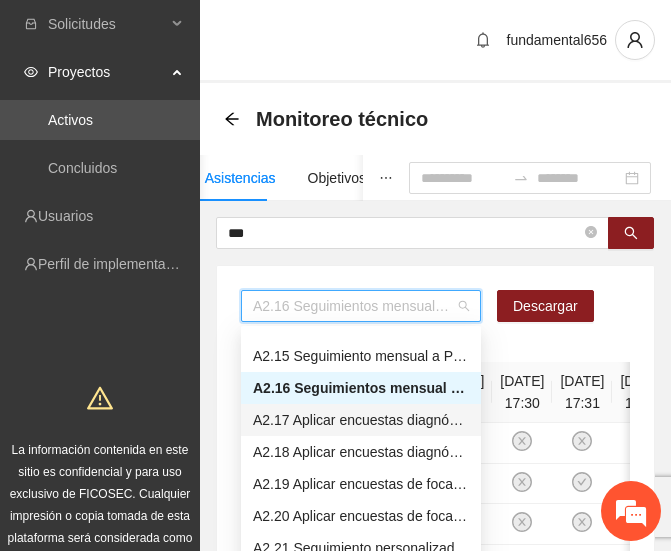 click on "A2.17  Aplicar encuestas diagnósticas con instrumento Posit, en [GEOGRAPHIC_DATA]" at bounding box center [361, 420] 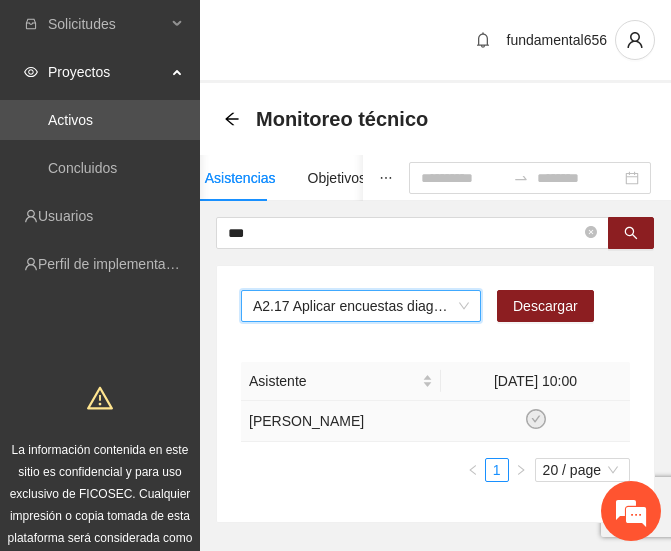 scroll, scrollTop: 112, scrollLeft: 0, axis: vertical 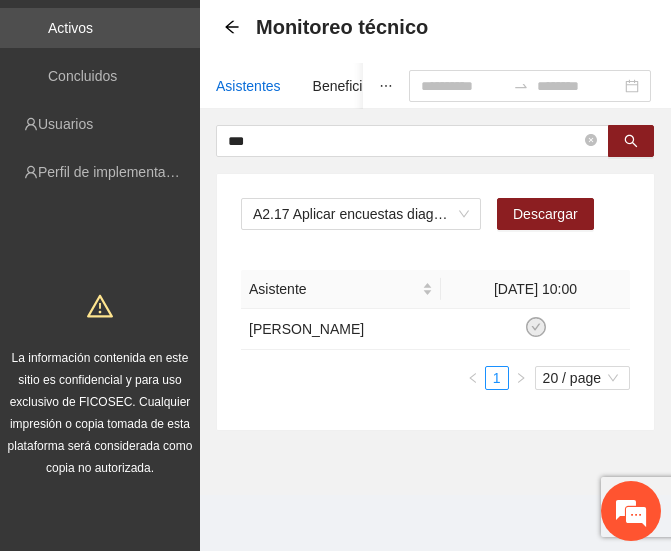 click on "Asistentes" at bounding box center [248, 86] 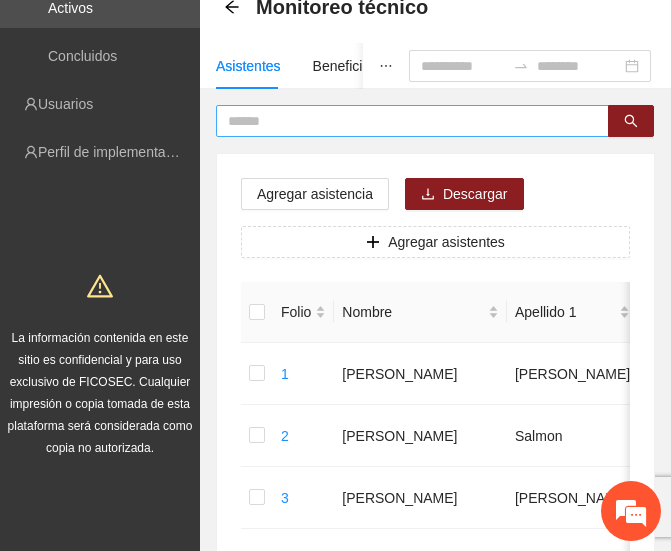 click at bounding box center (404, 121) 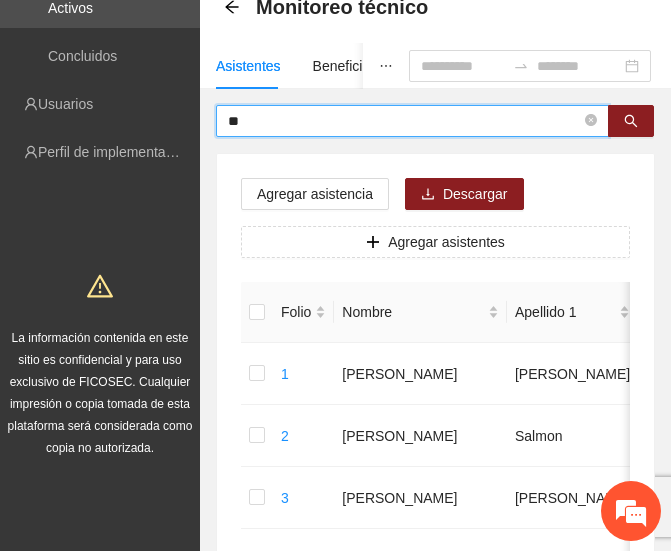 type on "*" 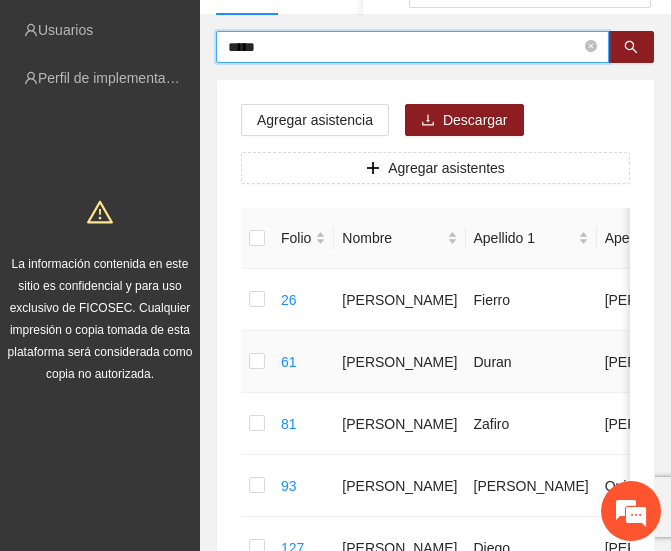 scroll, scrollTop: 187, scrollLeft: 0, axis: vertical 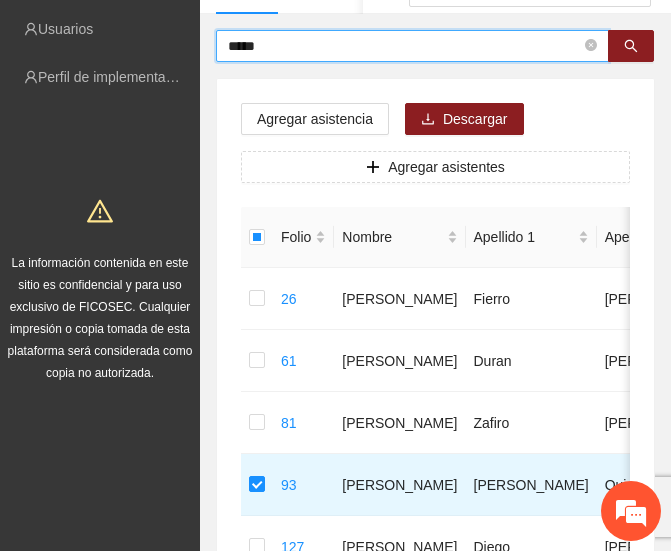 click on "*****" at bounding box center [404, 46] 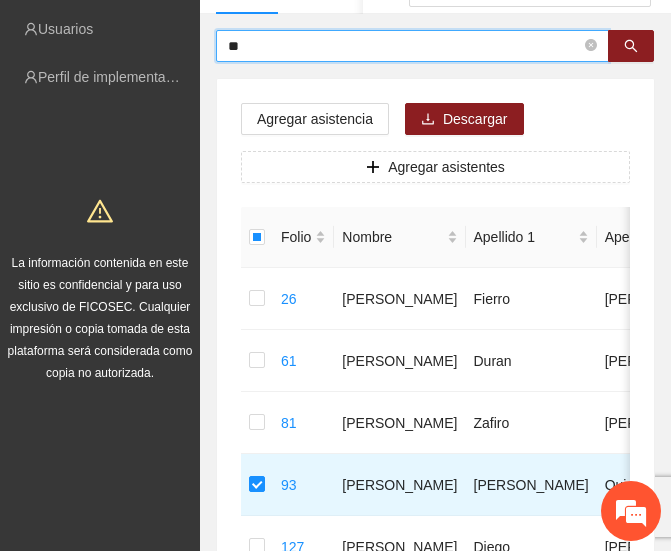 type on "*" 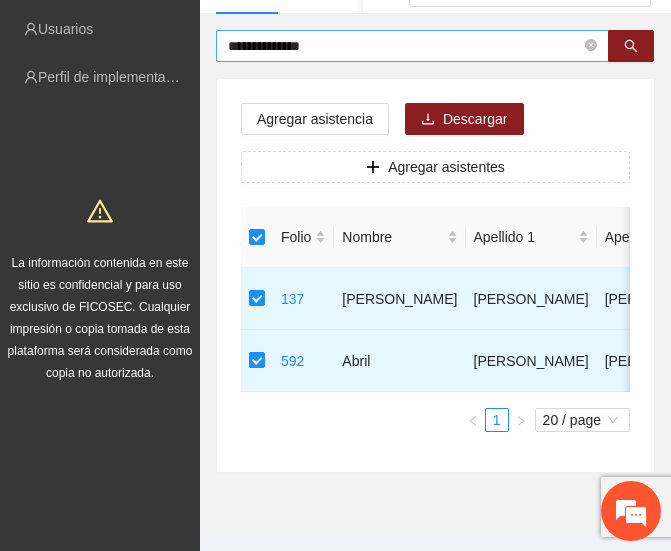 click on "**********" at bounding box center (404, 46) 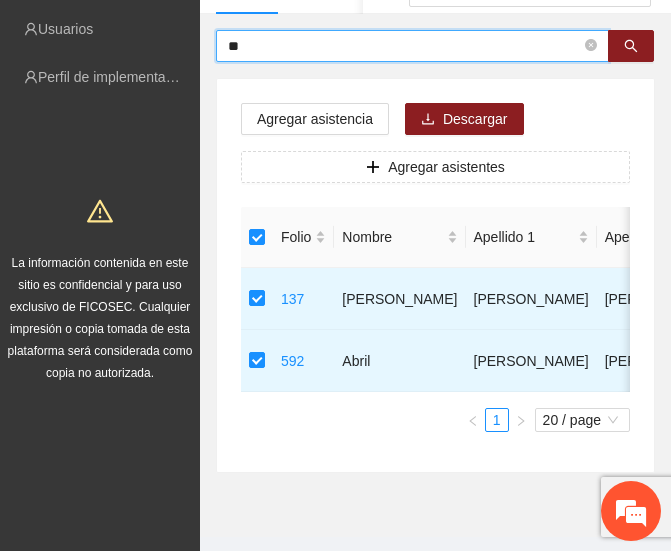 type on "*" 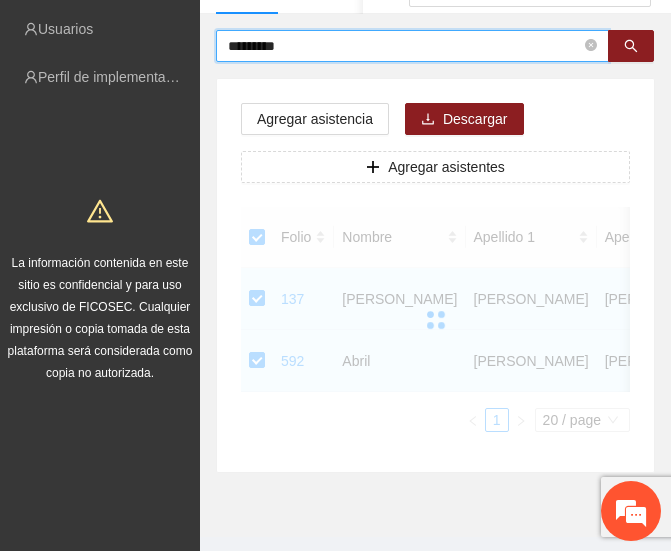 scroll, scrollTop: 181, scrollLeft: 0, axis: vertical 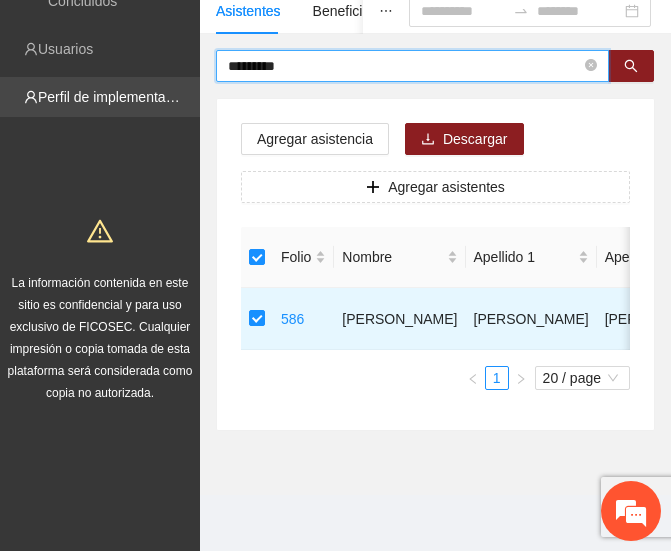drag, startPoint x: 346, startPoint y: 56, endPoint x: 99, endPoint y: 66, distance: 247.20235 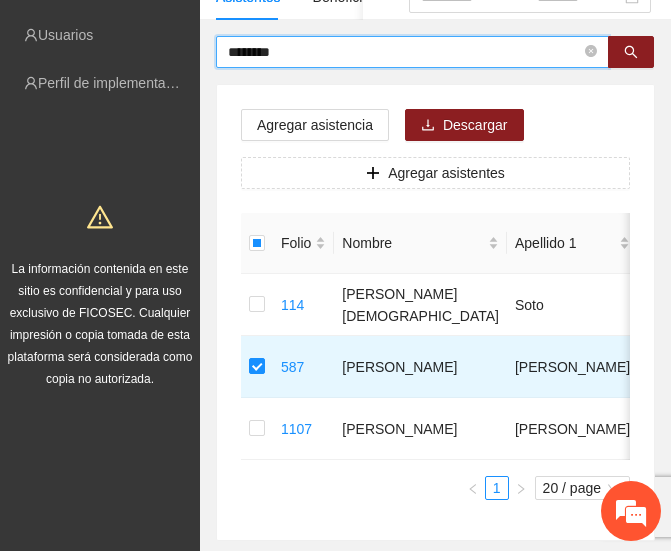 click on "********" at bounding box center (404, 52) 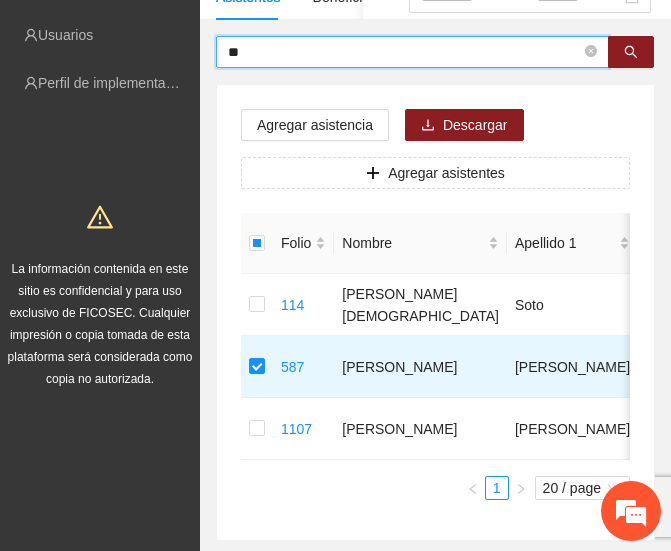 type on "*" 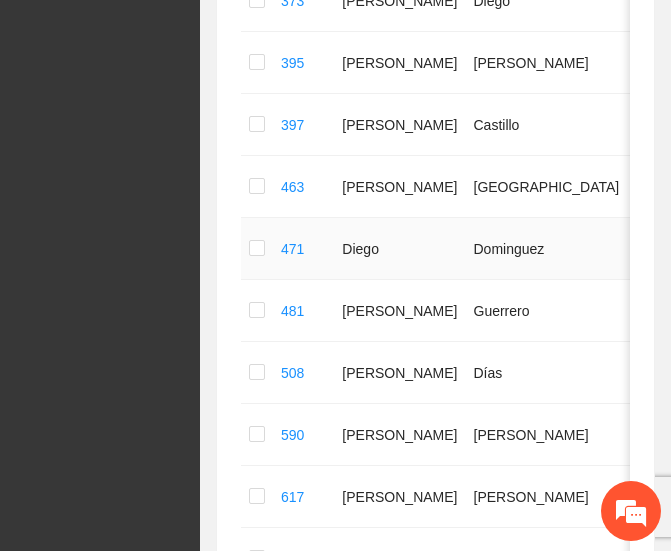 scroll, scrollTop: 796, scrollLeft: 0, axis: vertical 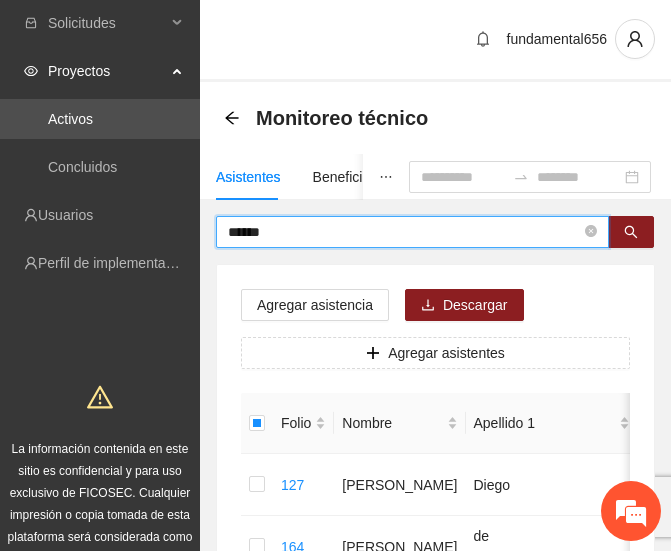 drag, startPoint x: 292, startPoint y: 229, endPoint x: 136, endPoint y: 240, distance: 156.38734 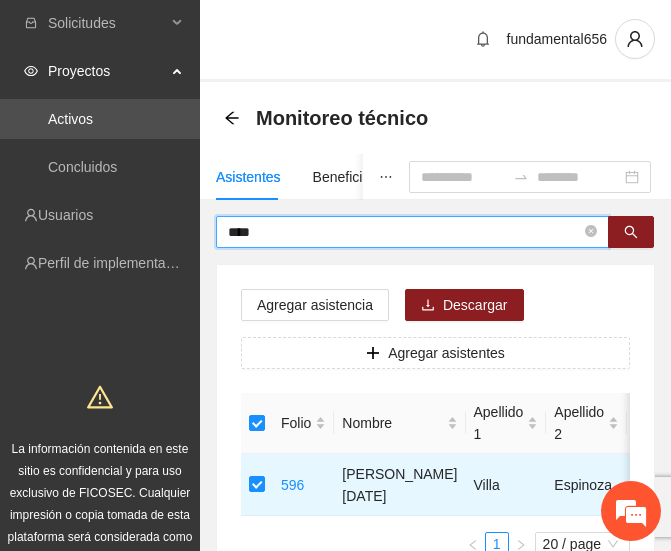 click on "****" at bounding box center [404, 232] 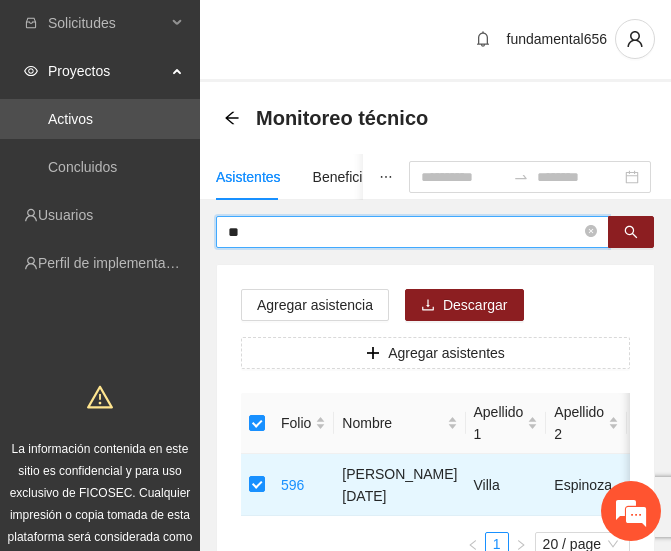 type on "*" 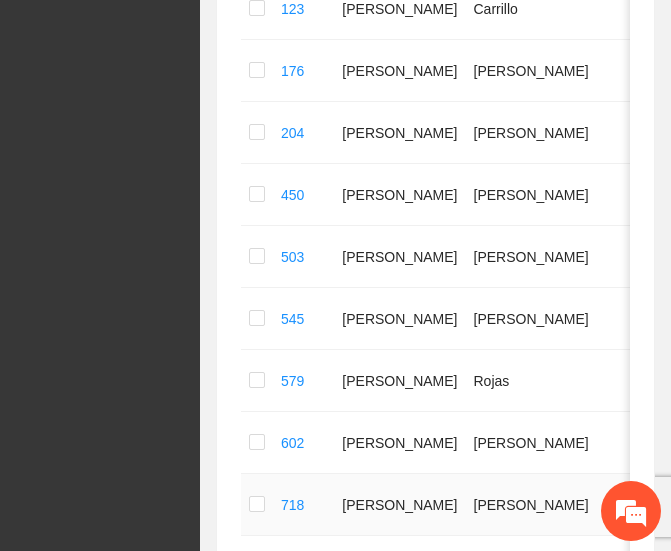 scroll, scrollTop: 726, scrollLeft: 0, axis: vertical 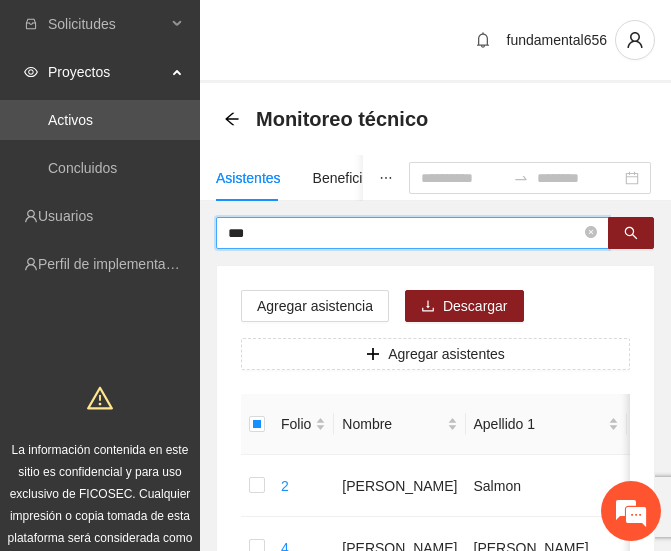 click on "***" at bounding box center (404, 233) 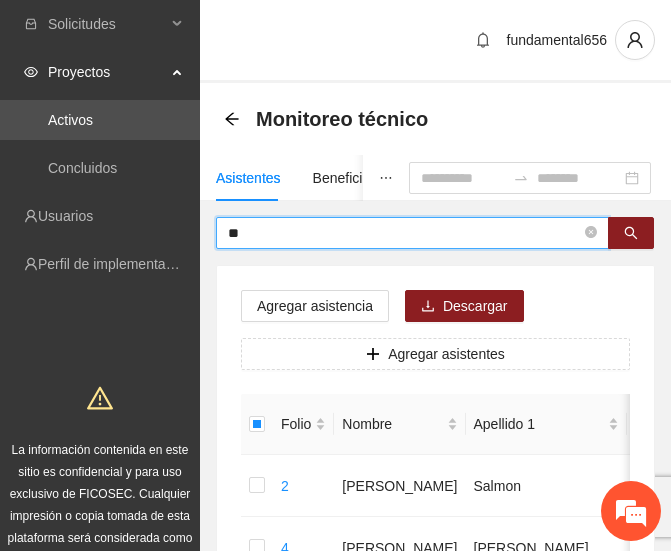 type on "*" 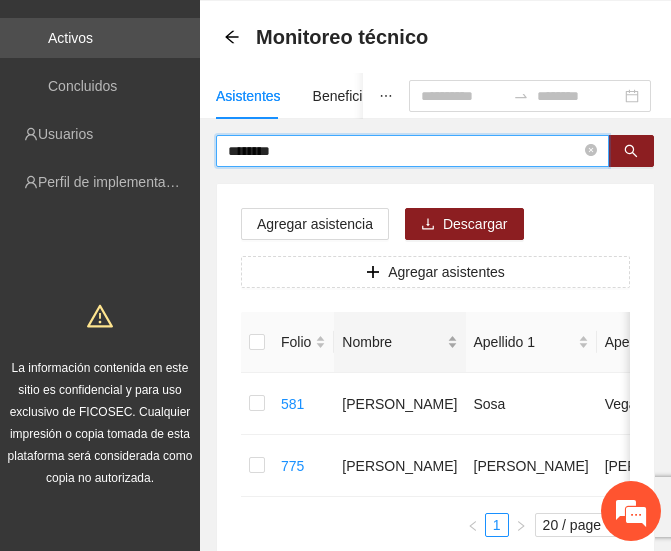 scroll, scrollTop: 83, scrollLeft: 0, axis: vertical 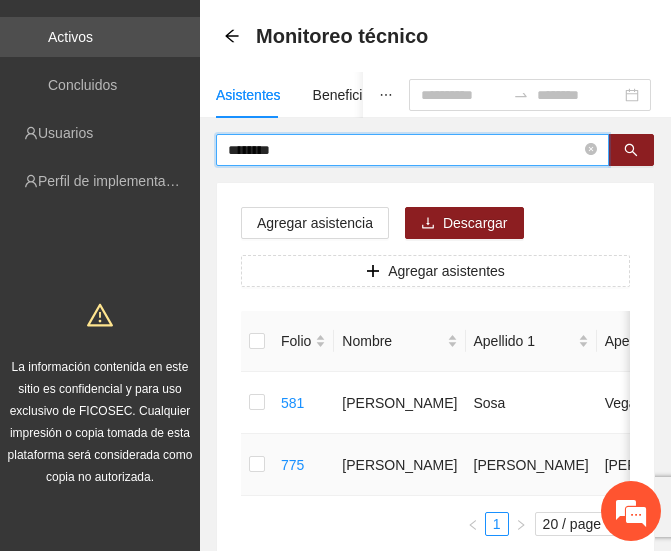 click at bounding box center [257, 465] 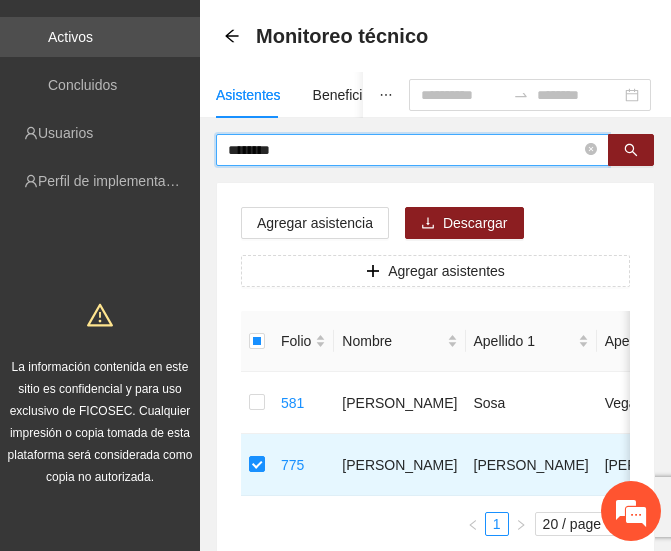 click on "********" at bounding box center [404, 150] 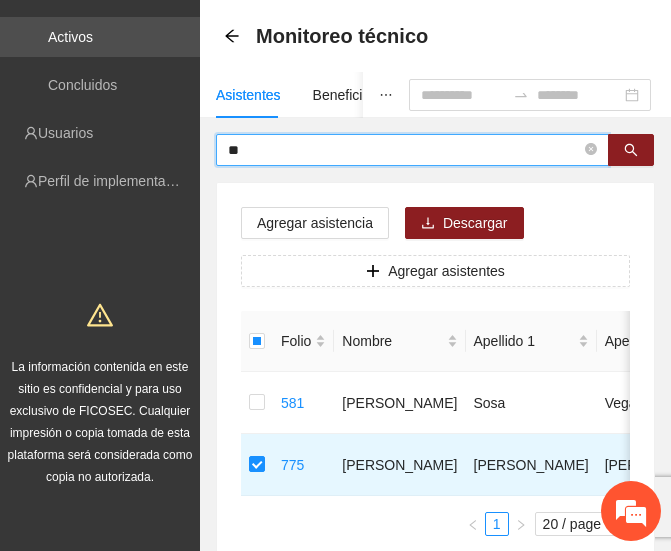 type on "*" 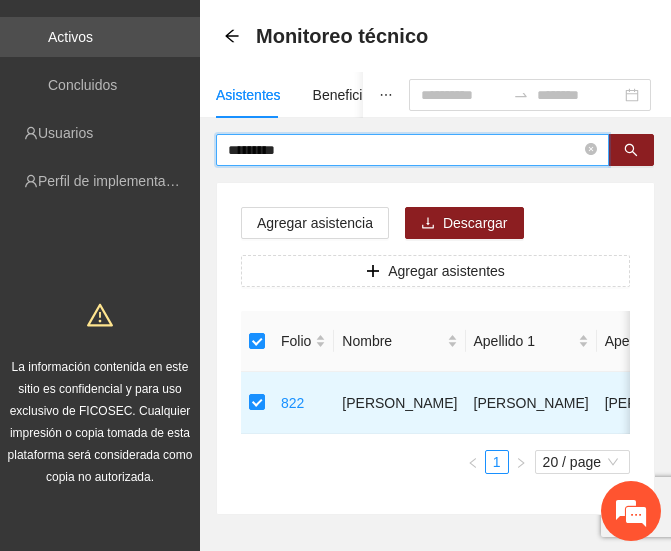 drag, startPoint x: 305, startPoint y: 152, endPoint x: 195, endPoint y: 158, distance: 110.16351 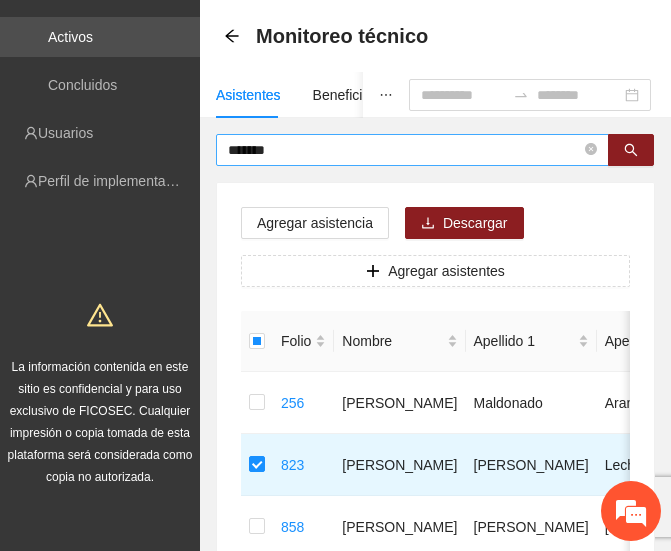 click on "*******" at bounding box center (412, 150) 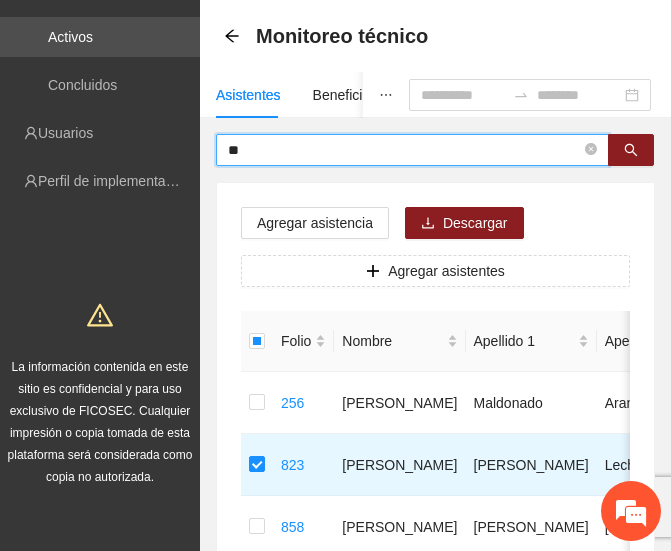 type on "*" 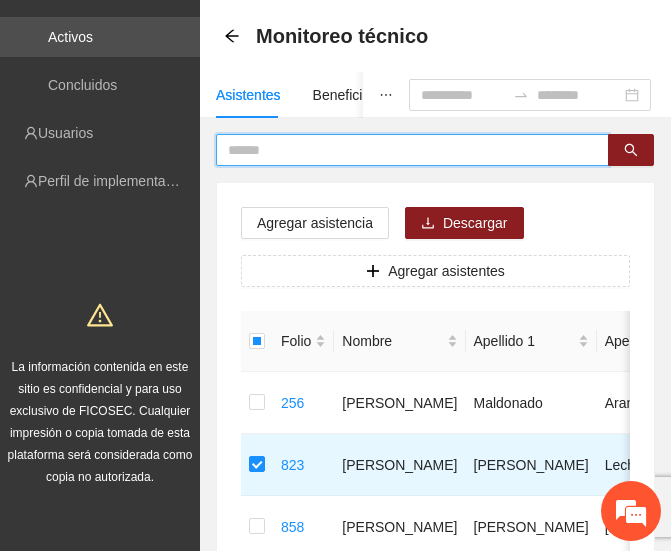 type on "*" 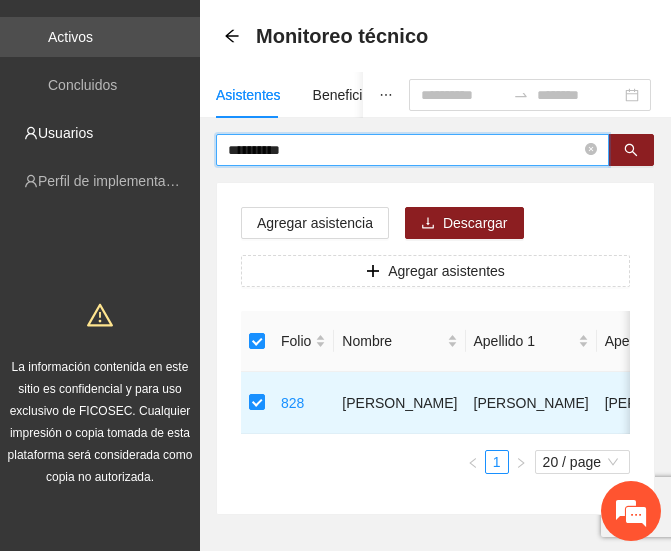 drag, startPoint x: 318, startPoint y: 148, endPoint x: 120, endPoint y: 158, distance: 198.25237 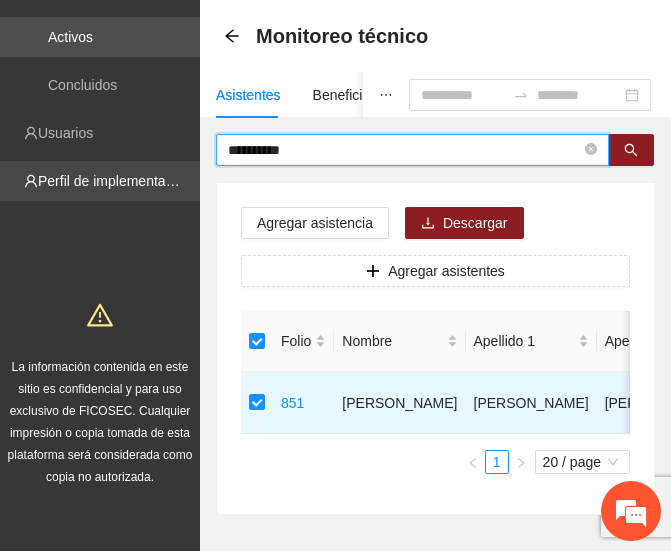 drag, startPoint x: 313, startPoint y: 156, endPoint x: 168, endPoint y: 165, distance: 145.27904 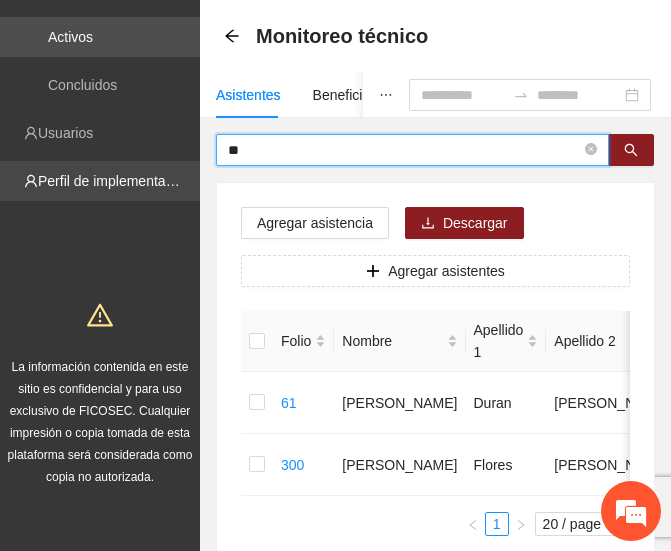 type on "*" 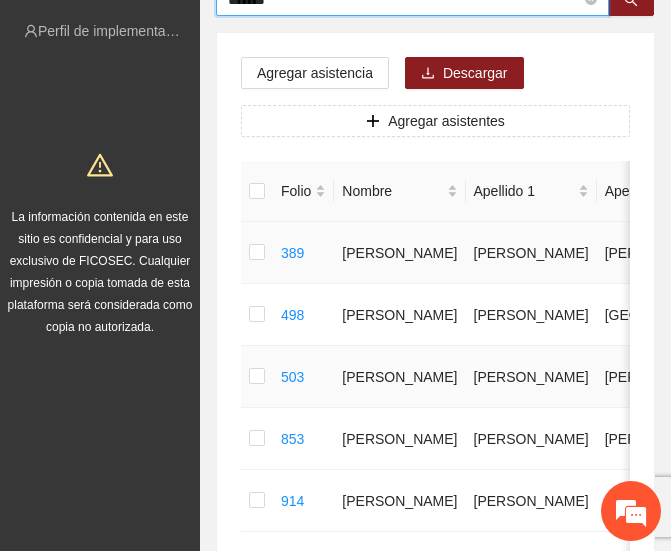 scroll, scrollTop: 234, scrollLeft: 0, axis: vertical 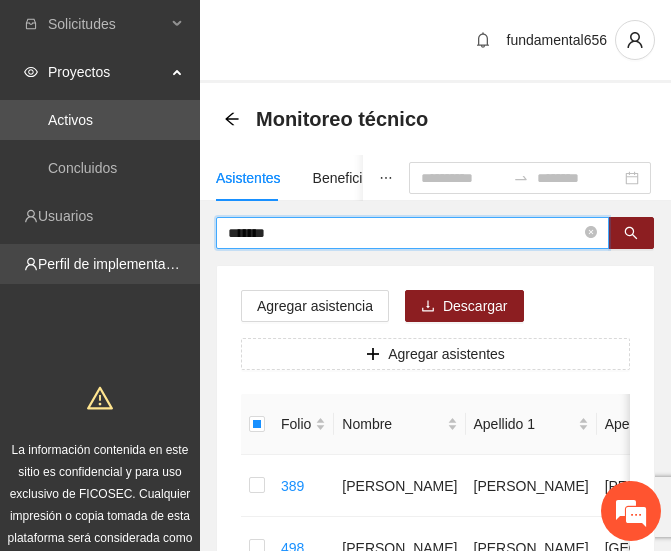 drag, startPoint x: 279, startPoint y: 236, endPoint x: 30, endPoint y: 261, distance: 250.25188 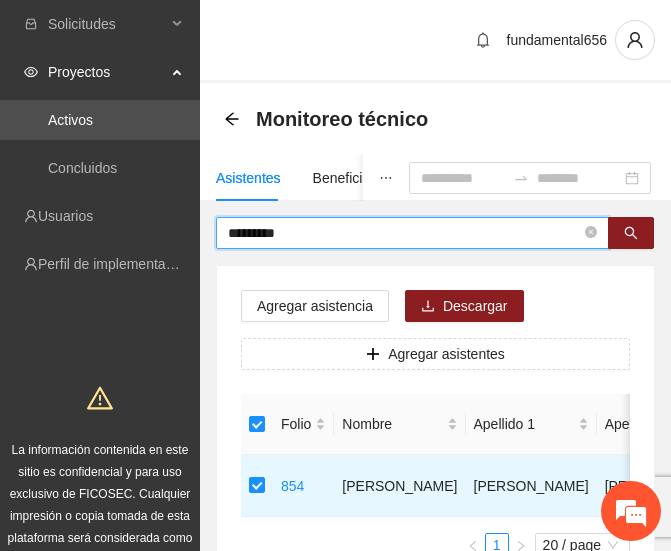 click on "*********" at bounding box center [404, 233] 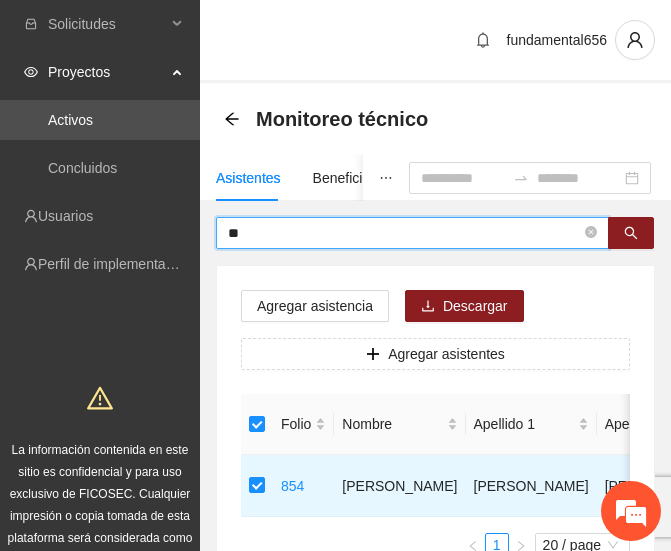 type on "*" 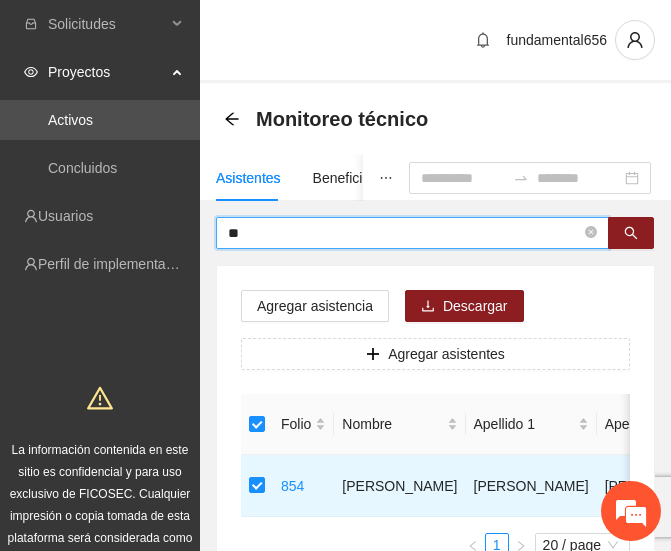 type on "*" 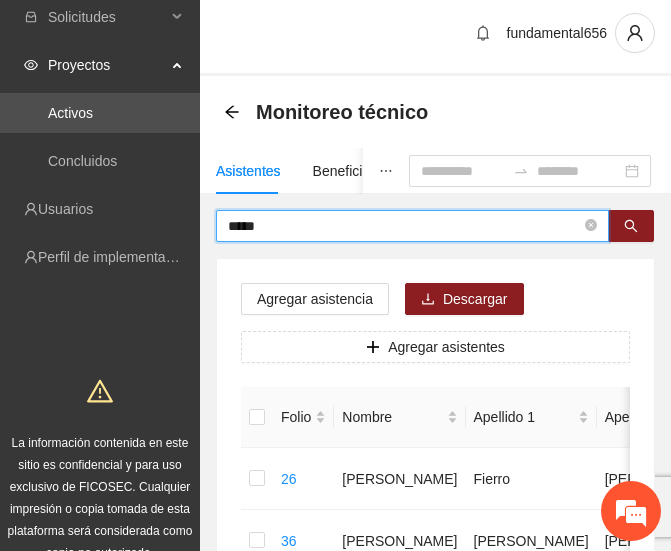 scroll, scrollTop: 0, scrollLeft: 0, axis: both 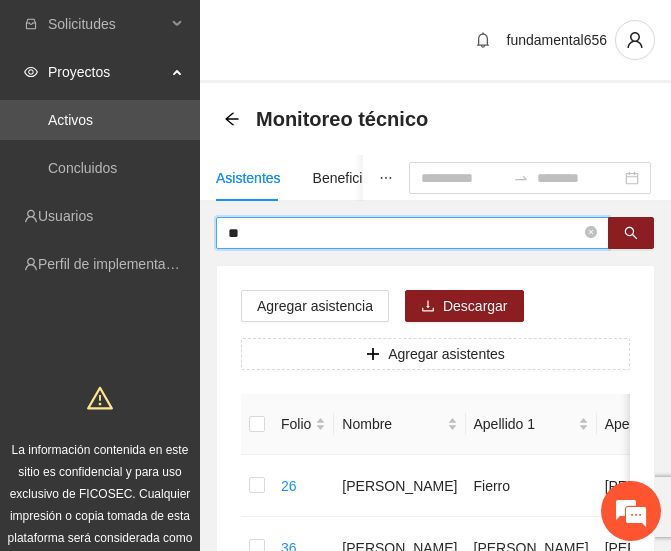 type on "*" 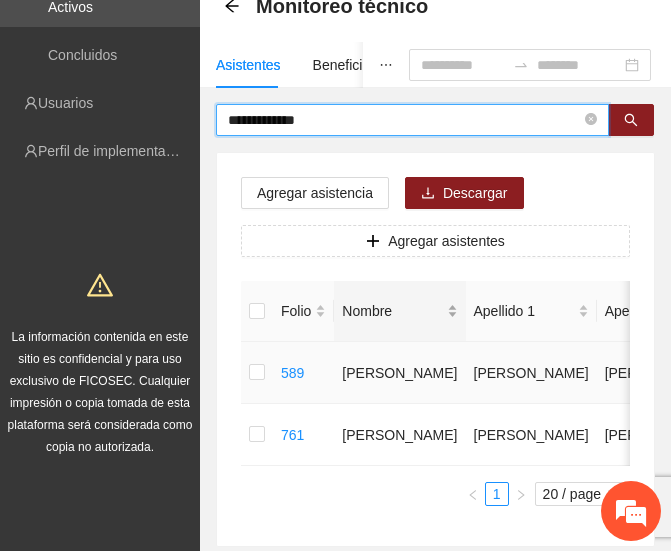 scroll, scrollTop: 114, scrollLeft: 0, axis: vertical 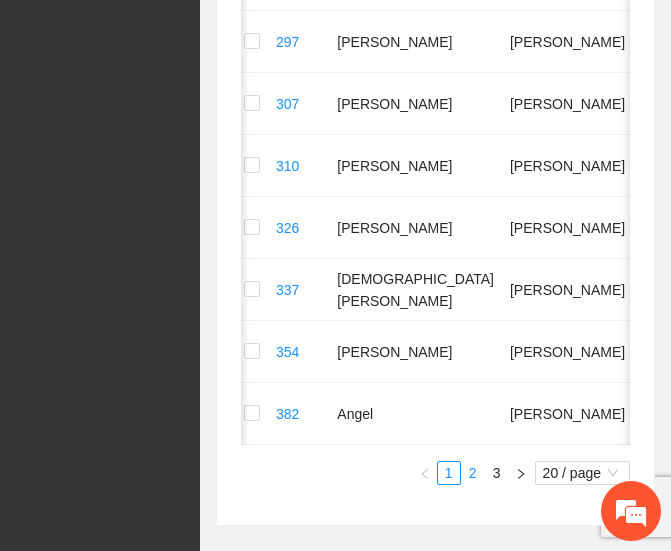 click on "2" at bounding box center (473, 473) 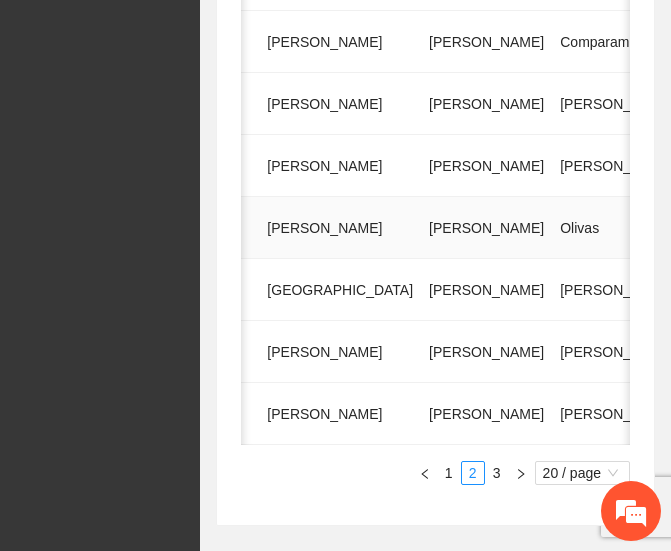scroll, scrollTop: 0, scrollLeft: 0, axis: both 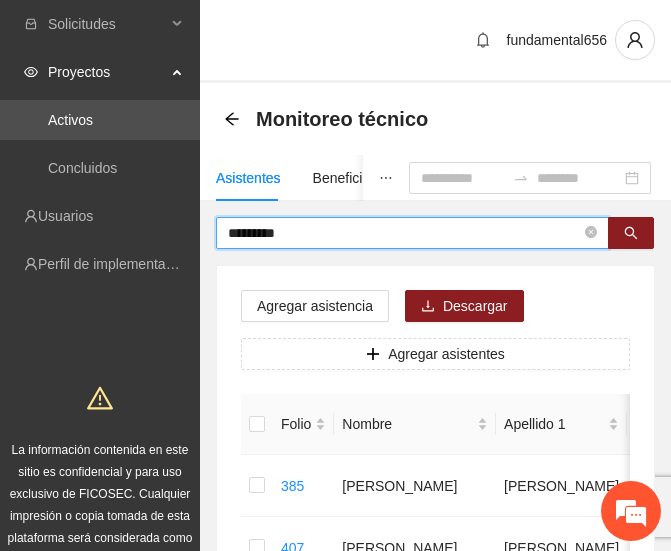 click on "*********" at bounding box center (404, 233) 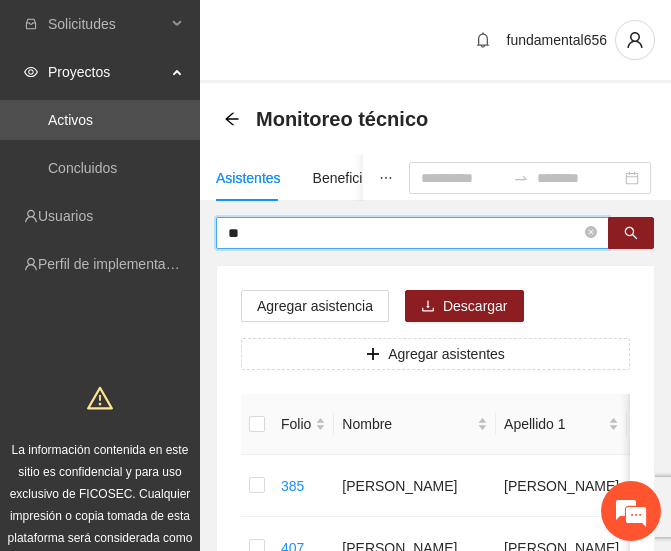 type on "*" 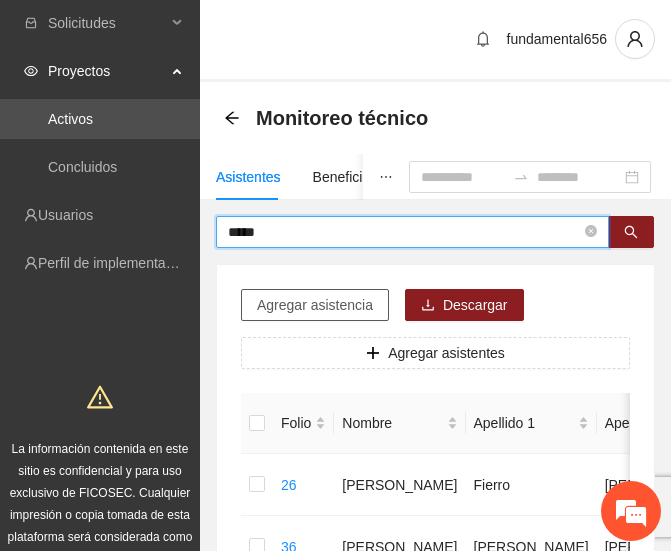 scroll, scrollTop: 0, scrollLeft: 0, axis: both 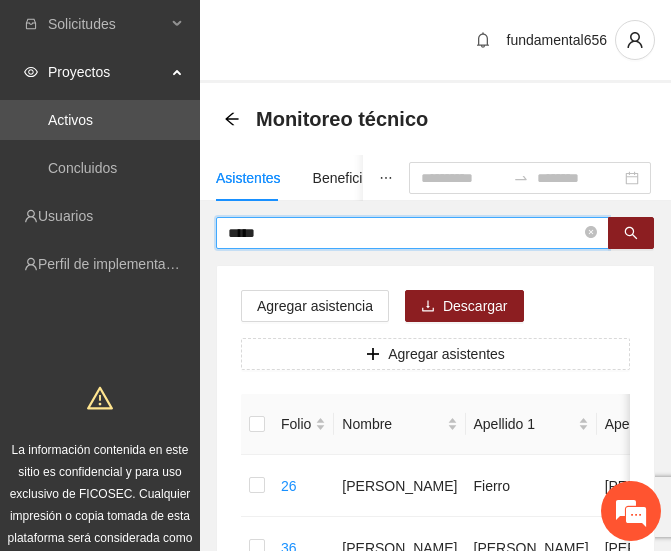 click on "*****" at bounding box center (404, 233) 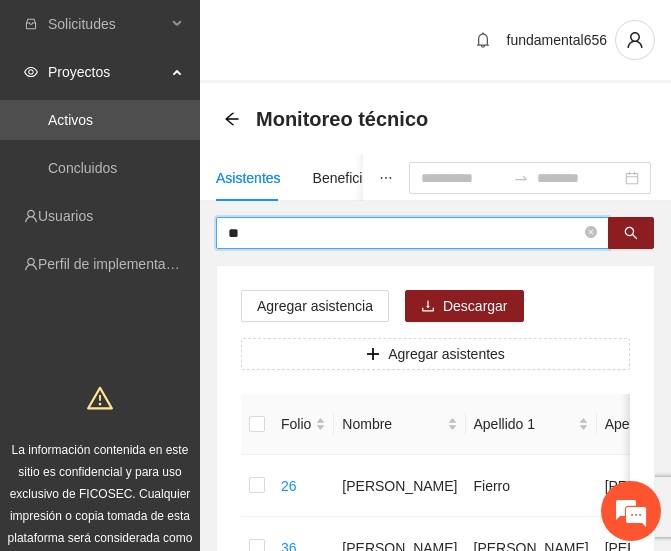 type on "*" 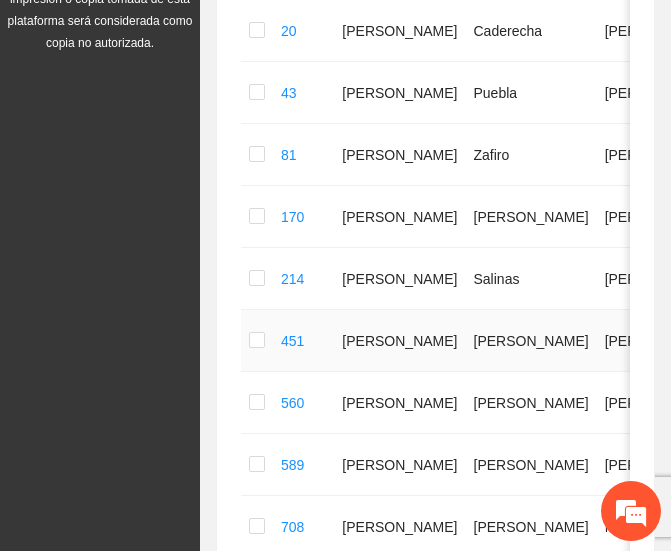 scroll, scrollTop: 529, scrollLeft: 0, axis: vertical 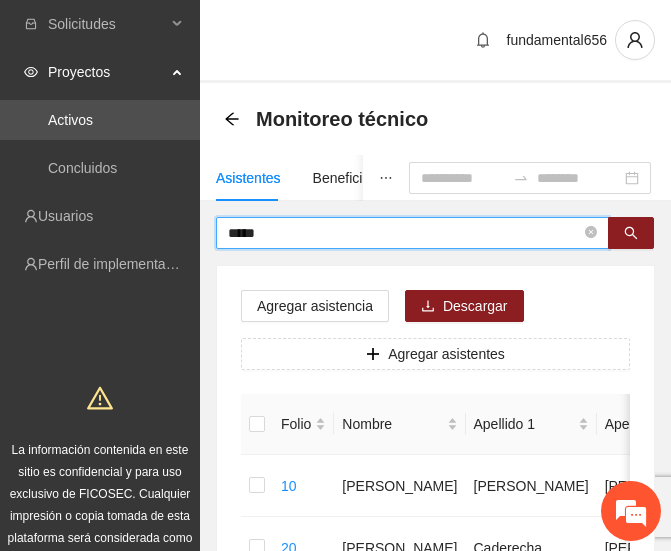 click on "*****" at bounding box center (404, 233) 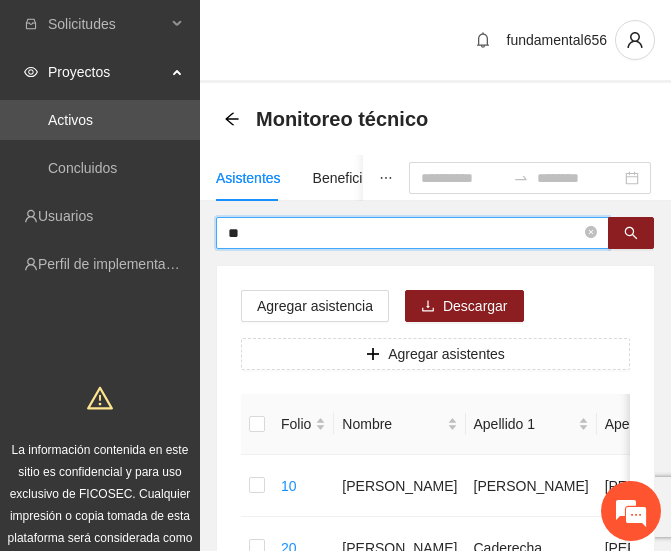 type on "*" 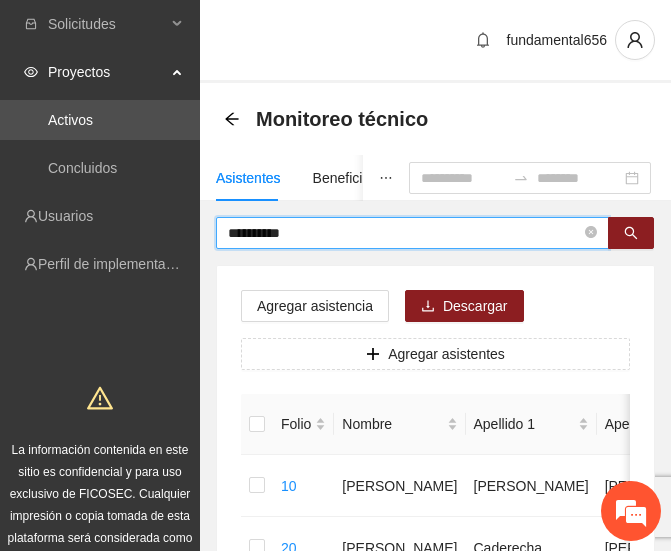type on "*********" 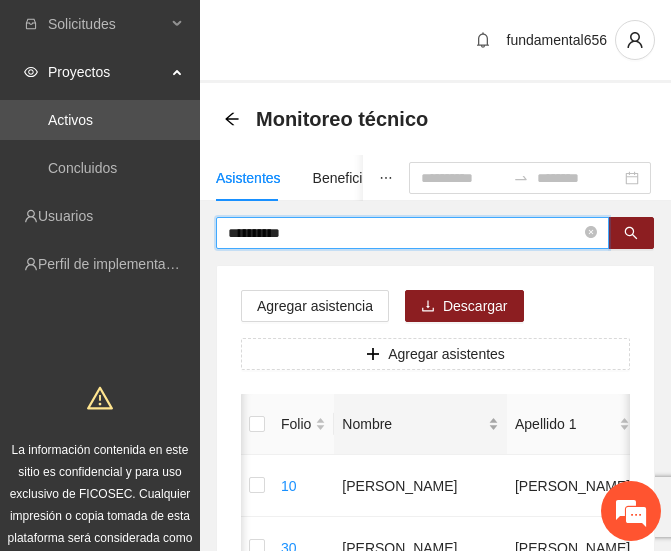 scroll, scrollTop: 0, scrollLeft: 0, axis: both 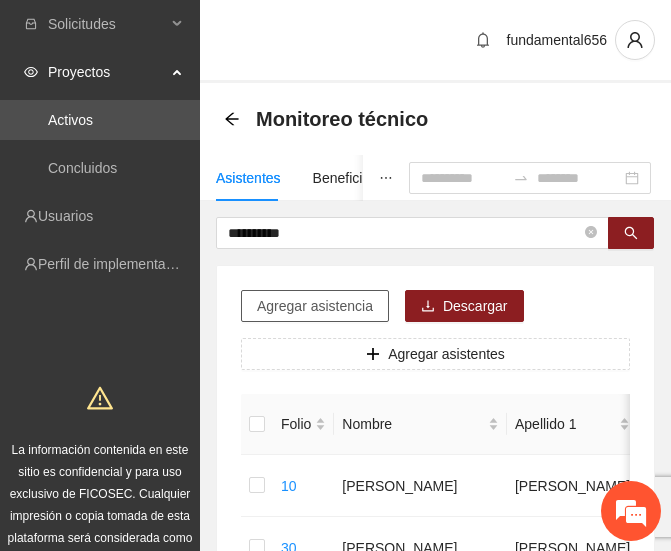 click on "Agregar asistencia" at bounding box center (315, 306) 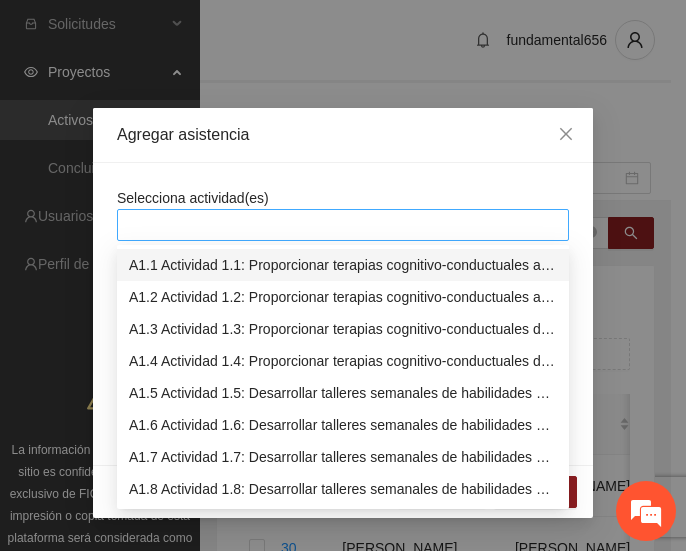 click at bounding box center [343, 225] 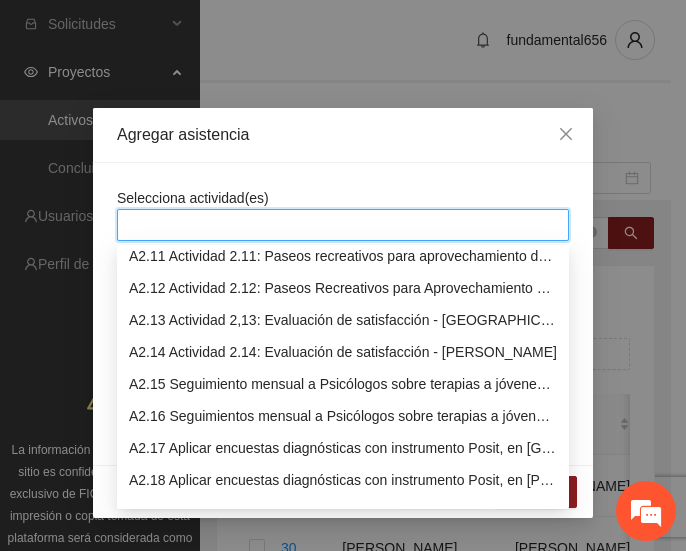 scroll, scrollTop: 906, scrollLeft: 0, axis: vertical 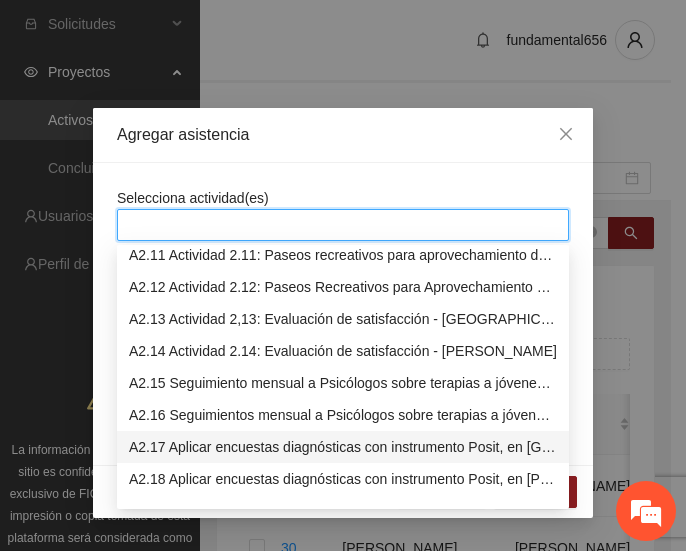 click on "A2.17  Aplicar encuestas diagnósticas con instrumento Posit, en [GEOGRAPHIC_DATA]" at bounding box center (343, 447) 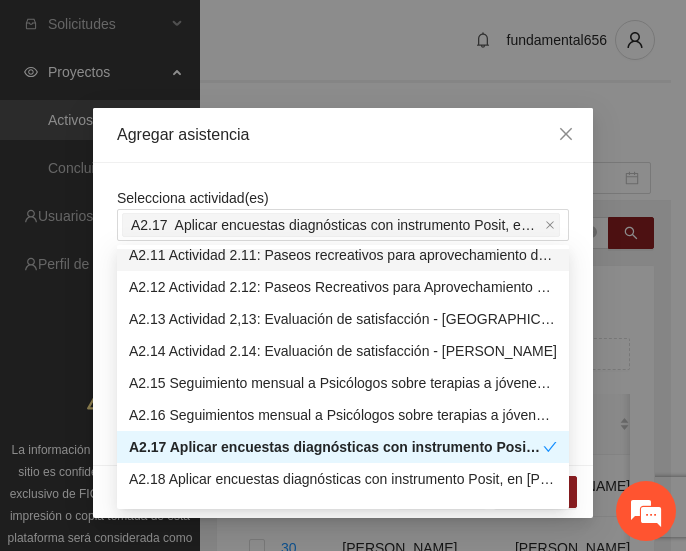 click on "Selecciona actividad(es) A2.17  Aplicar encuestas diagnósticas con instrumento Posit, en [GEOGRAPHIC_DATA]   Si la fecha no está en la lista agrégala aquí" at bounding box center [343, 314] 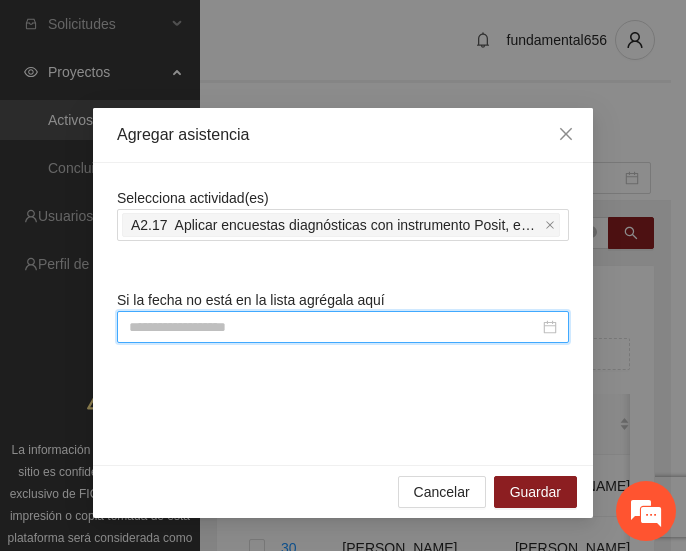 click at bounding box center (334, 327) 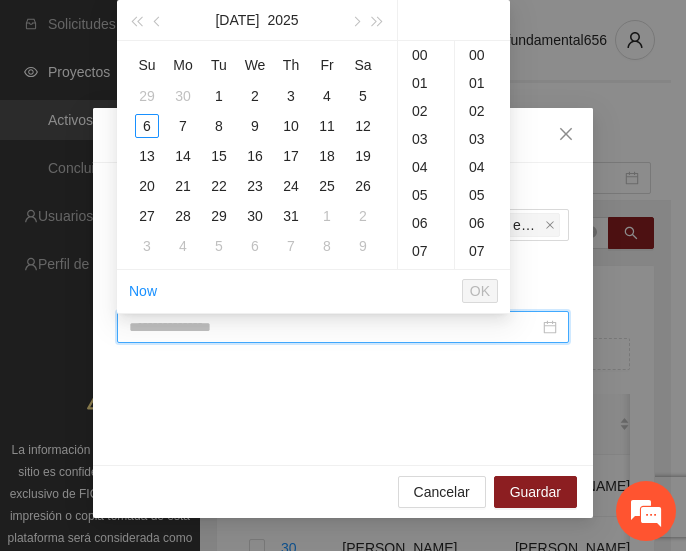 type on "**********" 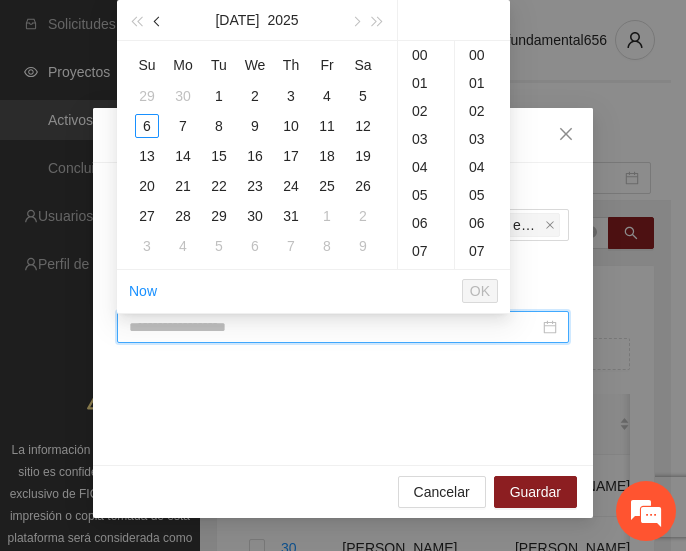 click at bounding box center [158, 20] 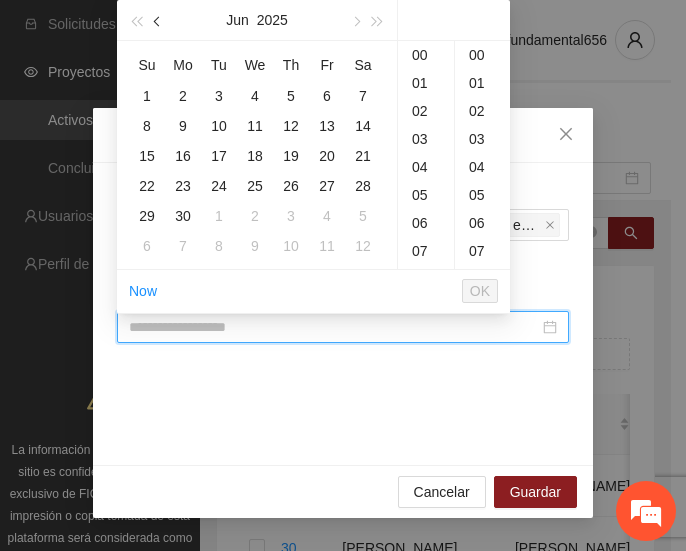 click at bounding box center [158, 20] 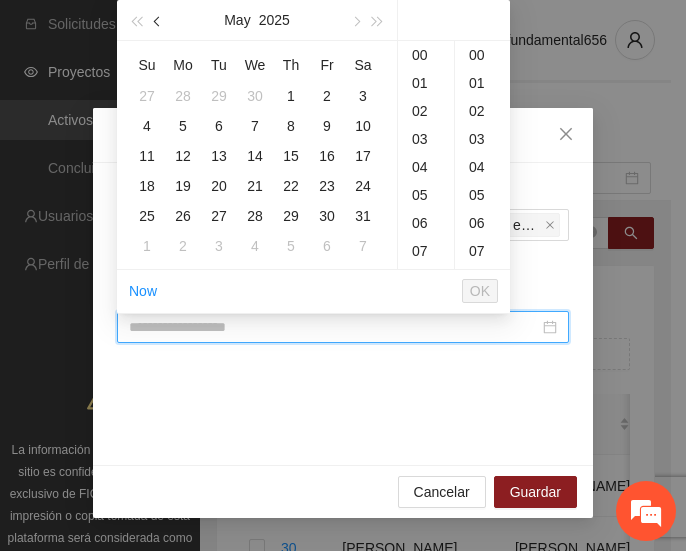 click at bounding box center (158, 20) 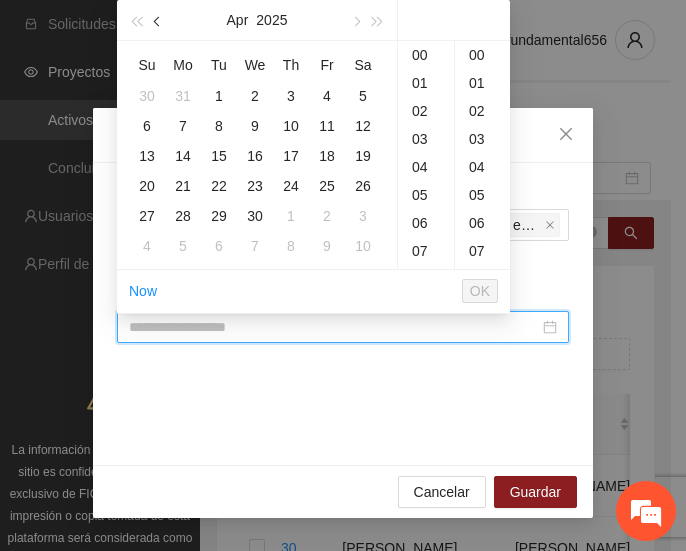 click at bounding box center [158, 20] 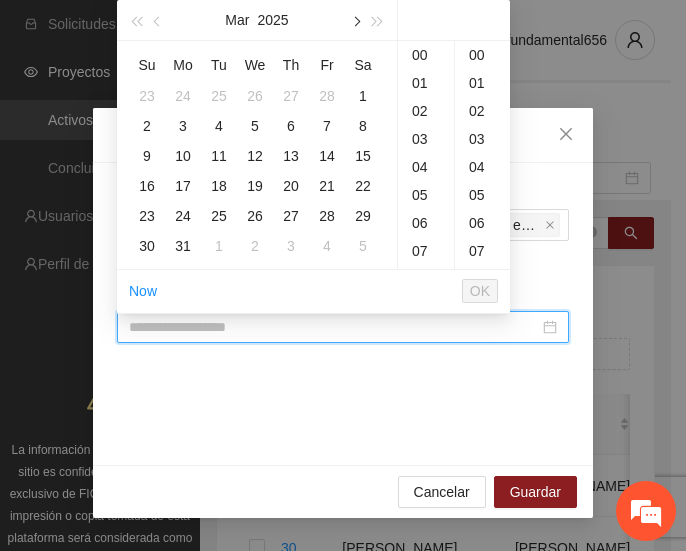 click at bounding box center (355, 22) 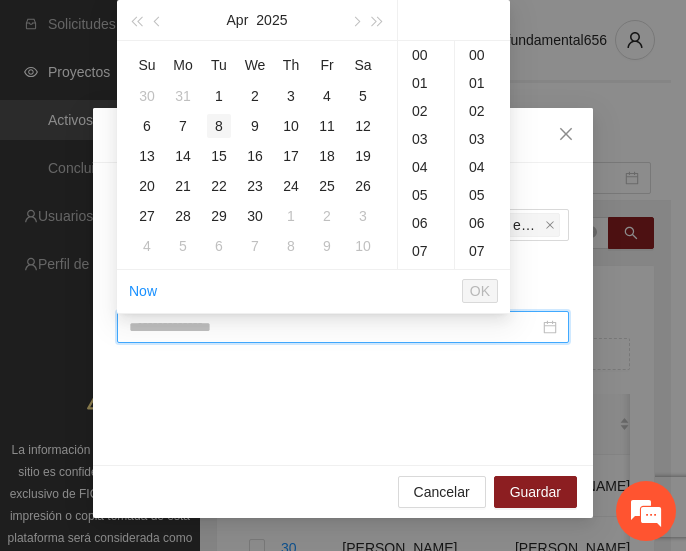 click on "8" at bounding box center [219, 126] 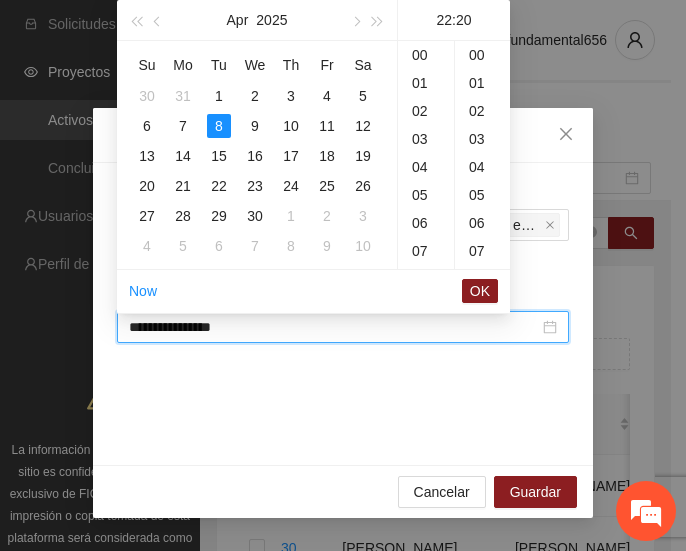 scroll, scrollTop: 616, scrollLeft: 0, axis: vertical 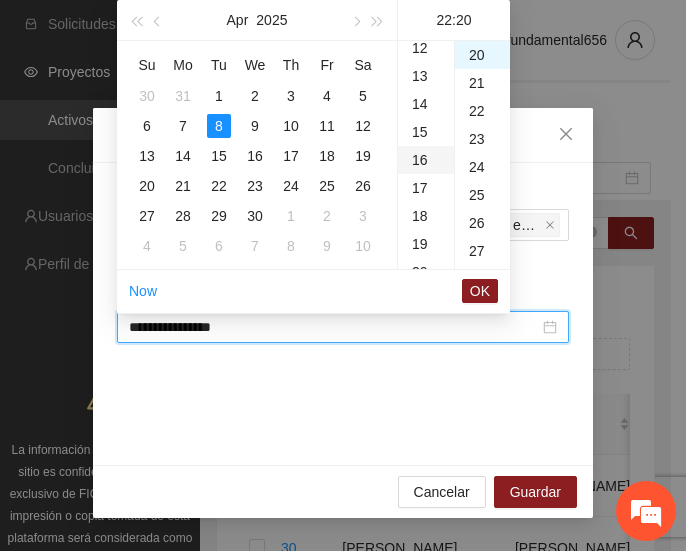 click on "16" at bounding box center [426, 160] 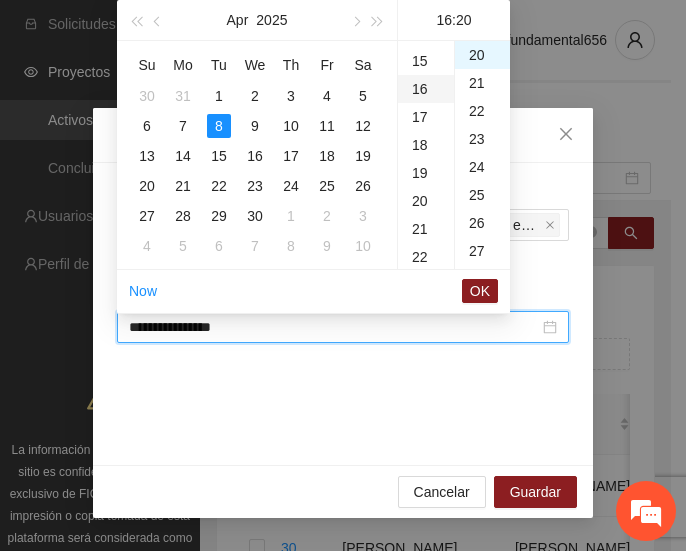scroll, scrollTop: 448, scrollLeft: 0, axis: vertical 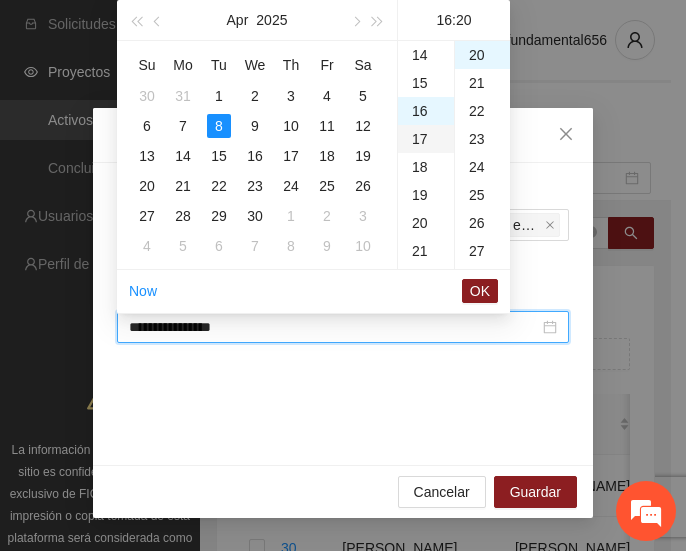 click on "15" at bounding box center [426, 83] 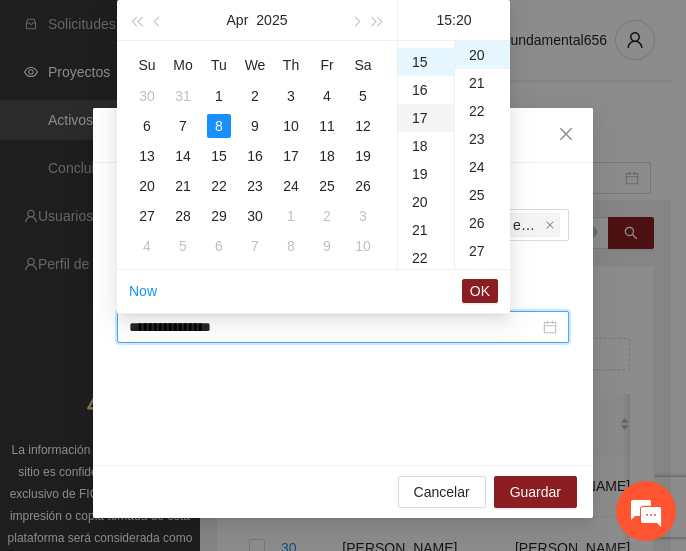 scroll, scrollTop: 420, scrollLeft: 0, axis: vertical 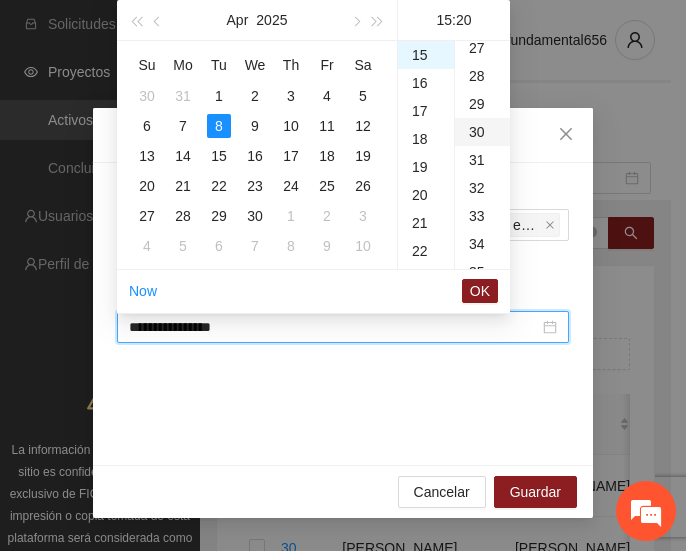 click on "30" at bounding box center [482, 132] 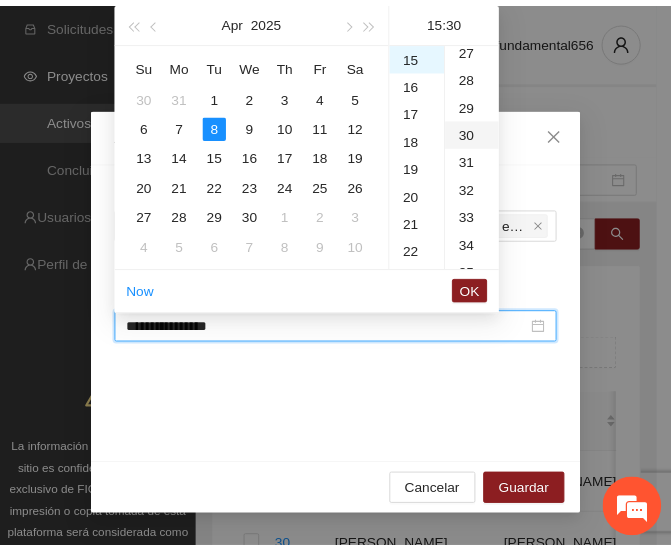 scroll, scrollTop: 840, scrollLeft: 0, axis: vertical 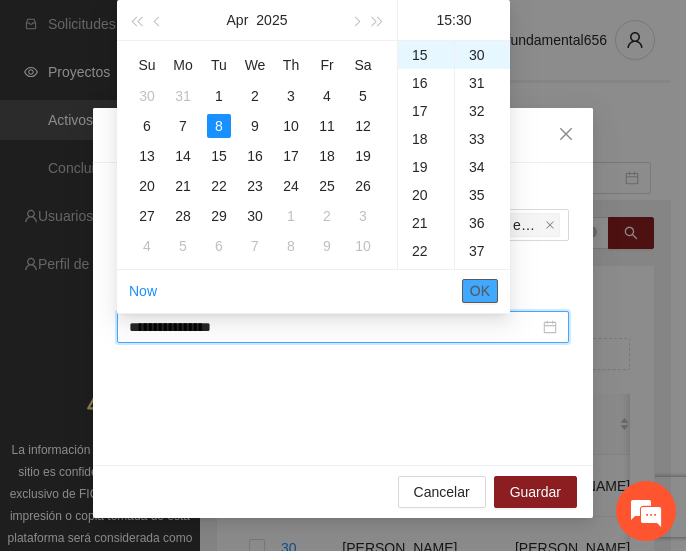 click on "OK" at bounding box center (480, 291) 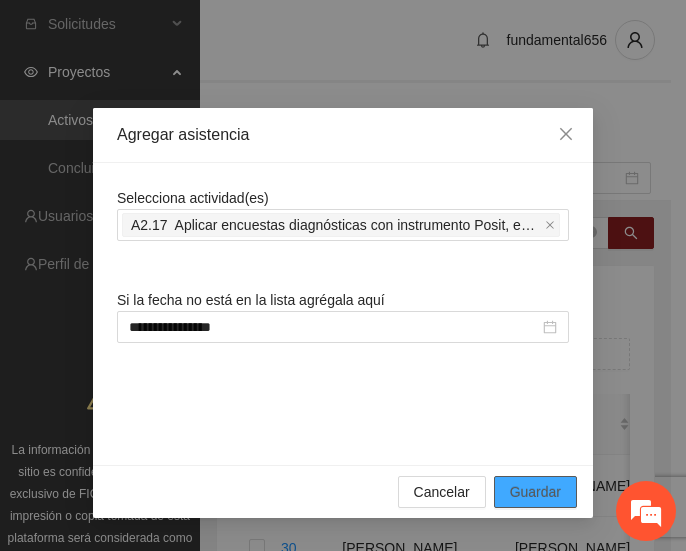 click on "Guardar" at bounding box center [535, 492] 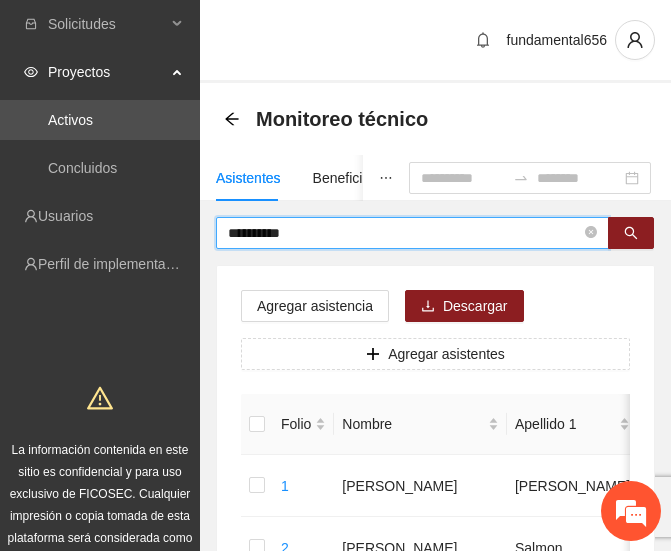 click on "*********" at bounding box center (404, 233) 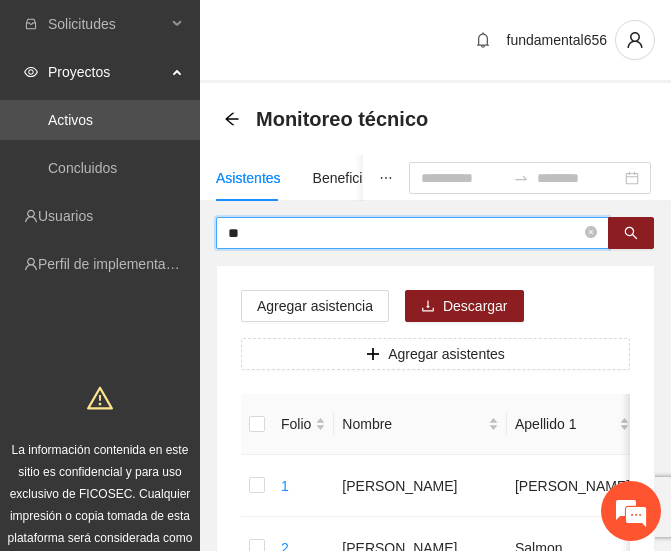 type on "*" 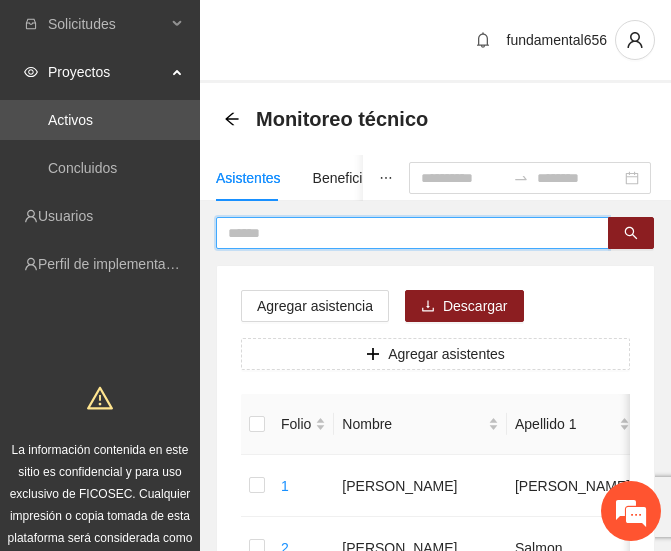 click at bounding box center (404, 233) 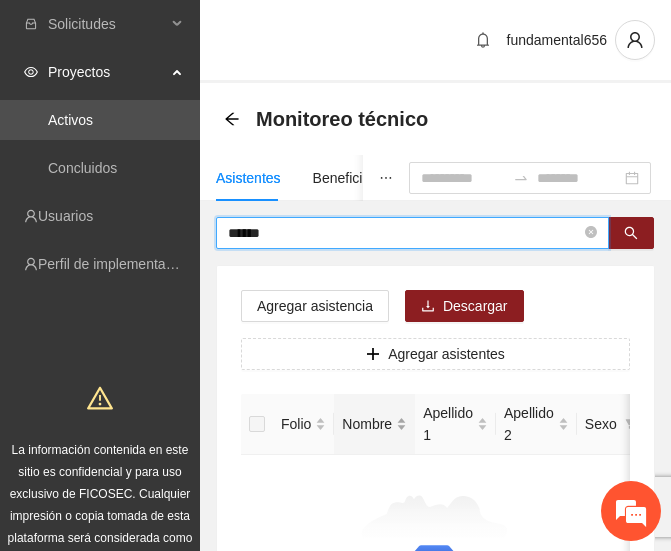 type on "*****" 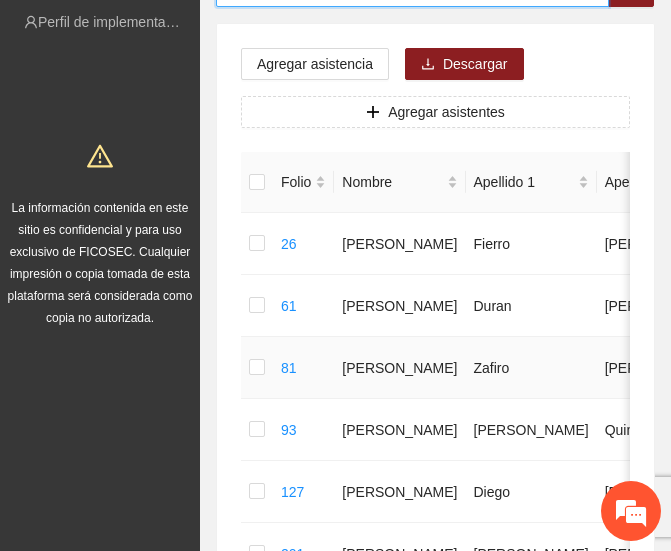 scroll, scrollTop: 243, scrollLeft: 0, axis: vertical 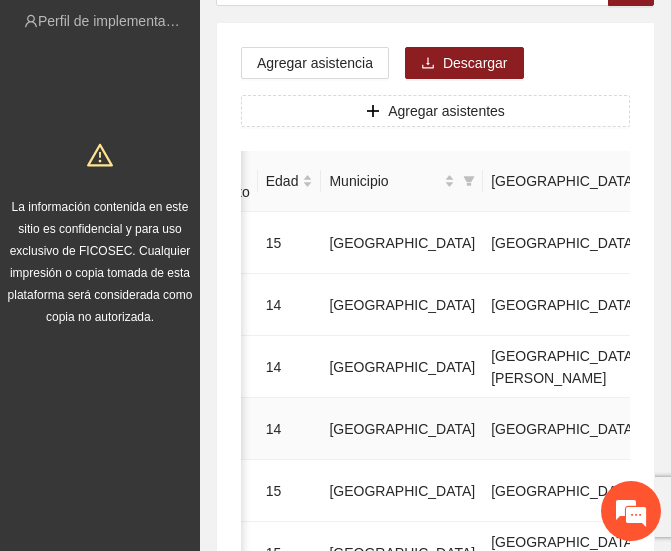 click 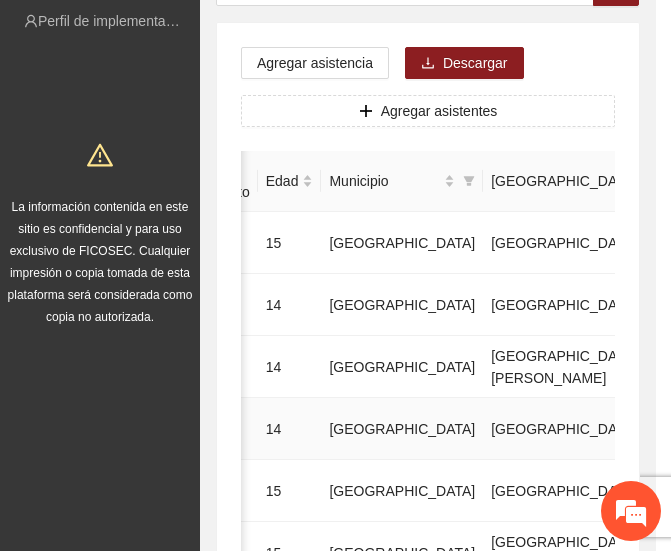 type on "**********" 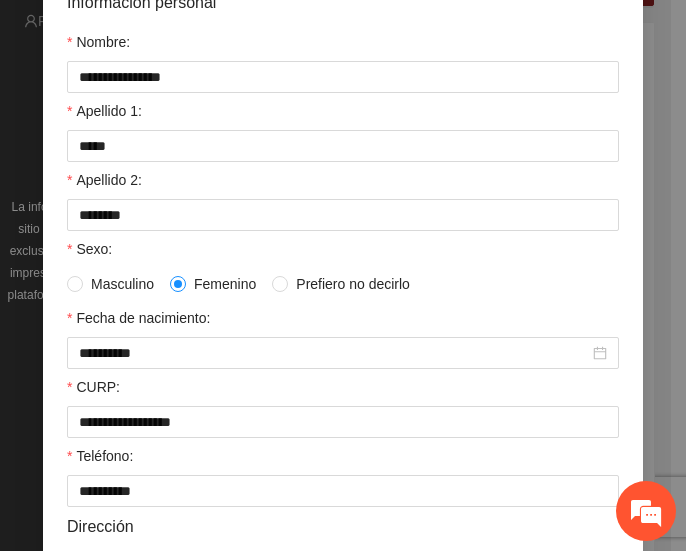 scroll, scrollTop: 198, scrollLeft: 0, axis: vertical 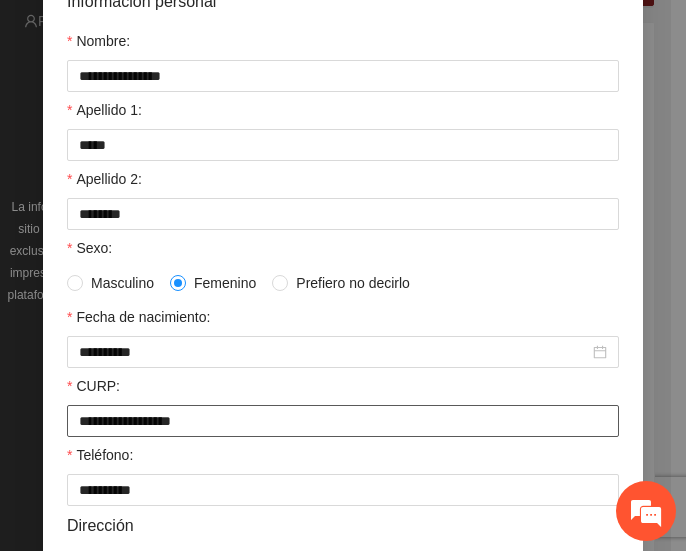 drag, startPoint x: 69, startPoint y: 421, endPoint x: 246, endPoint y: 420, distance: 177.00282 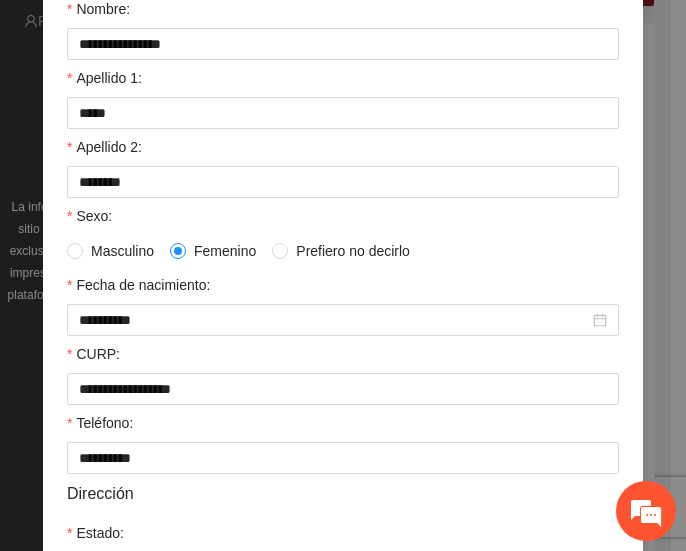scroll, scrollTop: 232, scrollLeft: 0, axis: vertical 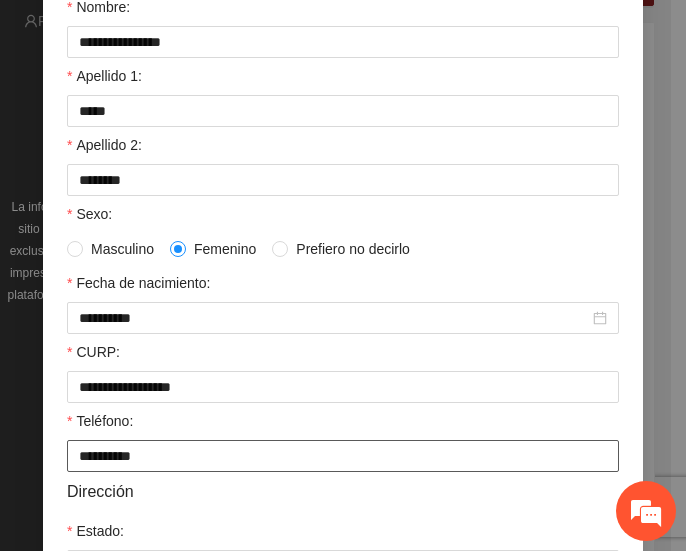 drag, startPoint x: 156, startPoint y: 458, endPoint x: 63, endPoint y: 455, distance: 93.04838 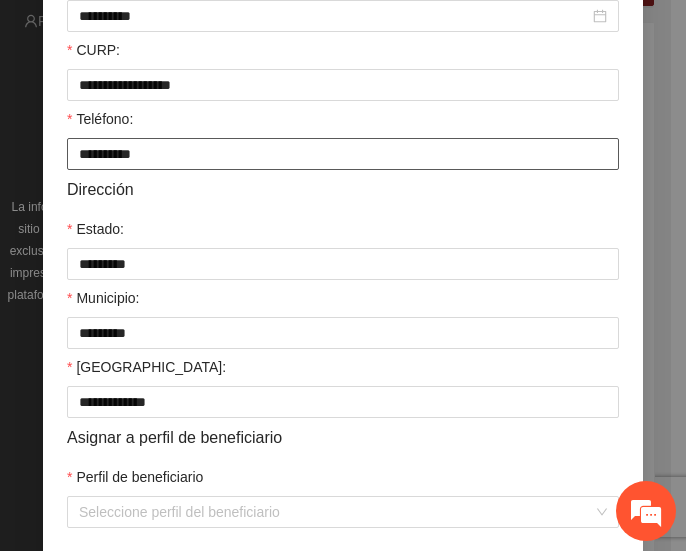 scroll, scrollTop: 535, scrollLeft: 0, axis: vertical 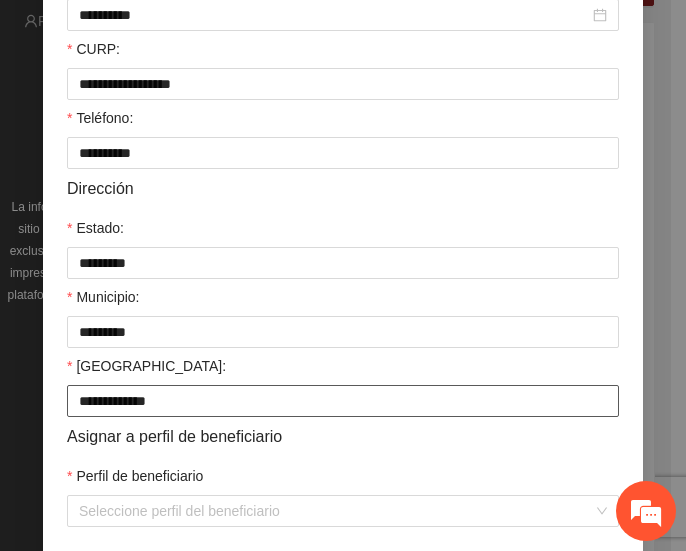drag, startPoint x: 161, startPoint y: 402, endPoint x: 68, endPoint y: 400, distance: 93.0215 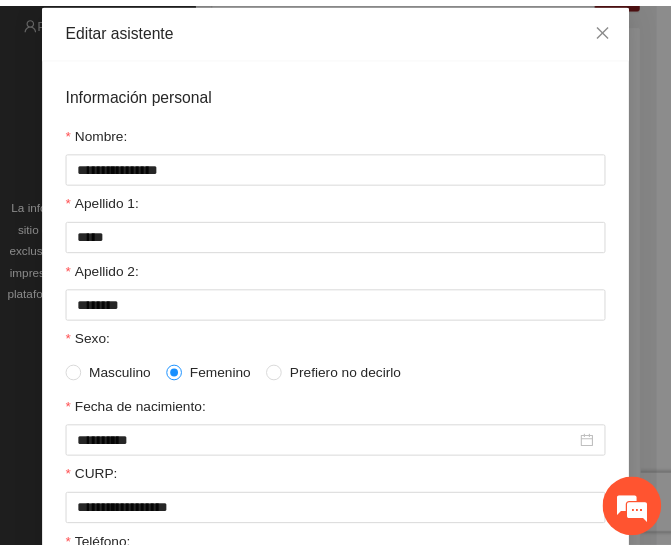 scroll, scrollTop: 0, scrollLeft: 0, axis: both 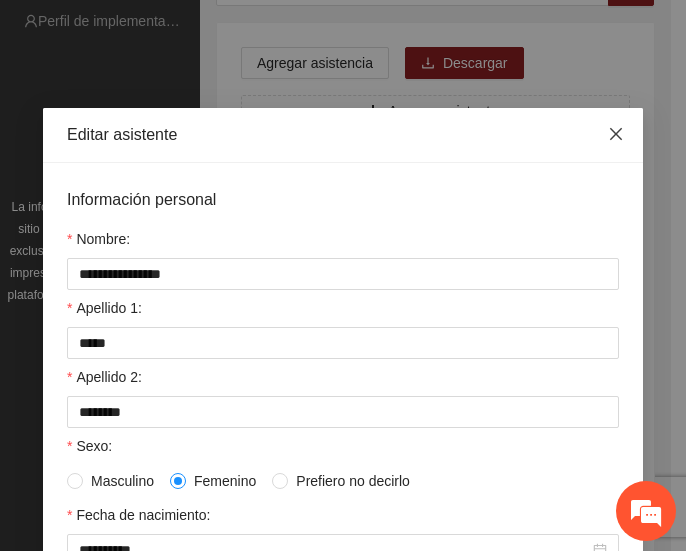 click 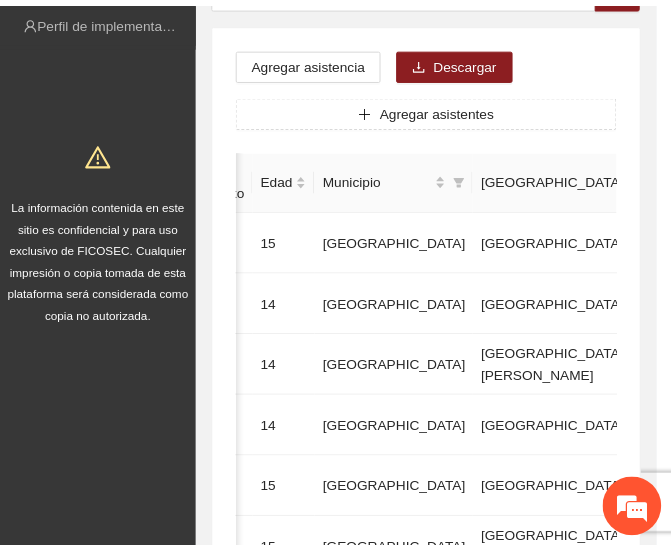 scroll, scrollTop: 0, scrollLeft: 617, axis: horizontal 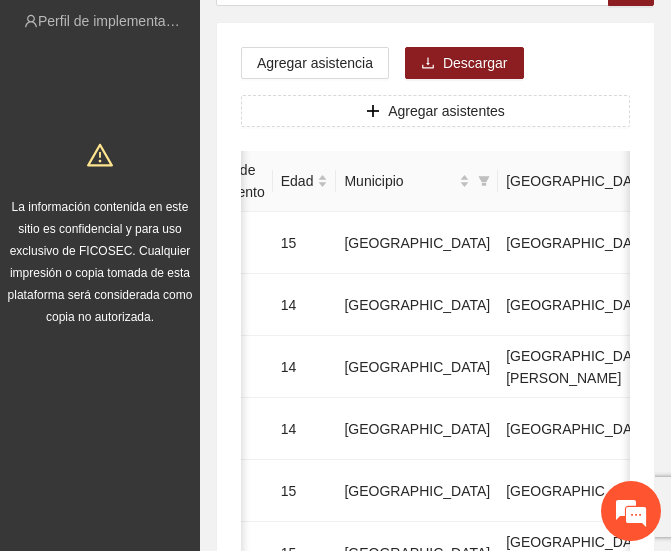 type 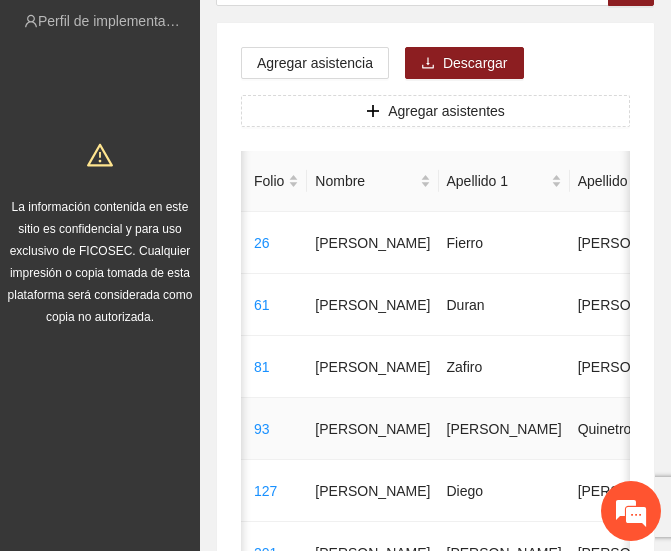 scroll, scrollTop: 0, scrollLeft: 25, axis: horizontal 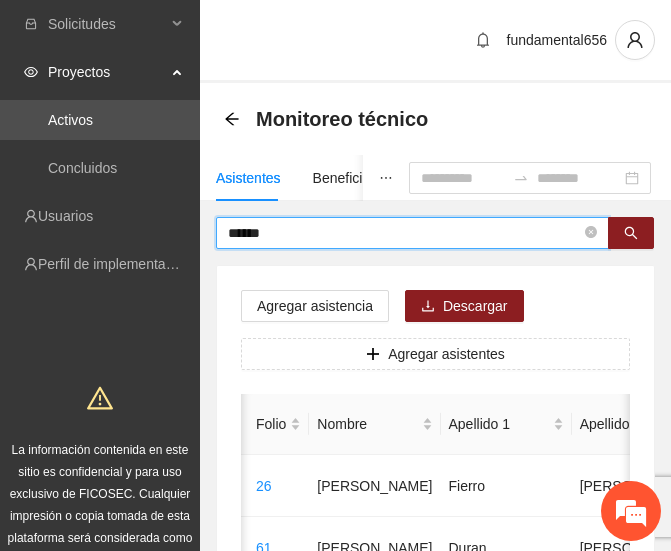 click on "*****" at bounding box center [404, 233] 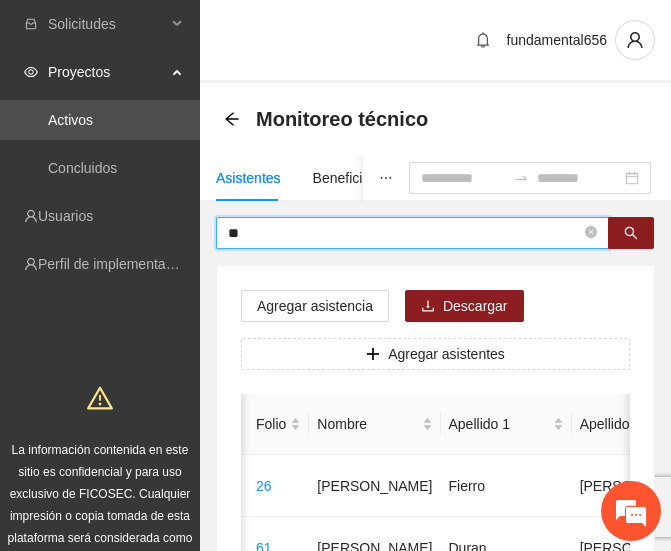 type on "*" 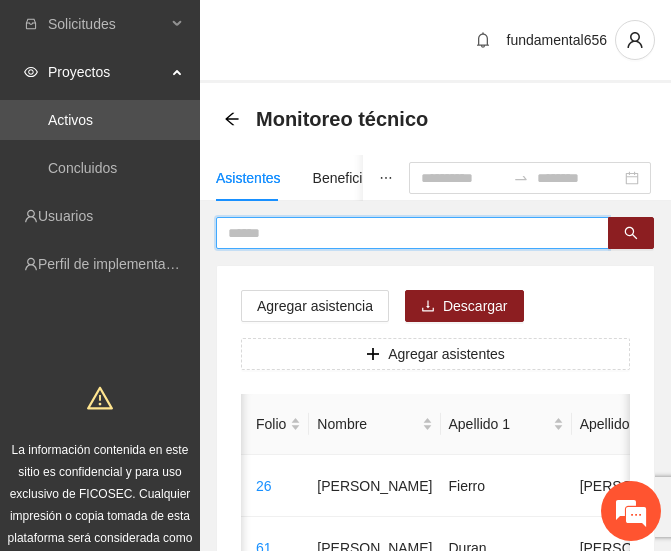 paste on "******" 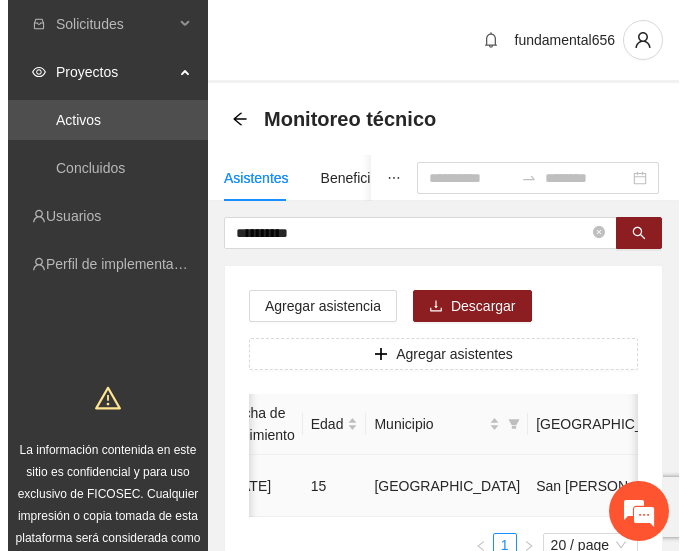 scroll, scrollTop: 0, scrollLeft: 608, axis: horizontal 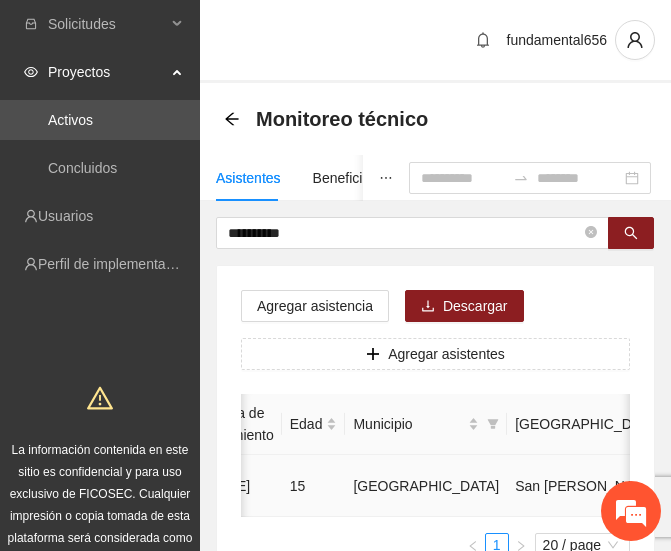click at bounding box center (875, 486) 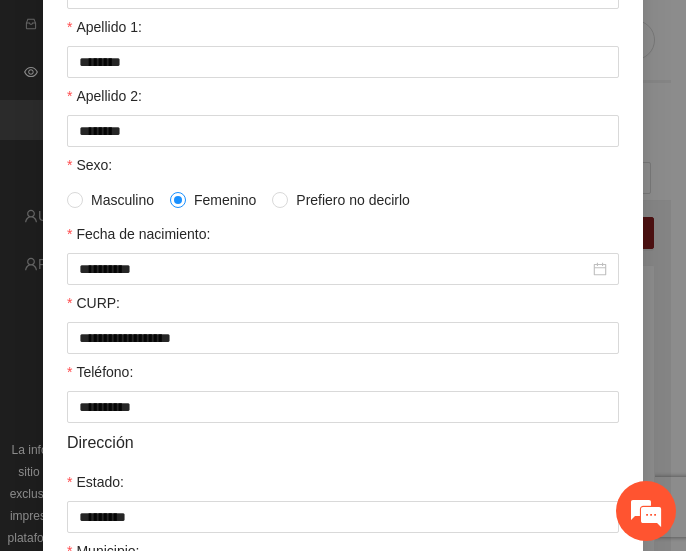 scroll, scrollTop: 282, scrollLeft: 0, axis: vertical 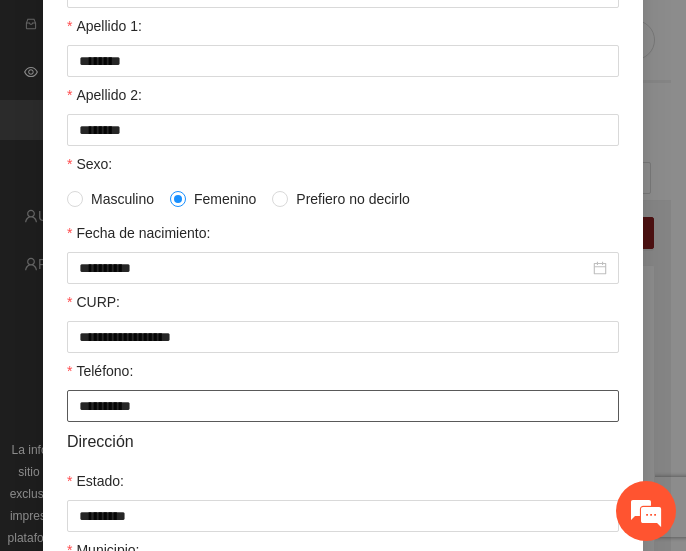 drag, startPoint x: 157, startPoint y: 403, endPoint x: 27, endPoint y: 401, distance: 130.01538 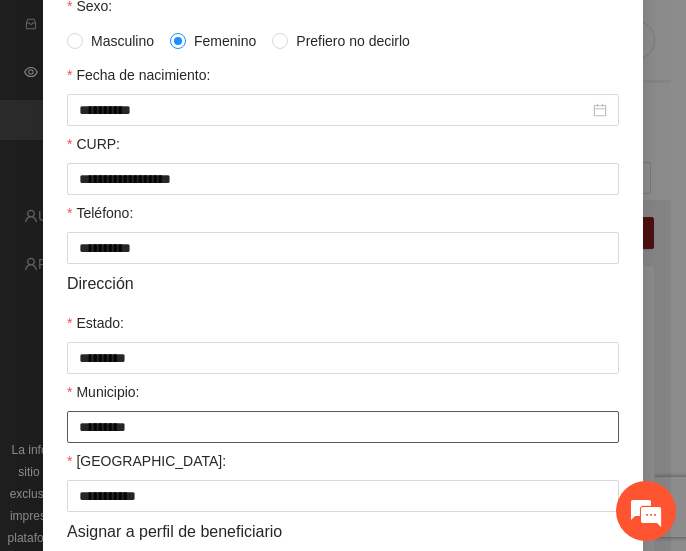 scroll, scrollTop: 439, scrollLeft: 0, axis: vertical 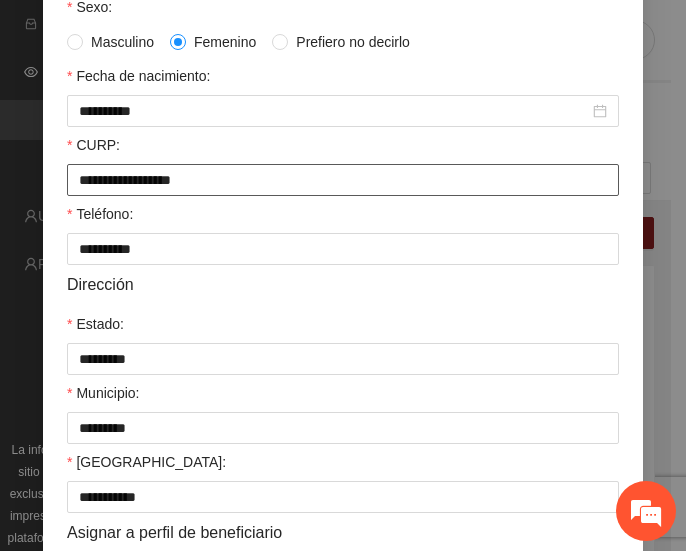 drag, startPoint x: 250, startPoint y: 177, endPoint x: 58, endPoint y: 183, distance: 192.09373 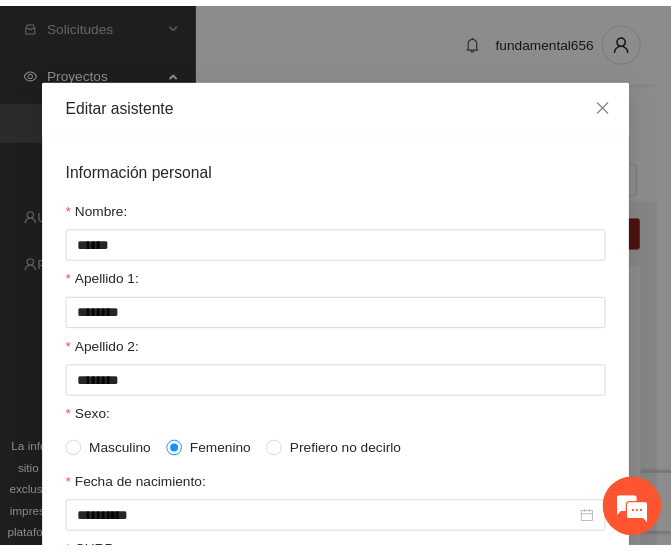scroll, scrollTop: 29, scrollLeft: 0, axis: vertical 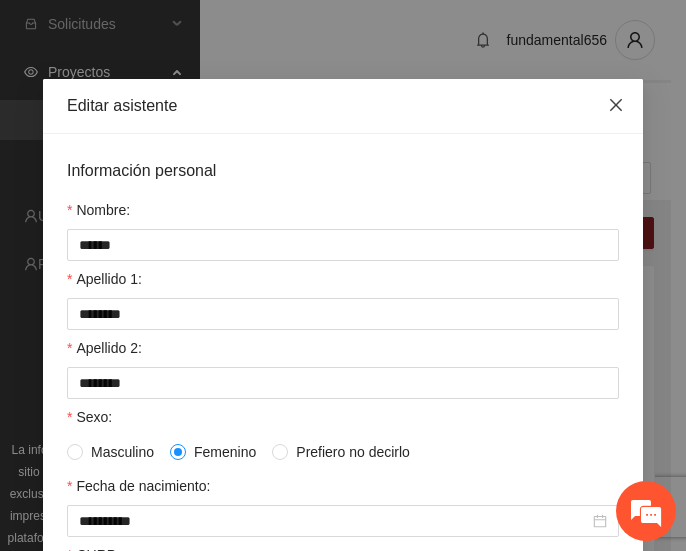 click 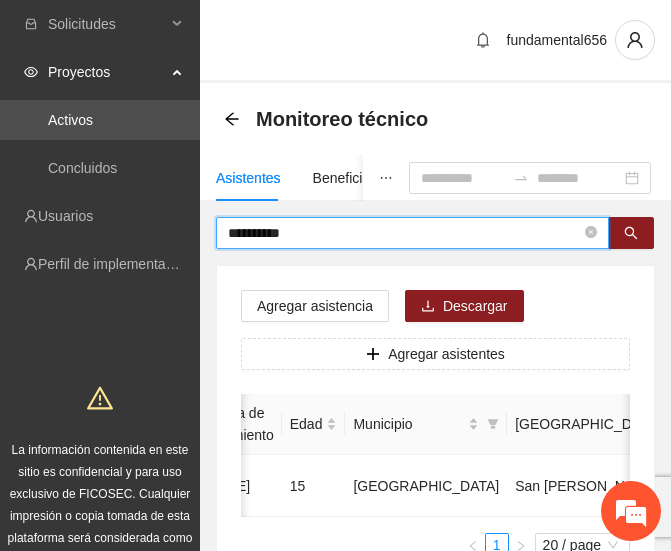 drag, startPoint x: 379, startPoint y: 232, endPoint x: 56, endPoint y: 240, distance: 323.09906 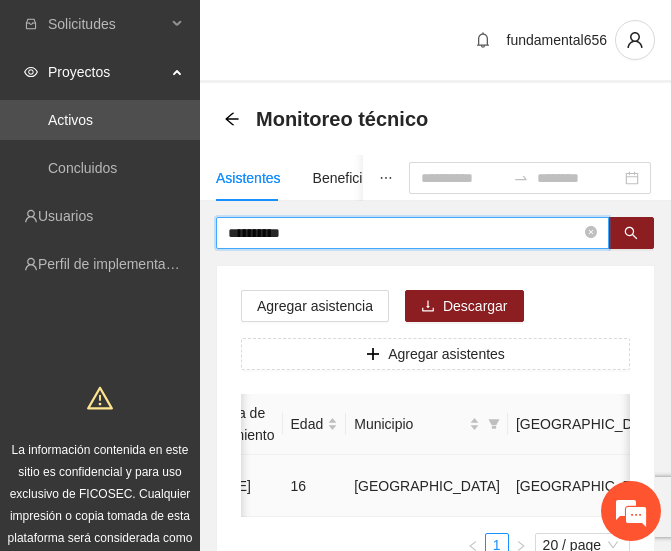 scroll, scrollTop: 111, scrollLeft: 0, axis: vertical 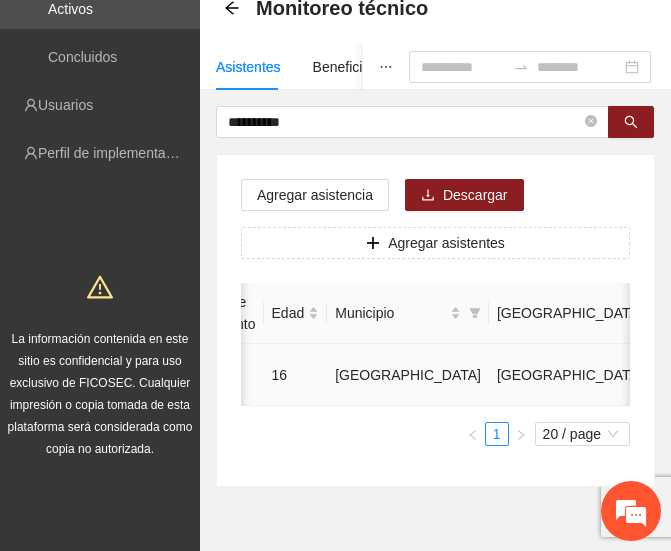 click 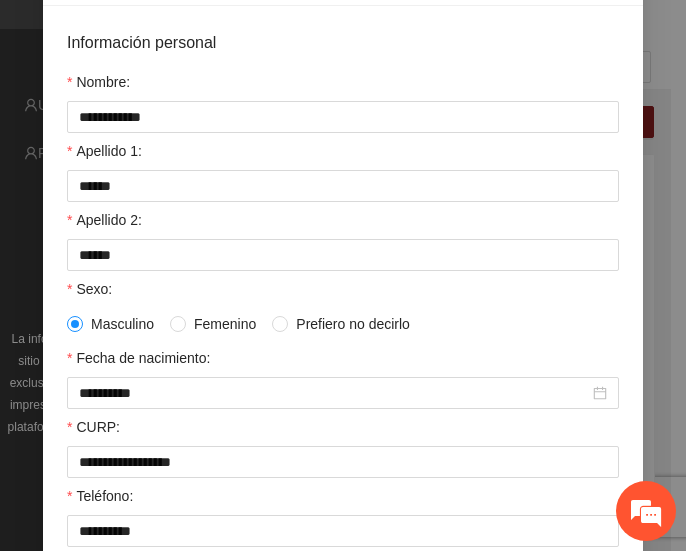 scroll, scrollTop: 158, scrollLeft: 0, axis: vertical 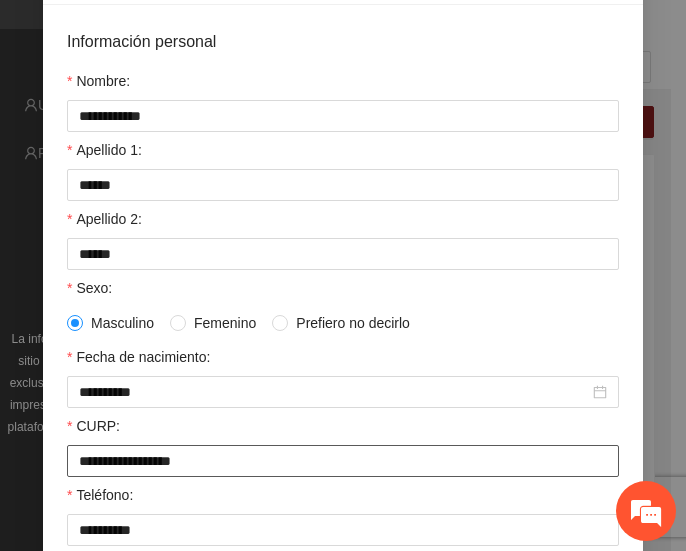 drag, startPoint x: 242, startPoint y: 467, endPoint x: 78, endPoint y: 473, distance: 164.10973 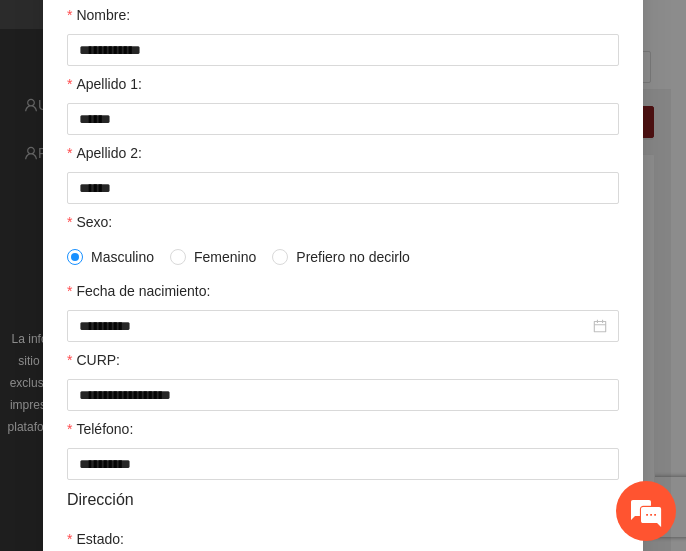 scroll, scrollTop: 227, scrollLeft: 0, axis: vertical 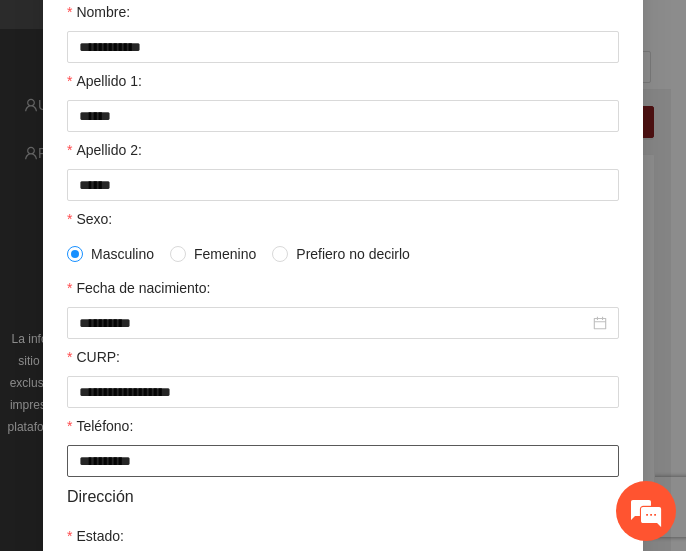 drag, startPoint x: 158, startPoint y: 464, endPoint x: 53, endPoint y: 457, distance: 105.23308 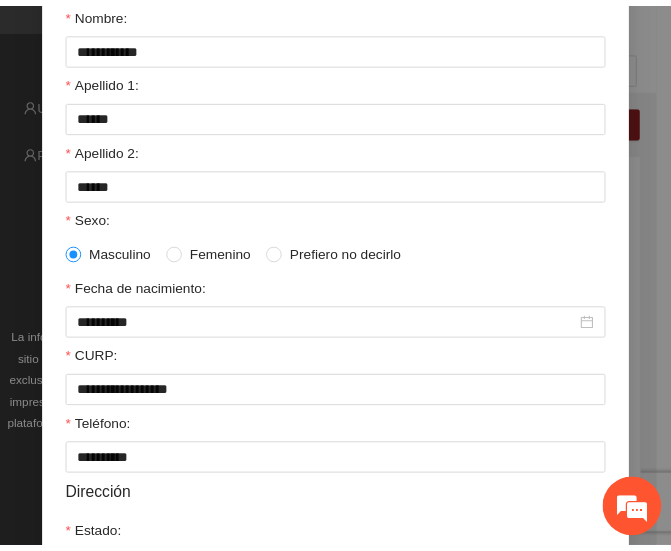 scroll, scrollTop: 45, scrollLeft: 0, axis: vertical 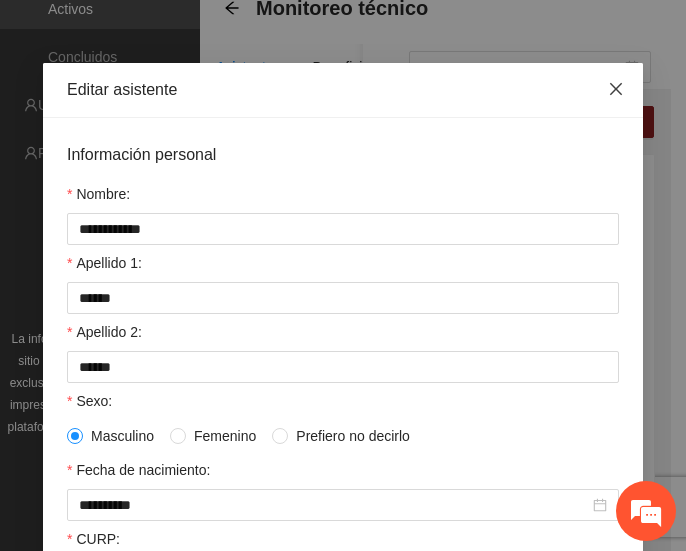 click 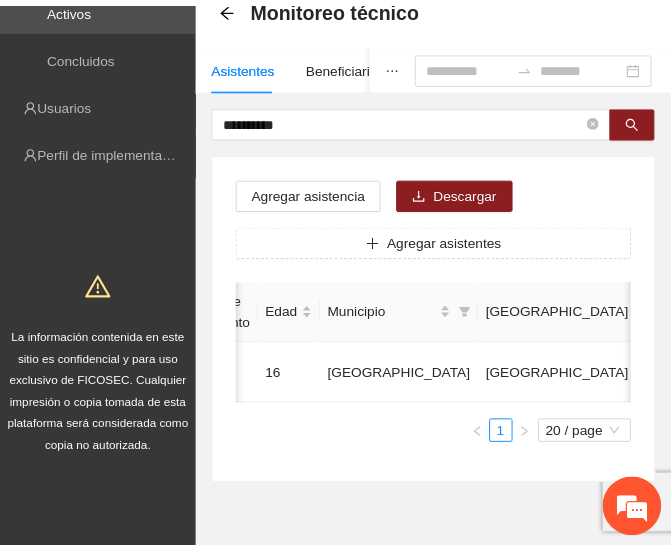 scroll, scrollTop: 0, scrollLeft: 619, axis: horizontal 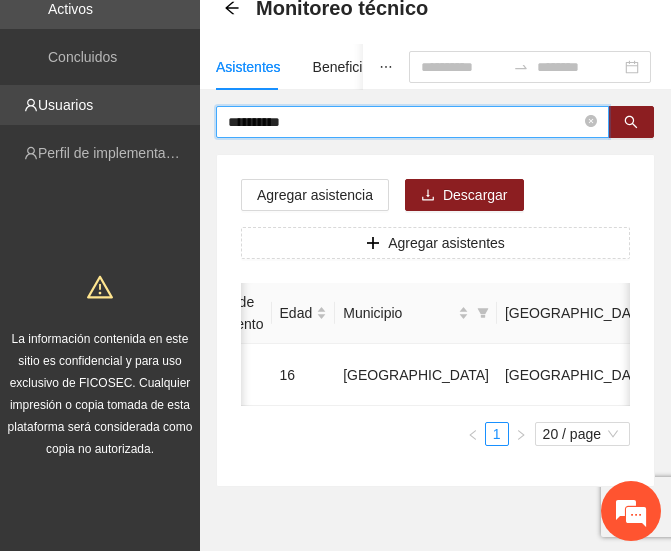drag, startPoint x: 318, startPoint y: 124, endPoint x: 150, endPoint y: 118, distance: 168.1071 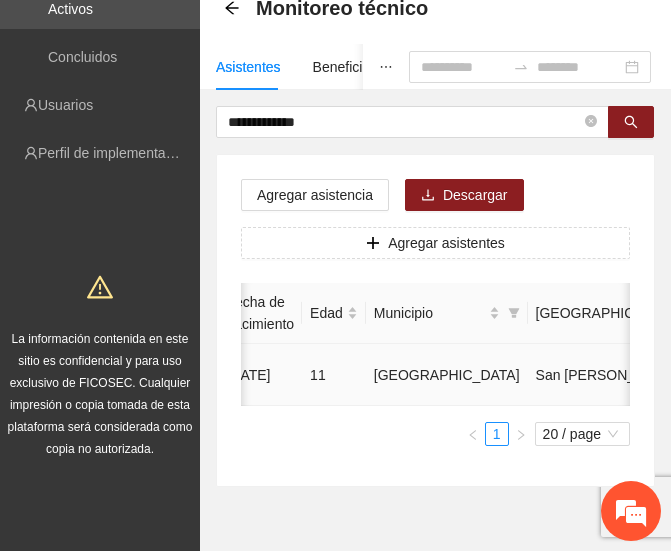 drag, startPoint x: 396, startPoint y: 370, endPoint x: 474, endPoint y: 371, distance: 78.00641 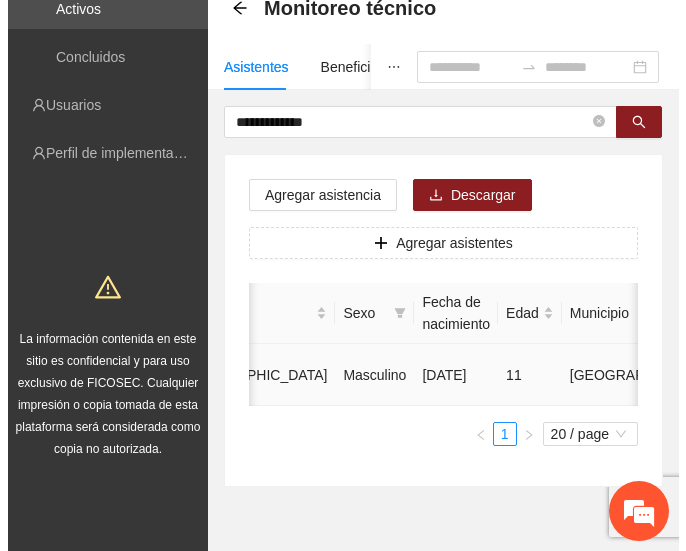 scroll, scrollTop: 0, scrollLeft: 634, axis: horizontal 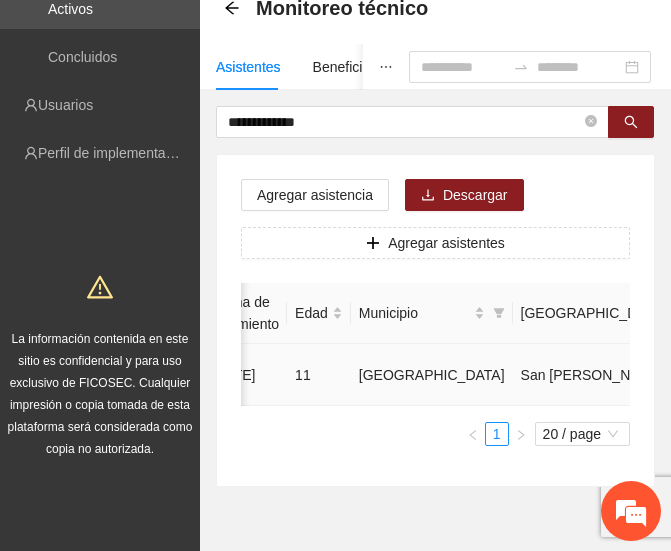 click at bounding box center (880, 375) 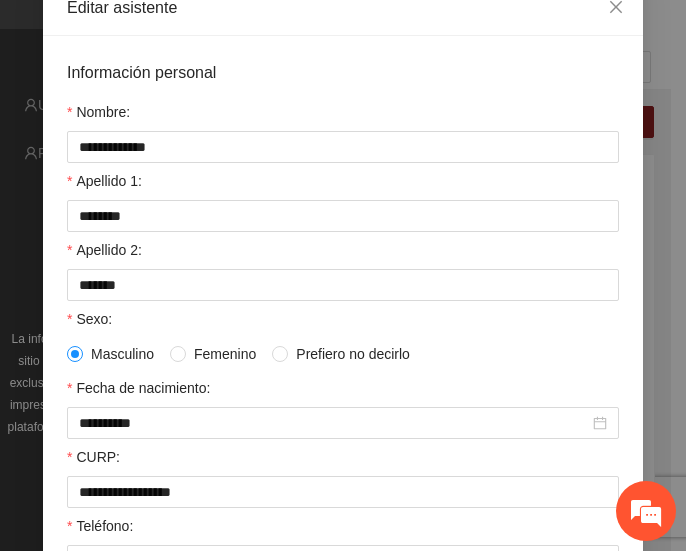 scroll, scrollTop: 262, scrollLeft: 0, axis: vertical 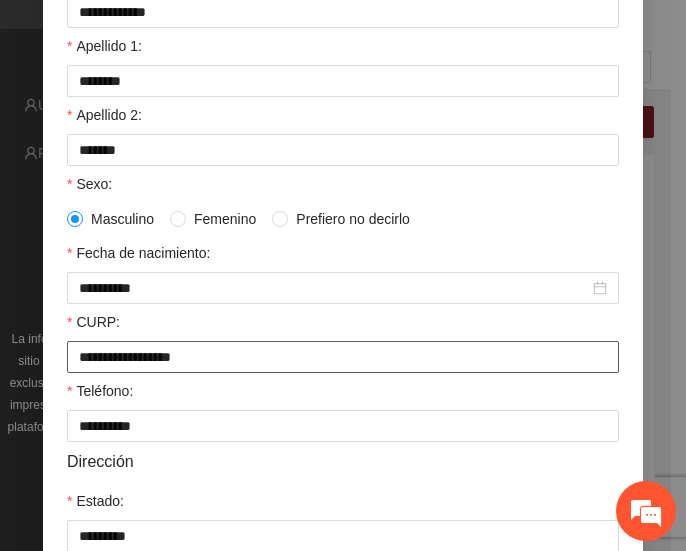 drag, startPoint x: 229, startPoint y: 362, endPoint x: 68, endPoint y: 355, distance: 161.1521 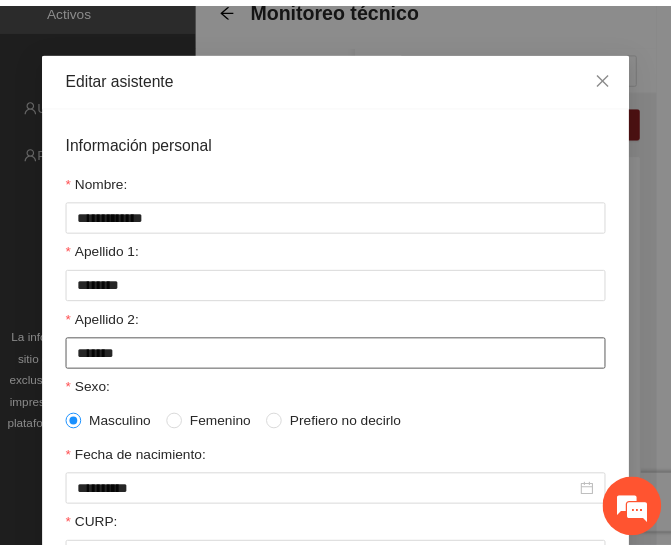 scroll, scrollTop: 0, scrollLeft: 0, axis: both 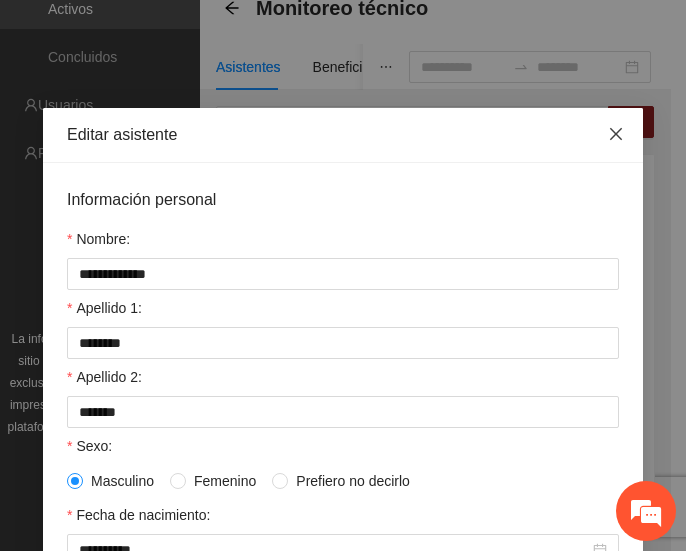 click 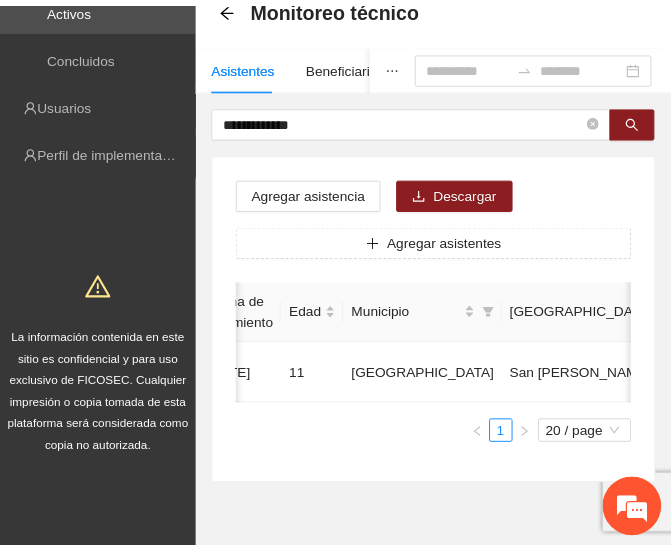 scroll, scrollTop: 0, scrollLeft: 619, axis: horizontal 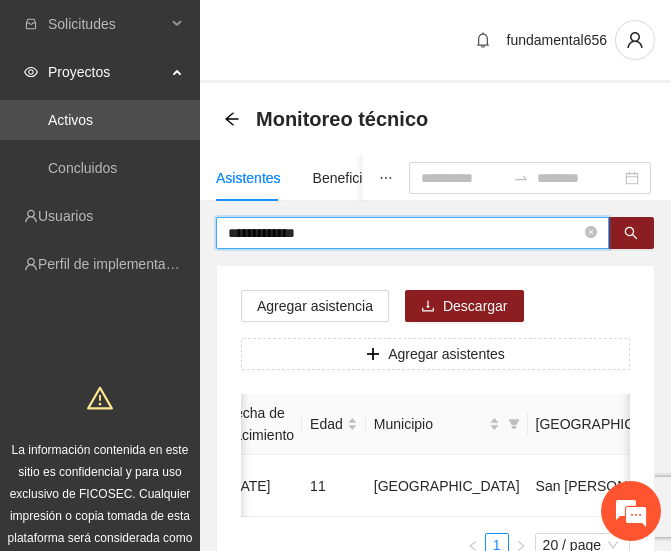 drag, startPoint x: 338, startPoint y: 232, endPoint x: 188, endPoint y: 240, distance: 150.21318 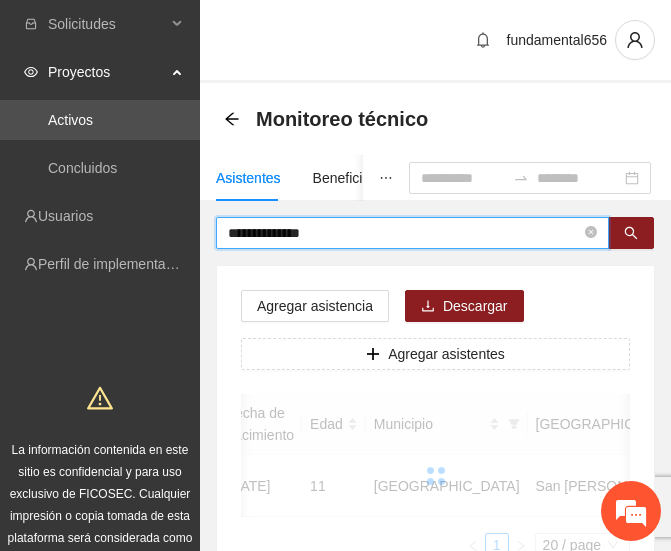 scroll, scrollTop: 0, scrollLeft: 528, axis: horizontal 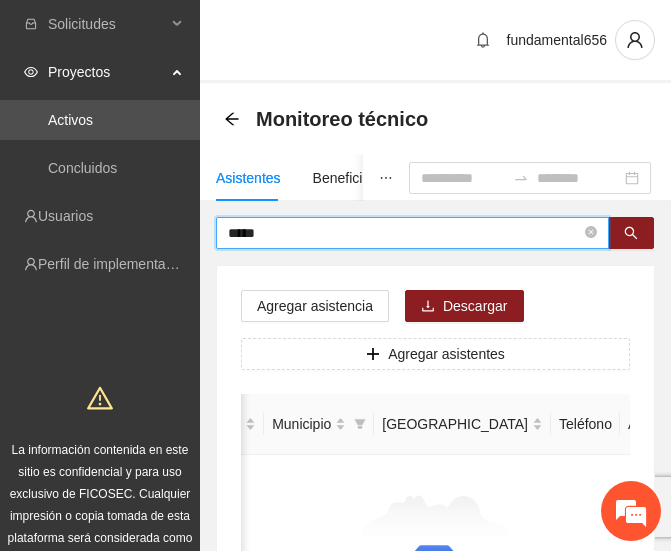 type on "*****" 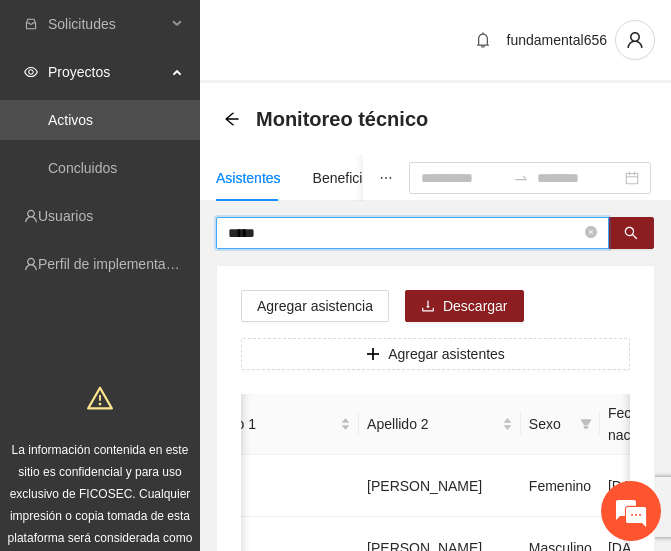 scroll, scrollTop: 0, scrollLeft: 0, axis: both 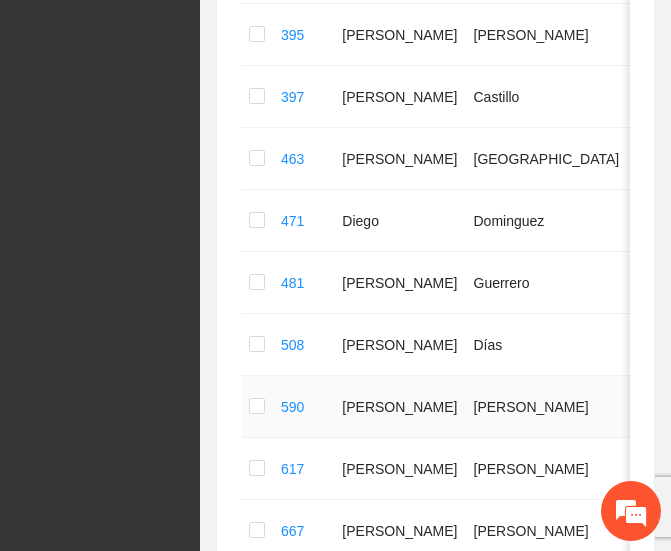click on "[PERSON_NAME]" at bounding box center (399, 407) 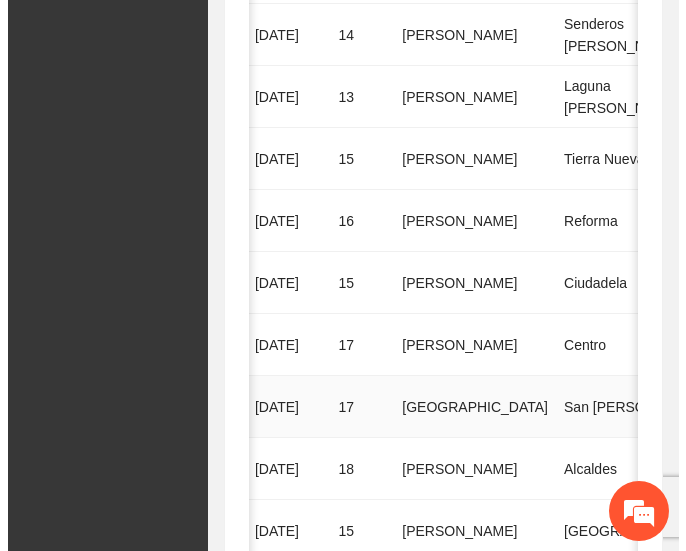 scroll, scrollTop: 0, scrollLeft: 648, axis: horizontal 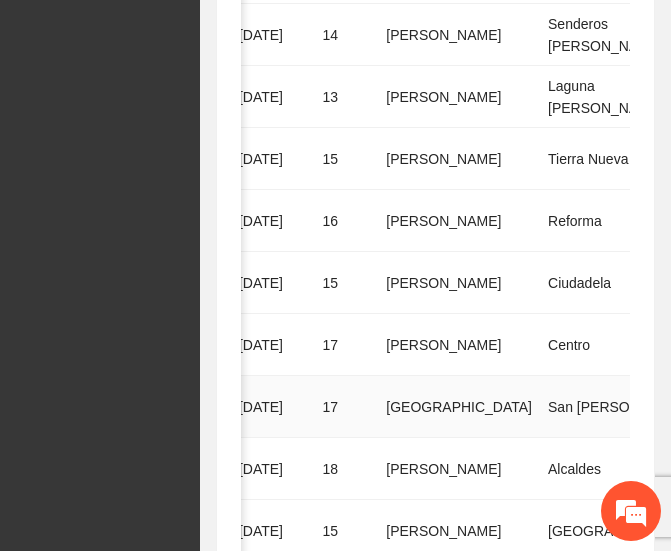 click 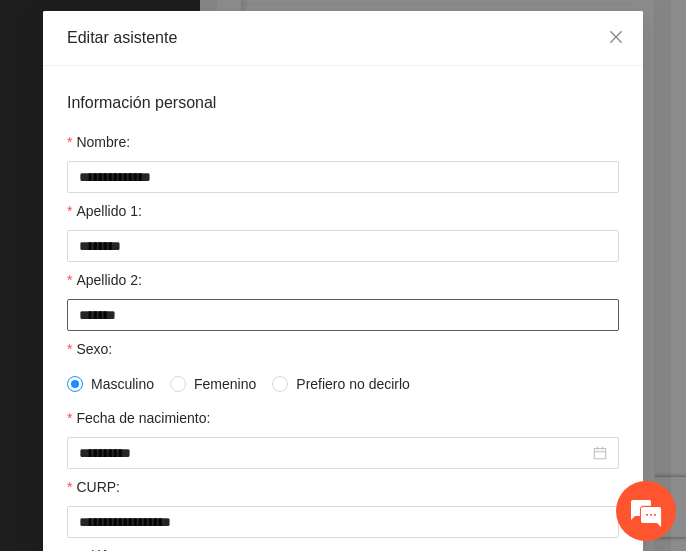 scroll, scrollTop: 158, scrollLeft: 0, axis: vertical 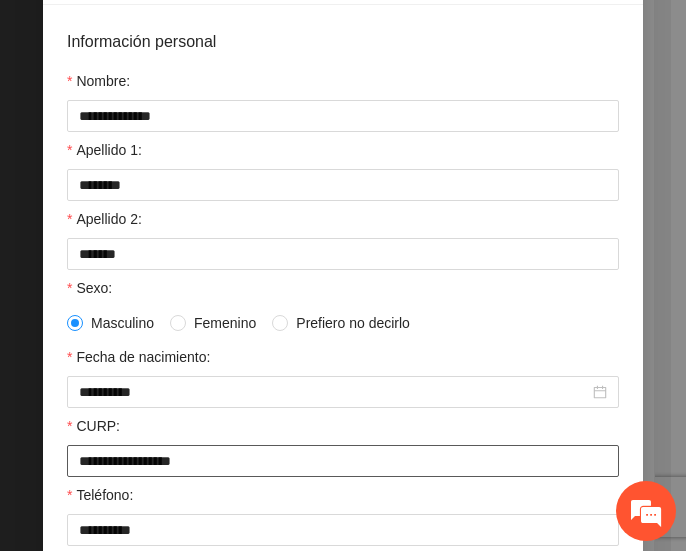 drag, startPoint x: 234, startPoint y: 459, endPoint x: 30, endPoint y: 457, distance: 204.0098 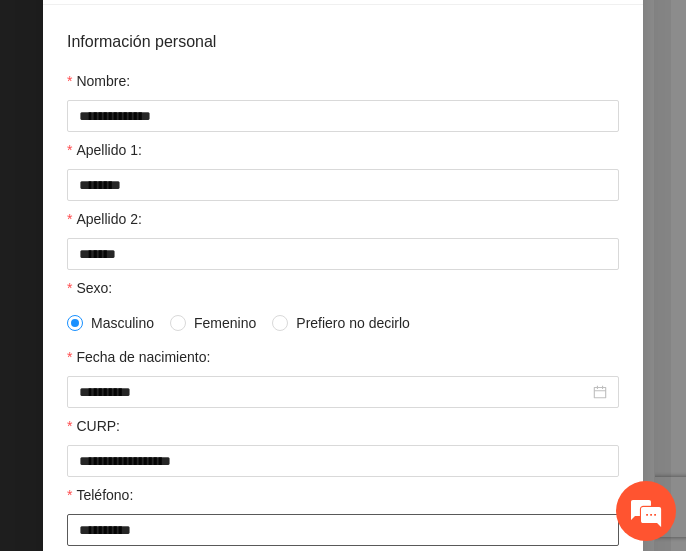 scroll, scrollTop: 170, scrollLeft: 0, axis: vertical 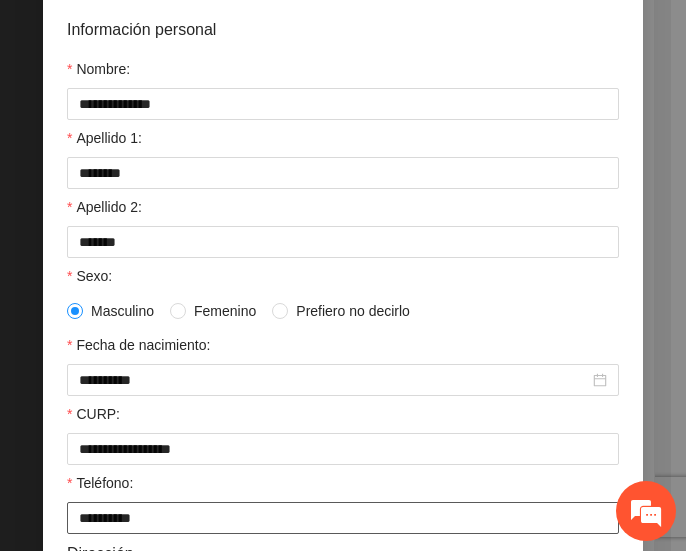 drag, startPoint x: 138, startPoint y: 534, endPoint x: 65, endPoint y: 528, distance: 73.24616 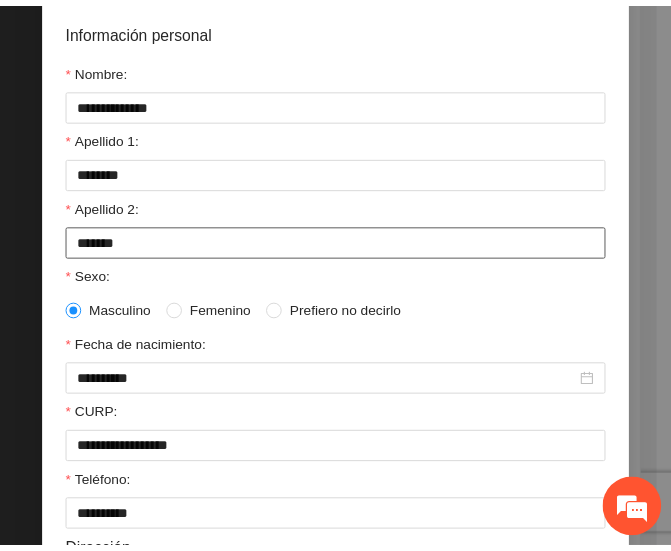 scroll, scrollTop: 0, scrollLeft: 0, axis: both 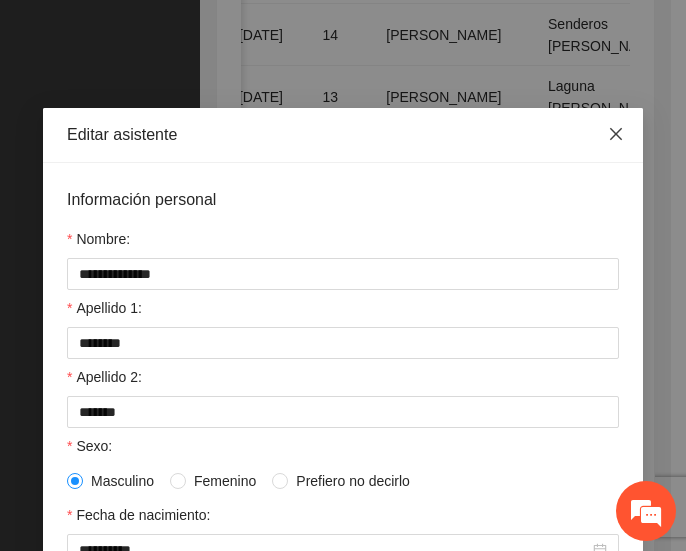 click at bounding box center [616, 135] 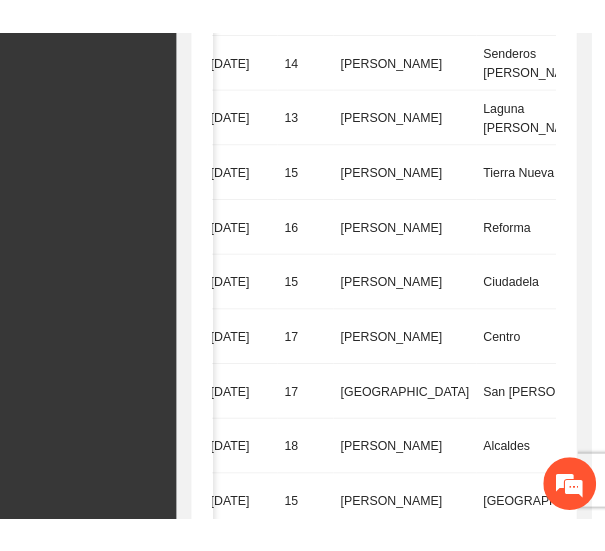 scroll, scrollTop: 0, scrollLeft: 633, axis: horizontal 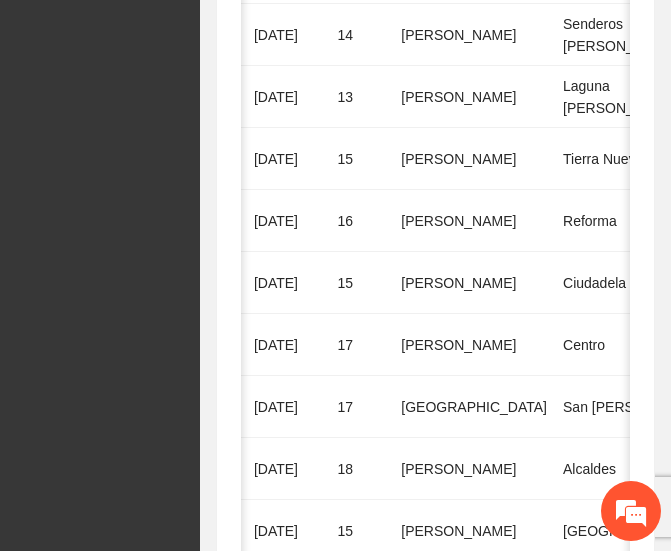 type 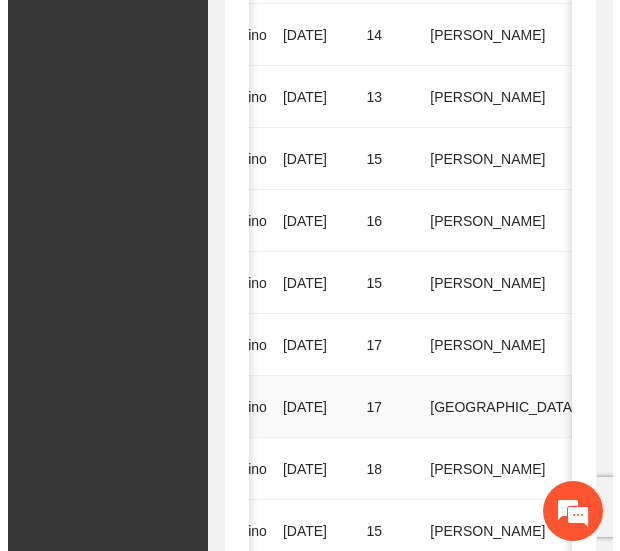 scroll, scrollTop: 0, scrollLeft: 714, axis: horizontal 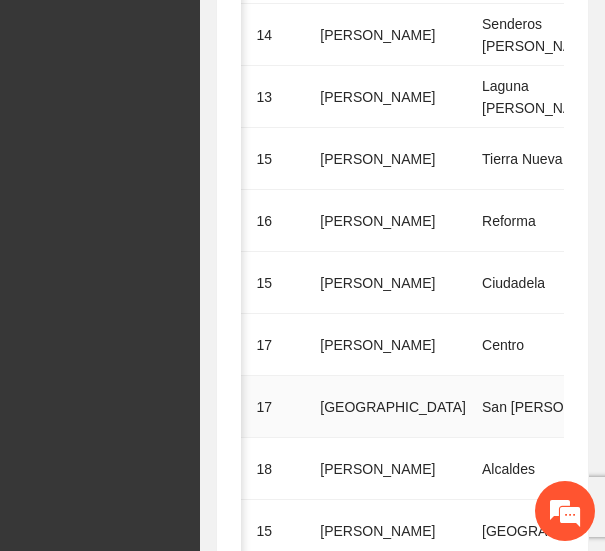 click at bounding box center (890, 407) 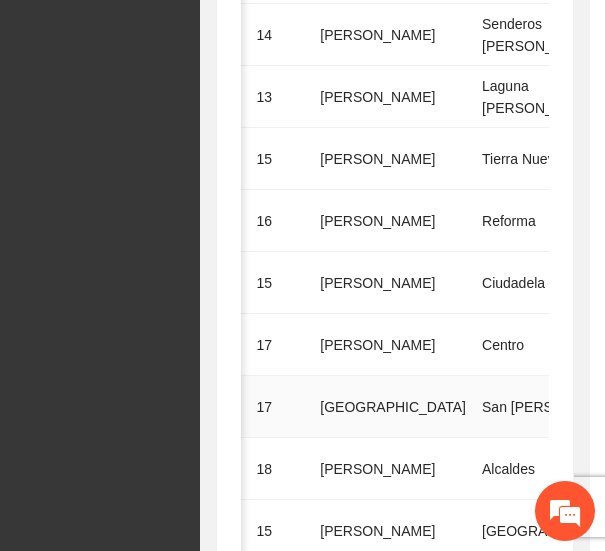 type on "**********" 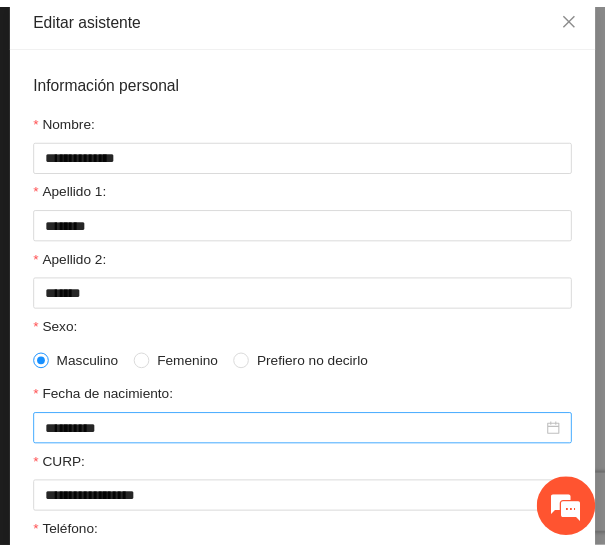scroll, scrollTop: 0, scrollLeft: 0, axis: both 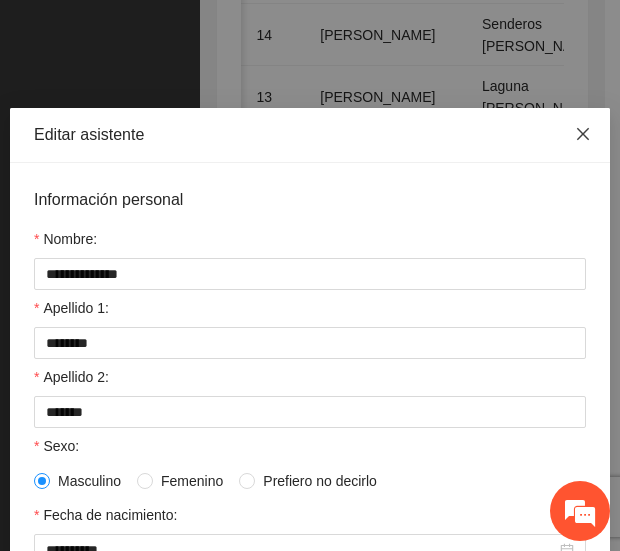 click 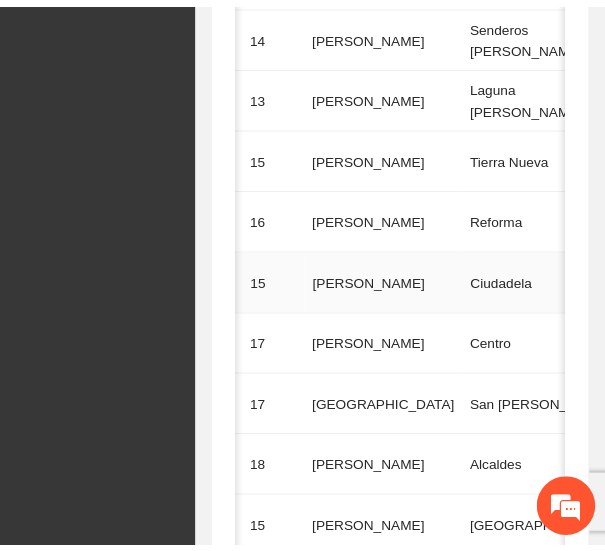 scroll, scrollTop: 0, scrollLeft: 699, axis: horizontal 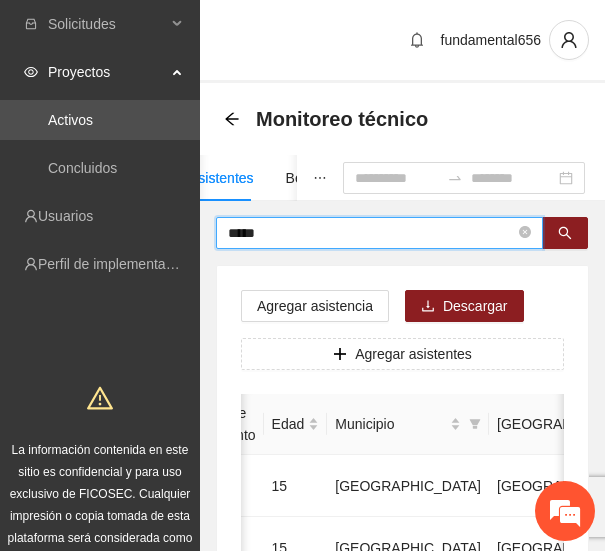 drag, startPoint x: 275, startPoint y: 230, endPoint x: 202, endPoint y: 233, distance: 73.061615 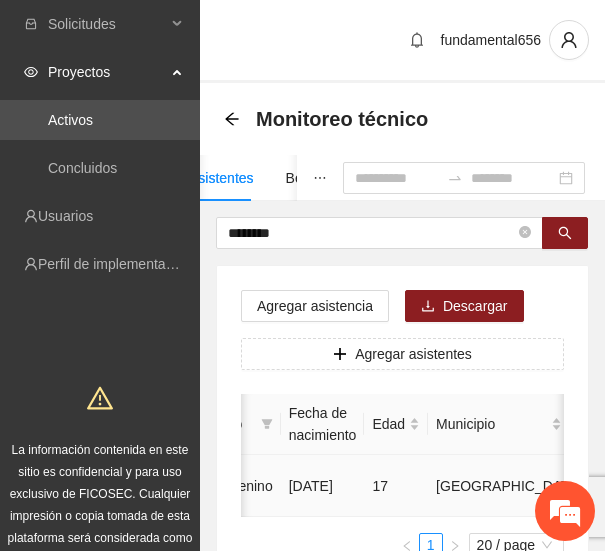 scroll, scrollTop: 0, scrollLeft: 586, axis: horizontal 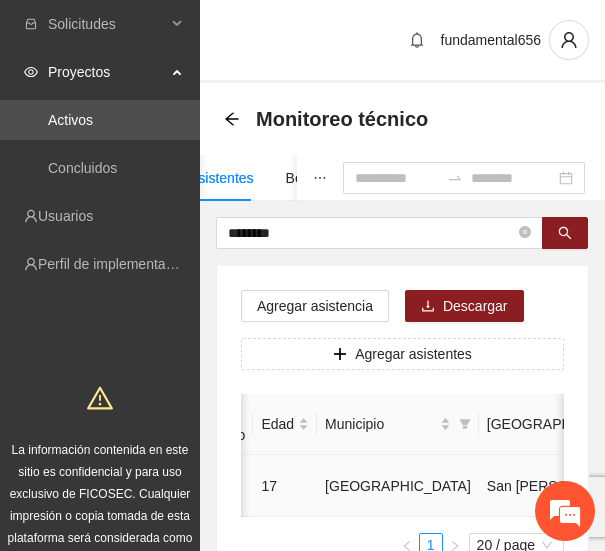drag, startPoint x: 429, startPoint y: 481, endPoint x: 509, endPoint y: 486, distance: 80.1561 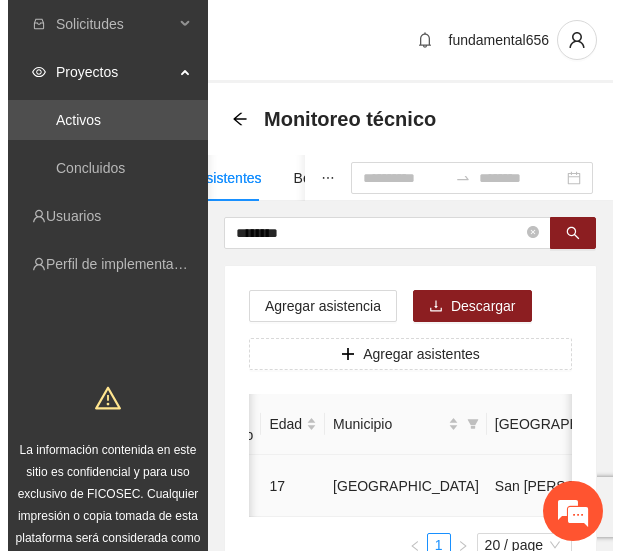 scroll, scrollTop: 0, scrollLeft: 698, axis: horizontal 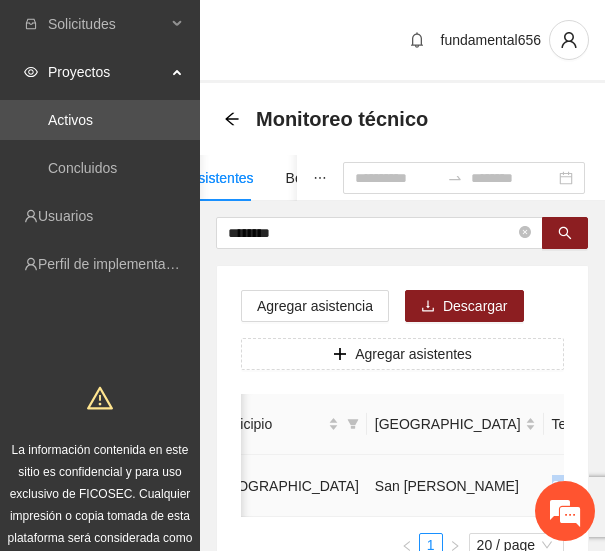 click 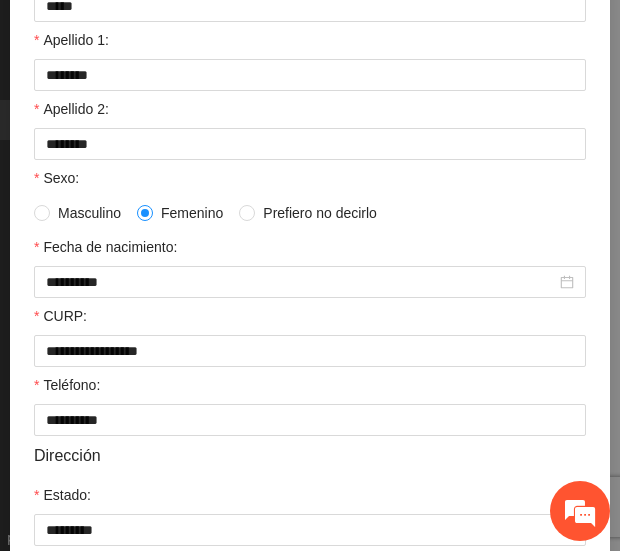 scroll, scrollTop: 266, scrollLeft: 0, axis: vertical 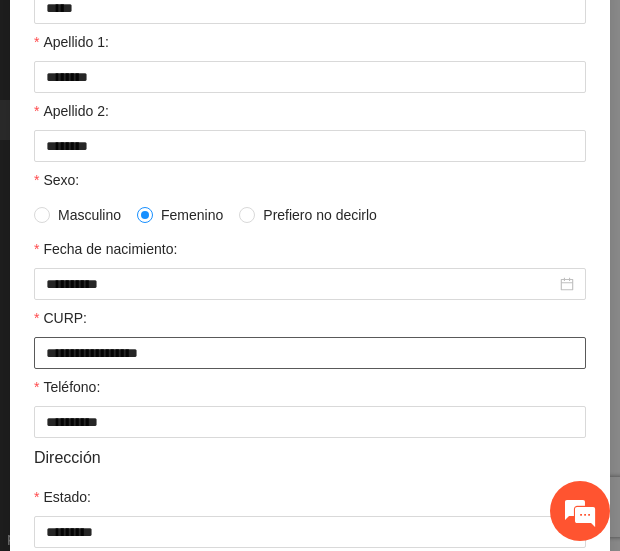 drag, startPoint x: 207, startPoint y: 350, endPoint x: 7, endPoint y: 350, distance: 200 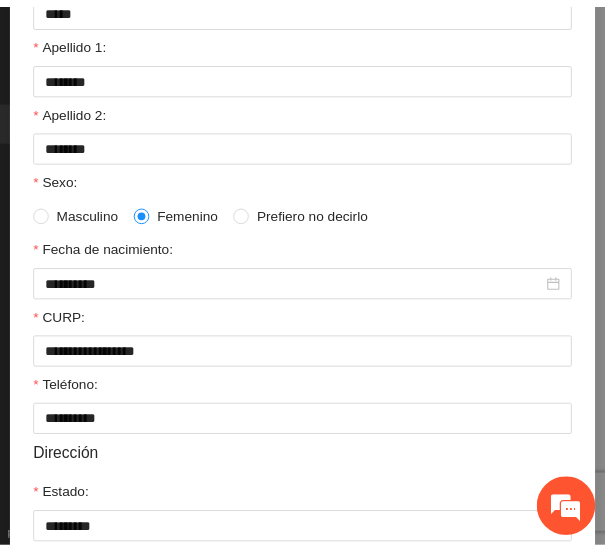scroll, scrollTop: 0, scrollLeft: 0, axis: both 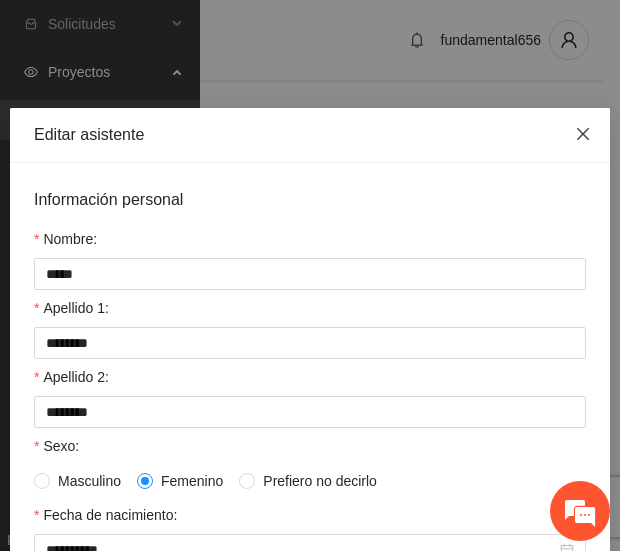 click 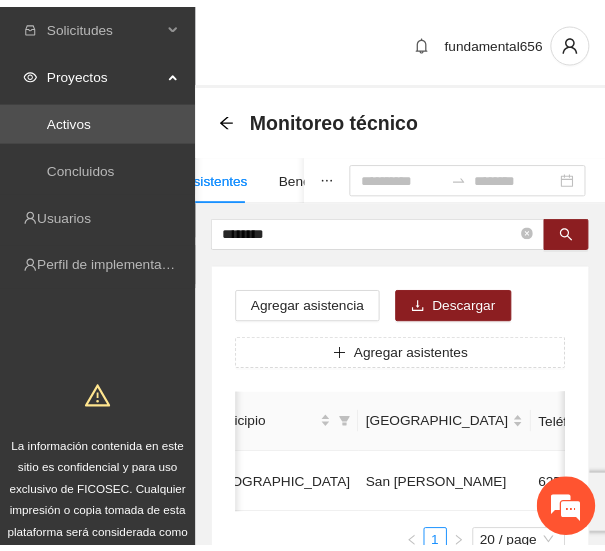 scroll, scrollTop: 0, scrollLeft: 683, axis: horizontal 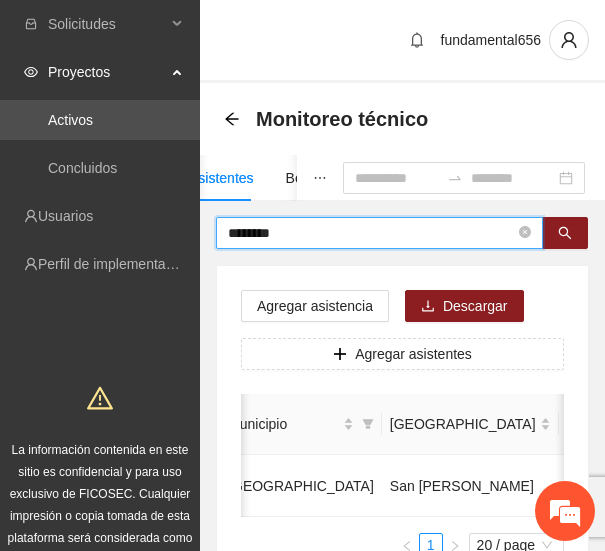 drag, startPoint x: 322, startPoint y: 230, endPoint x: 129, endPoint y: 239, distance: 193.20973 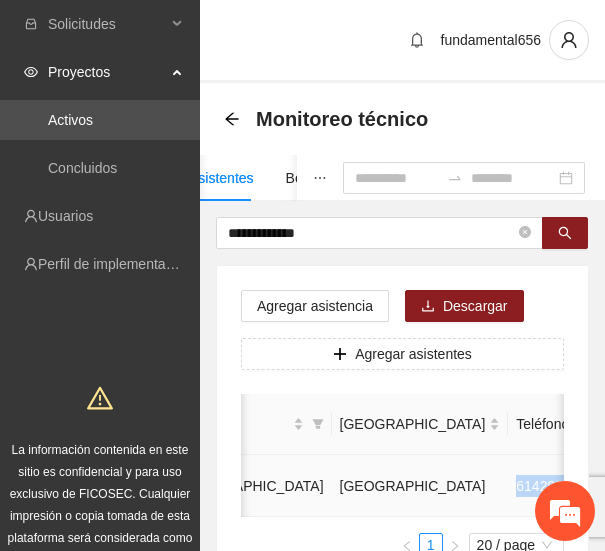 drag, startPoint x: 334, startPoint y: 484, endPoint x: 409, endPoint y: 486, distance: 75.026665 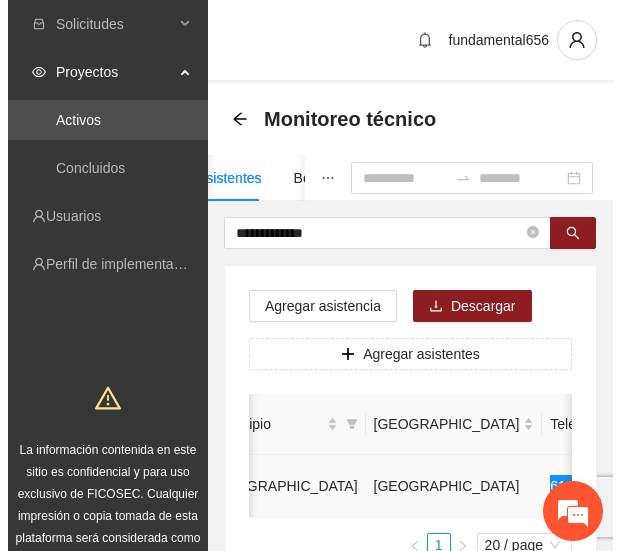 scroll, scrollTop: 0, scrollLeft: 698, axis: horizontal 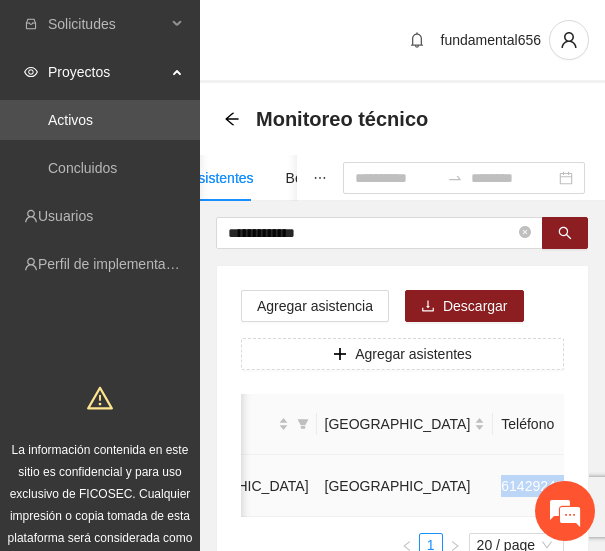click 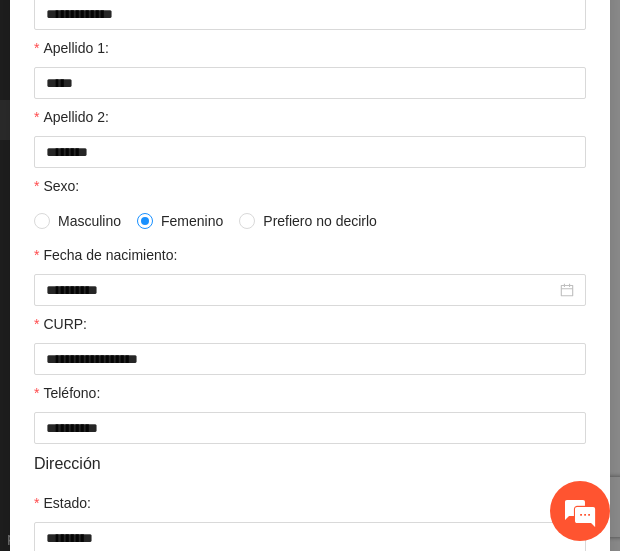 scroll, scrollTop: 262, scrollLeft: 0, axis: vertical 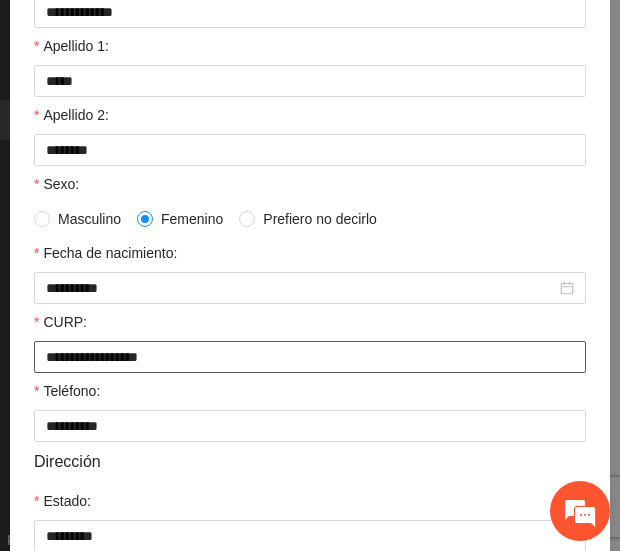 drag, startPoint x: 186, startPoint y: 357, endPoint x: 20, endPoint y: 355, distance: 166.01205 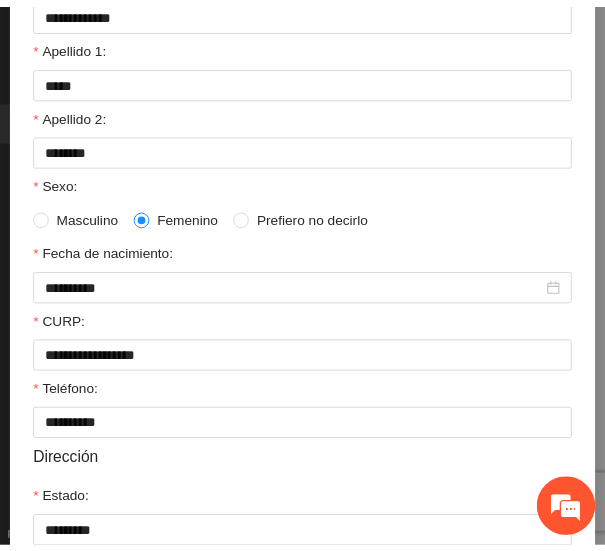scroll, scrollTop: 0, scrollLeft: 0, axis: both 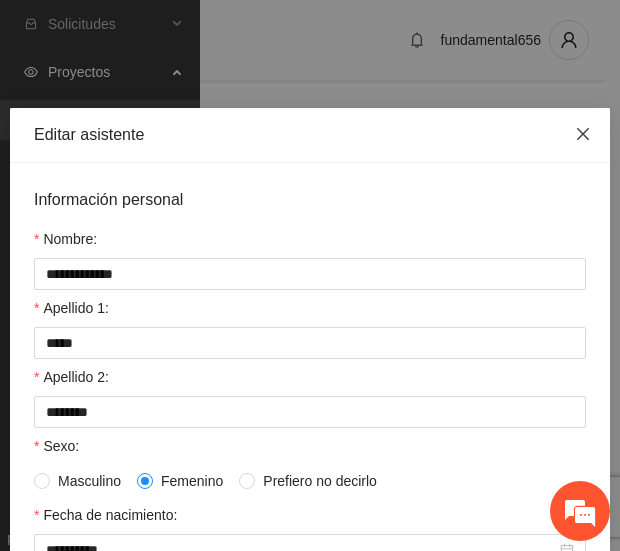 click 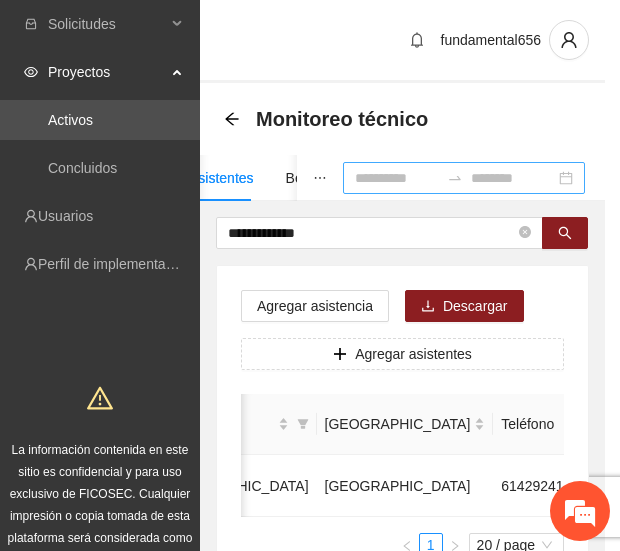 scroll, scrollTop: 0, scrollLeft: 683, axis: horizontal 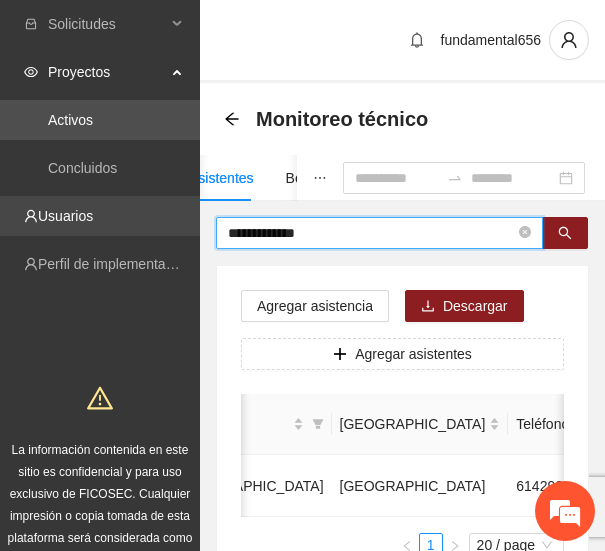 drag, startPoint x: 326, startPoint y: 231, endPoint x: 159, endPoint y: 227, distance: 167.0479 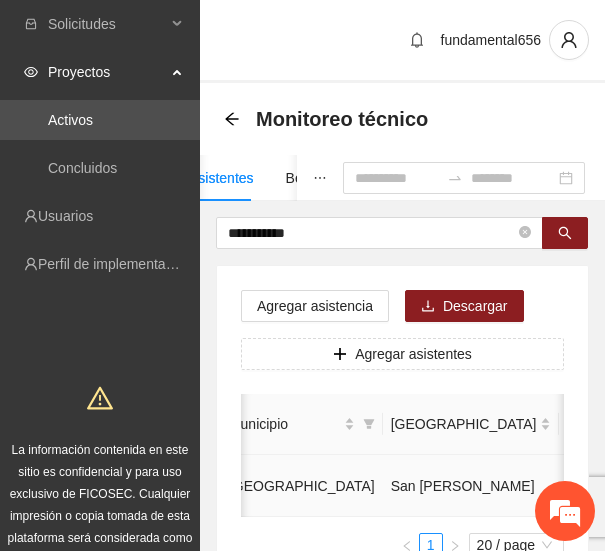 drag, startPoint x: 332, startPoint y: 485, endPoint x: 412, endPoint y: 497, distance: 80.895 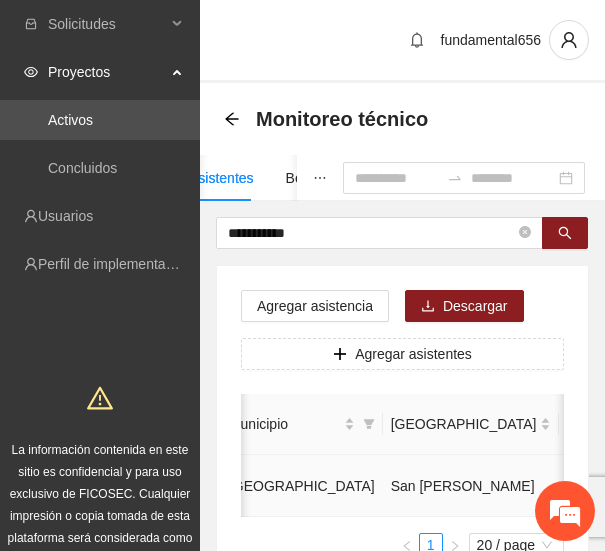 click 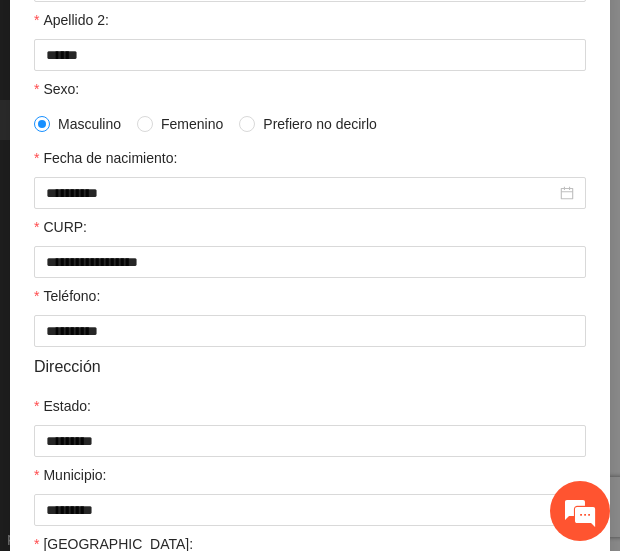 scroll, scrollTop: 241, scrollLeft: 0, axis: vertical 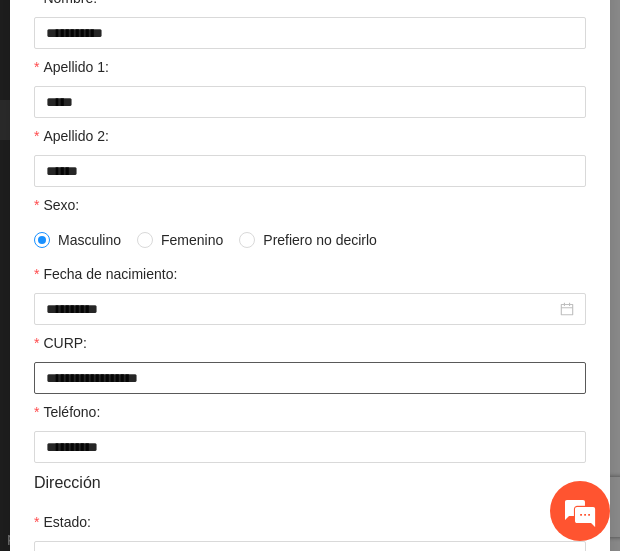 drag, startPoint x: 185, startPoint y: 374, endPoint x: 37, endPoint y: 372, distance: 148.01352 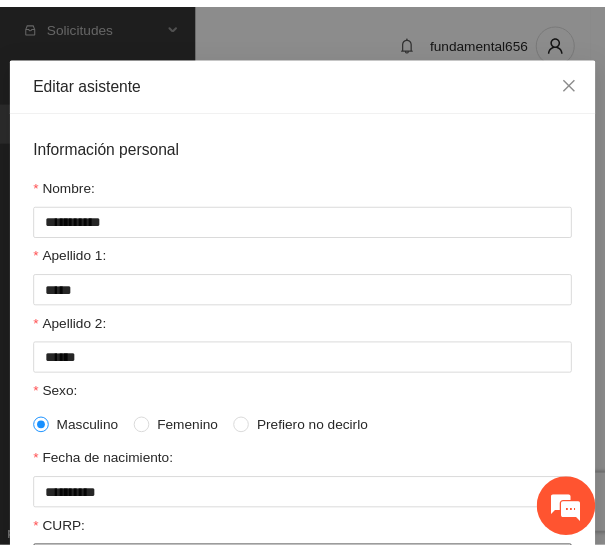 scroll, scrollTop: 51, scrollLeft: 0, axis: vertical 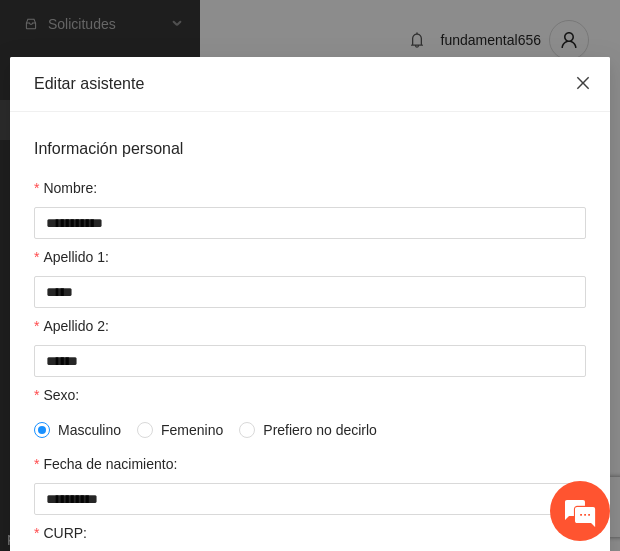 click 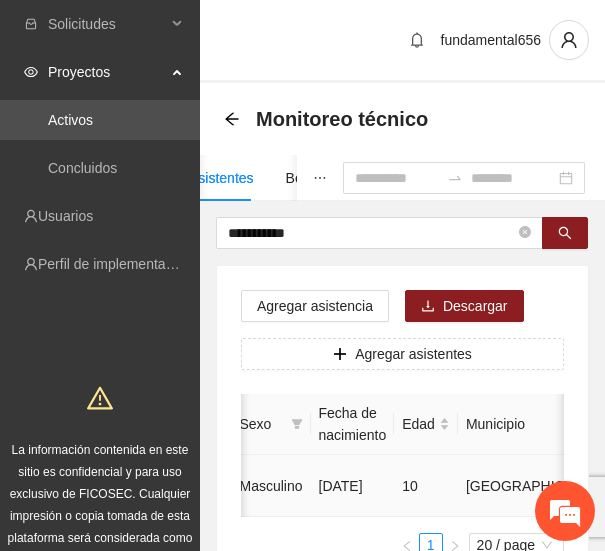 scroll, scrollTop: 0, scrollLeft: 444, axis: horizontal 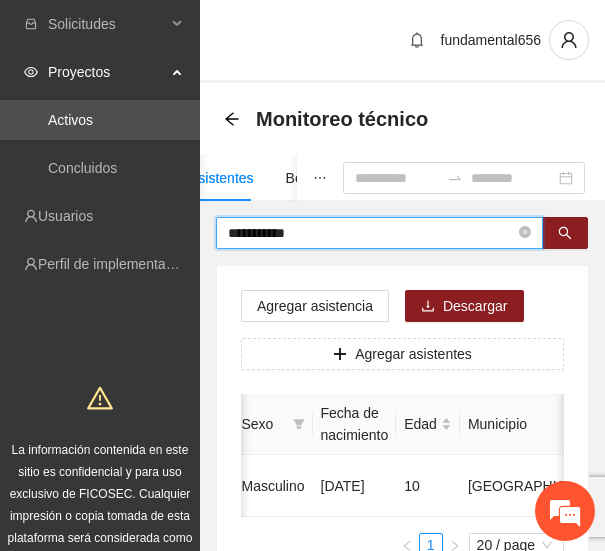 drag, startPoint x: 330, startPoint y: 230, endPoint x: 199, endPoint y: 237, distance: 131.18689 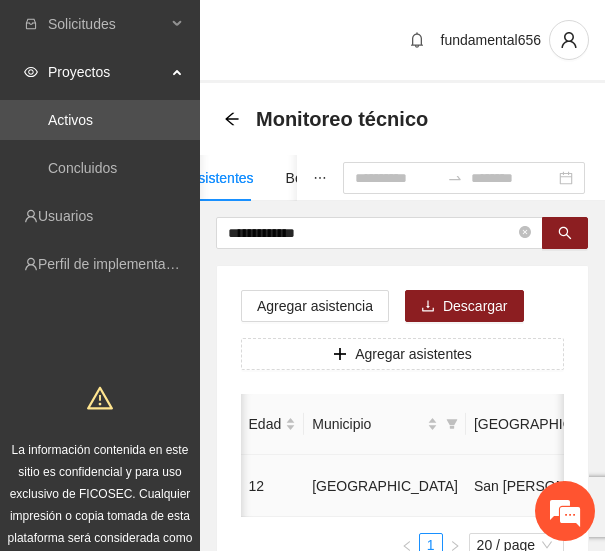 scroll, scrollTop: 0, scrollLeft: 651, axis: horizontal 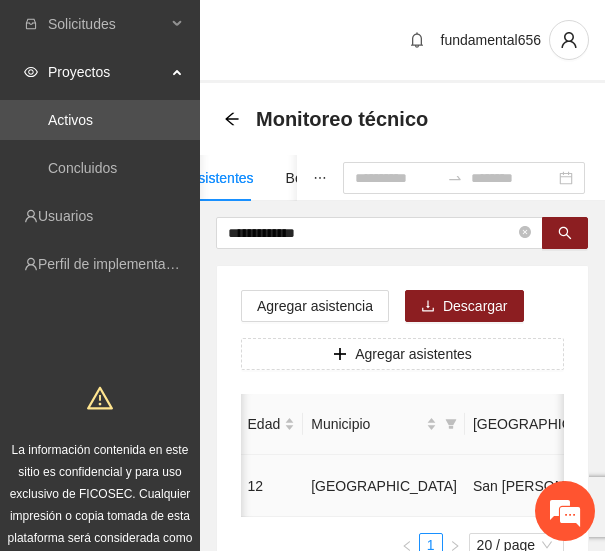 drag, startPoint x: 363, startPoint y: 481, endPoint x: 442, endPoint y: 489, distance: 79.40403 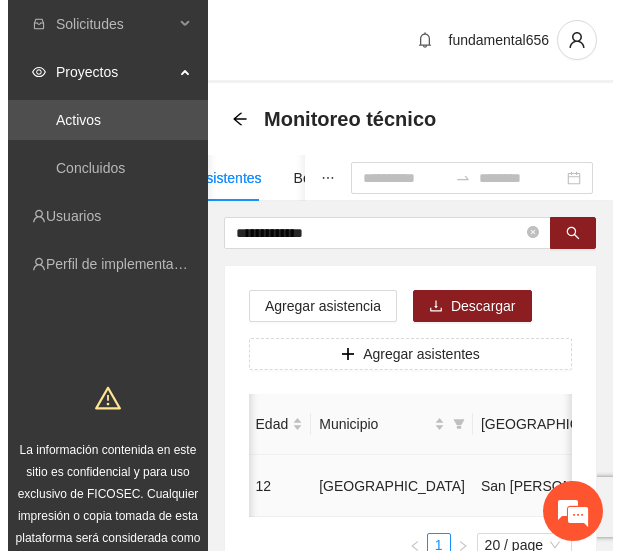 scroll, scrollTop: 0, scrollLeft: 700, axis: horizontal 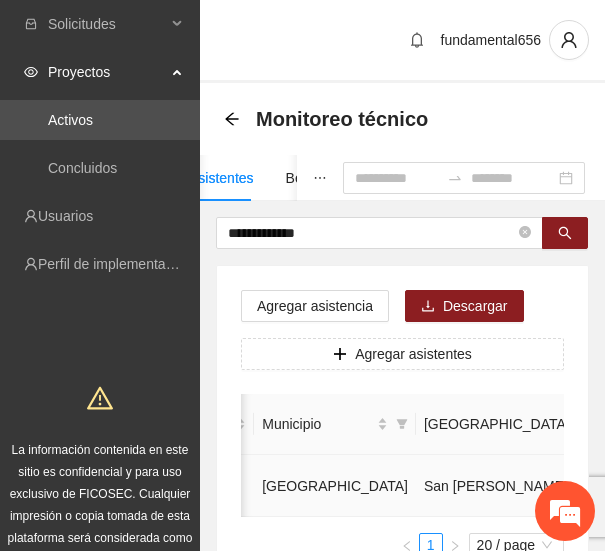 click 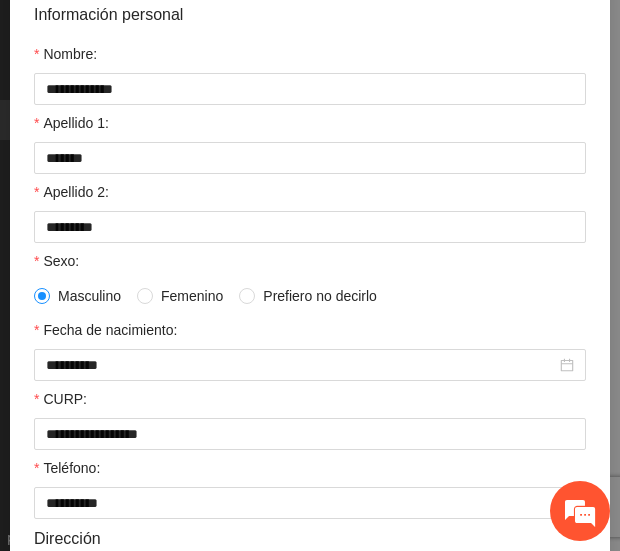 scroll, scrollTop: 310, scrollLeft: 0, axis: vertical 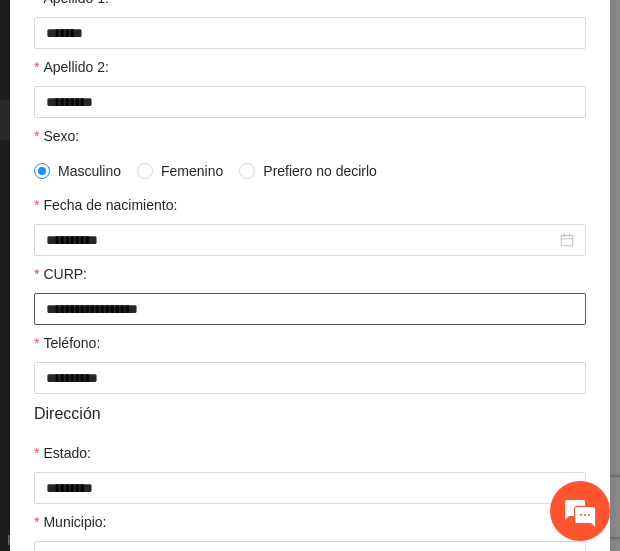 drag, startPoint x: 191, startPoint y: 311, endPoint x: 20, endPoint y: 312, distance: 171.00293 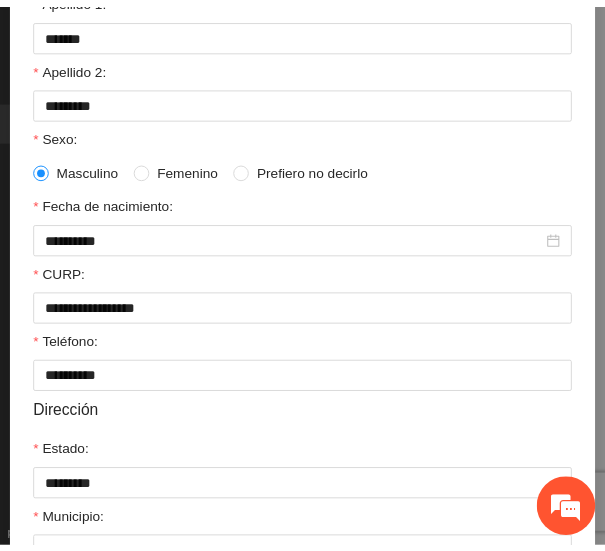 scroll, scrollTop: 0, scrollLeft: 0, axis: both 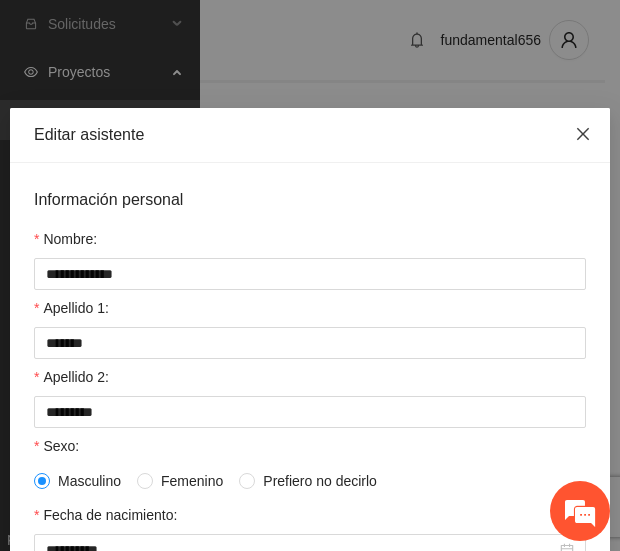 click 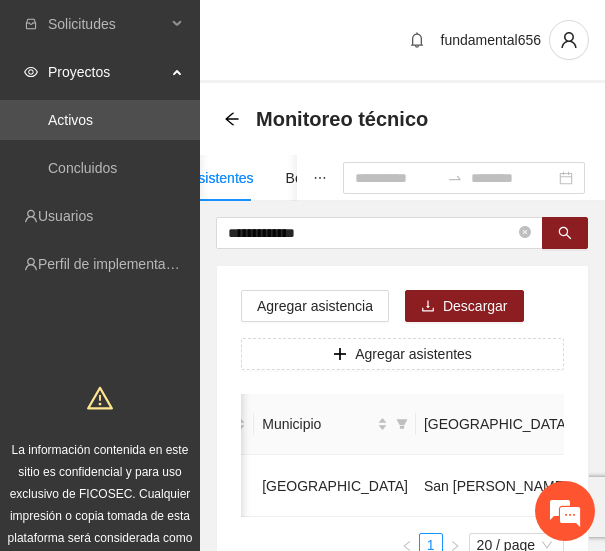scroll, scrollTop: 0, scrollLeft: 685, axis: horizontal 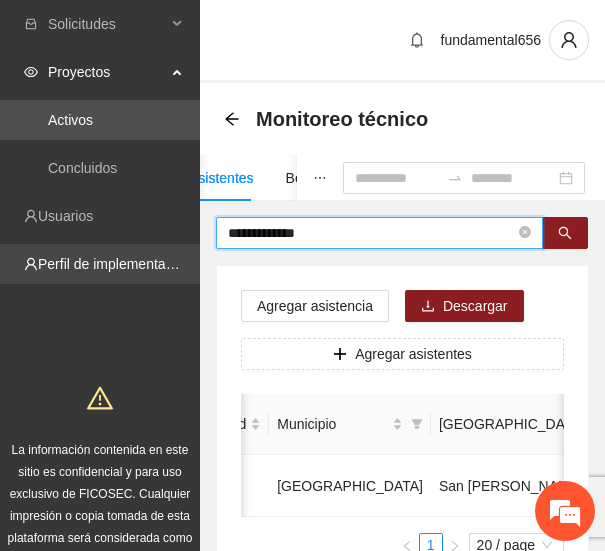 drag, startPoint x: 348, startPoint y: 228, endPoint x: 101, endPoint y: 252, distance: 248.16325 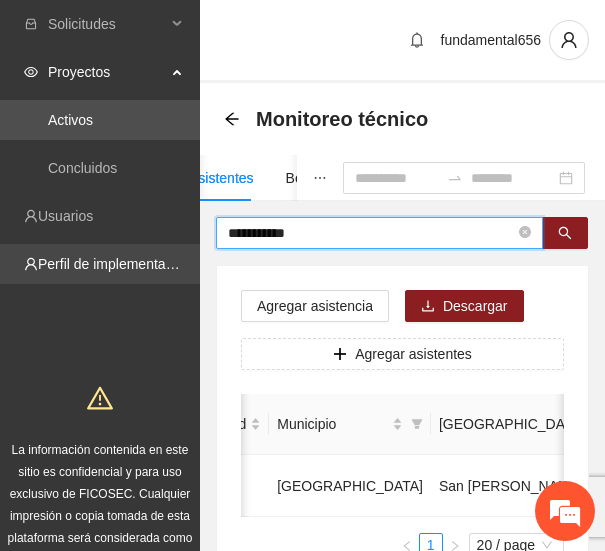 type on "**********" 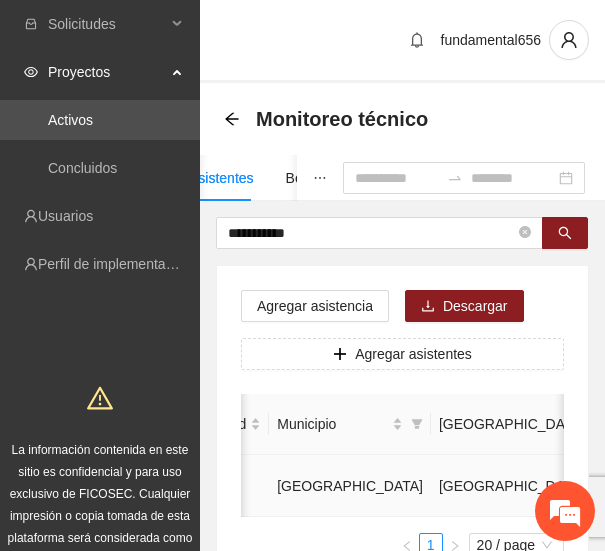 drag, startPoint x: 327, startPoint y: 482, endPoint x: 423, endPoint y: 489, distance: 96.25487 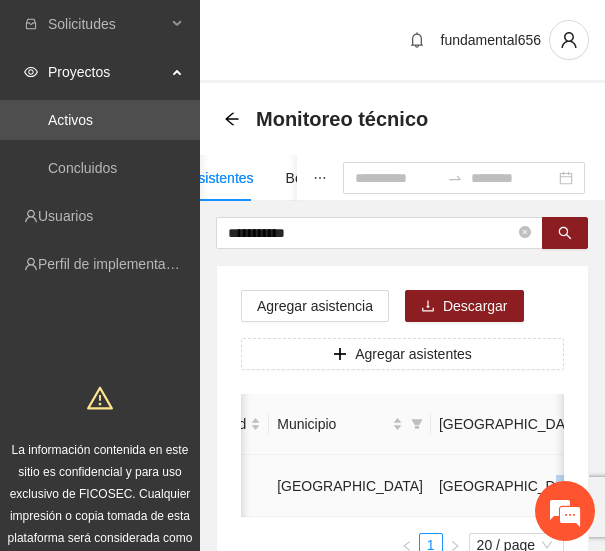 drag, startPoint x: 409, startPoint y: 482, endPoint x: 321, endPoint y: 487, distance: 88.14193 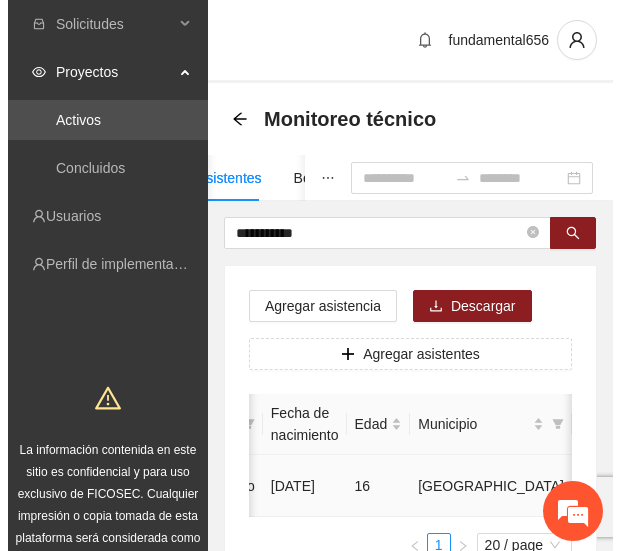 scroll, scrollTop: 0, scrollLeft: 700, axis: horizontal 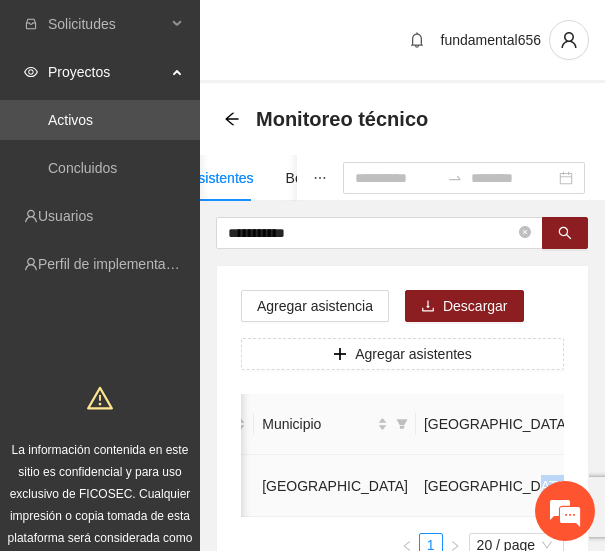 click 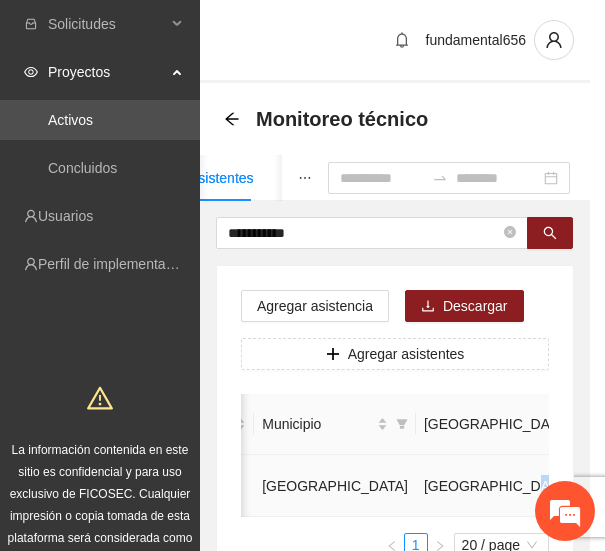 type on "**********" 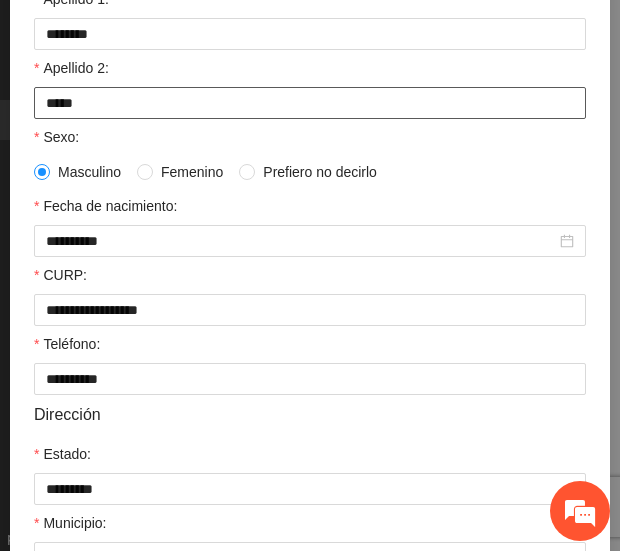scroll, scrollTop: 310, scrollLeft: 0, axis: vertical 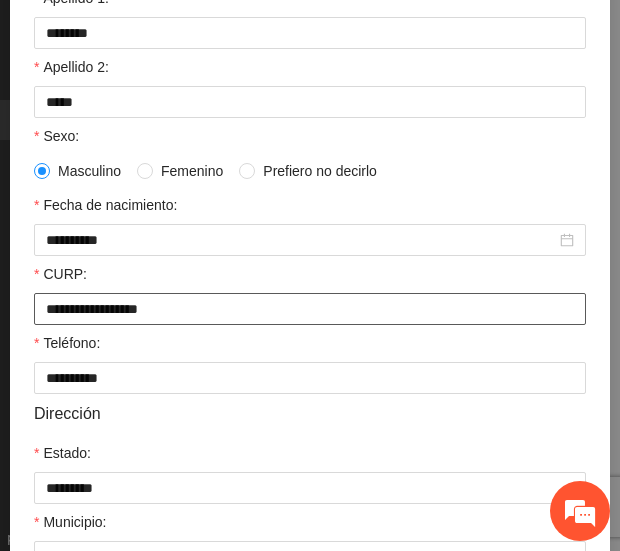 drag, startPoint x: 194, startPoint y: 304, endPoint x: 24, endPoint y: 295, distance: 170.23807 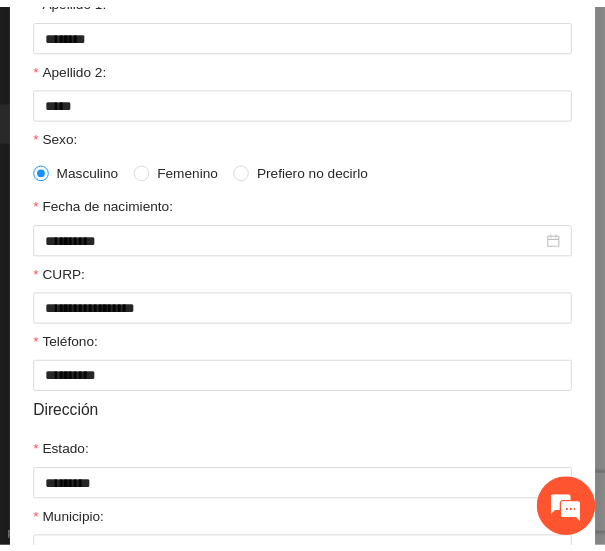 scroll, scrollTop: 0, scrollLeft: 0, axis: both 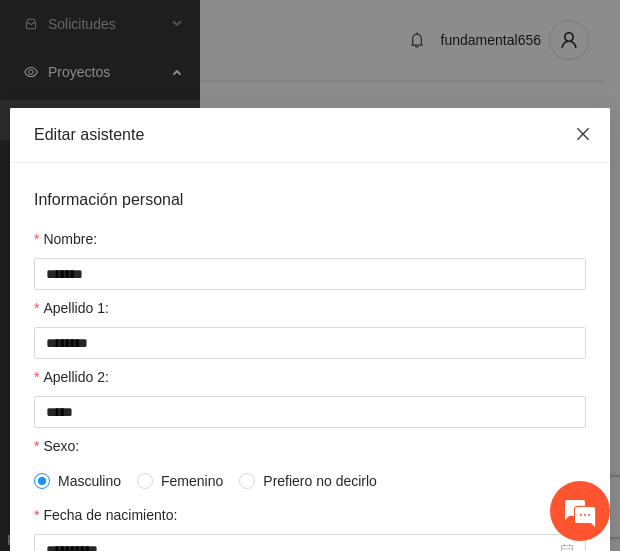 click at bounding box center [583, 135] 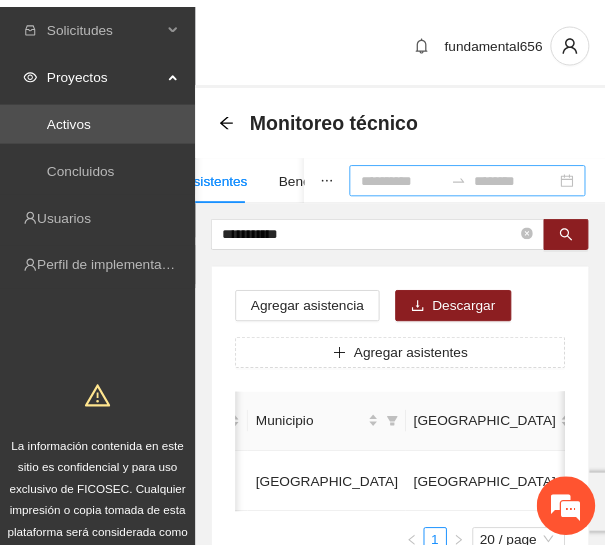 scroll, scrollTop: 0, scrollLeft: 685, axis: horizontal 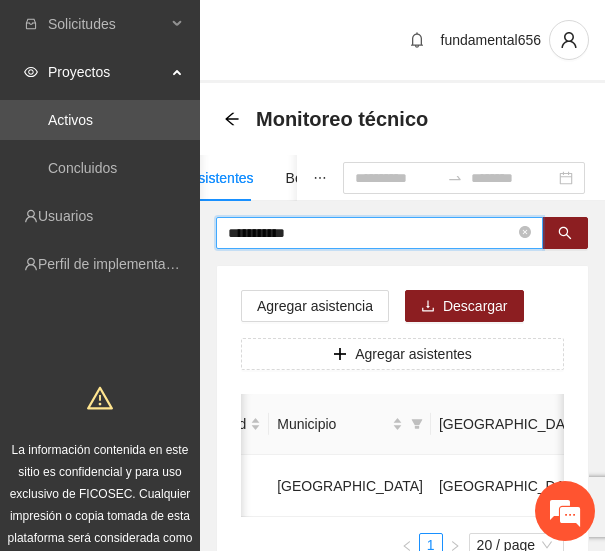 drag, startPoint x: 352, startPoint y: 229, endPoint x: 60, endPoint y: 242, distance: 292.28925 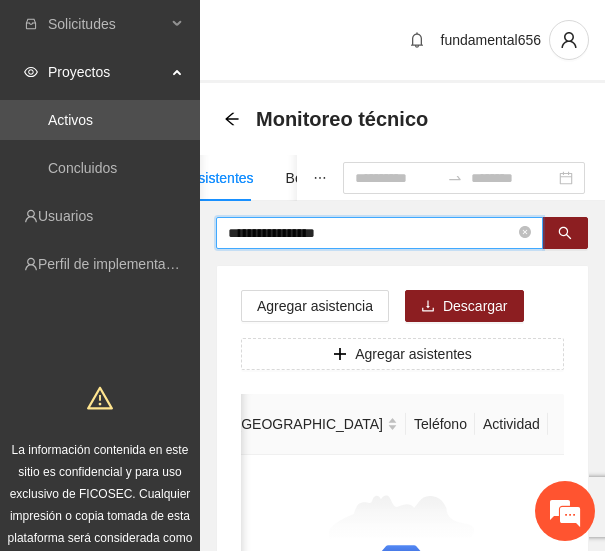 scroll, scrollTop: 0, scrollLeft: 594, axis: horizontal 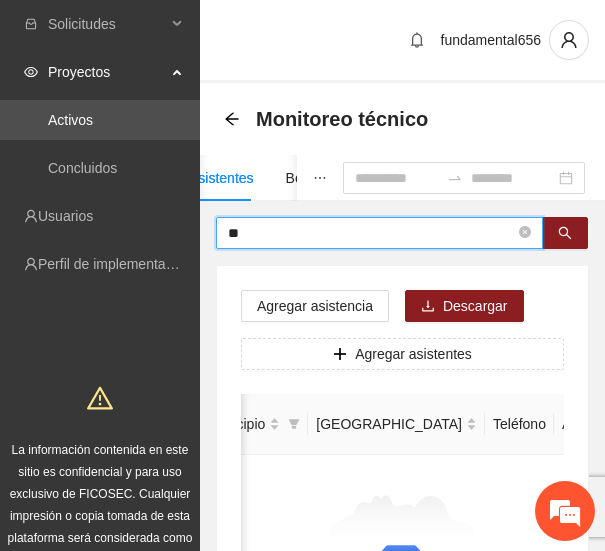 type on "*" 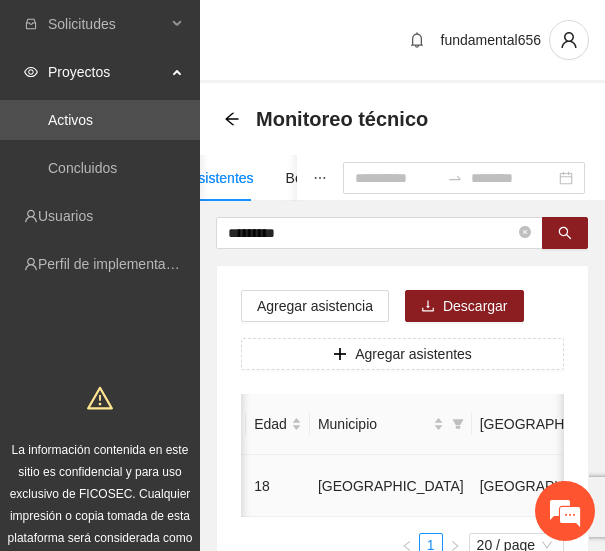 drag, startPoint x: 415, startPoint y: 485, endPoint x: 499, endPoint y: 492, distance: 84.29116 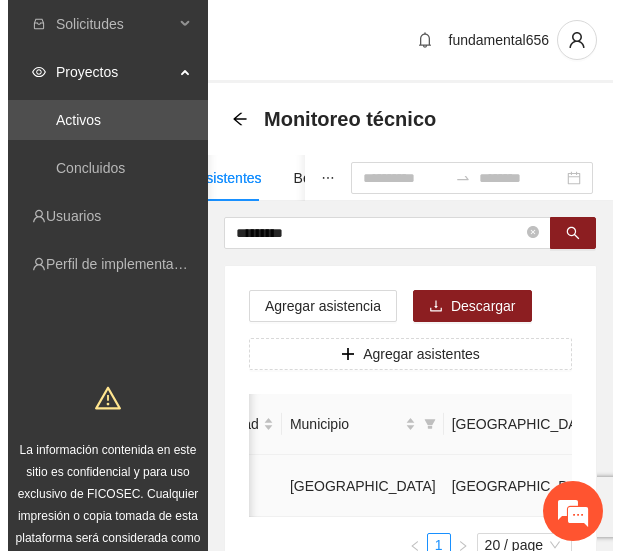 scroll, scrollTop: 0, scrollLeft: 700, axis: horizontal 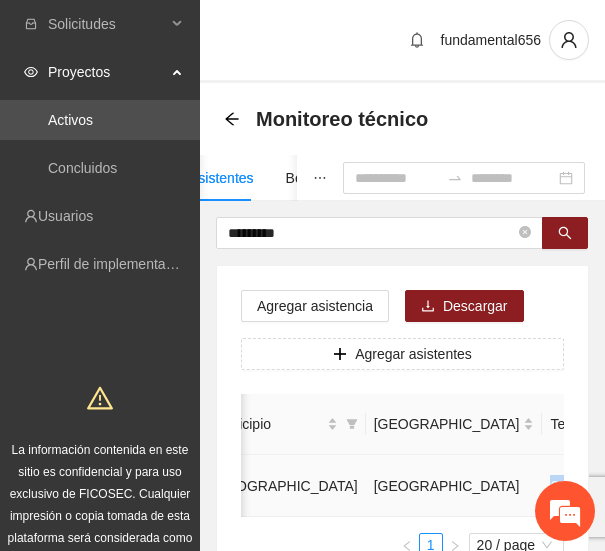 click 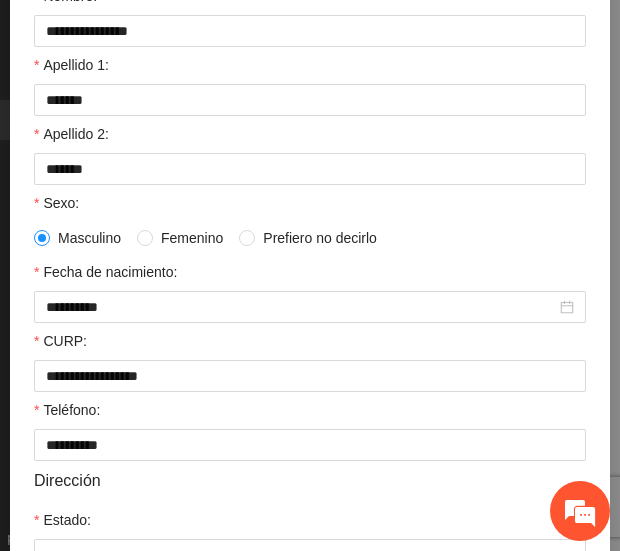 scroll, scrollTop: 244, scrollLeft: 0, axis: vertical 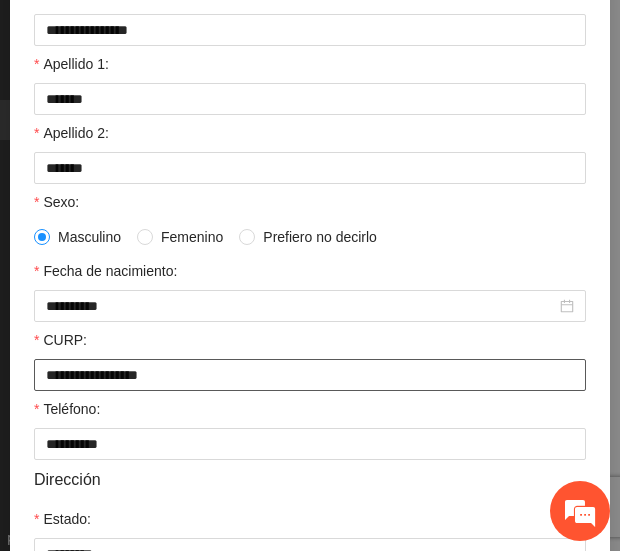 drag, startPoint x: 193, startPoint y: 373, endPoint x: 29, endPoint y: 364, distance: 164.24677 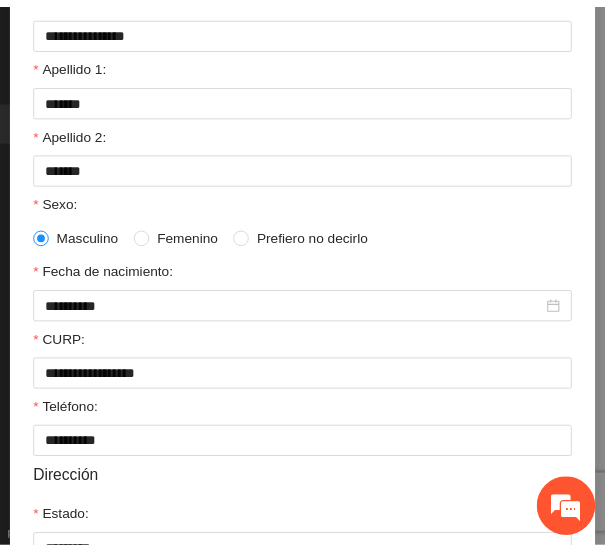 scroll, scrollTop: 0, scrollLeft: 0, axis: both 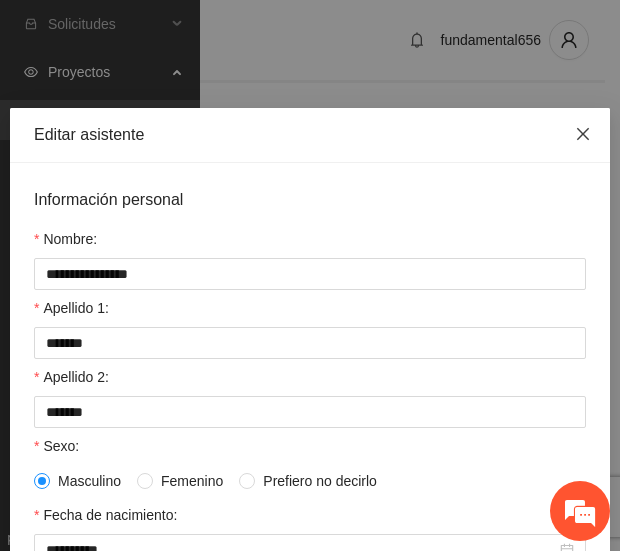 click 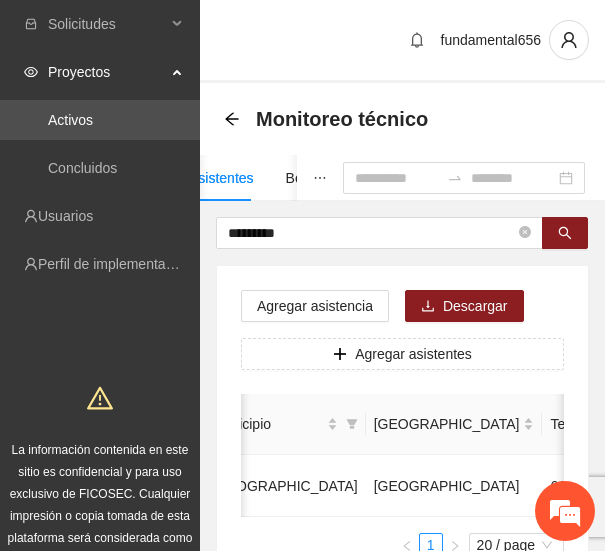 scroll, scrollTop: 0, scrollLeft: 685, axis: horizontal 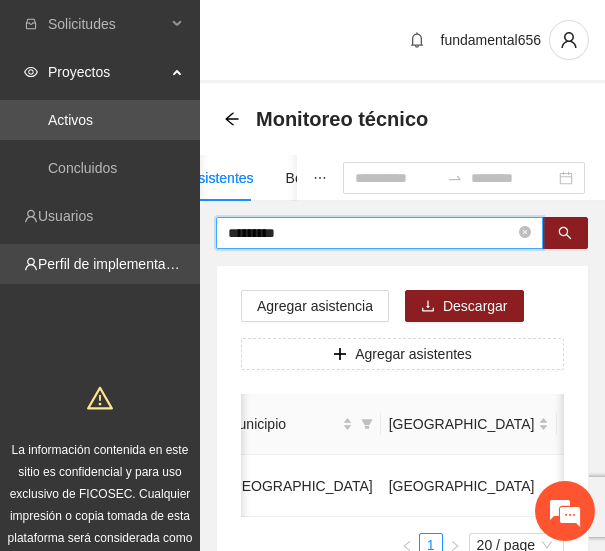 drag, startPoint x: 305, startPoint y: 233, endPoint x: 70, endPoint y: 267, distance: 237.44684 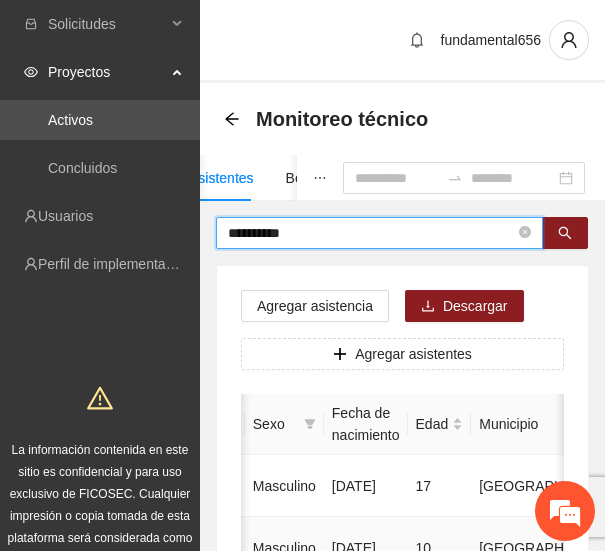 scroll, scrollTop: 0, scrollLeft: 482, axis: horizontal 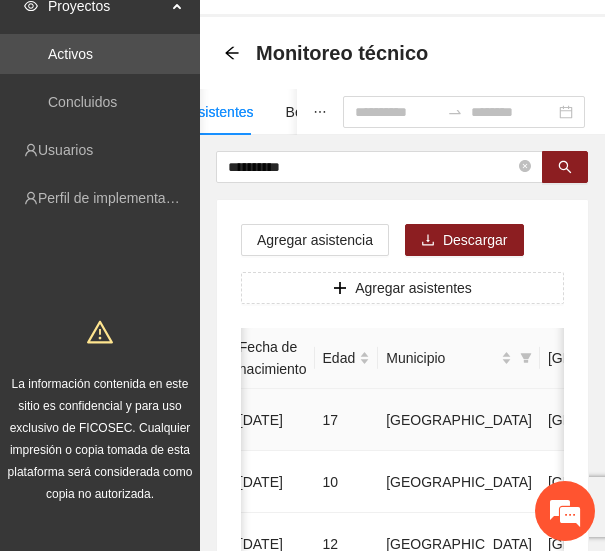 drag, startPoint x: 435, startPoint y: 421, endPoint x: 517, endPoint y: 423, distance: 82.02438 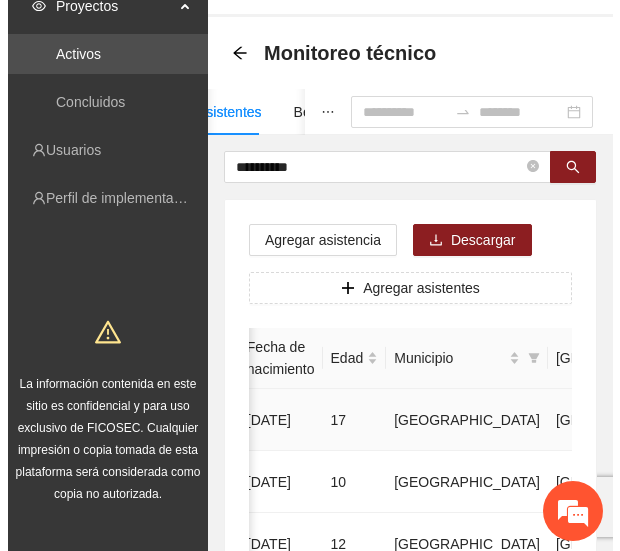 scroll, scrollTop: 0, scrollLeft: 700, axis: horizontal 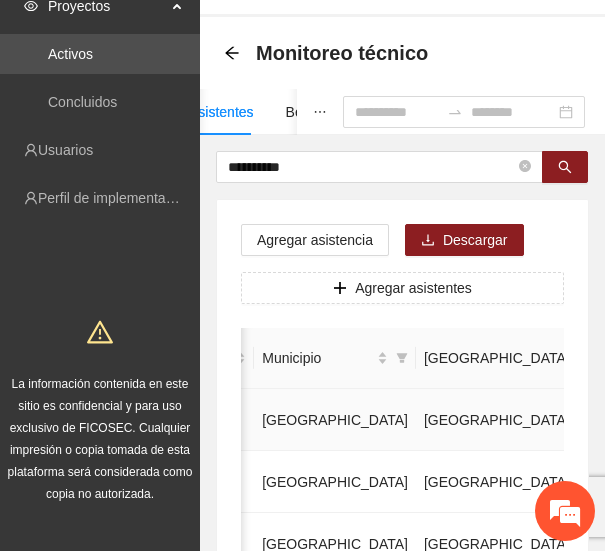 click 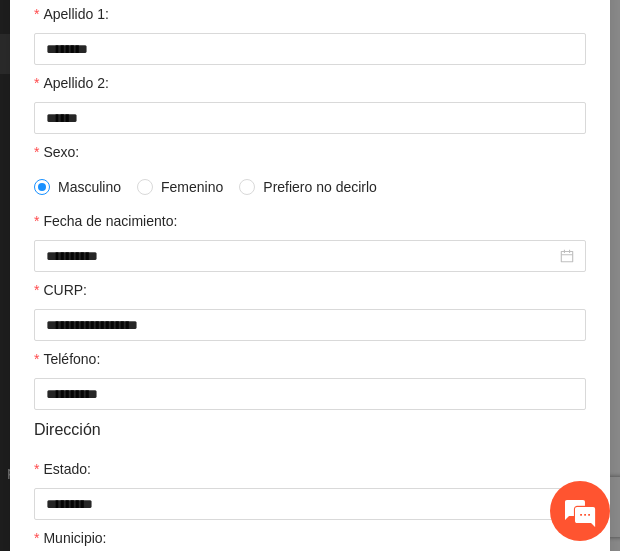 scroll, scrollTop: 295, scrollLeft: 0, axis: vertical 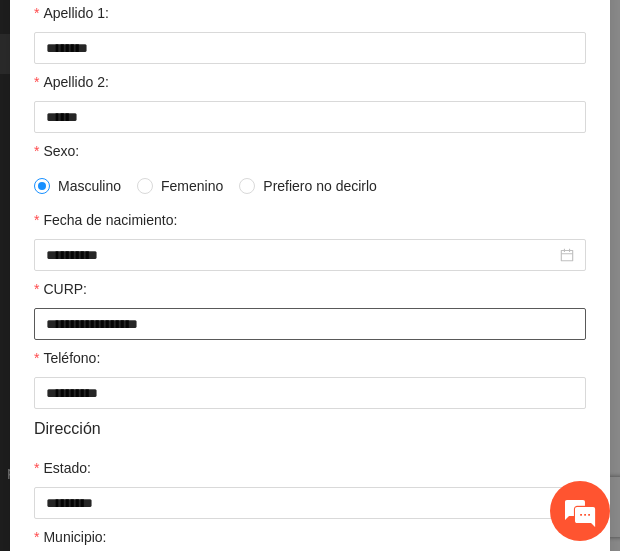 drag, startPoint x: 194, startPoint y: 317, endPoint x: 11, endPoint y: 313, distance: 183.04372 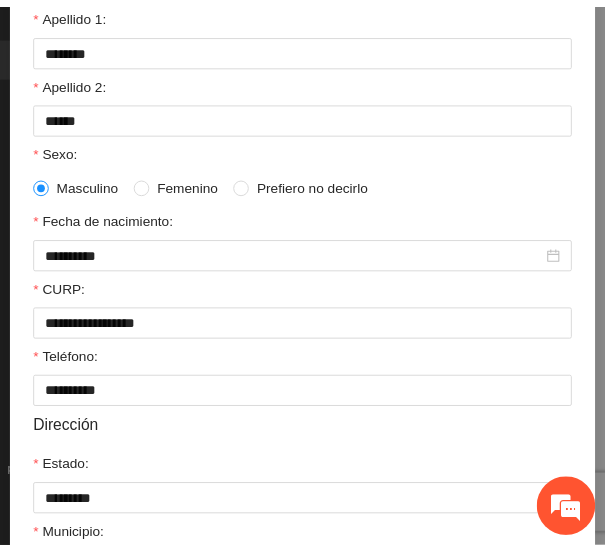 scroll, scrollTop: 0, scrollLeft: 0, axis: both 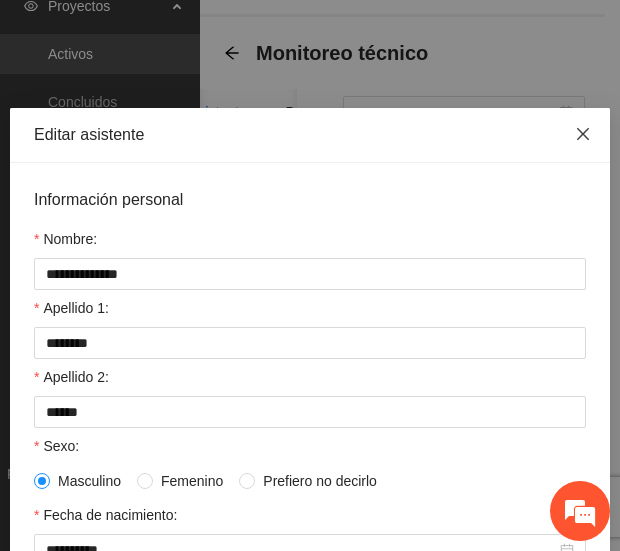 click 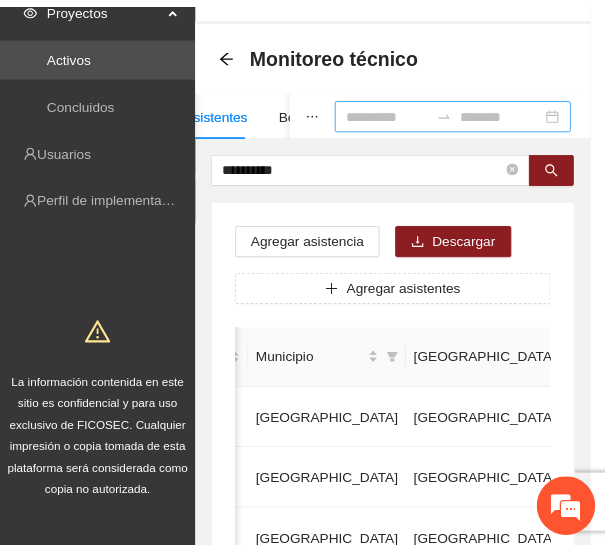 scroll, scrollTop: 0, scrollLeft: 685, axis: horizontal 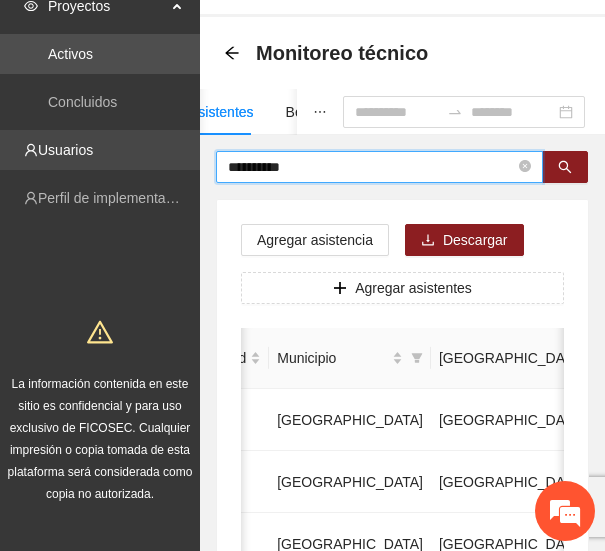 drag, startPoint x: 365, startPoint y: 163, endPoint x: 83, endPoint y: 157, distance: 282.0638 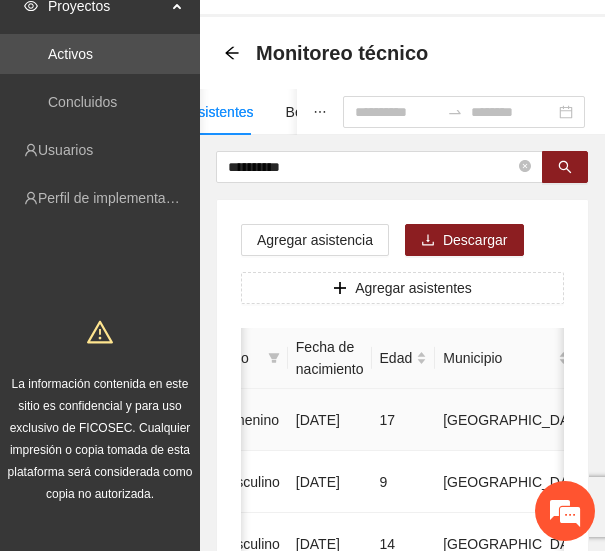scroll, scrollTop: 0, scrollLeft: 523, axis: horizontal 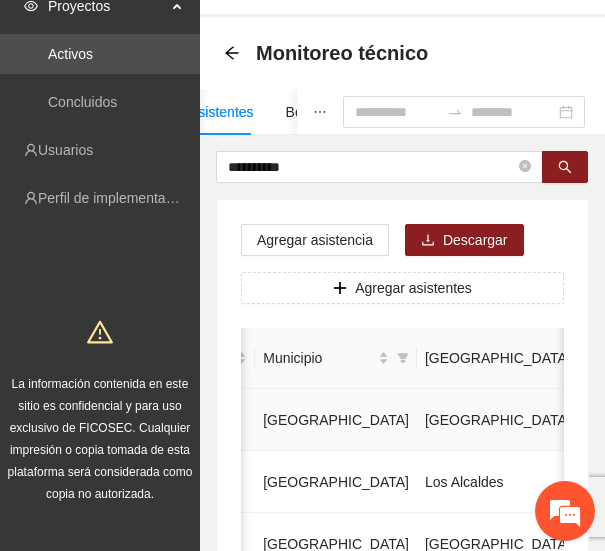 drag, startPoint x: 491, startPoint y: 420, endPoint x: 398, endPoint y: 419, distance: 93.00538 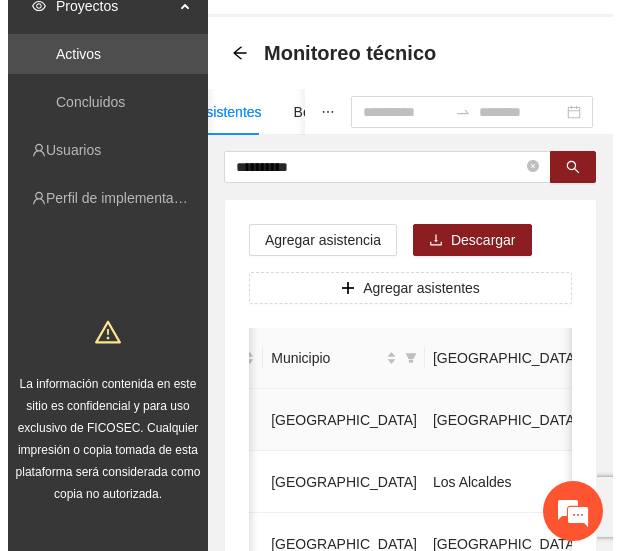 scroll, scrollTop: 0, scrollLeft: 708, axis: horizontal 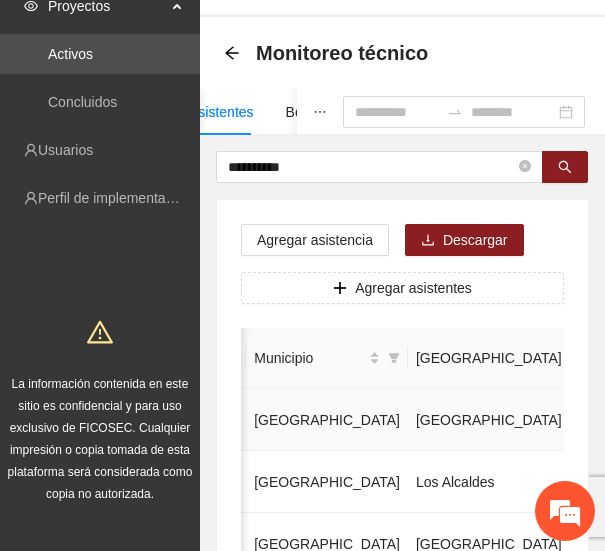 click at bounding box center [783, 420] 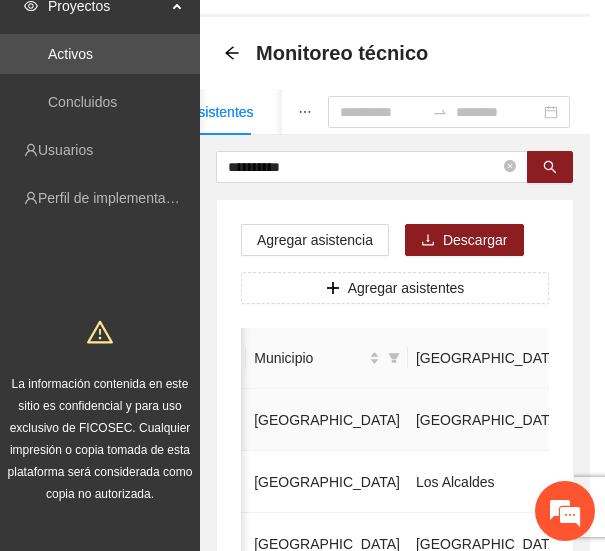 type on "**********" 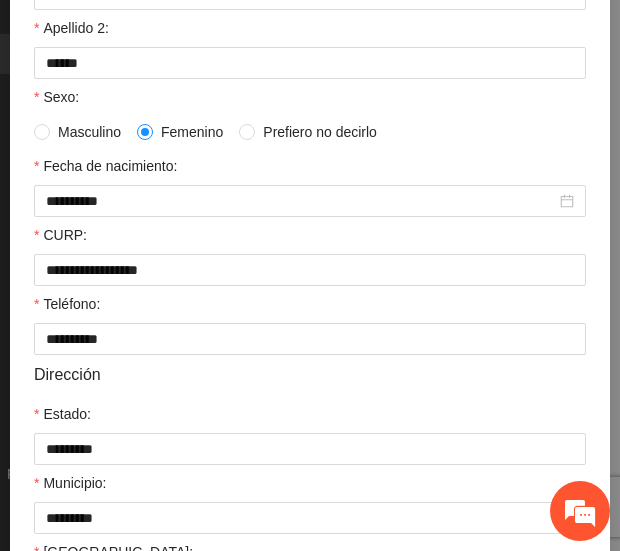 scroll, scrollTop: 350, scrollLeft: 0, axis: vertical 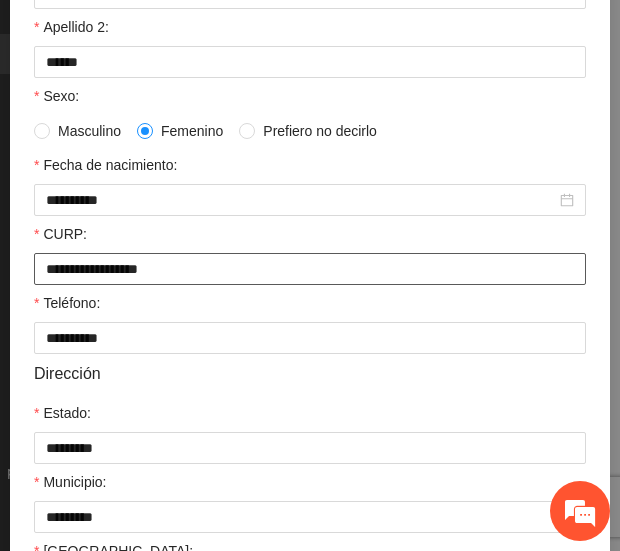 drag, startPoint x: 191, startPoint y: 272, endPoint x: 33, endPoint y: 270, distance: 158.01266 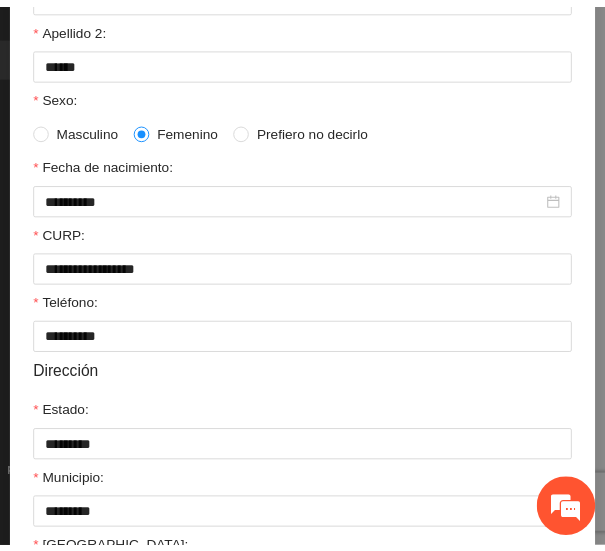 scroll, scrollTop: 0, scrollLeft: 0, axis: both 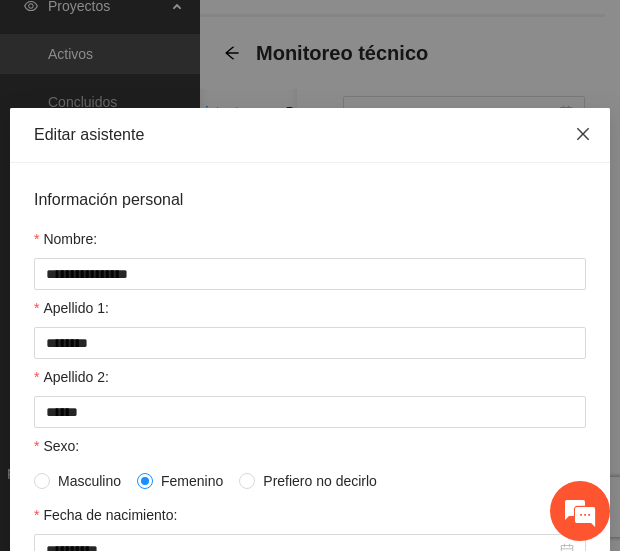 click 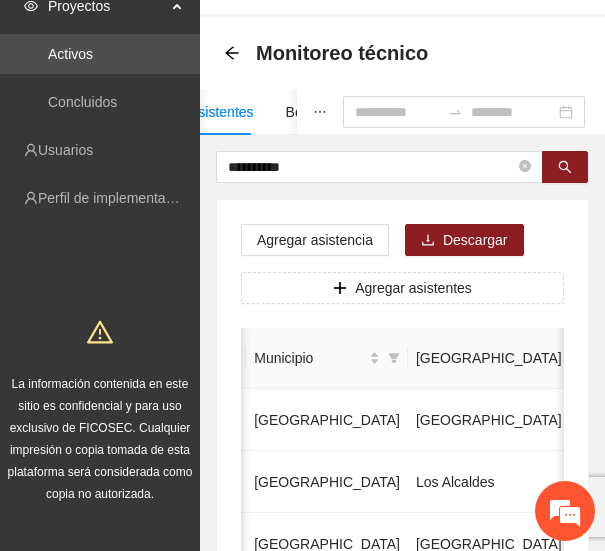 scroll, scrollTop: 0, scrollLeft: 693, axis: horizontal 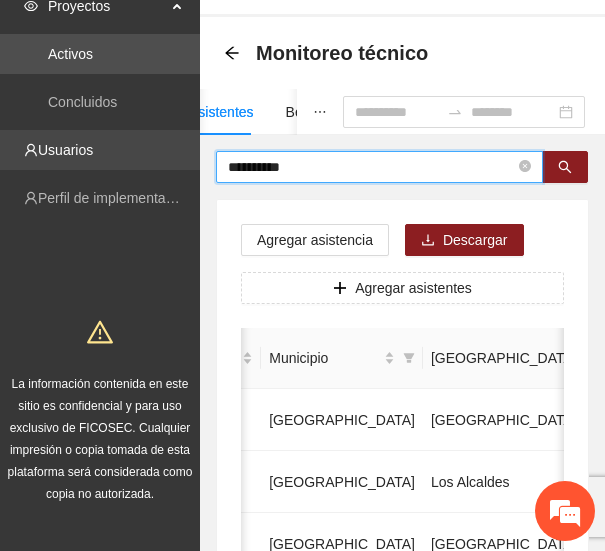 drag, startPoint x: 323, startPoint y: 172, endPoint x: 153, endPoint y: 155, distance: 170.84789 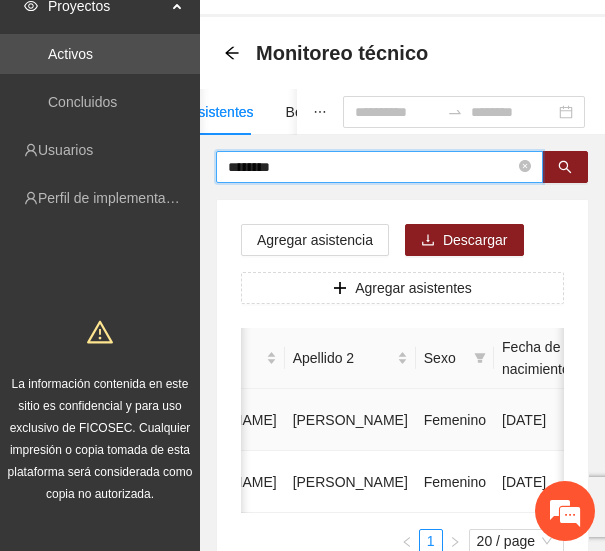 scroll, scrollTop: 0, scrollLeft: 0, axis: both 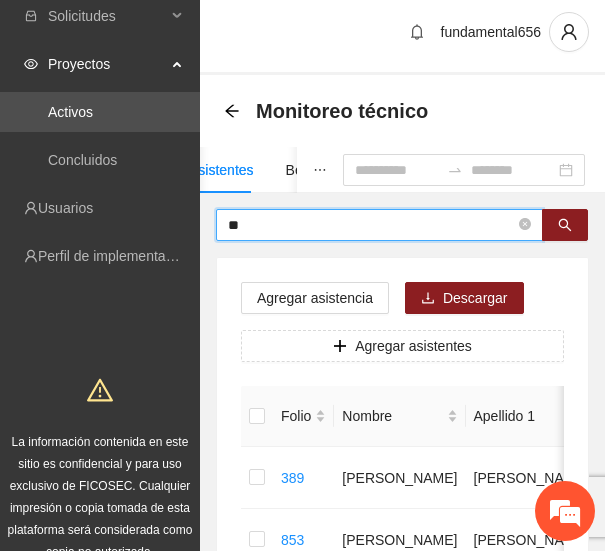 type on "*" 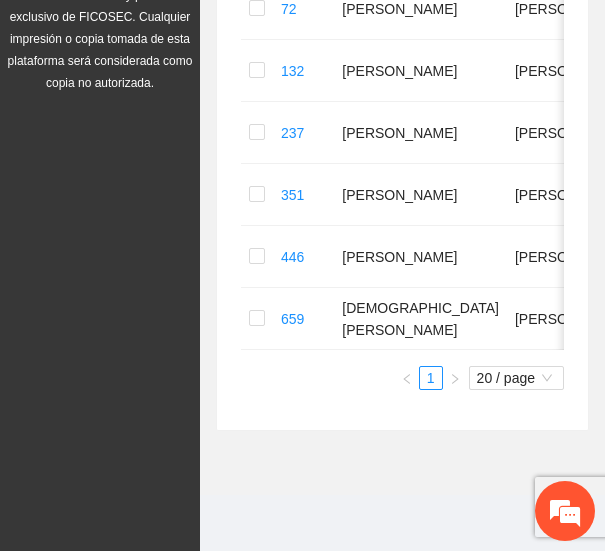 scroll, scrollTop: 0, scrollLeft: 0, axis: both 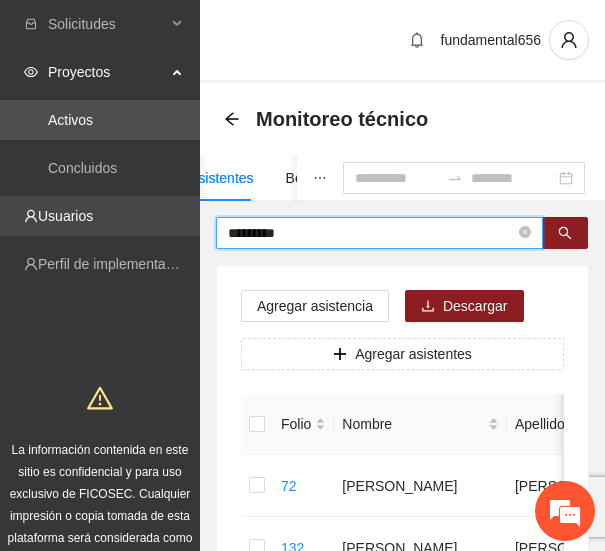 drag, startPoint x: 318, startPoint y: 237, endPoint x: 145, endPoint y: 224, distance: 173.48775 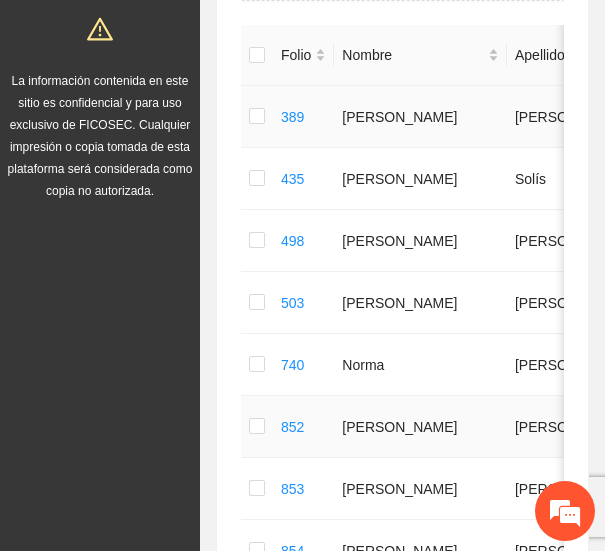 scroll, scrollTop: 370, scrollLeft: 0, axis: vertical 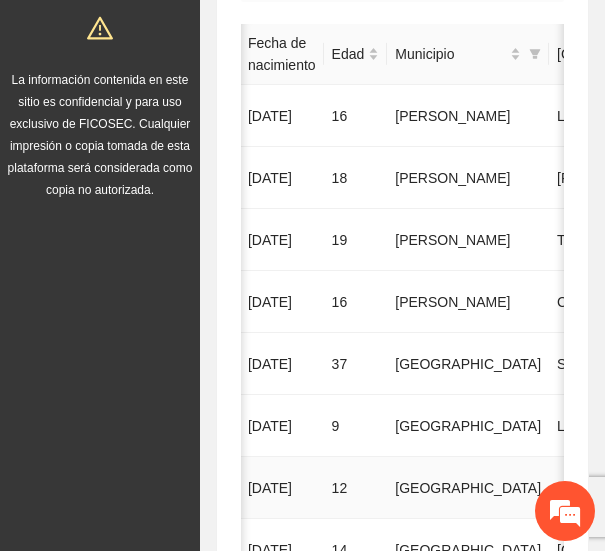 drag, startPoint x: 472, startPoint y: 479, endPoint x: 450, endPoint y: 481, distance: 22.090721 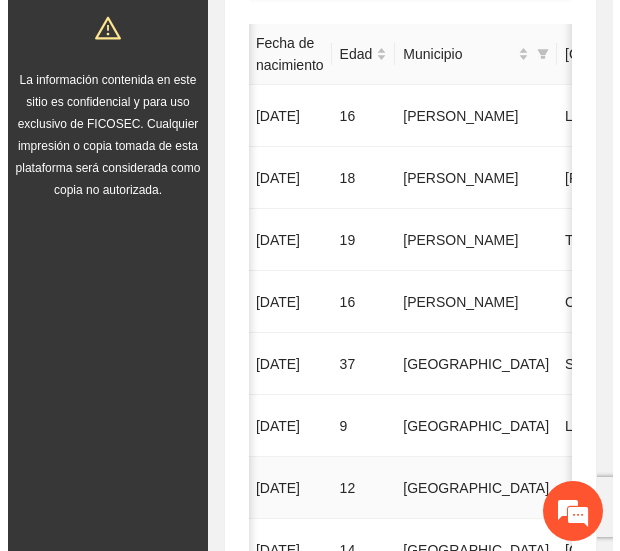 scroll, scrollTop: 0, scrollLeft: 700, axis: horizontal 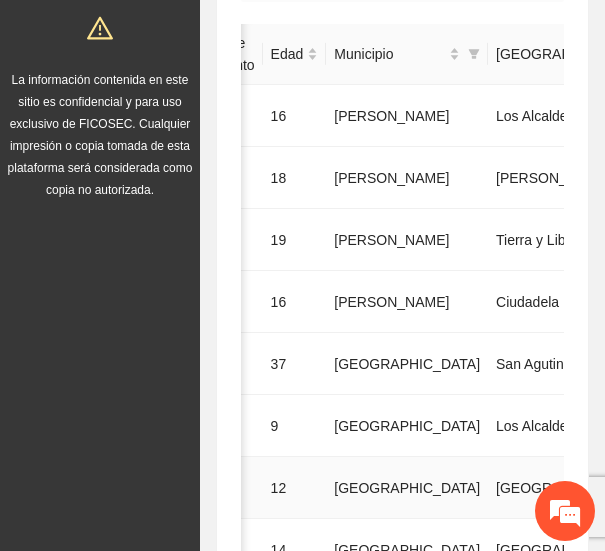 click 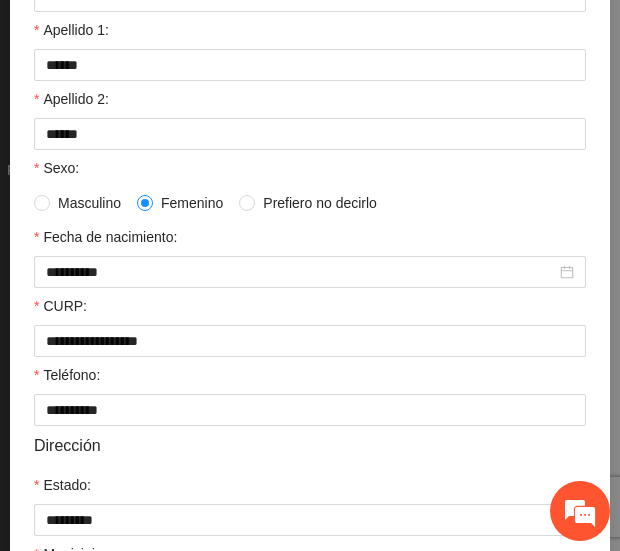 scroll, scrollTop: 279, scrollLeft: 0, axis: vertical 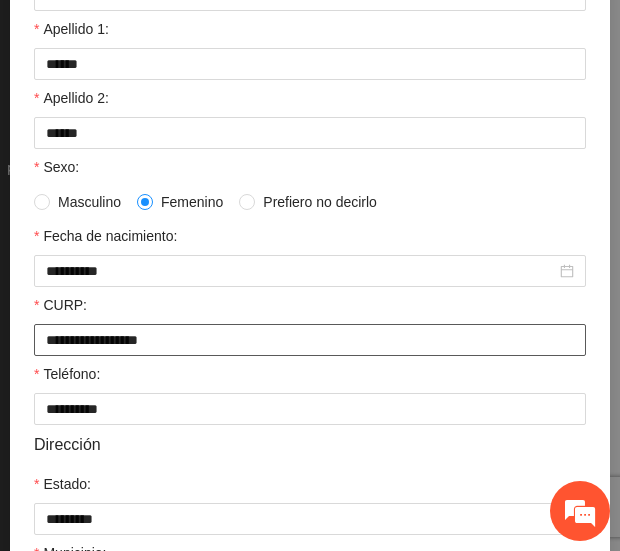 drag, startPoint x: 194, startPoint y: 344, endPoint x: 28, endPoint y: 330, distance: 166.58931 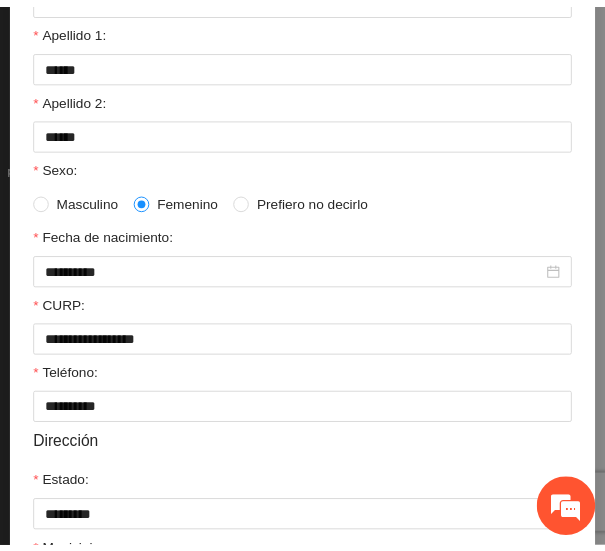 scroll, scrollTop: 0, scrollLeft: 0, axis: both 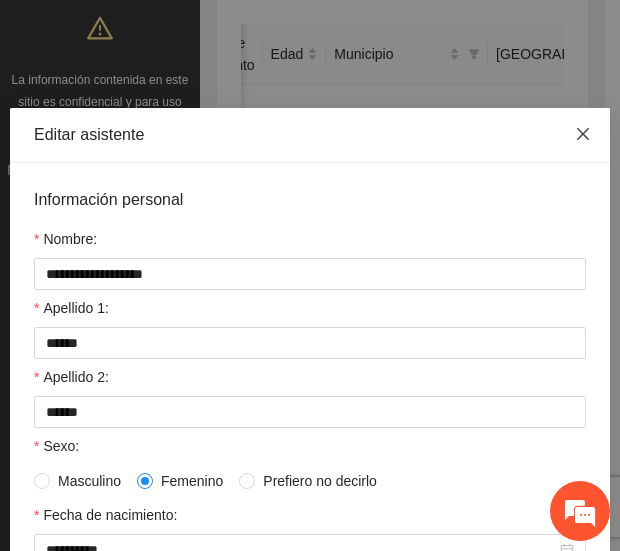 click 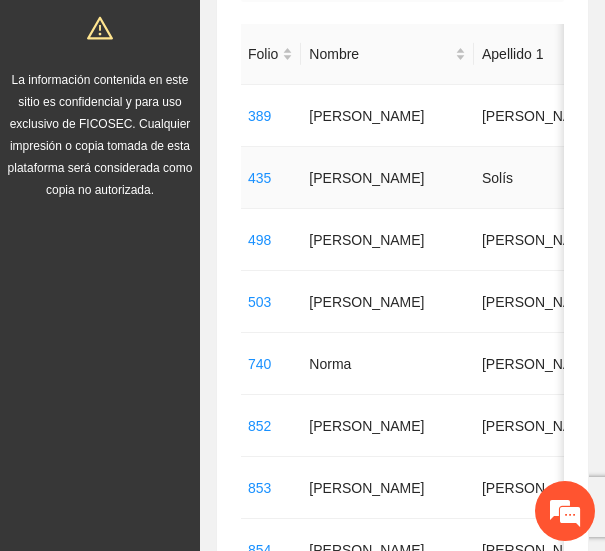 scroll, scrollTop: 0, scrollLeft: 0, axis: both 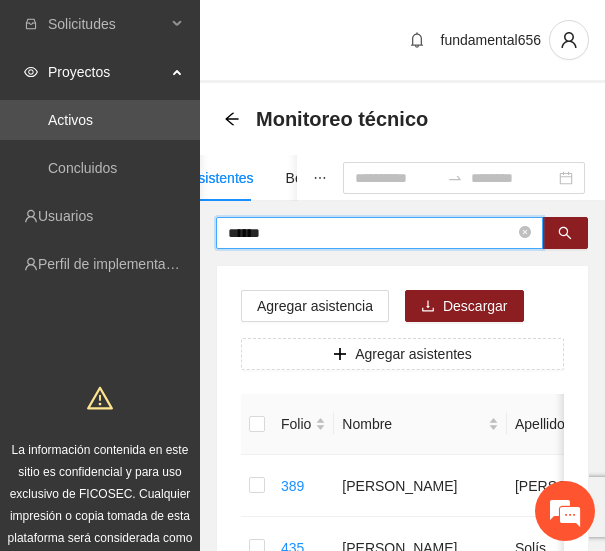 drag, startPoint x: 288, startPoint y: 234, endPoint x: 121, endPoint y: 238, distance: 167.0479 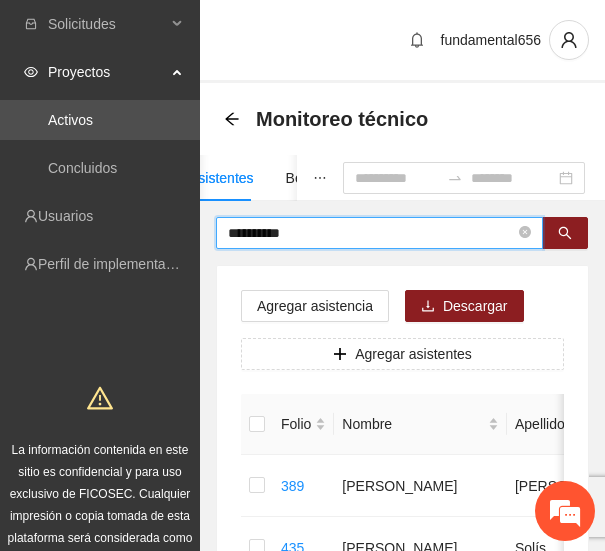 type on "**********" 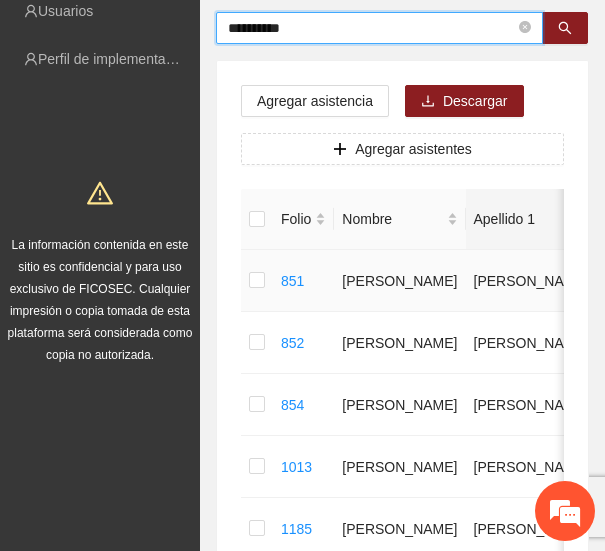 scroll, scrollTop: 206, scrollLeft: 0, axis: vertical 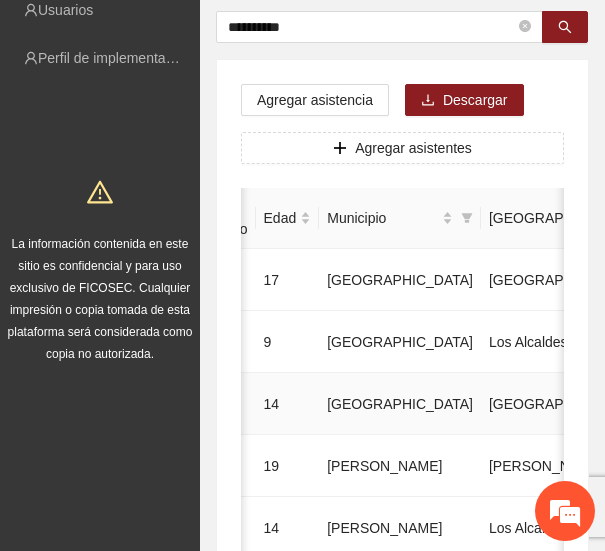 drag, startPoint x: 379, startPoint y: 400, endPoint x: 455, endPoint y: 400, distance: 76 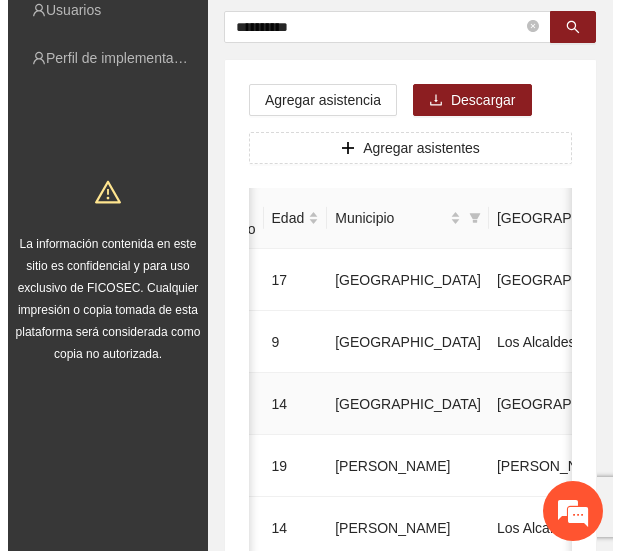 scroll, scrollTop: 0, scrollLeft: 708, axis: horizontal 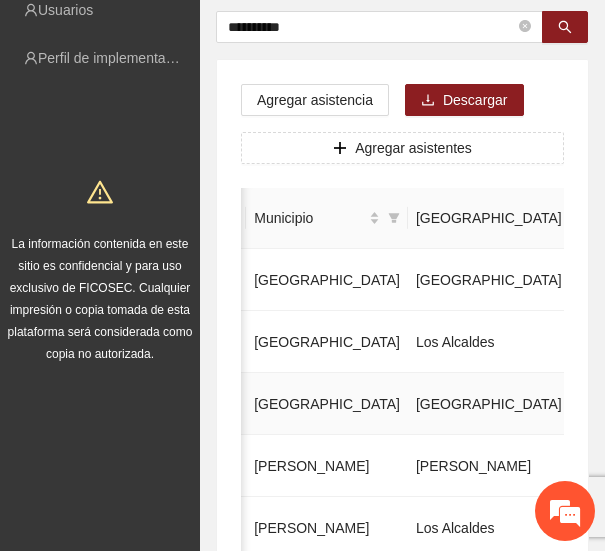 click 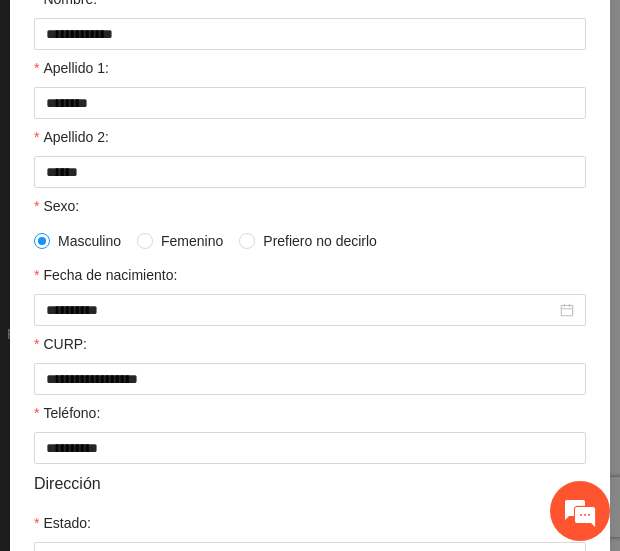 scroll, scrollTop: 241, scrollLeft: 0, axis: vertical 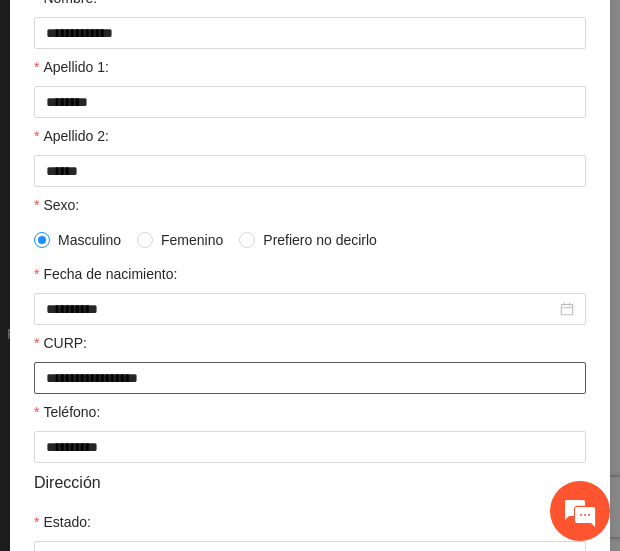 drag, startPoint x: 192, startPoint y: 382, endPoint x: 25, endPoint y: 388, distance: 167.10774 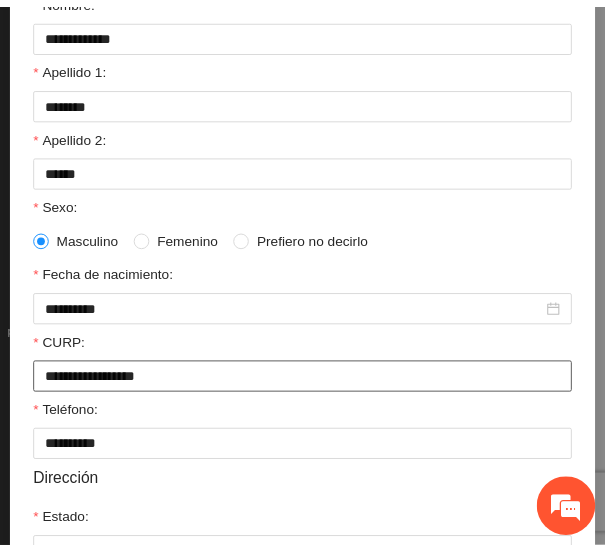scroll, scrollTop: 0, scrollLeft: 0, axis: both 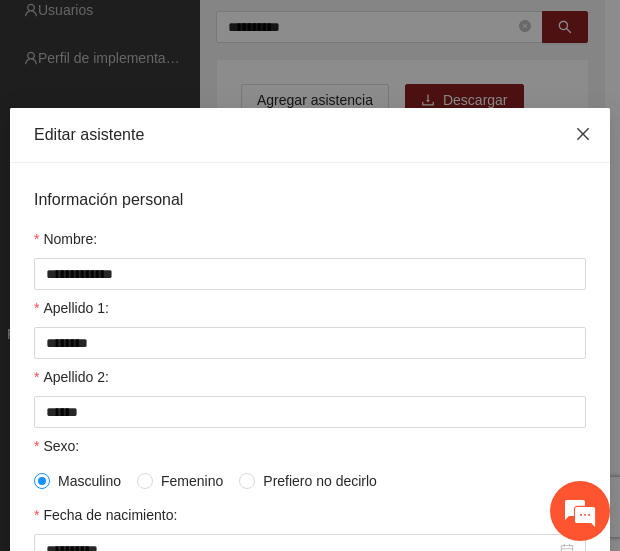 click 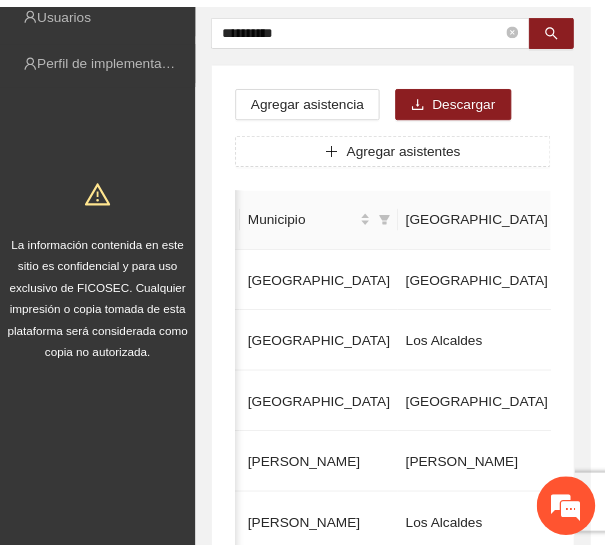 scroll, scrollTop: 0, scrollLeft: 693, axis: horizontal 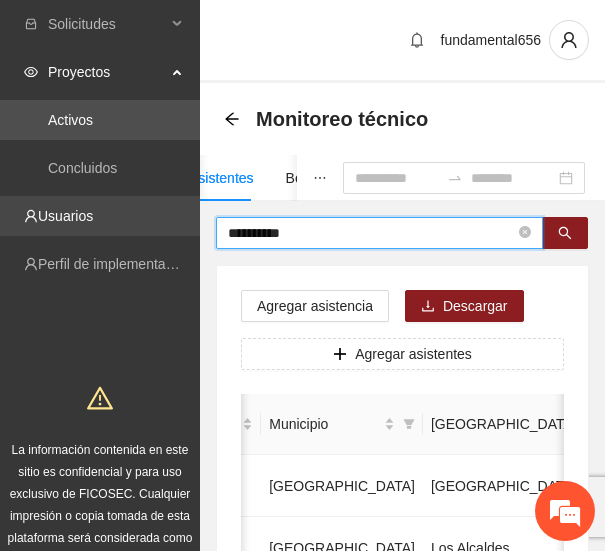 drag, startPoint x: 331, startPoint y: 229, endPoint x: 184, endPoint y: 236, distance: 147.16656 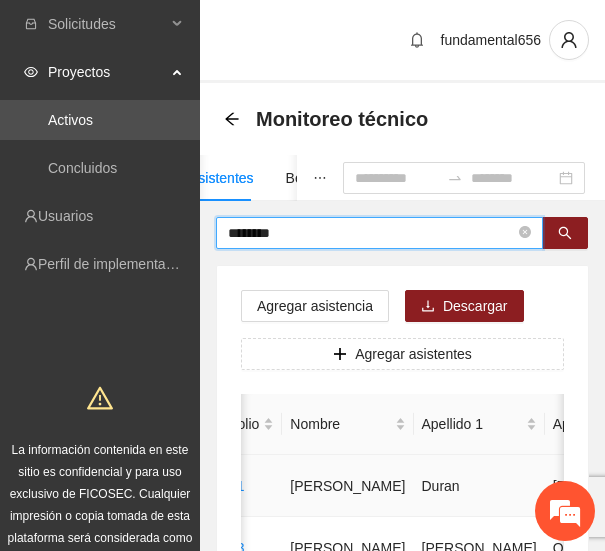 scroll, scrollTop: 0, scrollLeft: 0, axis: both 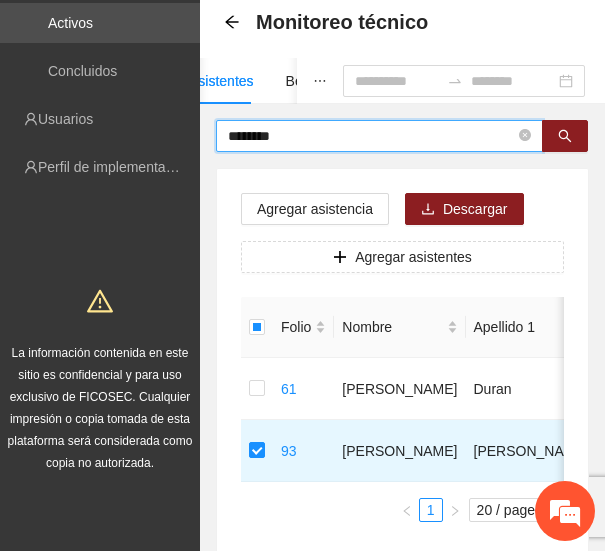 click on "********" at bounding box center [371, 136] 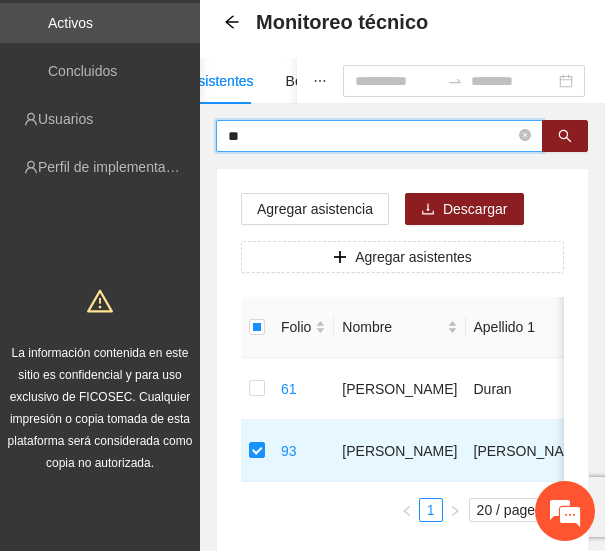 type on "*" 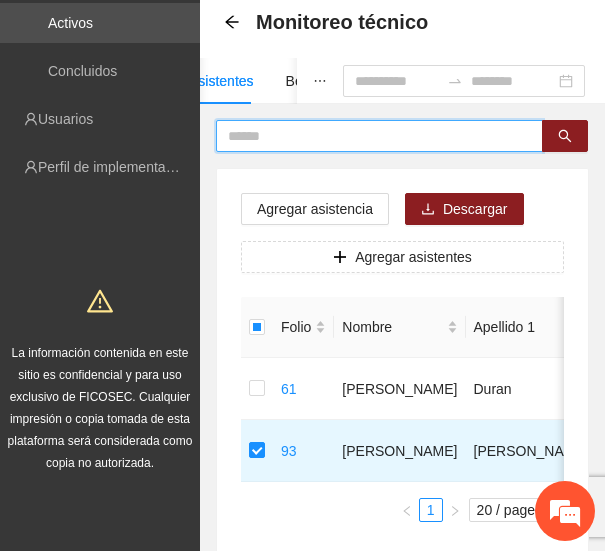 click at bounding box center [371, 136] 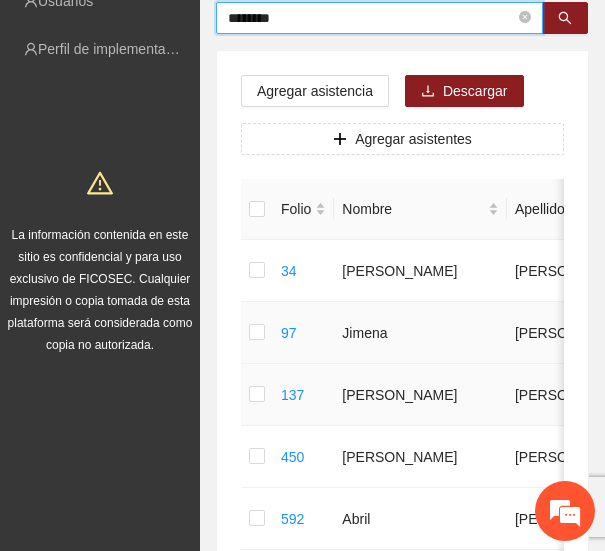 scroll, scrollTop: 222, scrollLeft: 0, axis: vertical 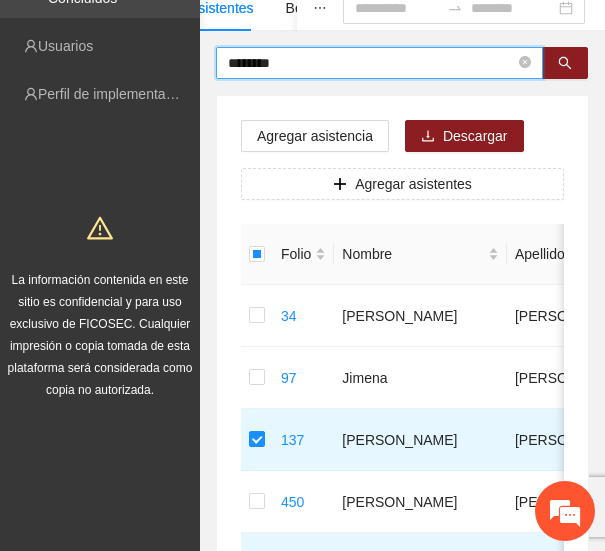 drag, startPoint x: 311, startPoint y: 8, endPoint x: 148, endPoint y: 13, distance: 163.07668 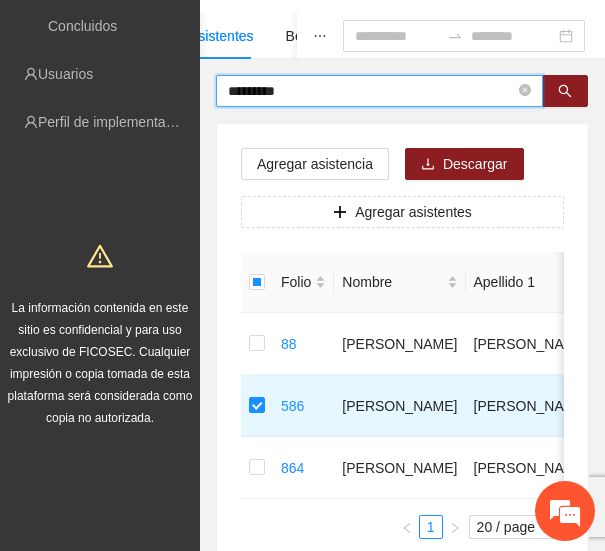 drag, startPoint x: 316, startPoint y: 92, endPoint x: 39, endPoint y: 100, distance: 277.1155 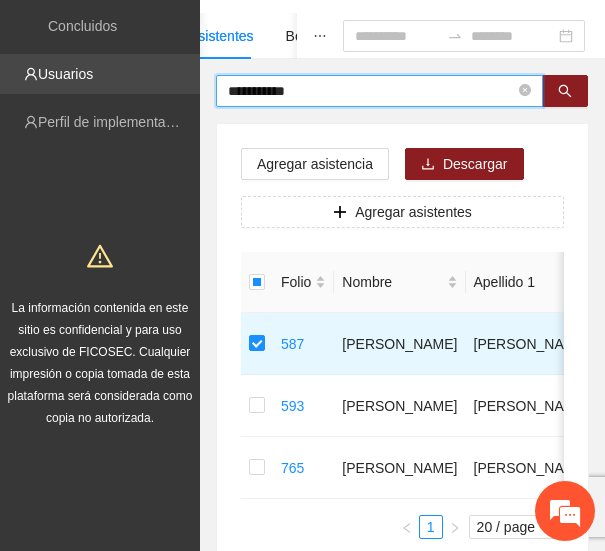 drag, startPoint x: 321, startPoint y: 94, endPoint x: 71, endPoint y: 90, distance: 250.032 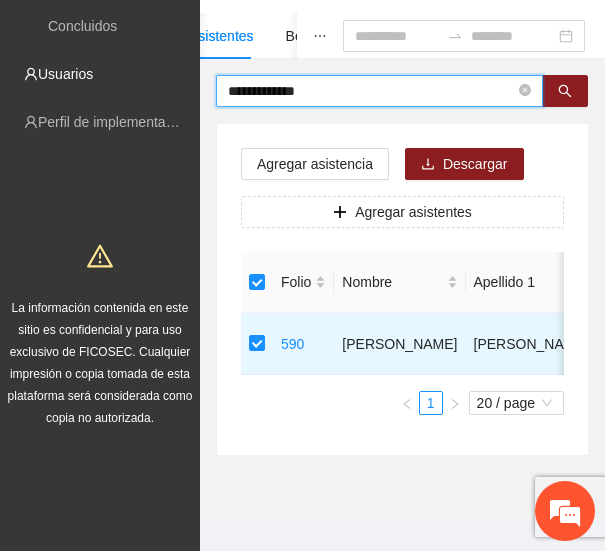 drag, startPoint x: 342, startPoint y: 92, endPoint x: 42, endPoint y: 97, distance: 300.04166 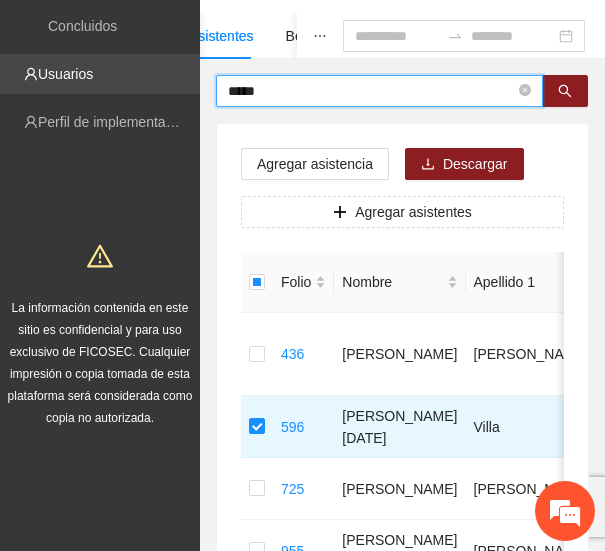 drag, startPoint x: 302, startPoint y: 87, endPoint x: 167, endPoint y: 91, distance: 135.05925 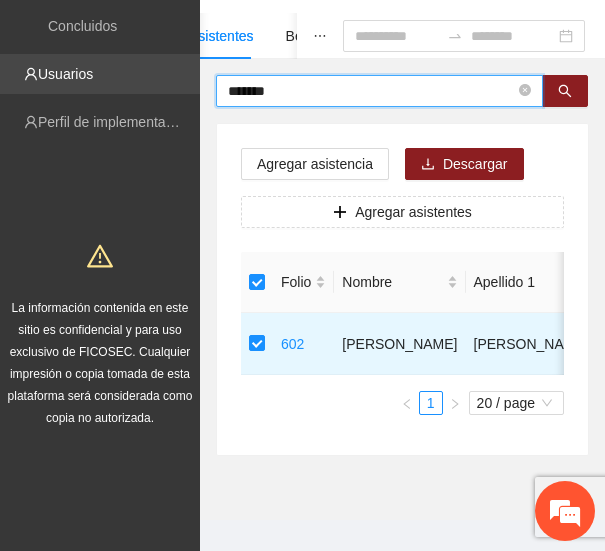 drag, startPoint x: 296, startPoint y: 91, endPoint x: 181, endPoint y: 90, distance: 115.00435 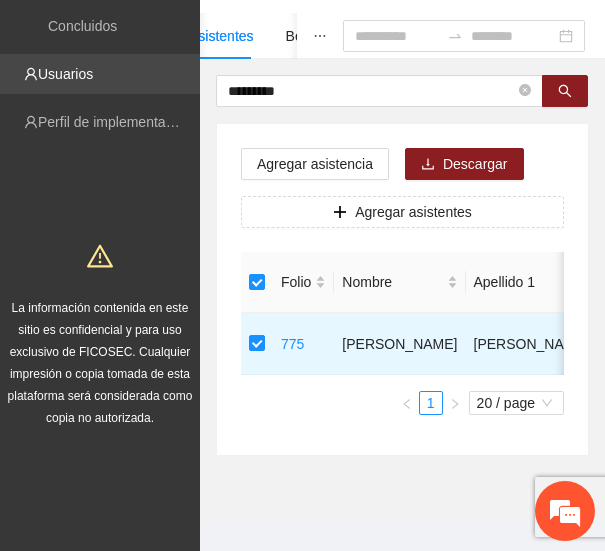 drag, startPoint x: 311, startPoint y: 84, endPoint x: 133, endPoint y: 92, distance: 178.17969 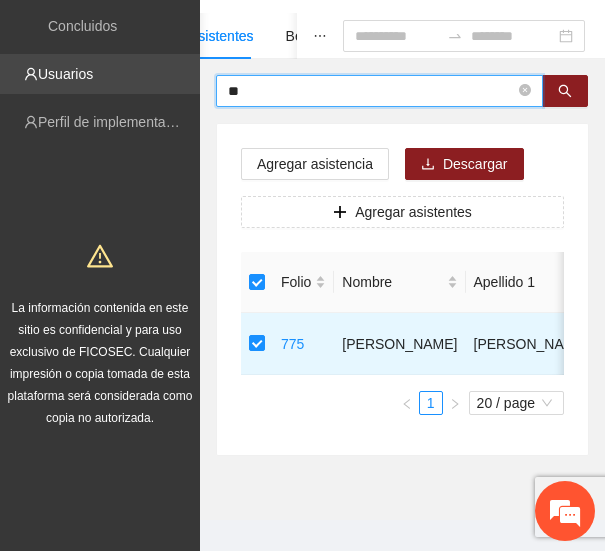 type on "*" 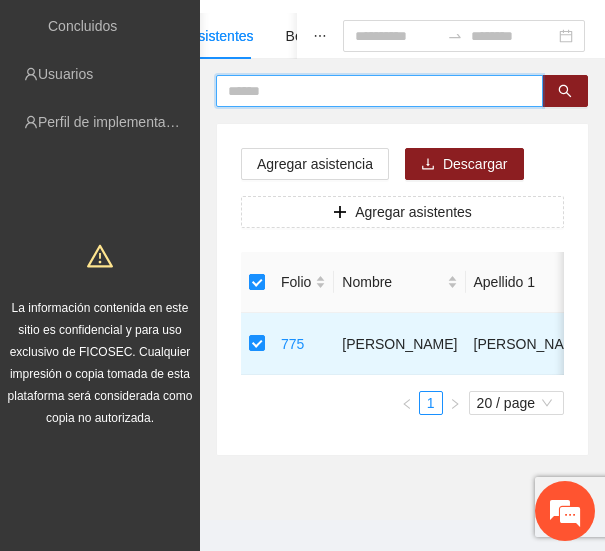 type 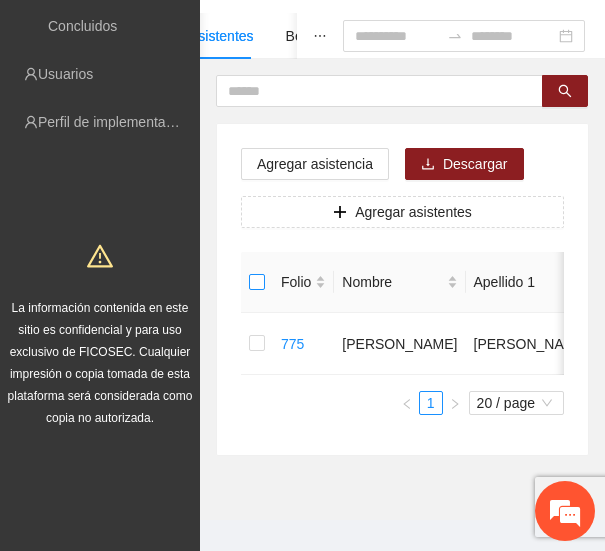 scroll, scrollTop: 0, scrollLeft: 0, axis: both 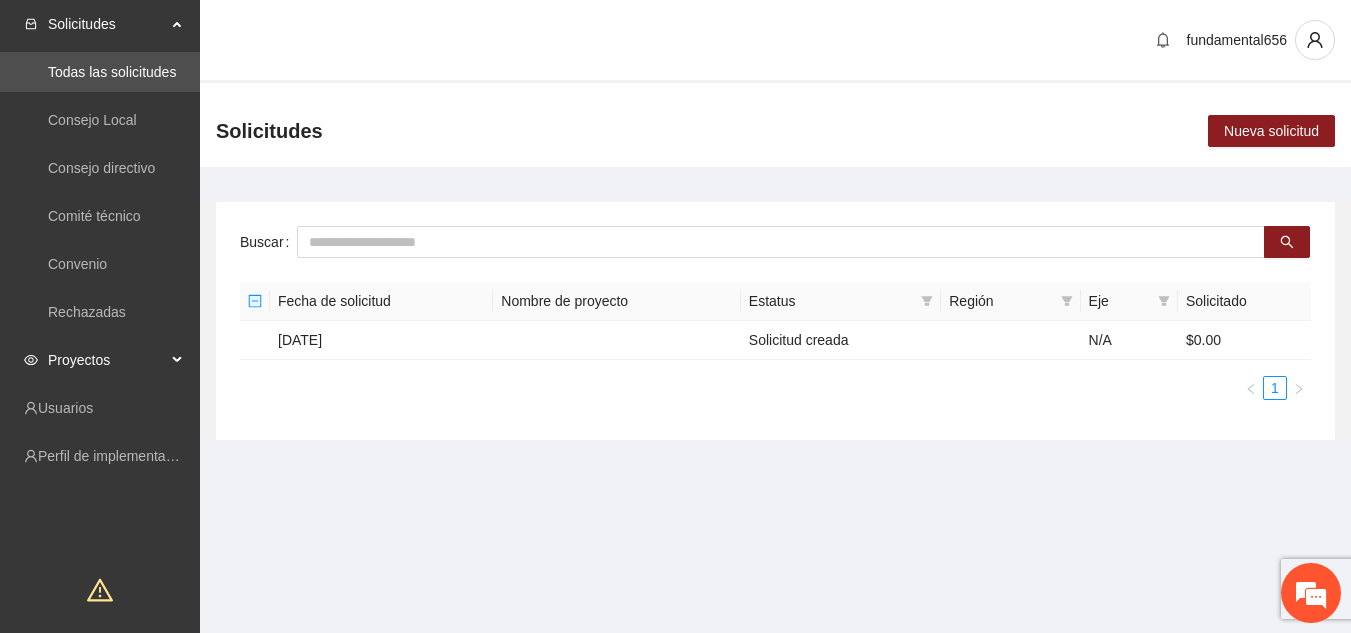 click on "Proyectos" at bounding box center [107, 360] 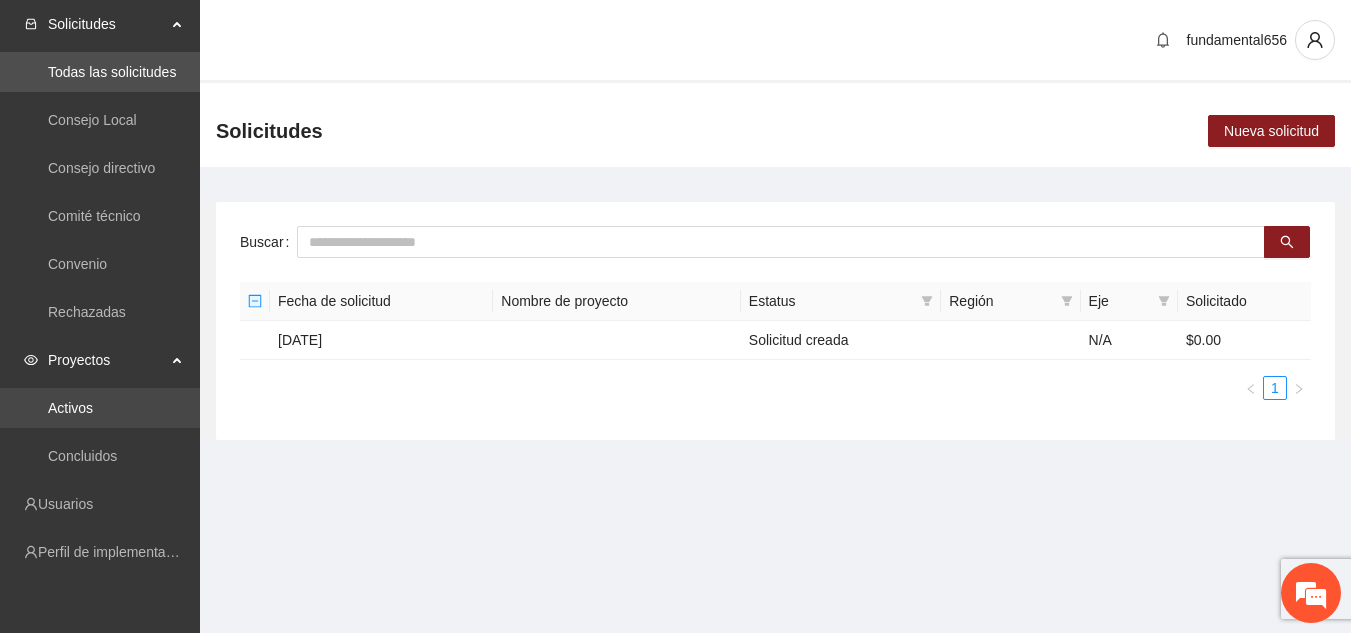 click on "Activos" at bounding box center (70, 408) 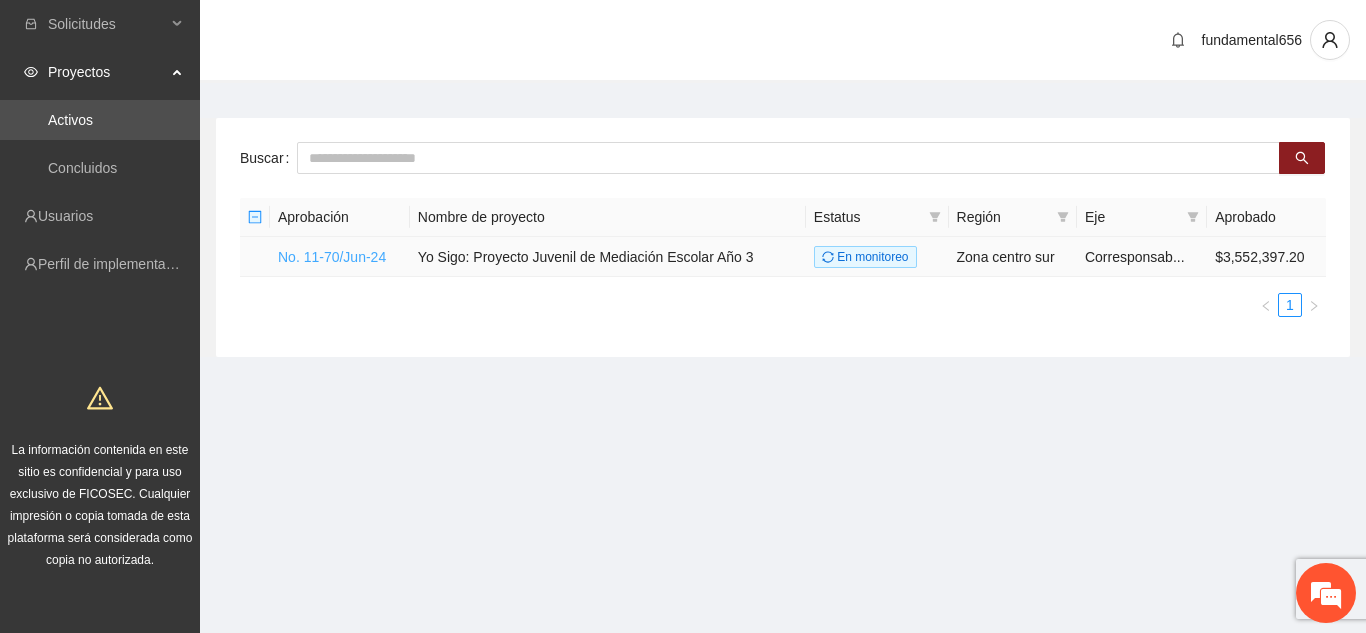 click on "No. 11-70/Jun-24" at bounding box center (332, 257) 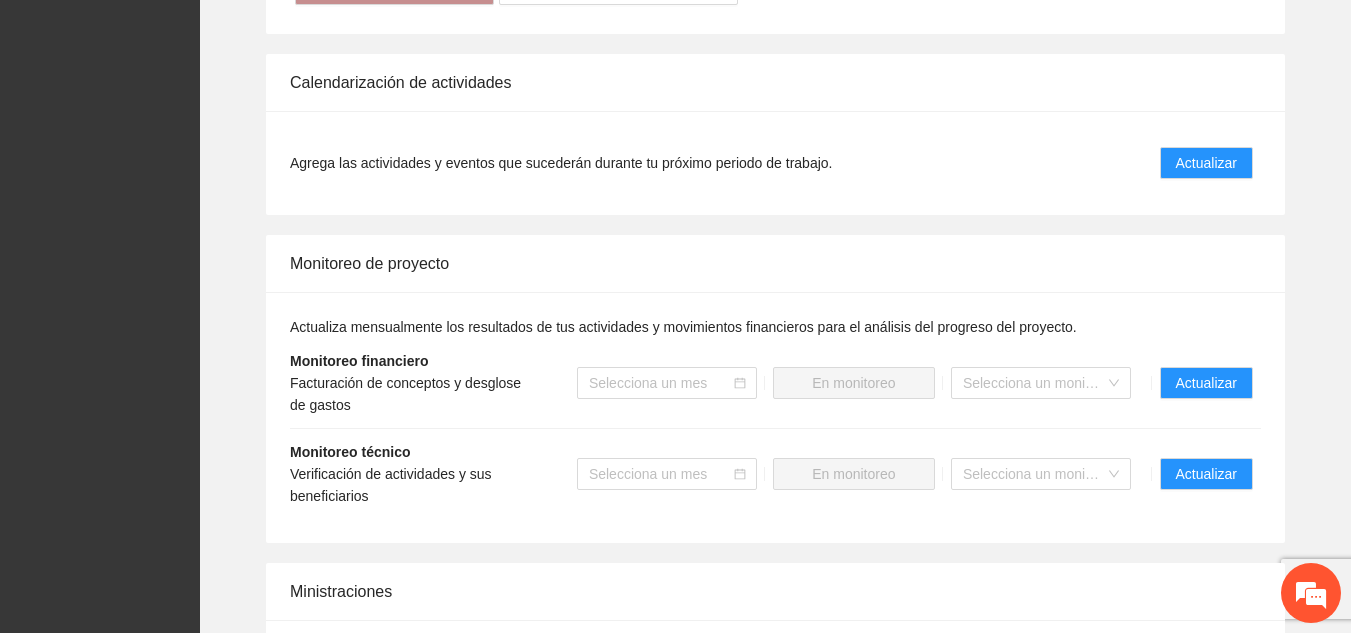 scroll, scrollTop: 1764, scrollLeft: 0, axis: vertical 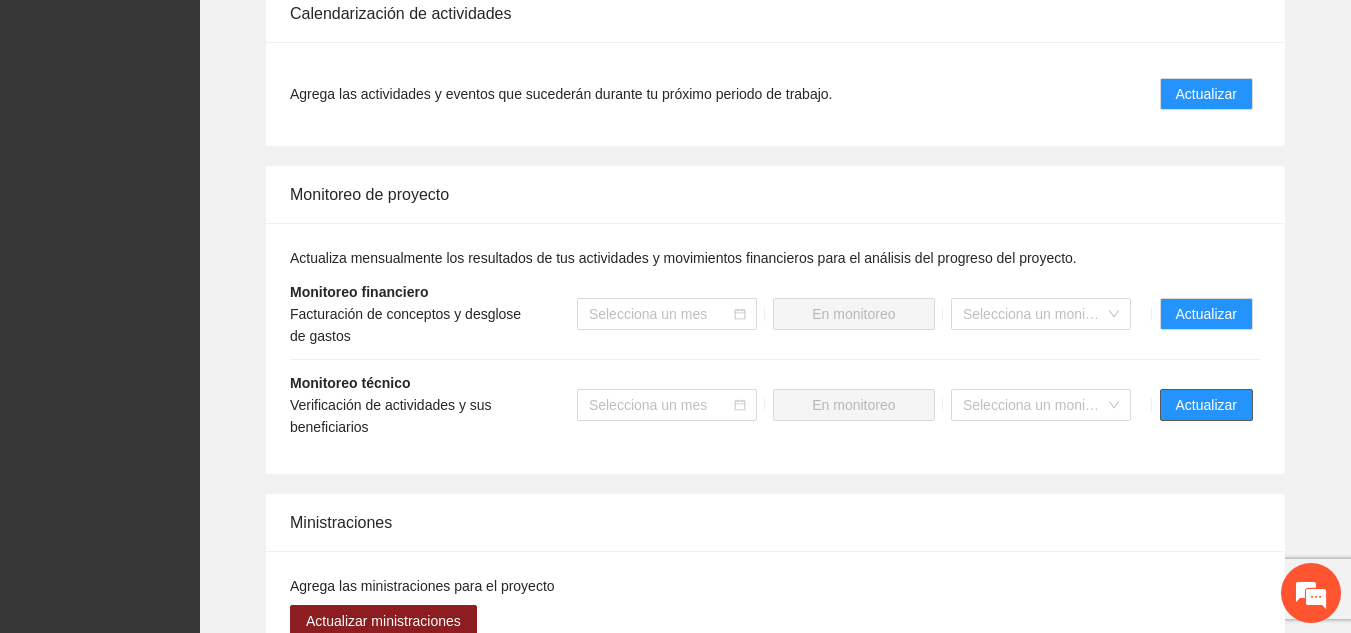 click on "Actualizar" at bounding box center (1206, 405) 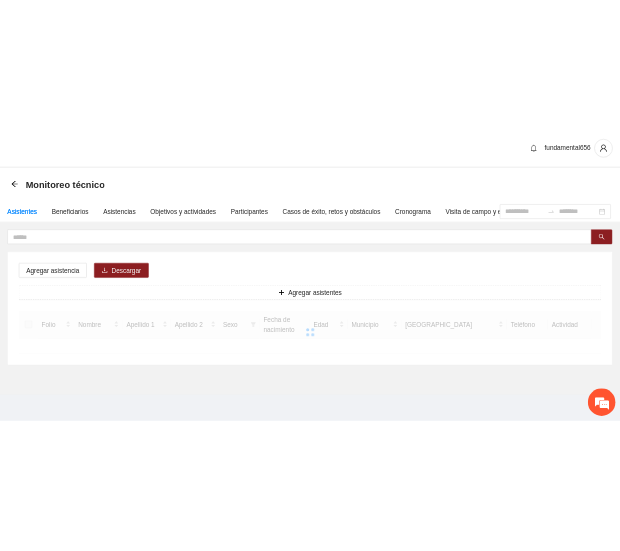 scroll, scrollTop: 0, scrollLeft: 0, axis: both 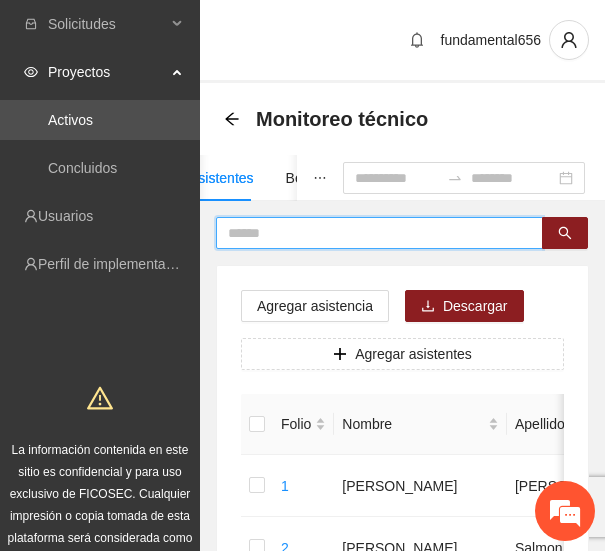 click at bounding box center [371, 233] 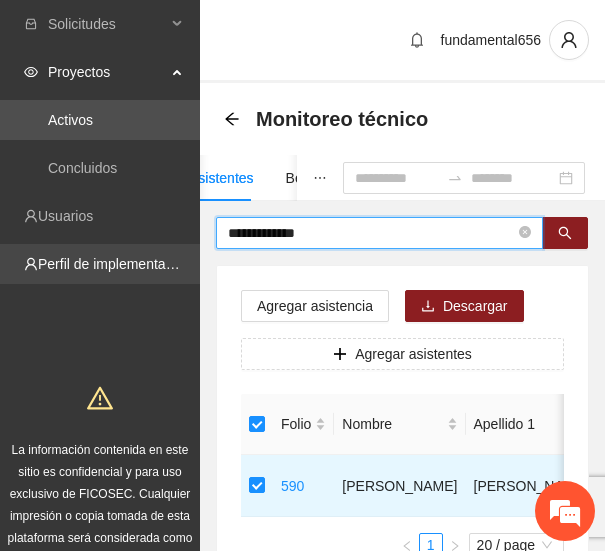 drag, startPoint x: 336, startPoint y: 238, endPoint x: 167, endPoint y: 244, distance: 169.10648 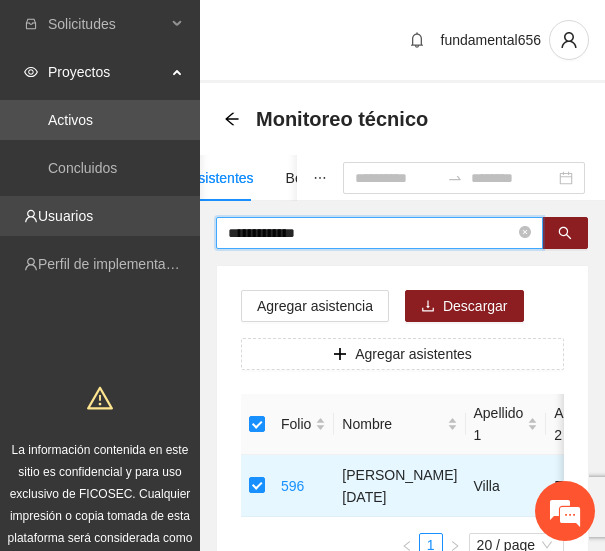 drag, startPoint x: 333, startPoint y: 228, endPoint x: 135, endPoint y: 229, distance: 198.00252 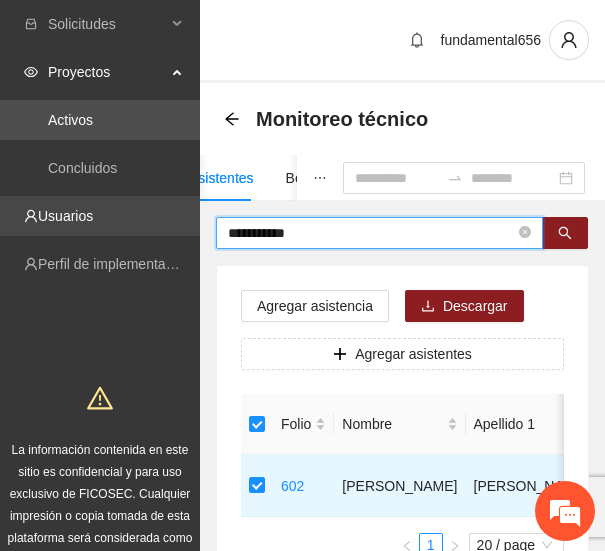 drag, startPoint x: 329, startPoint y: 230, endPoint x: 117, endPoint y: 224, distance: 212.08488 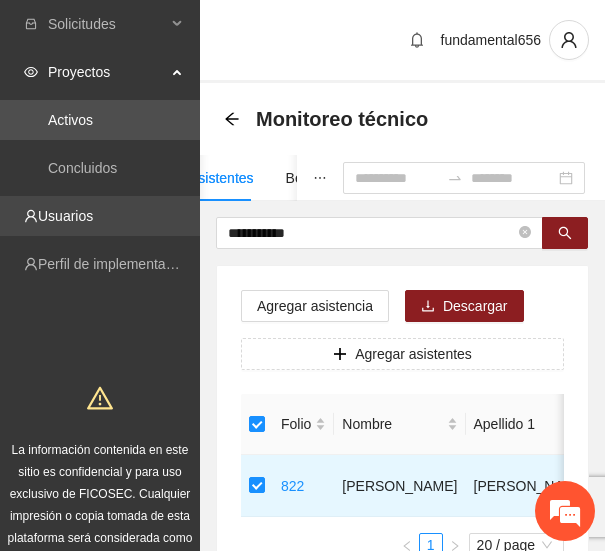 drag, startPoint x: 321, startPoint y: 237, endPoint x: 165, endPoint y: 221, distance: 156.81836 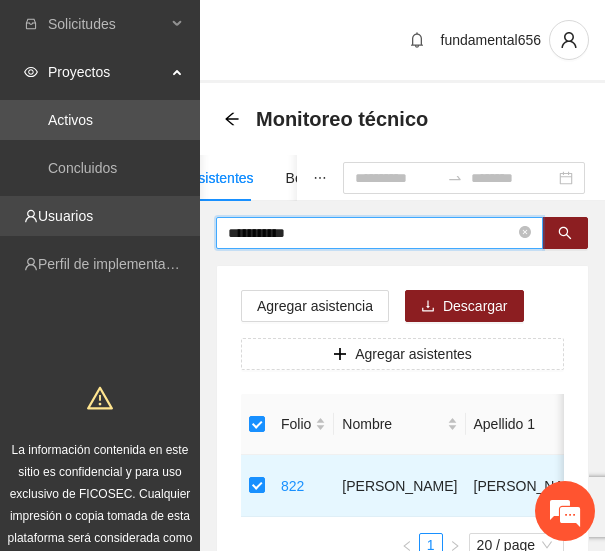 paste on "******" 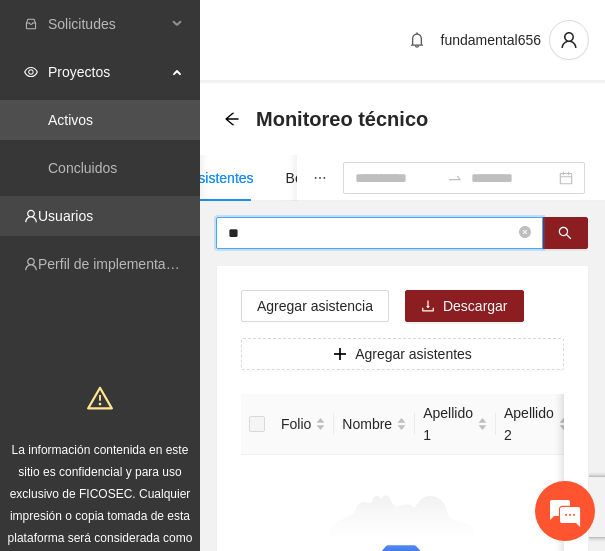 type on "*" 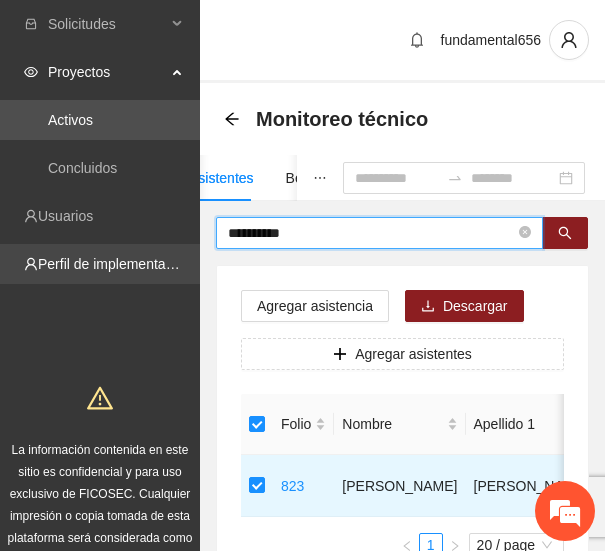 drag, startPoint x: 318, startPoint y: 234, endPoint x: 123, endPoint y: 257, distance: 196.35173 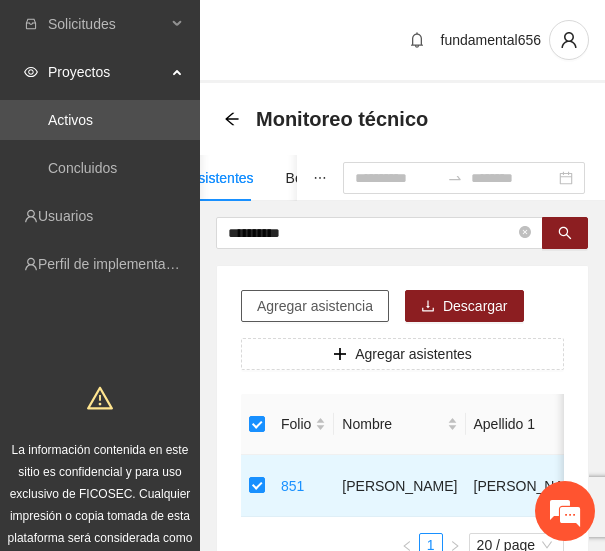 click on "Agregar asistencia" at bounding box center [315, 306] 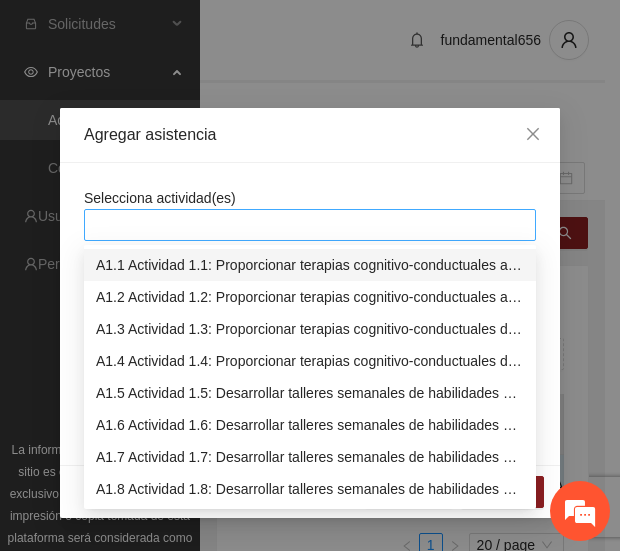 click at bounding box center (310, 225) 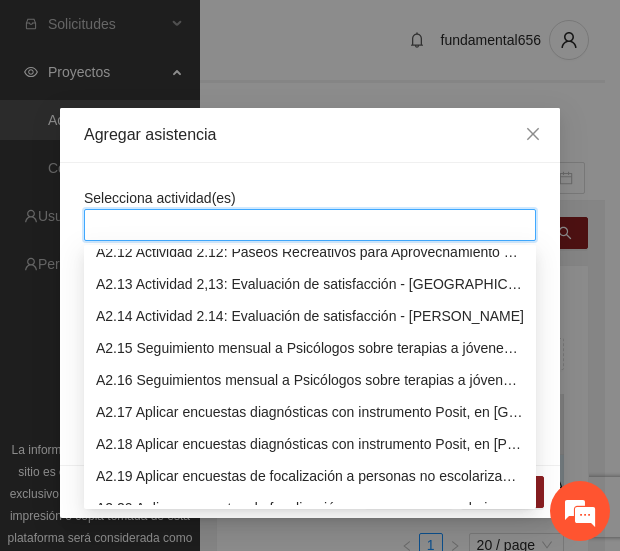 scroll, scrollTop: 942, scrollLeft: 0, axis: vertical 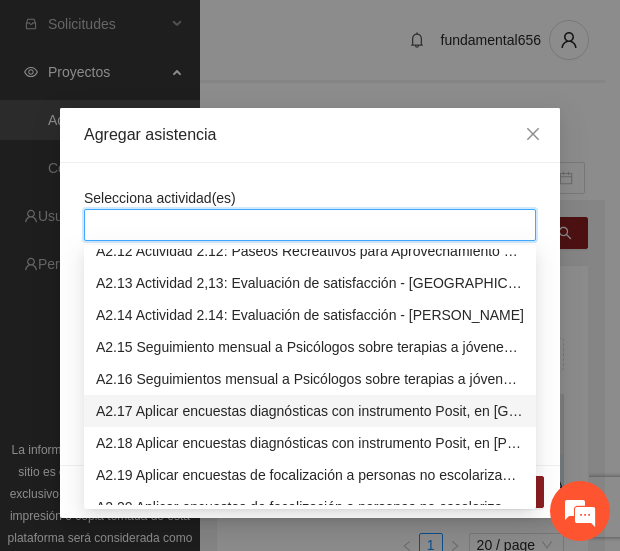 click on "A2.17  Aplicar encuestas diagnósticas con instrumento Posit, en [GEOGRAPHIC_DATA]" at bounding box center (310, 411) 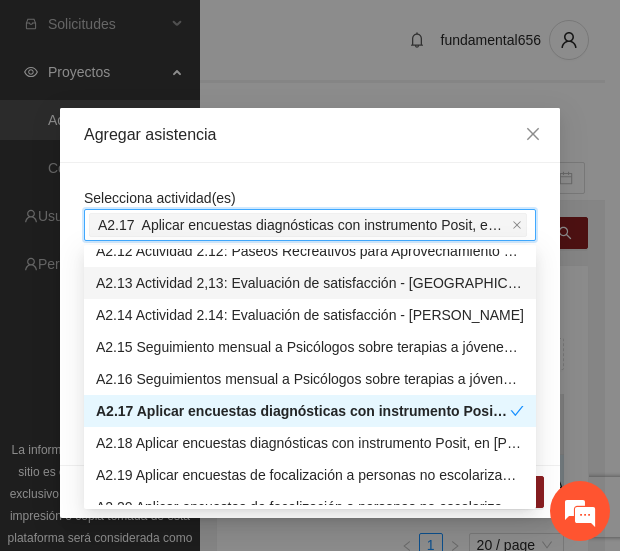 click on "Selecciona actividad(es) A2.17  Aplicar encuestas diagnósticas con instrumento Posit, en [GEOGRAPHIC_DATA]   Si la fecha no está en la lista agrégala aquí" at bounding box center (310, 314) 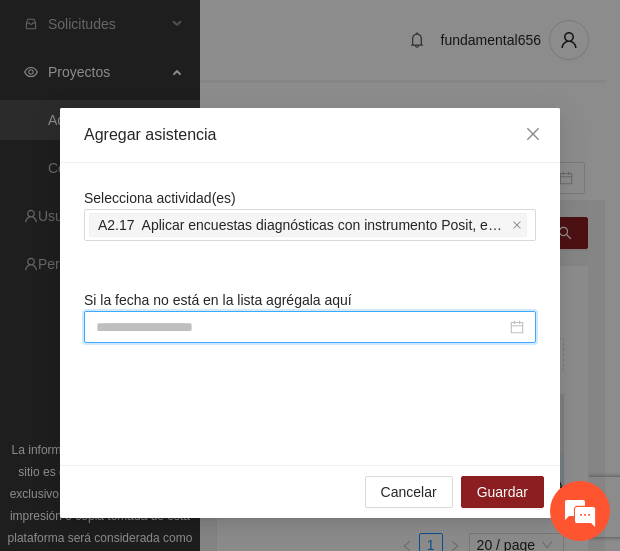 click at bounding box center (301, 327) 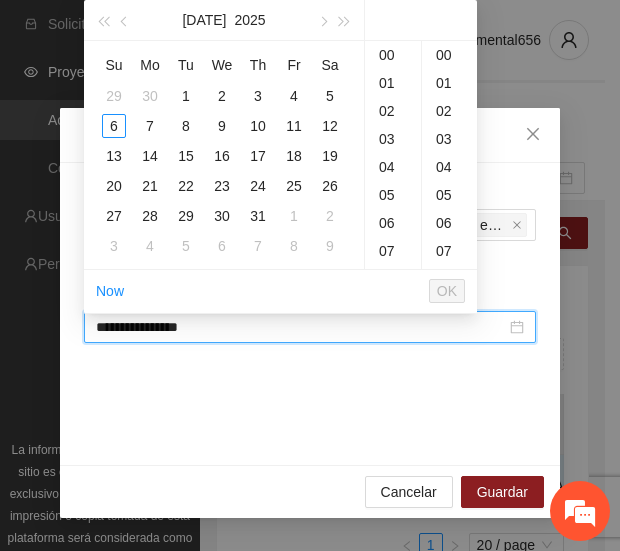 type on "**********" 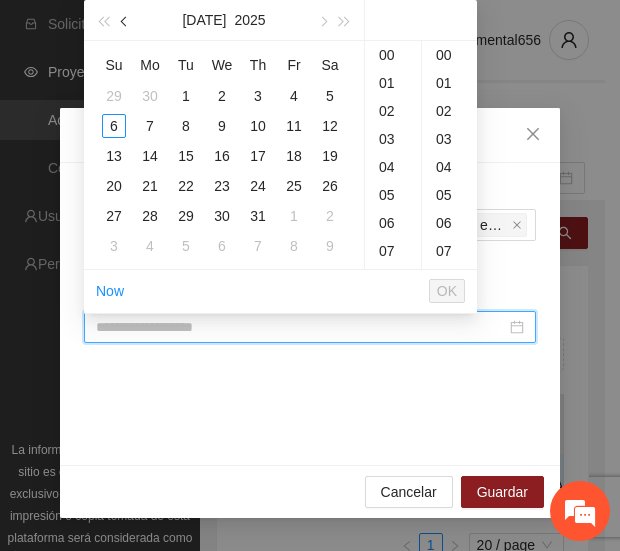 click at bounding box center (125, 20) 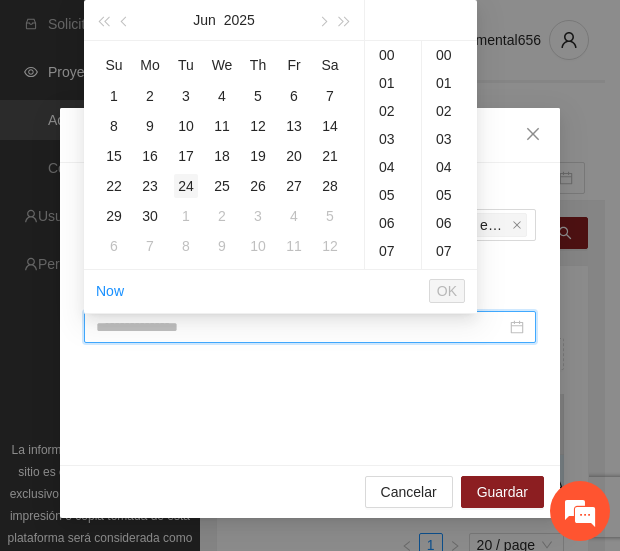 click on "24" at bounding box center (186, 186) 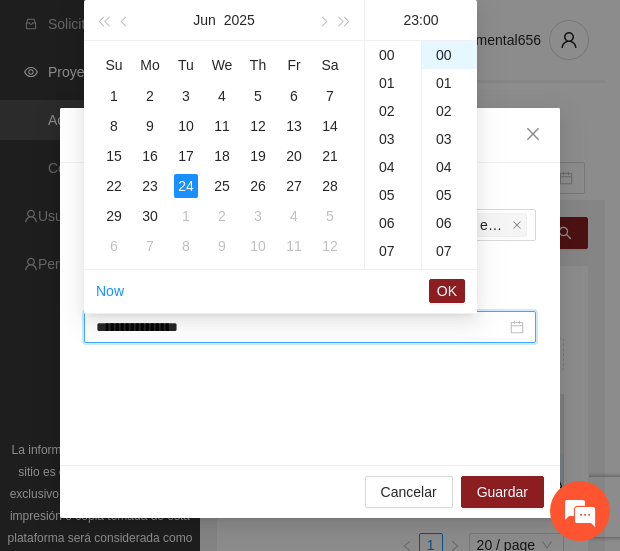 scroll, scrollTop: 642, scrollLeft: 0, axis: vertical 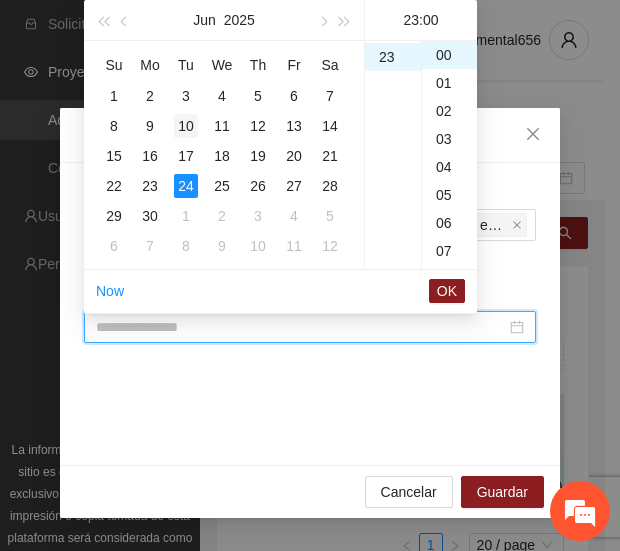 click on "10" at bounding box center [186, 126] 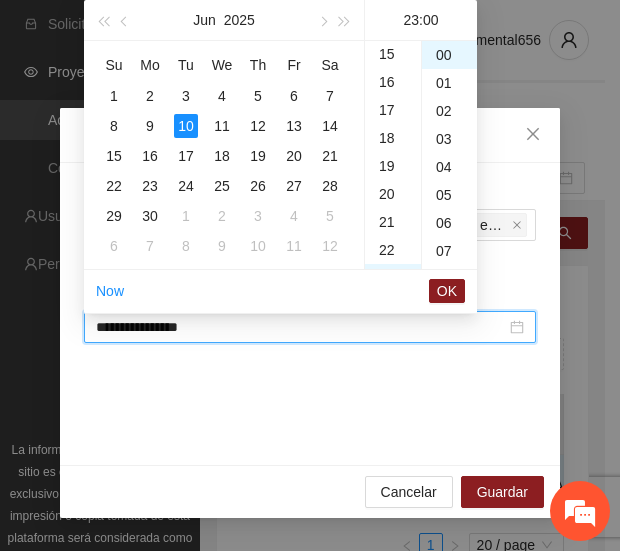 scroll, scrollTop: 420, scrollLeft: 0, axis: vertical 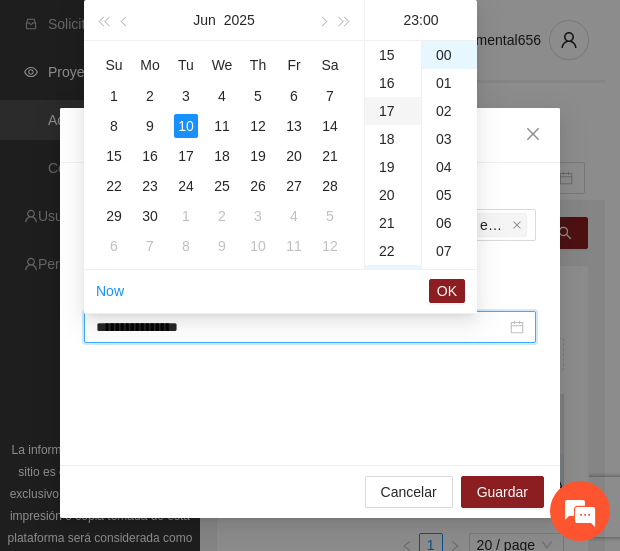 click on "17" at bounding box center (393, 111) 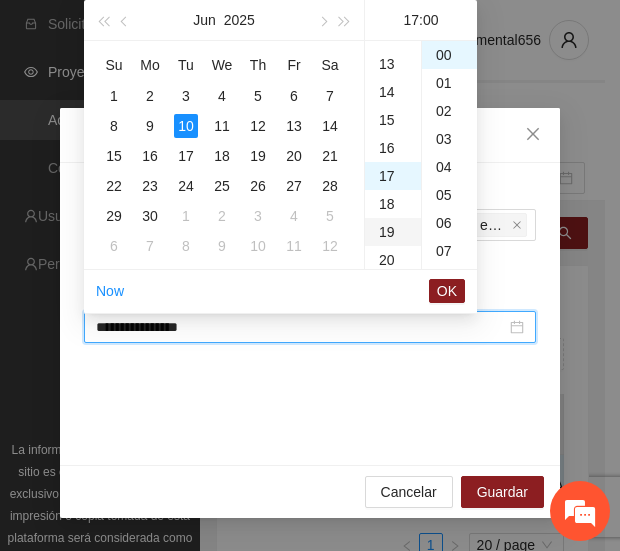 scroll, scrollTop: 354, scrollLeft: 0, axis: vertical 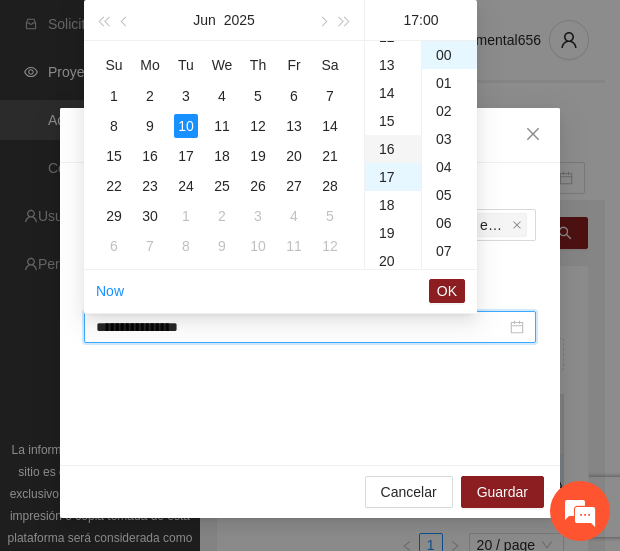 click on "16" at bounding box center [393, 149] 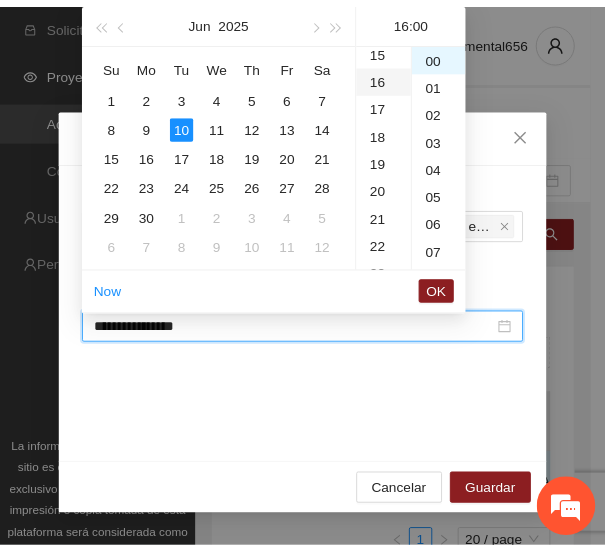 scroll, scrollTop: 448, scrollLeft: 0, axis: vertical 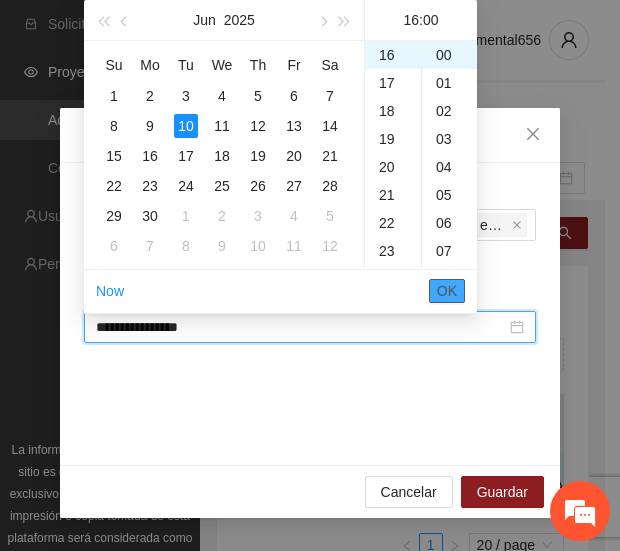 click on "OK" at bounding box center (447, 291) 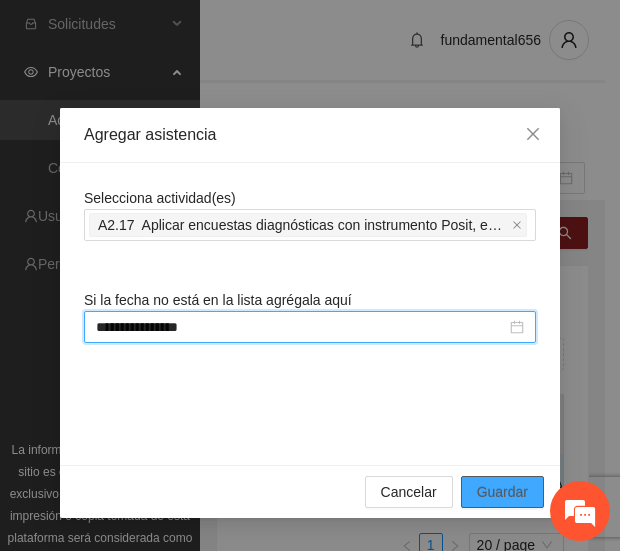 click on "Guardar" at bounding box center [502, 492] 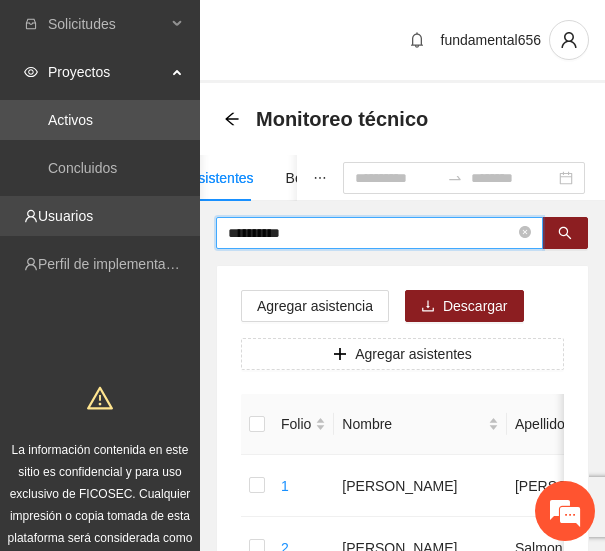 drag, startPoint x: 332, startPoint y: 237, endPoint x: 125, endPoint y: 230, distance: 207.11832 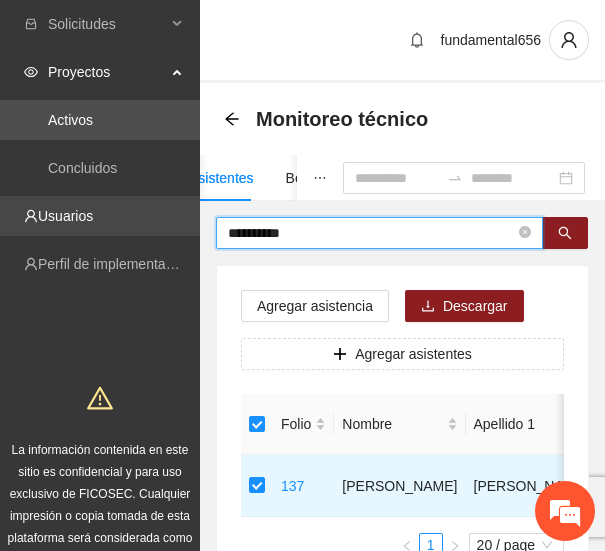 drag, startPoint x: 328, startPoint y: 236, endPoint x: 139, endPoint y: 236, distance: 189 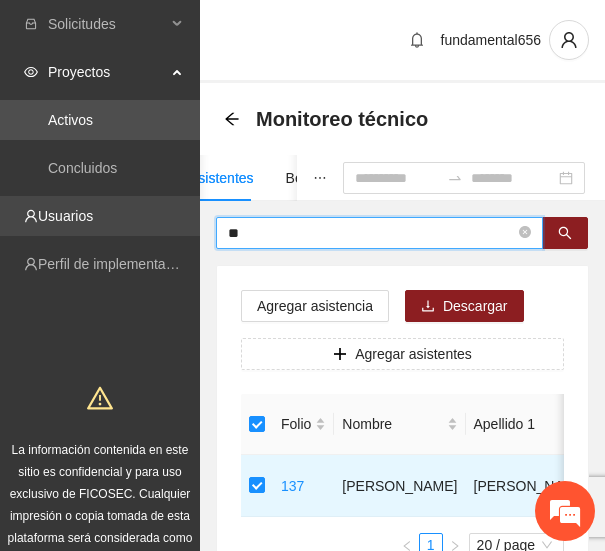 type on "*" 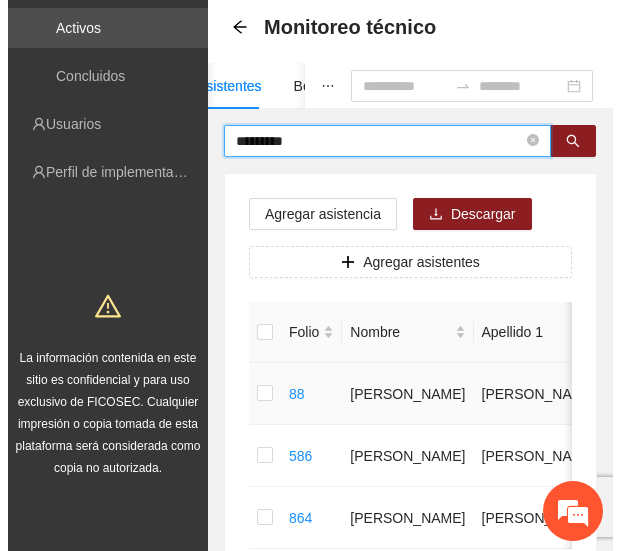 scroll, scrollTop: 93, scrollLeft: 0, axis: vertical 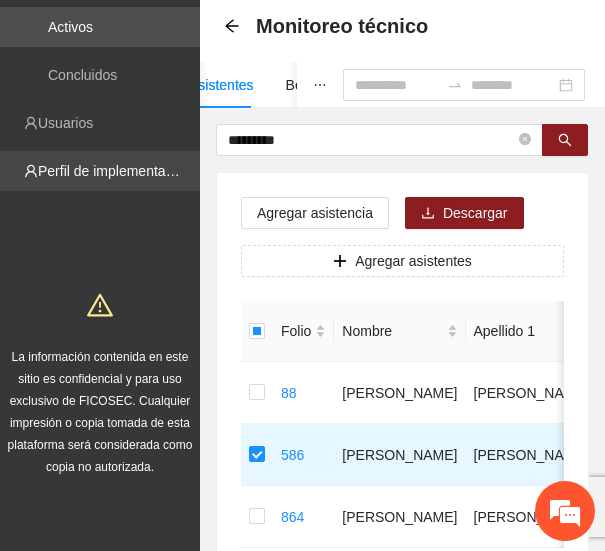 drag, startPoint x: 325, startPoint y: 142, endPoint x: 77, endPoint y: 165, distance: 249.06425 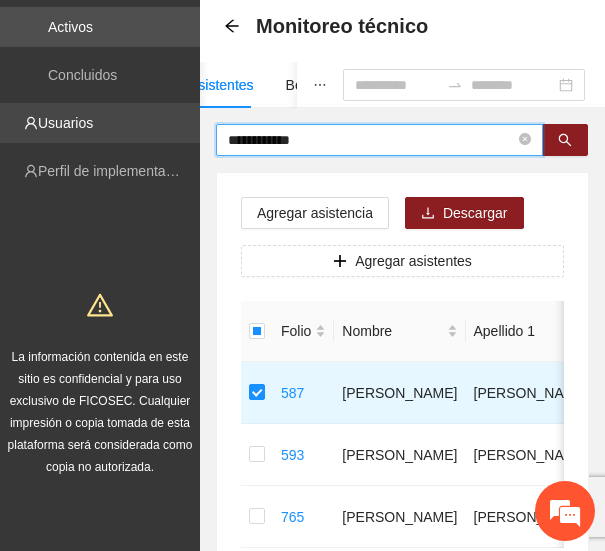 drag, startPoint x: 342, startPoint y: 141, endPoint x: 85, endPoint y: 133, distance: 257.12448 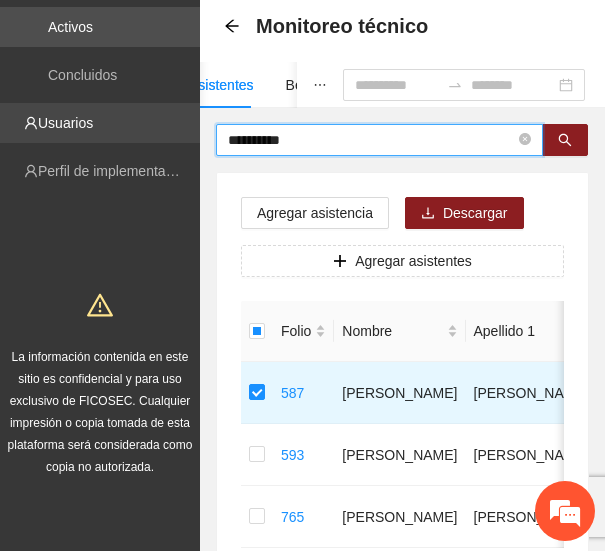 type on "**********" 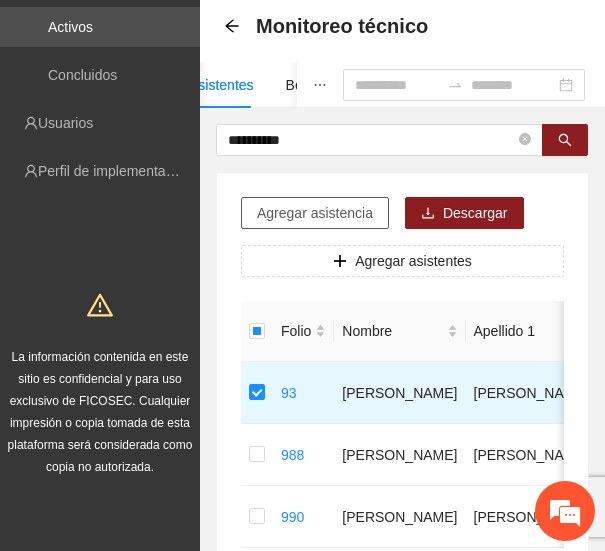 click on "Agregar asistencia" at bounding box center [315, 213] 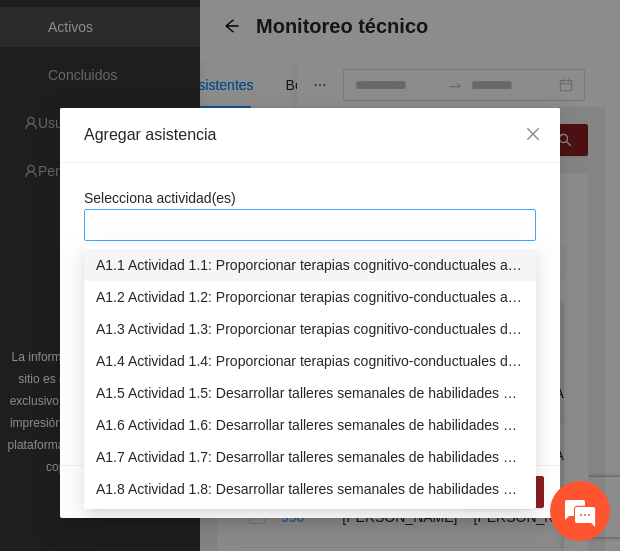 click at bounding box center [310, 225] 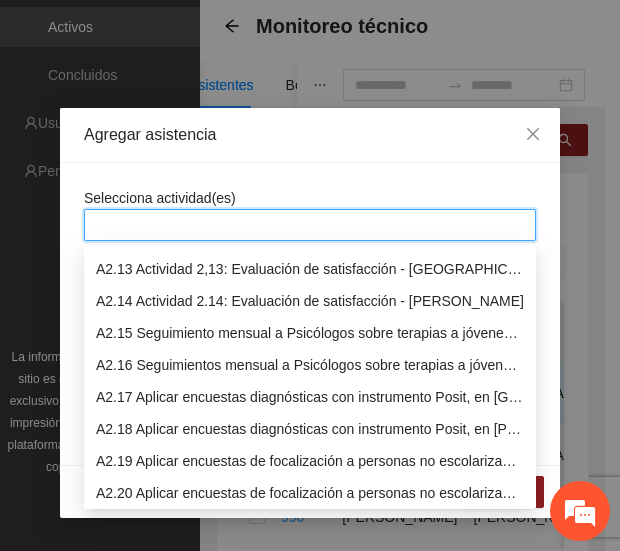 scroll, scrollTop: 956, scrollLeft: 0, axis: vertical 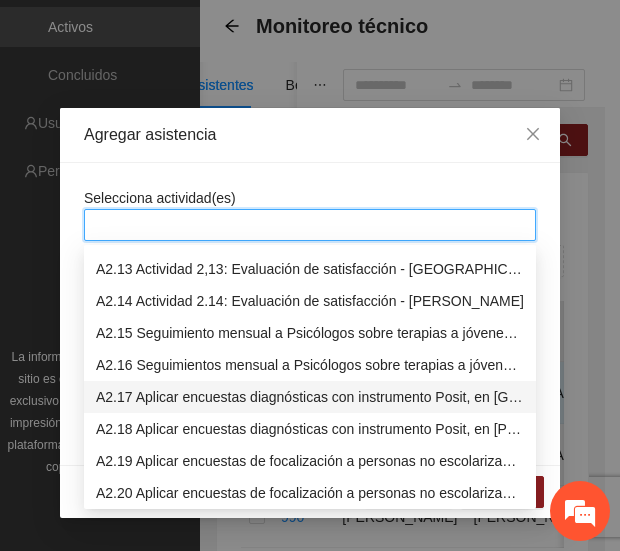 click on "A2.17  Aplicar encuestas diagnósticas con instrumento Posit, en [GEOGRAPHIC_DATA]" at bounding box center [310, 397] 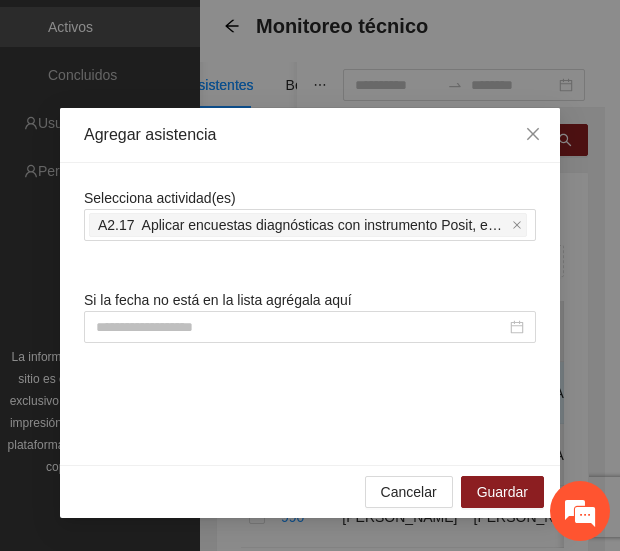 click on "Selecciona actividad(es) A2.17  Aplicar encuestas diagnósticas con instrumento Posit, en [GEOGRAPHIC_DATA]   Si la fecha no está en la lista agrégala aquí" at bounding box center (310, 314) 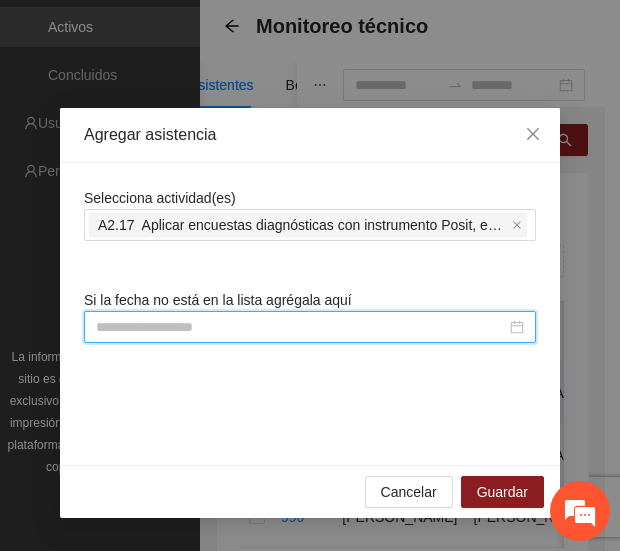 click at bounding box center [301, 327] 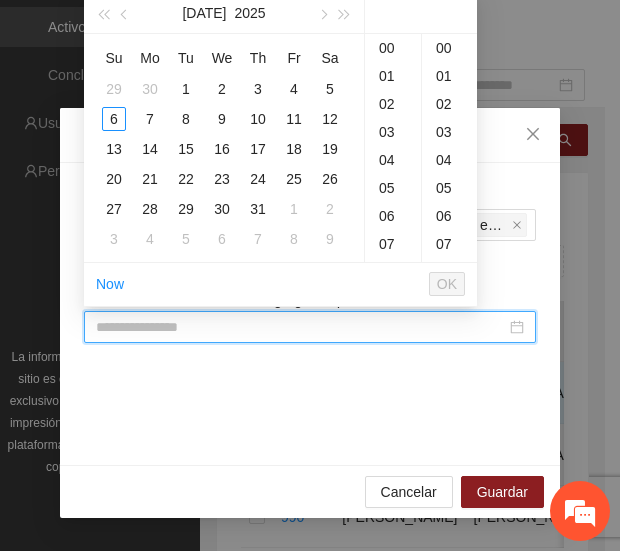 type on "**********" 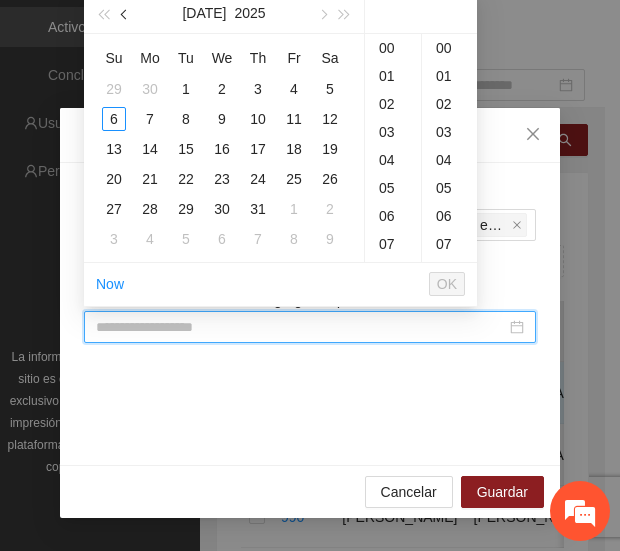 click at bounding box center (126, 15) 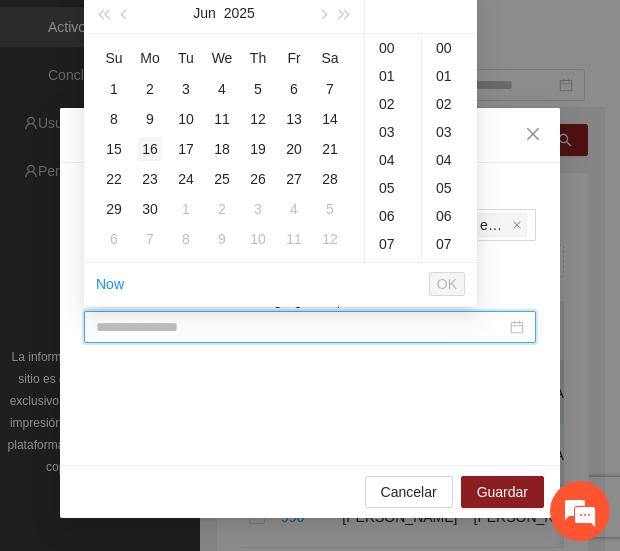 click on "16" at bounding box center [150, 149] 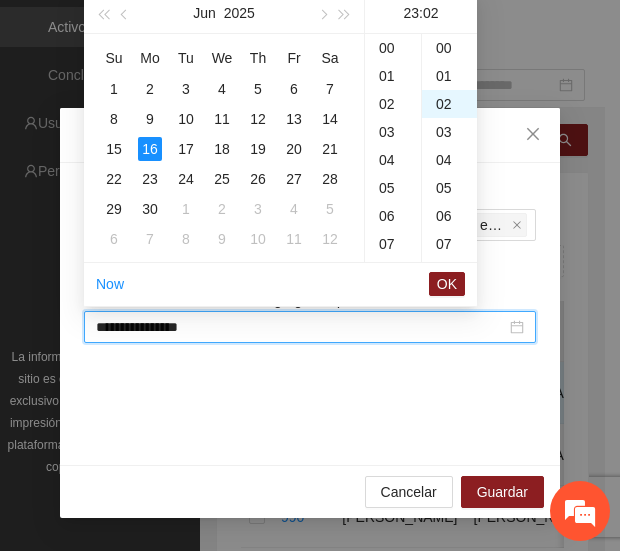 scroll, scrollTop: 642, scrollLeft: 0, axis: vertical 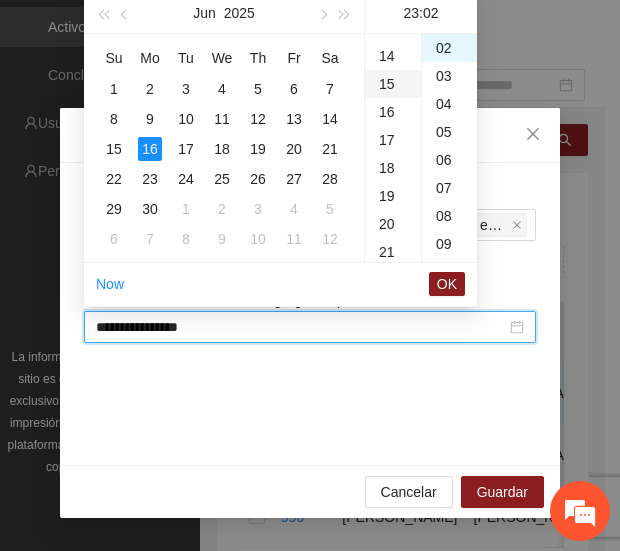 click on "15" at bounding box center [393, 84] 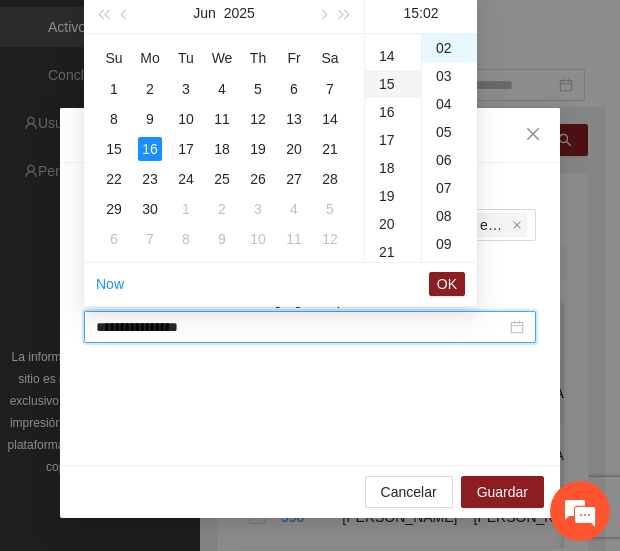 scroll, scrollTop: 420, scrollLeft: 0, axis: vertical 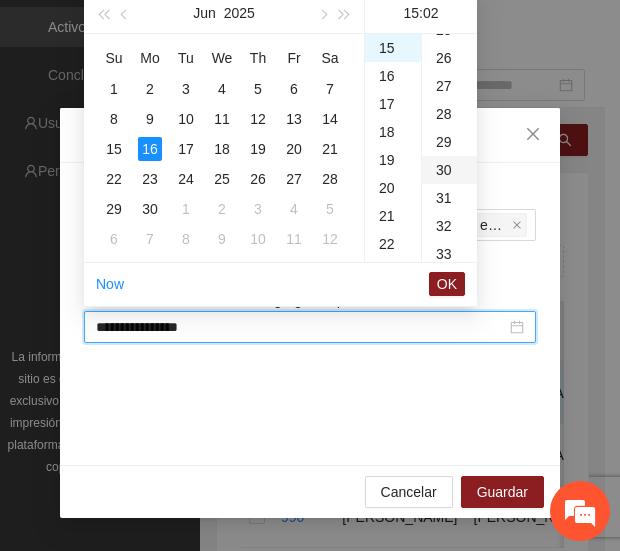 click on "30" at bounding box center [449, 170] 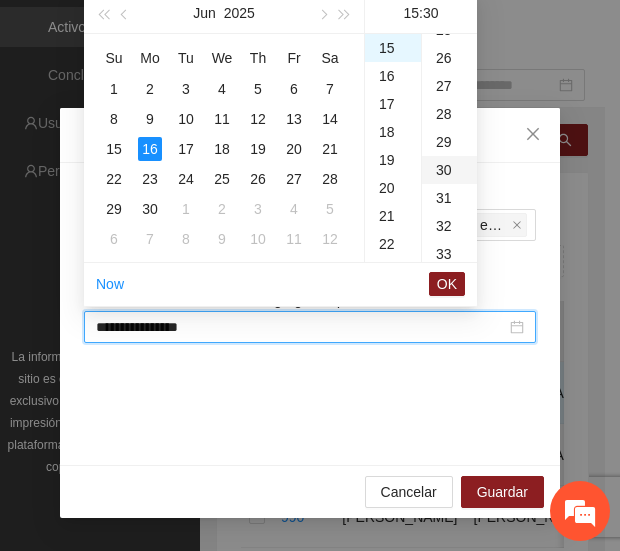 scroll, scrollTop: 840, scrollLeft: 0, axis: vertical 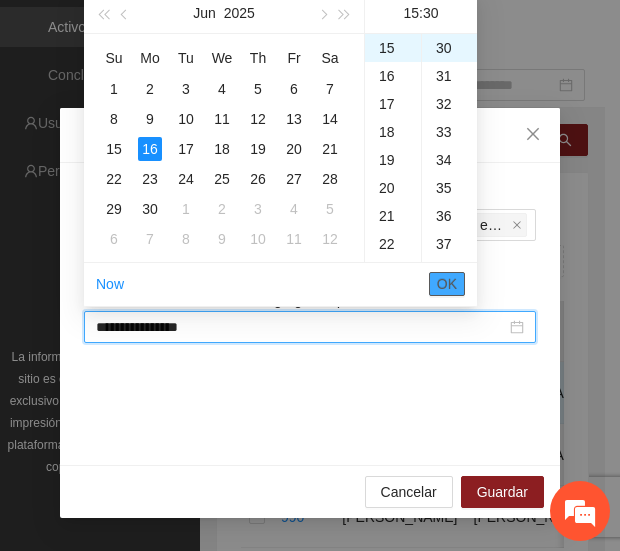 click on "OK" at bounding box center [447, 284] 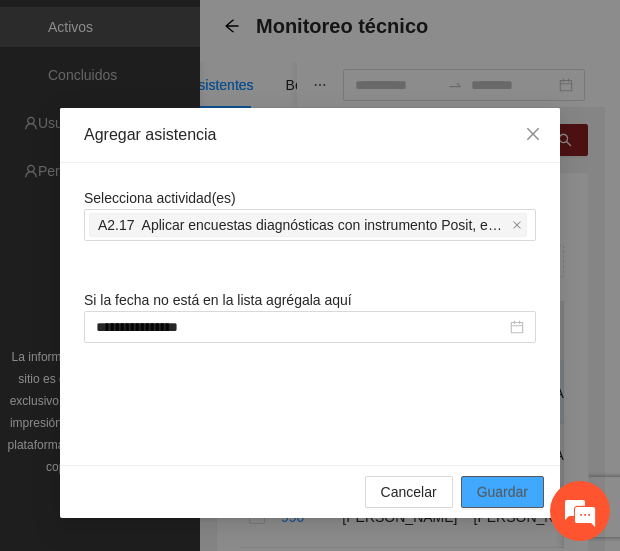 click on "Guardar" at bounding box center (502, 492) 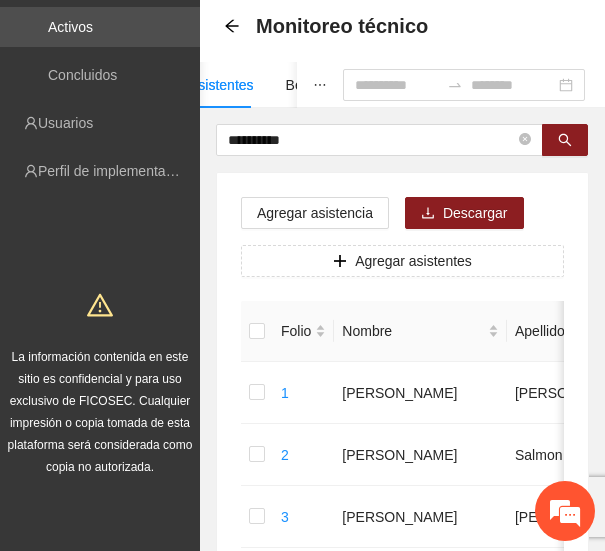 click on "Asistentes" at bounding box center (221, 85) 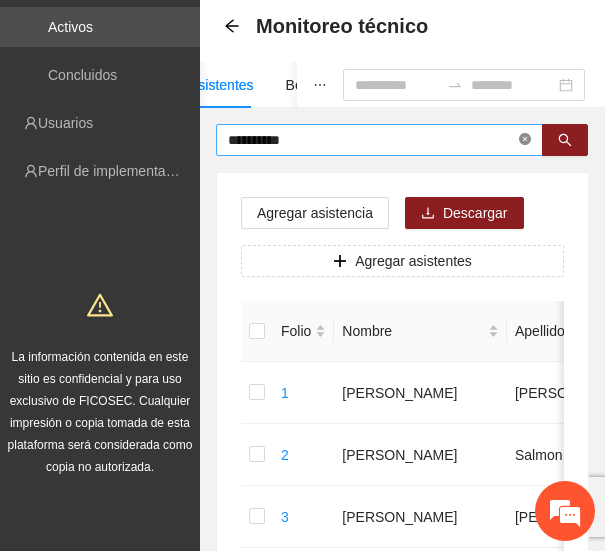 click 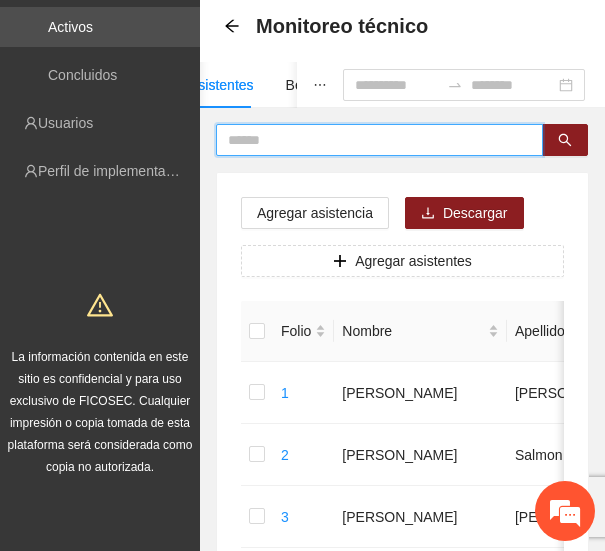 click on "Asistentes" at bounding box center (221, 85) 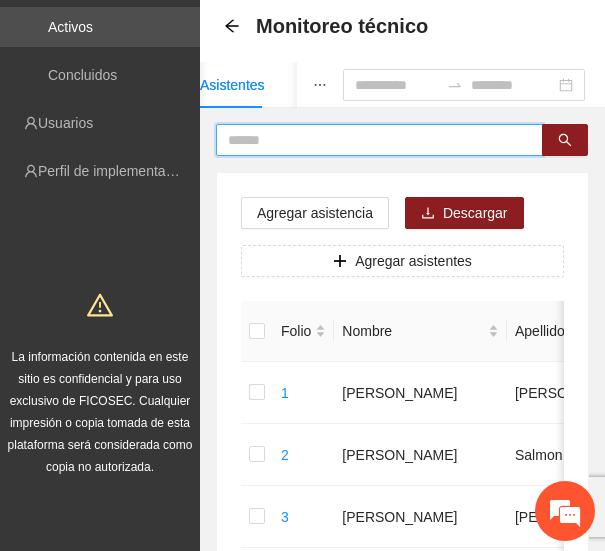 click at bounding box center (371, 140) 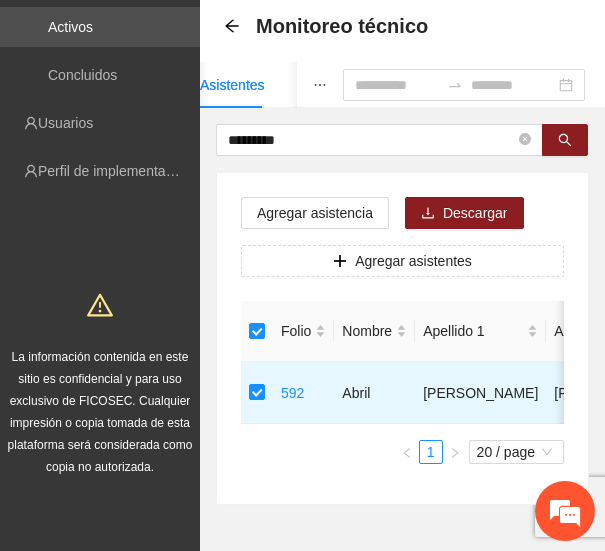 drag, startPoint x: 336, startPoint y: 138, endPoint x: 130, endPoint y: 145, distance: 206.1189 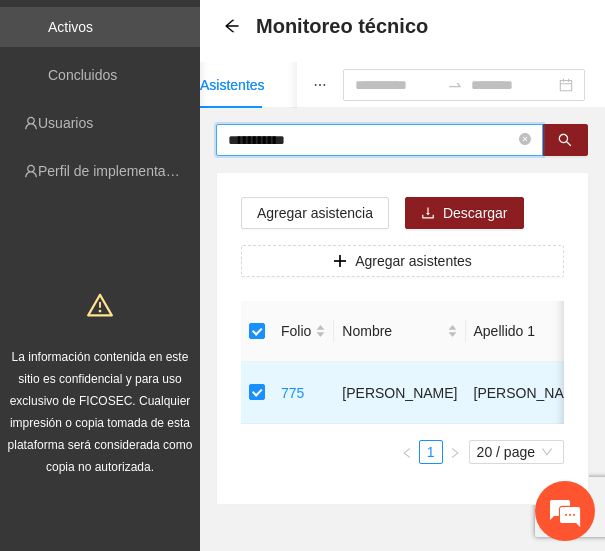 drag, startPoint x: 319, startPoint y: 143, endPoint x: 167, endPoint y: 148, distance: 152.08221 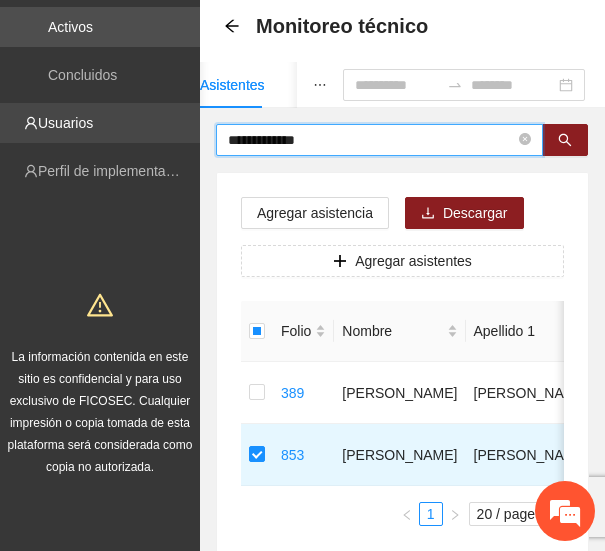 drag, startPoint x: 337, startPoint y: 134, endPoint x: 150, endPoint y: 139, distance: 187.06683 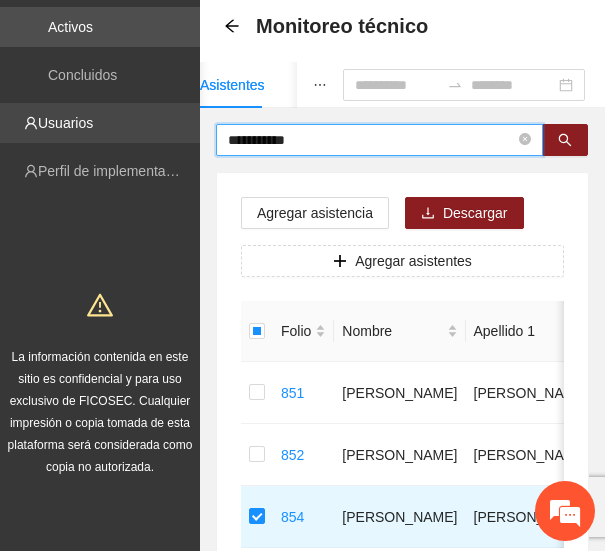 drag, startPoint x: 334, startPoint y: 135, endPoint x: 98, endPoint y: 140, distance: 236.05296 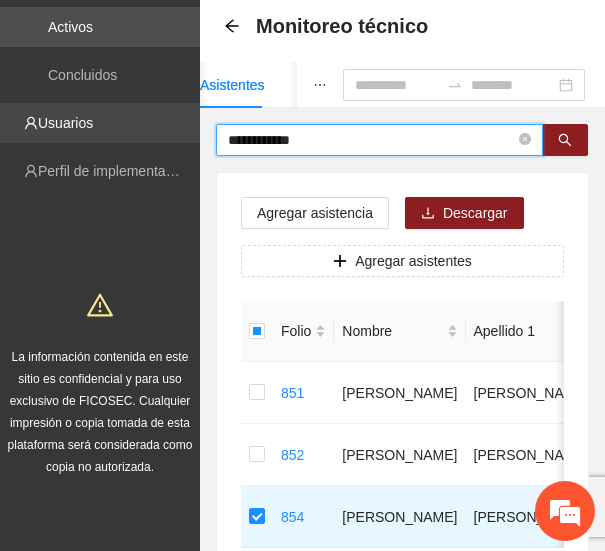 type on "**********" 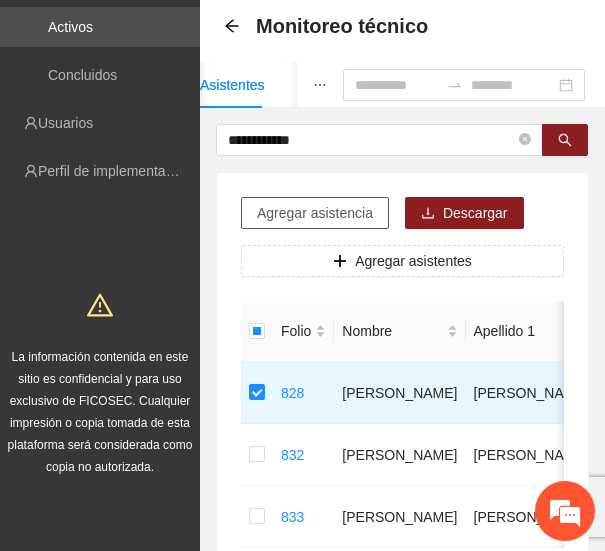 click on "Agregar asistencia" at bounding box center (315, 213) 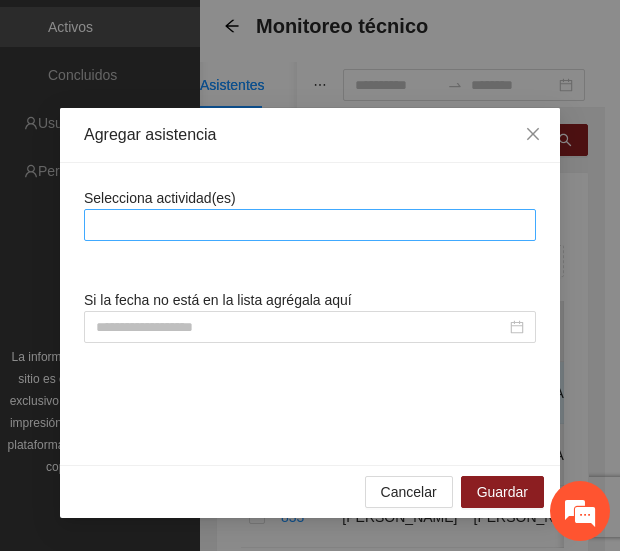 click at bounding box center (310, 225) 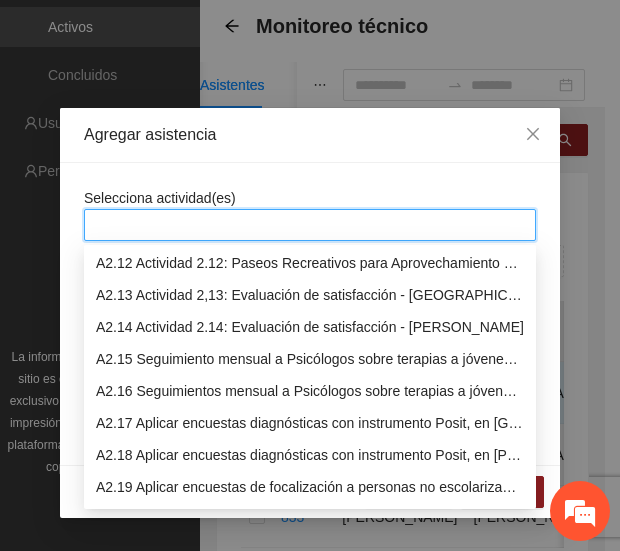 scroll, scrollTop: 931, scrollLeft: 0, axis: vertical 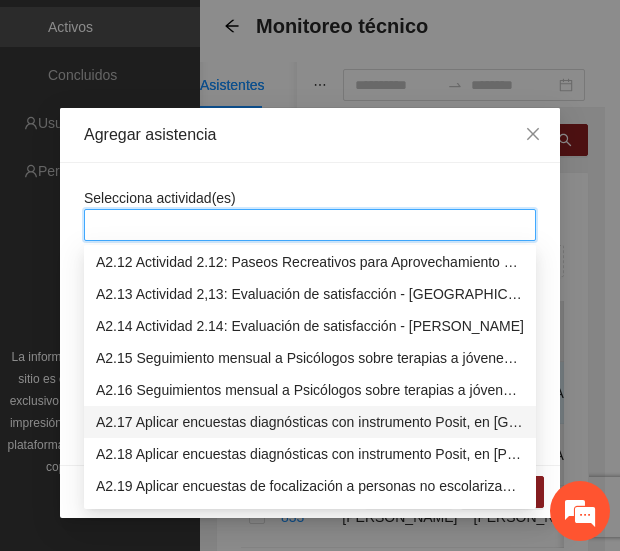 click on "A2.17  Aplicar encuestas diagnósticas con instrumento Posit, en [GEOGRAPHIC_DATA]" at bounding box center [310, 422] 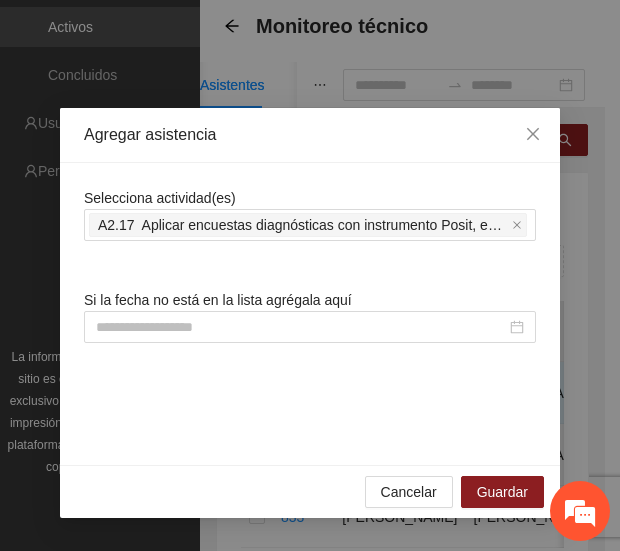 click on "Agregar asistencia" at bounding box center [310, 135] 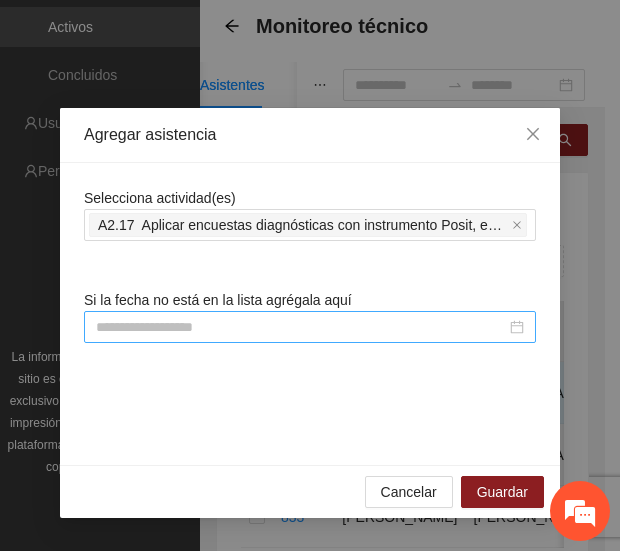click at bounding box center [310, 327] 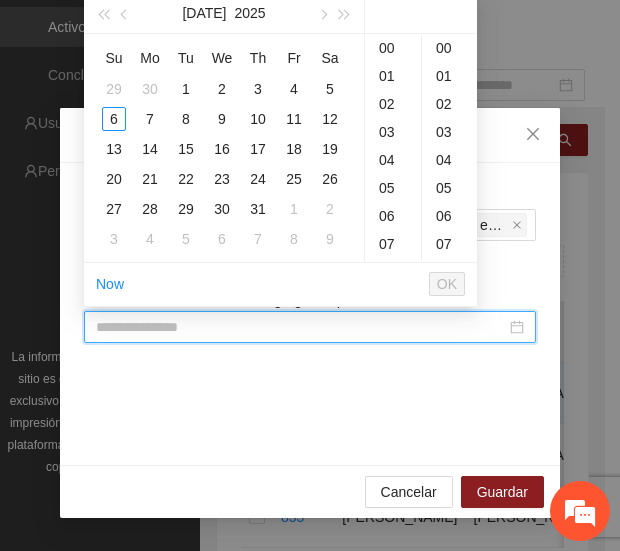 type on "**********" 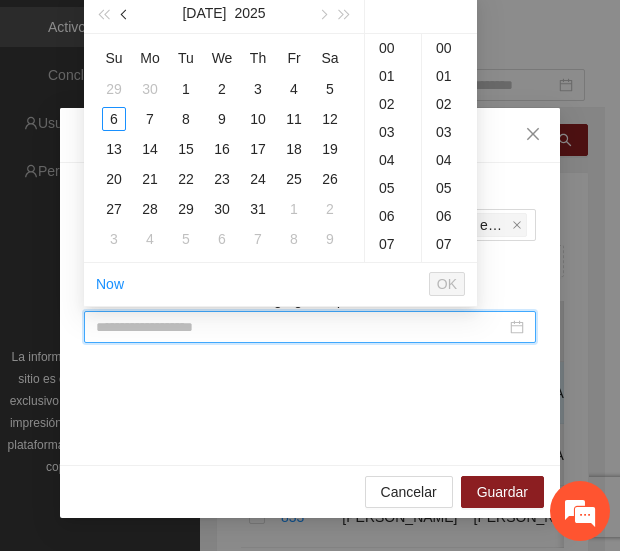 click at bounding box center (126, 15) 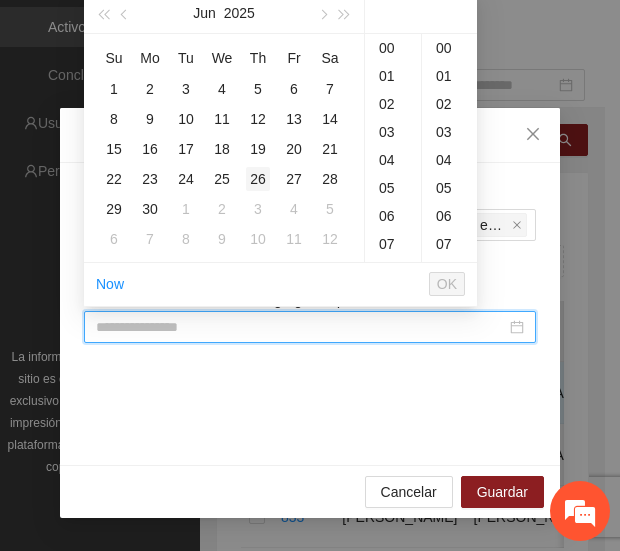 click on "26" at bounding box center [258, 179] 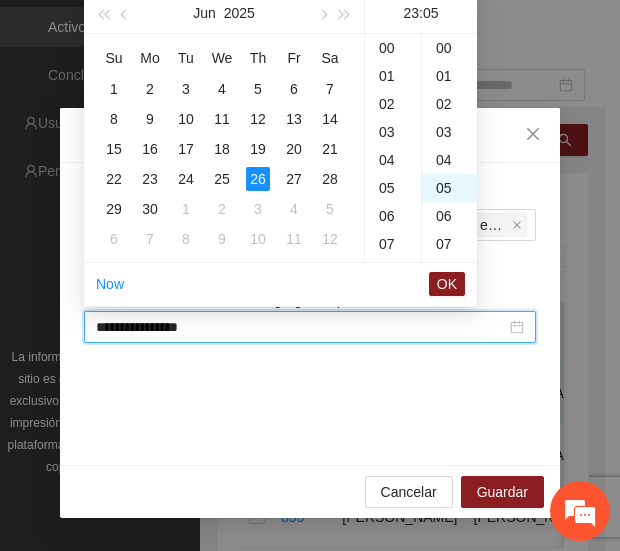 scroll, scrollTop: 642, scrollLeft: 0, axis: vertical 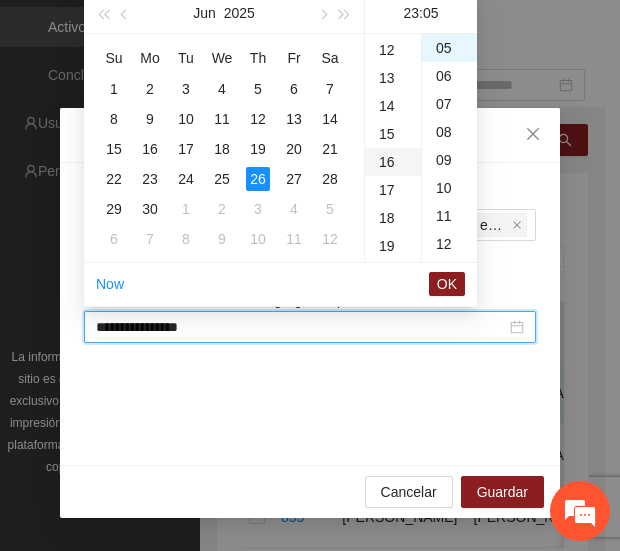 click on "16" at bounding box center [393, 162] 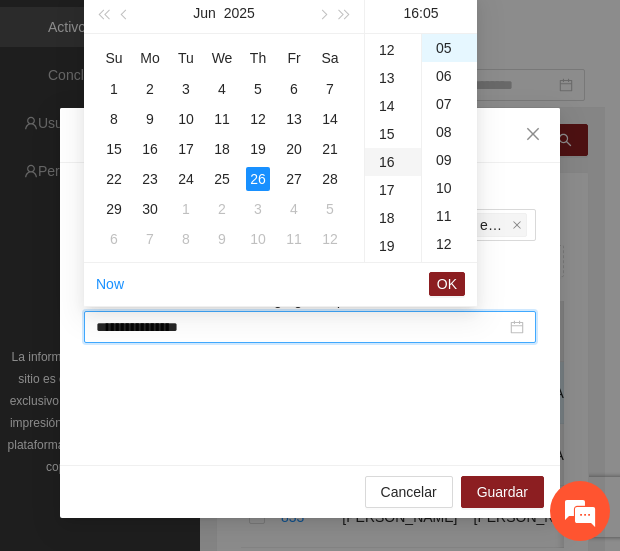 scroll, scrollTop: 448, scrollLeft: 0, axis: vertical 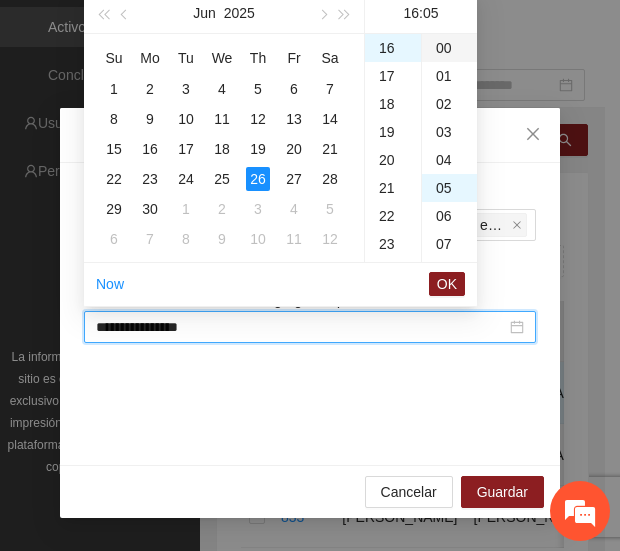 click on "00" at bounding box center [449, 48] 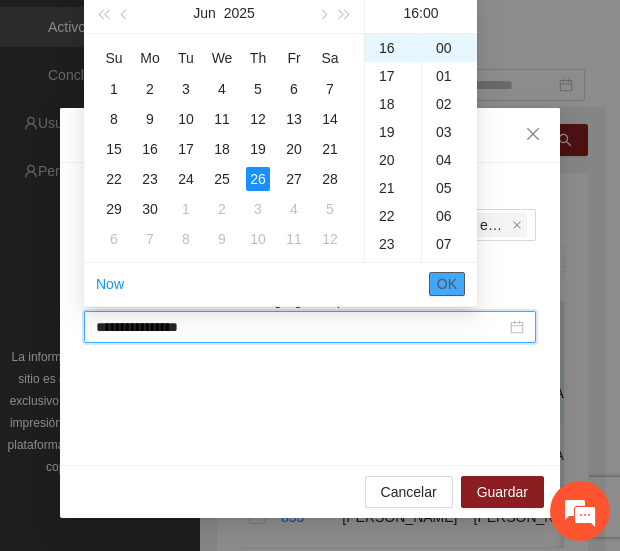 click on "OK" at bounding box center [447, 284] 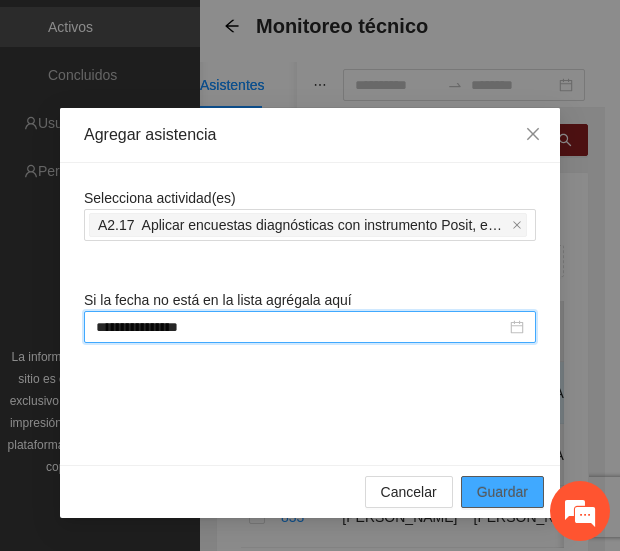 click on "Guardar" at bounding box center (502, 492) 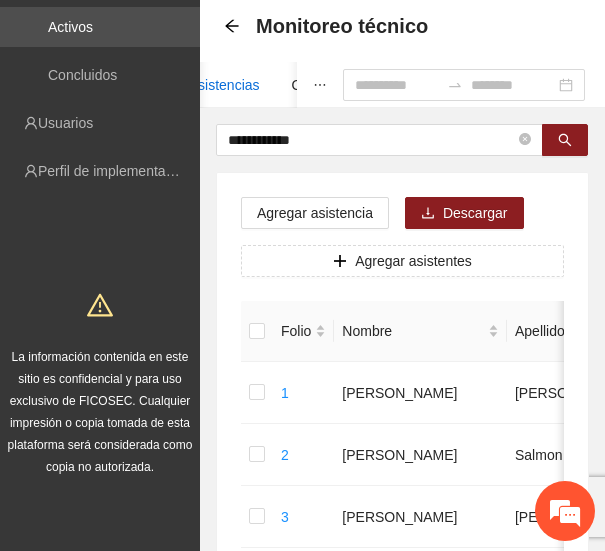 click on "Asistencias" at bounding box center [224, 85] 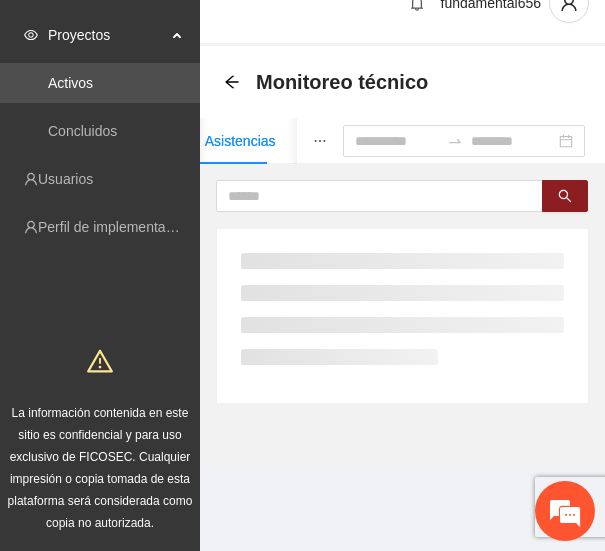 scroll, scrollTop: 93, scrollLeft: 0, axis: vertical 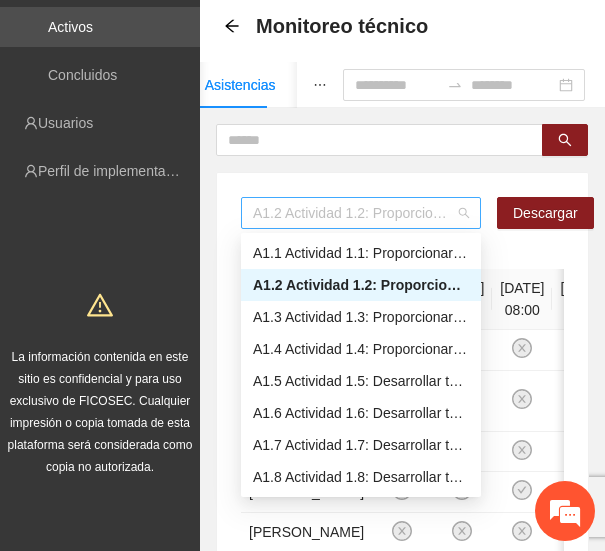 click on "A1.2 Actividad 1.2:  Proporcionar terapias cognitivo-conductuales a adolescentes y jóvenes con consumo de sustancia y/o comportamiento agresivo en  [PERSON_NAME]" at bounding box center (361, 213) 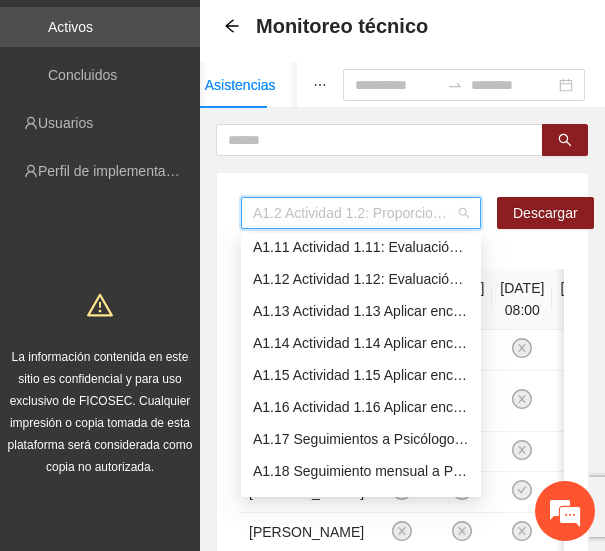 scroll, scrollTop: 327, scrollLeft: 0, axis: vertical 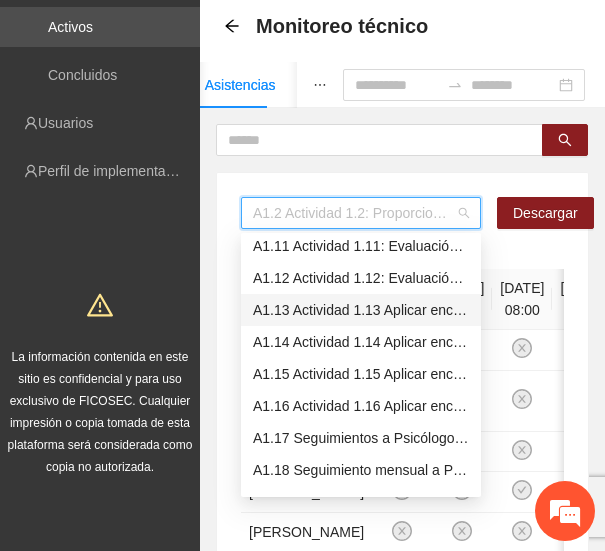 click on "A1.13 Actividad 1.13 Aplicar encuestas diagnósticas con instrumento Posit, en [GEOGRAPHIC_DATA]" at bounding box center [361, 310] 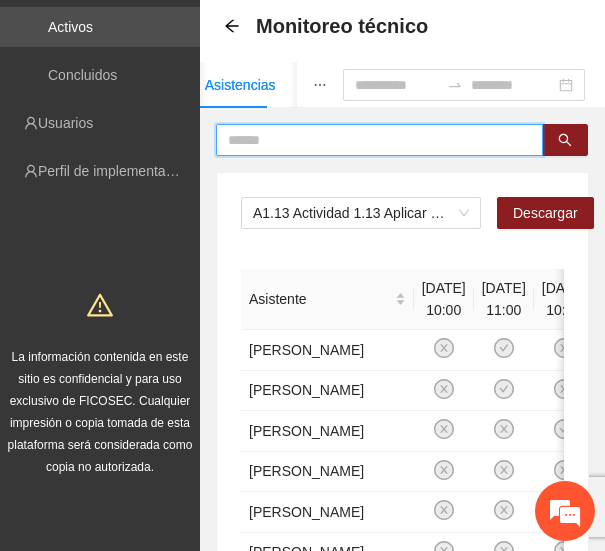 drag, startPoint x: 324, startPoint y: 141, endPoint x: 133, endPoint y: 146, distance: 191.06543 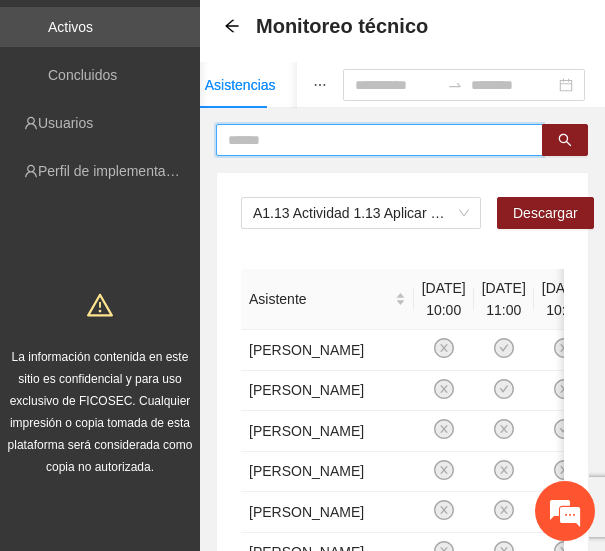click at bounding box center (371, 140) 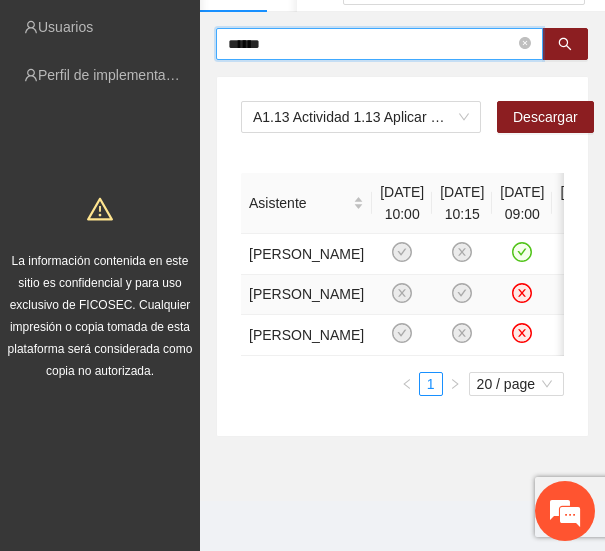 scroll, scrollTop: 191, scrollLeft: 0, axis: vertical 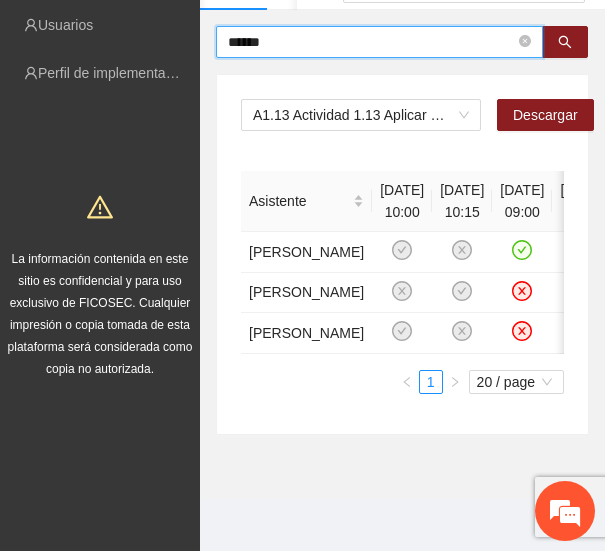 drag, startPoint x: 290, startPoint y: 45, endPoint x: 206, endPoint y: 55, distance: 84.59315 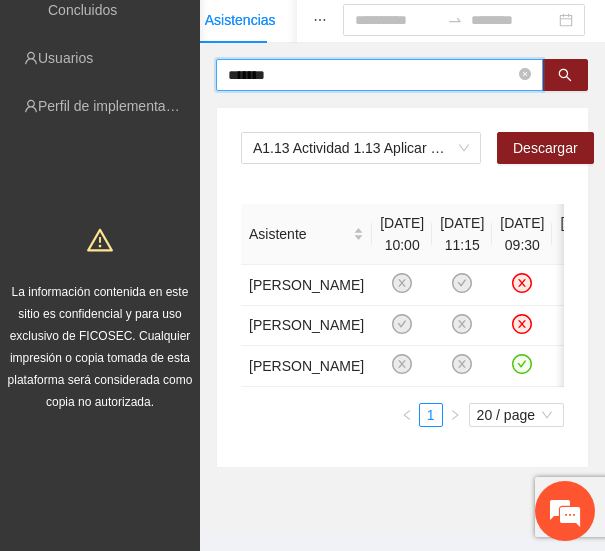 scroll, scrollTop: 191, scrollLeft: 0, axis: vertical 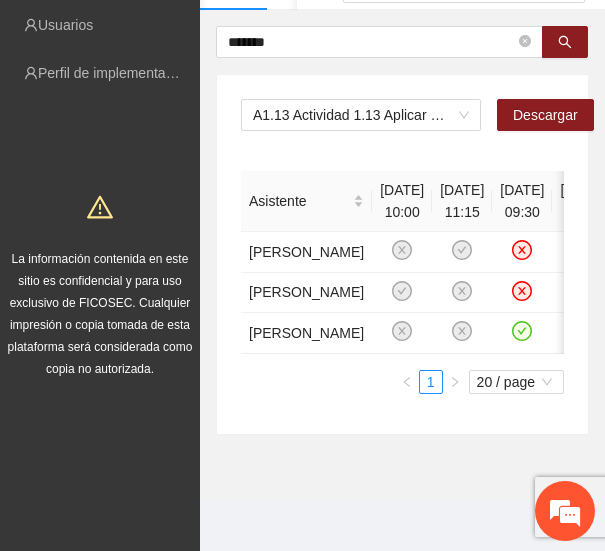 drag, startPoint x: 310, startPoint y: 46, endPoint x: 140, endPoint y: 49, distance: 170.02647 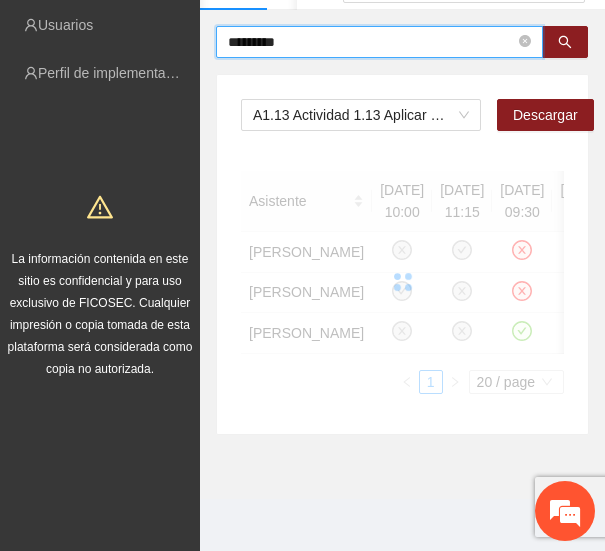 scroll, scrollTop: 134, scrollLeft: 0, axis: vertical 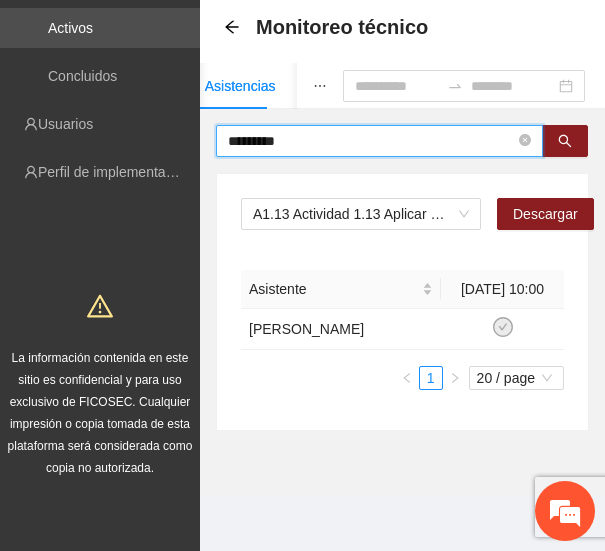 drag, startPoint x: 331, startPoint y: 107, endPoint x: 98, endPoint y: 106, distance: 233.00215 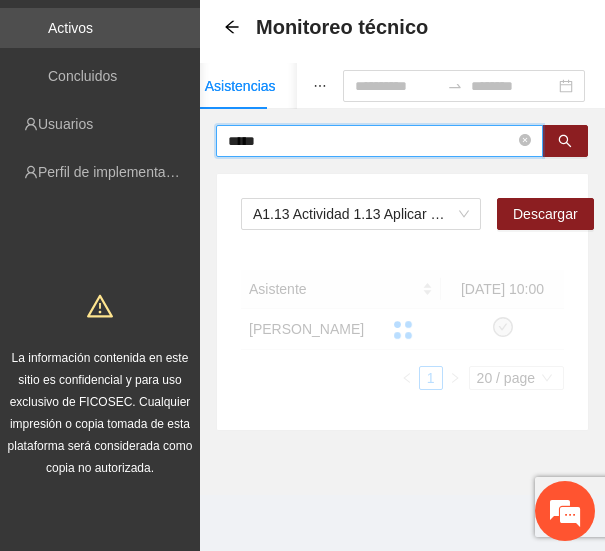 scroll, scrollTop: 191, scrollLeft: 0, axis: vertical 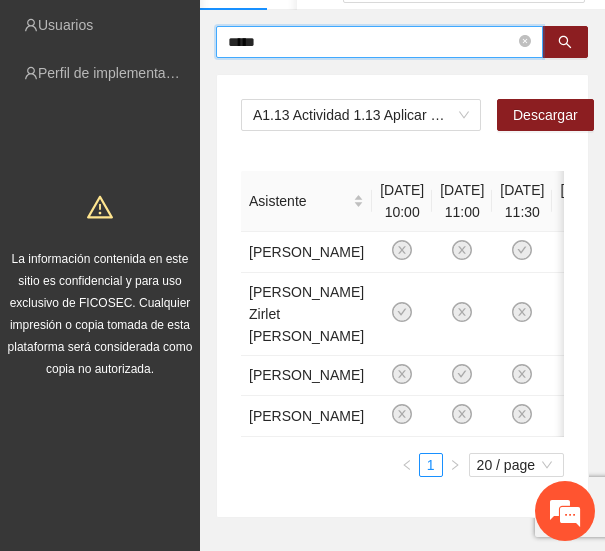 drag, startPoint x: 288, startPoint y: 46, endPoint x: 139, endPoint y: 47, distance: 149.00336 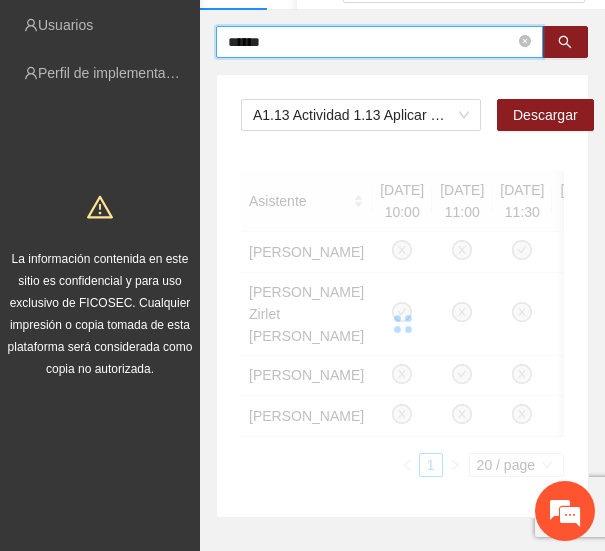 scroll, scrollTop: 114, scrollLeft: 0, axis: vertical 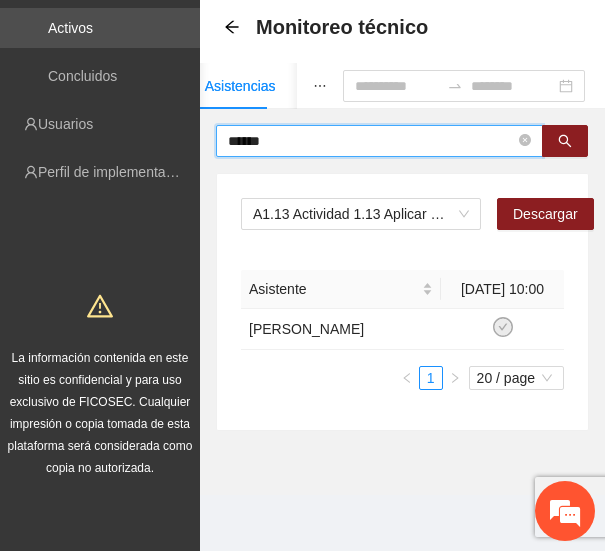 click on "******" at bounding box center (371, 141) 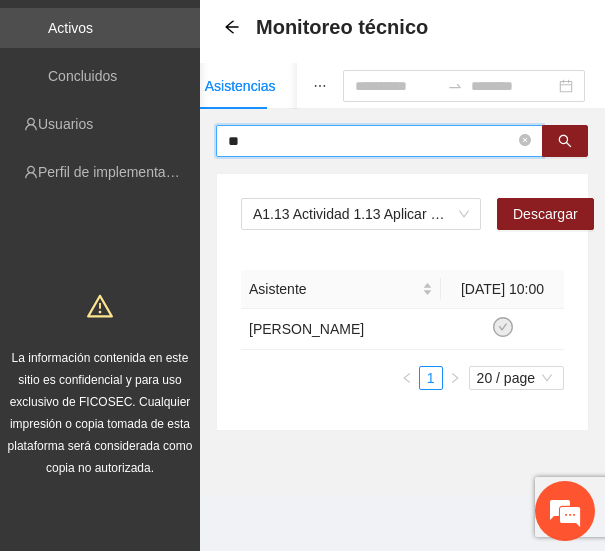 type on "*" 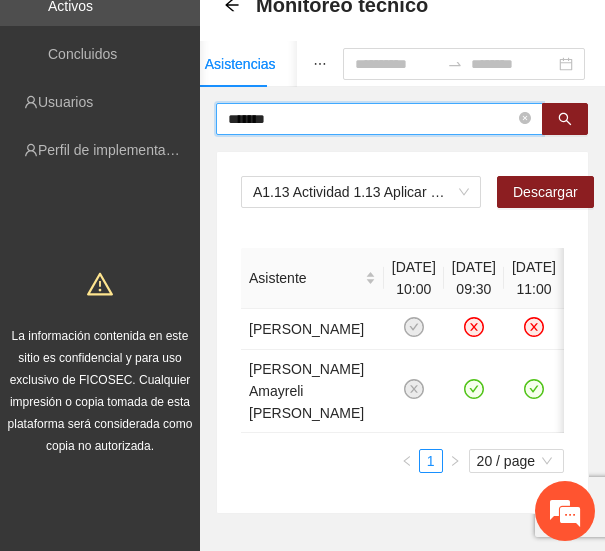 scroll, scrollTop: 191, scrollLeft: 0, axis: vertical 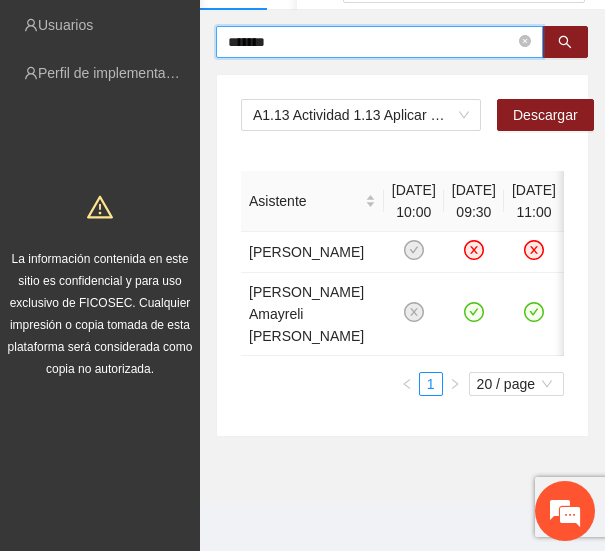 drag, startPoint x: 302, startPoint y: 37, endPoint x: 110, endPoint y: 48, distance: 192.31485 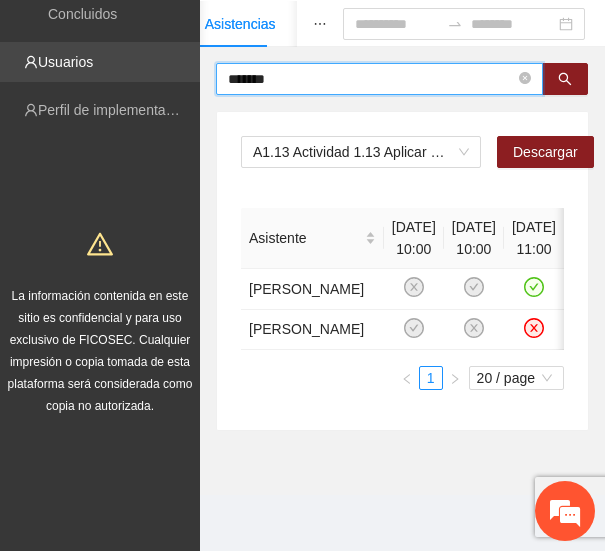 drag, startPoint x: 306, startPoint y: 40, endPoint x: 163, endPoint y: 44, distance: 143.05594 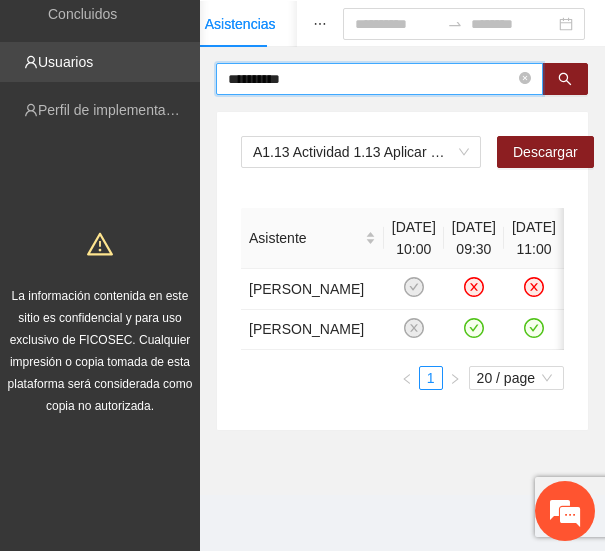 drag, startPoint x: 334, startPoint y: 41, endPoint x: 119, endPoint y: 35, distance: 215.08371 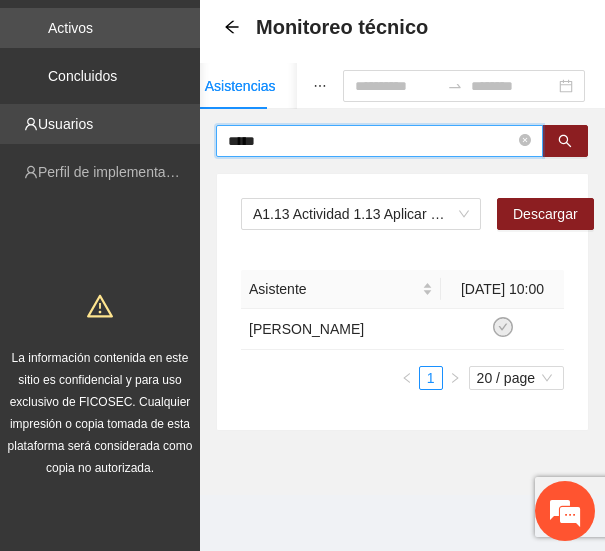 scroll, scrollTop: 114, scrollLeft: 0, axis: vertical 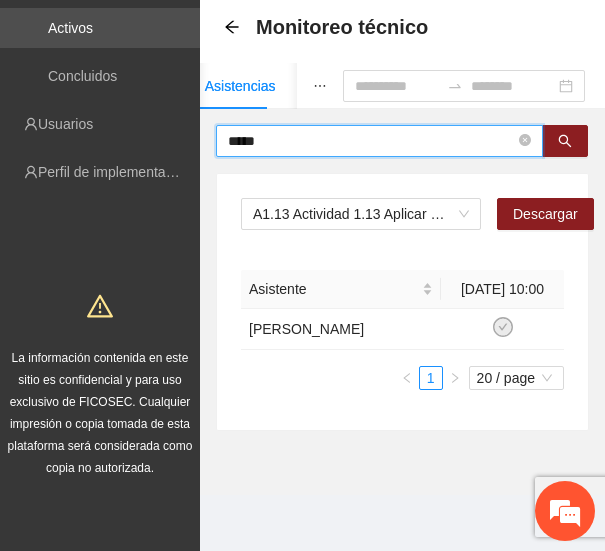 drag, startPoint x: 288, startPoint y: 111, endPoint x: 202, endPoint y: 124, distance: 86.977005 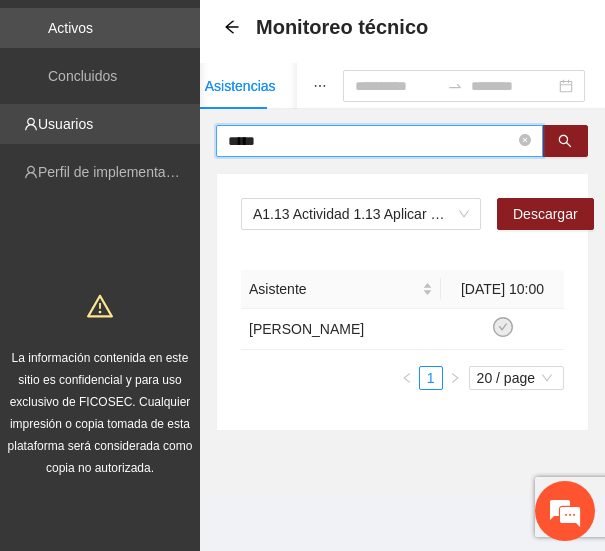 drag, startPoint x: 287, startPoint y: 119, endPoint x: 129, endPoint y: 119, distance: 158 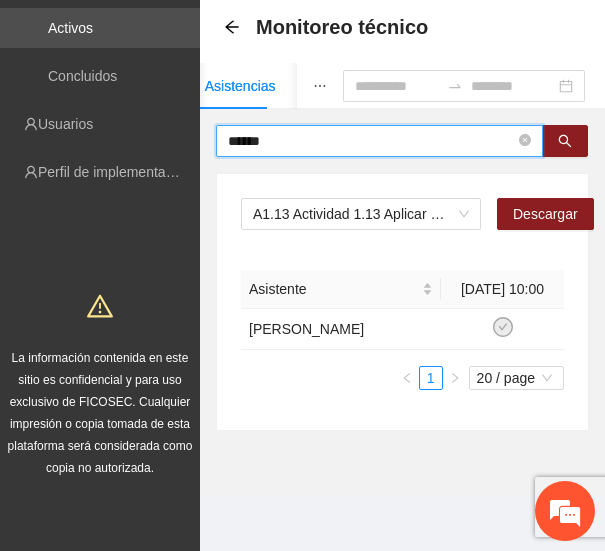 drag, startPoint x: 289, startPoint y: 121, endPoint x: 99, endPoint y: 129, distance: 190.16835 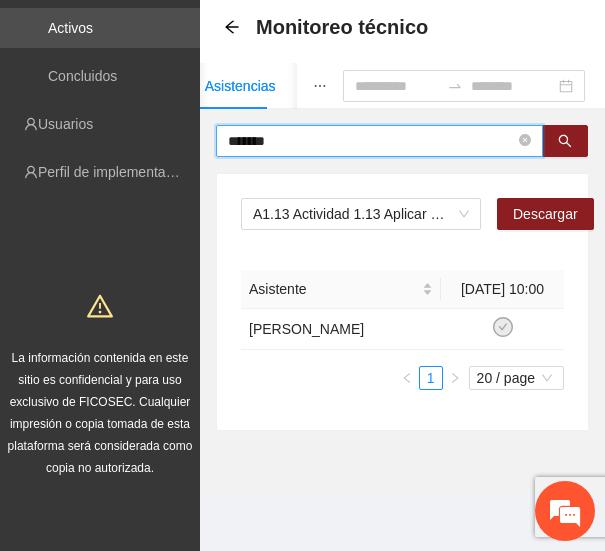 drag, startPoint x: 297, startPoint y: 127, endPoint x: 126, endPoint y: 129, distance: 171.01169 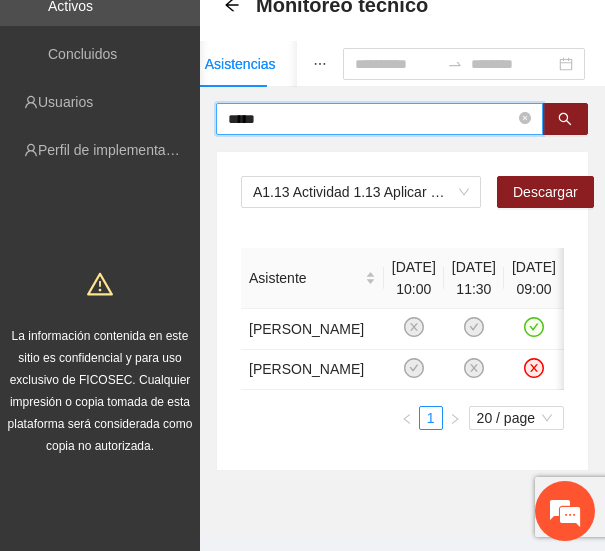 scroll, scrollTop: 191, scrollLeft: 0, axis: vertical 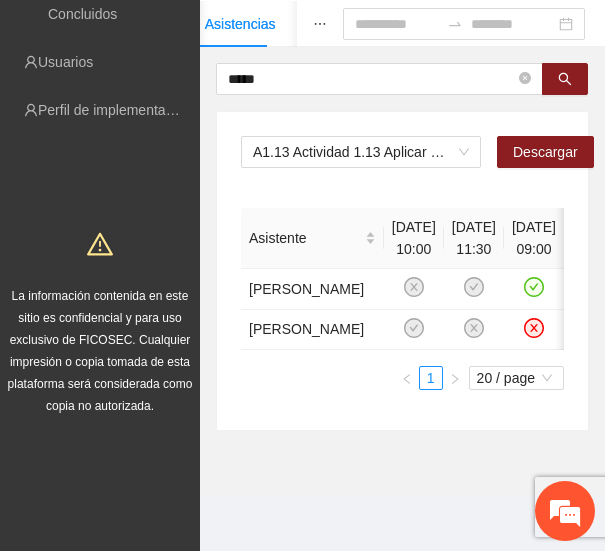 drag, startPoint x: 284, startPoint y: 39, endPoint x: 104, endPoint y: 52, distance: 180.46883 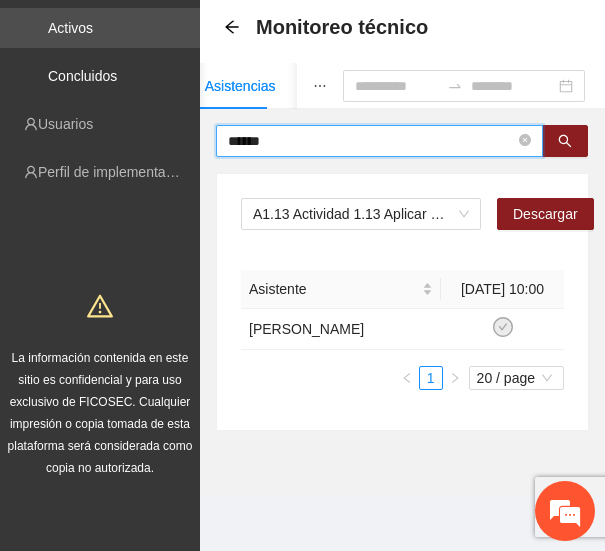 scroll, scrollTop: 114, scrollLeft: 0, axis: vertical 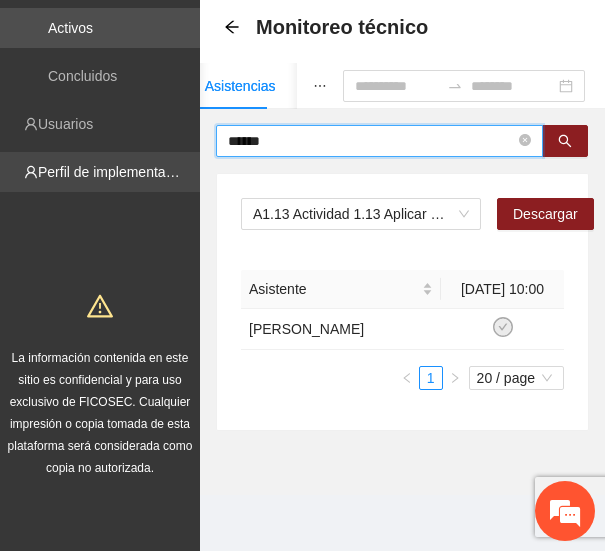 drag, startPoint x: 295, startPoint y: 115, endPoint x: 98, endPoint y: 144, distance: 199.12308 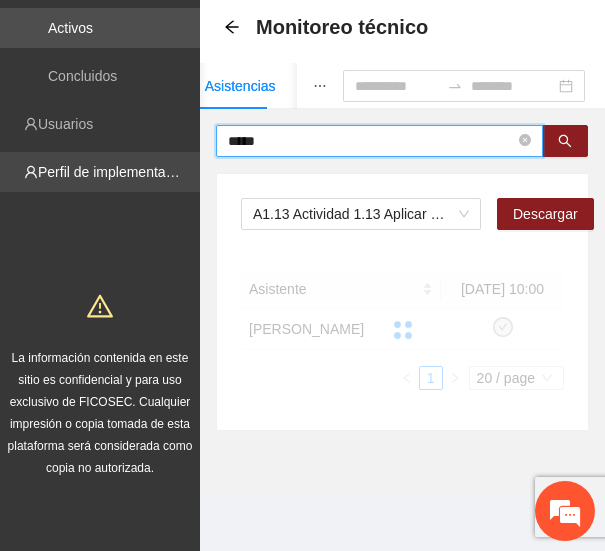 scroll, scrollTop: 191, scrollLeft: 0, axis: vertical 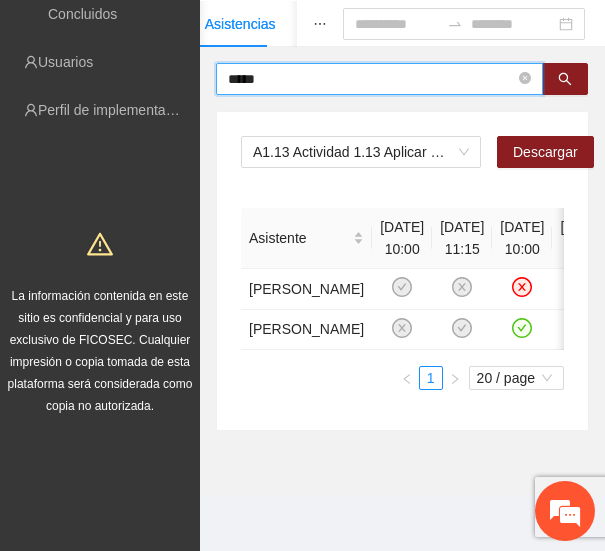 drag, startPoint x: 284, startPoint y: 44, endPoint x: -25, endPoint y: 102, distance: 314.39624 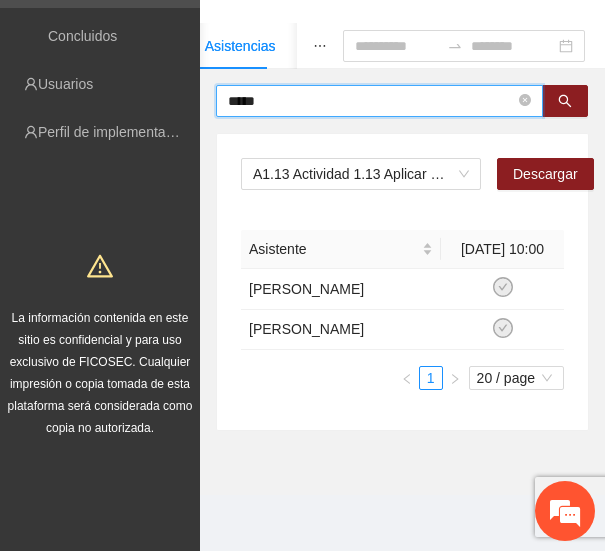 scroll, scrollTop: 154, scrollLeft: 0, axis: vertical 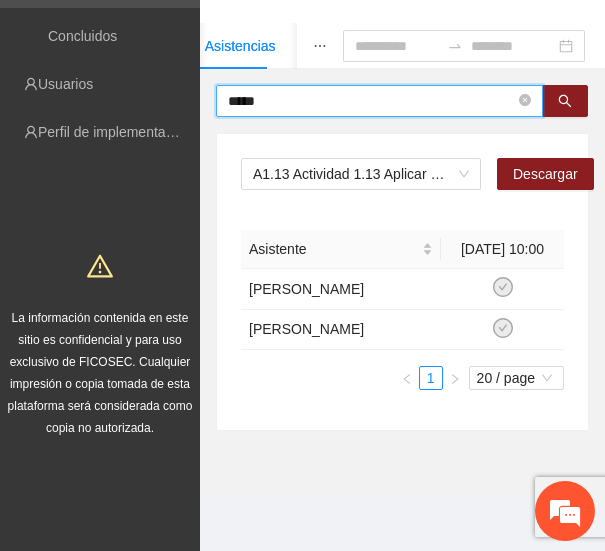 drag, startPoint x: 286, startPoint y: 82, endPoint x: 152, endPoint y: 87, distance: 134.09325 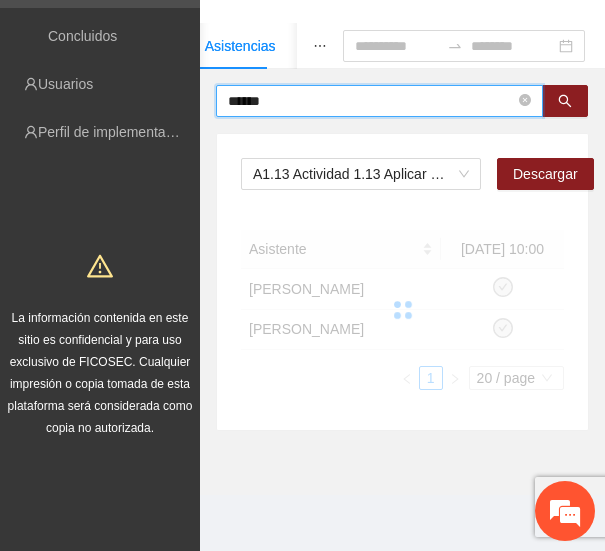 scroll, scrollTop: 134, scrollLeft: 0, axis: vertical 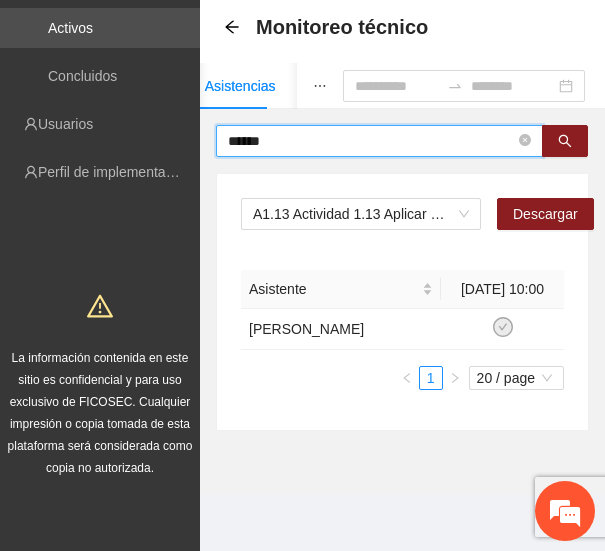 click on "******" at bounding box center [371, 141] 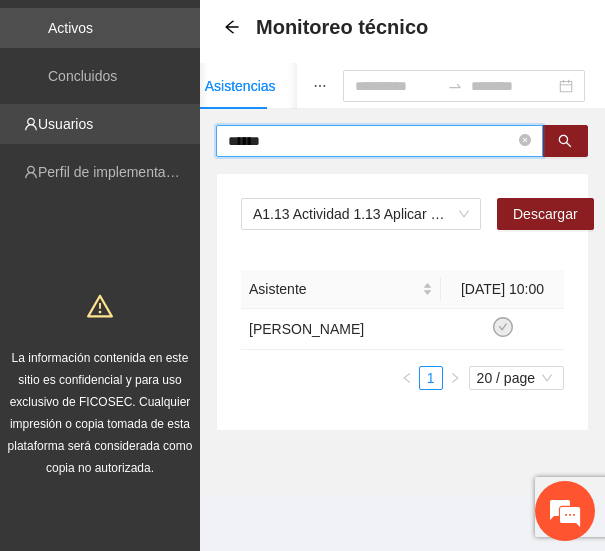 drag, startPoint x: 290, startPoint y: 98, endPoint x: 194, endPoint y: 102, distance: 96.0833 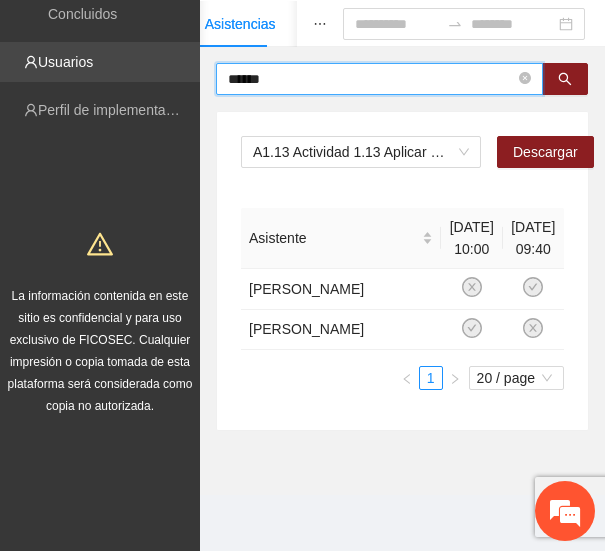 scroll, scrollTop: 191, scrollLeft: 0, axis: vertical 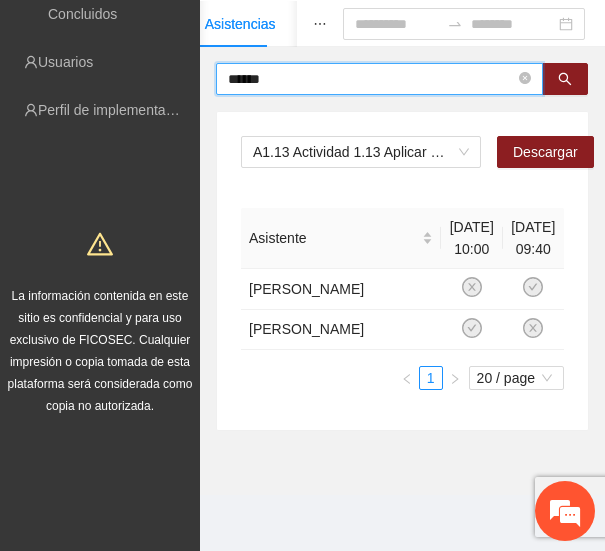 drag, startPoint x: 304, startPoint y: 42, endPoint x: 162, endPoint y: 51, distance: 142.28493 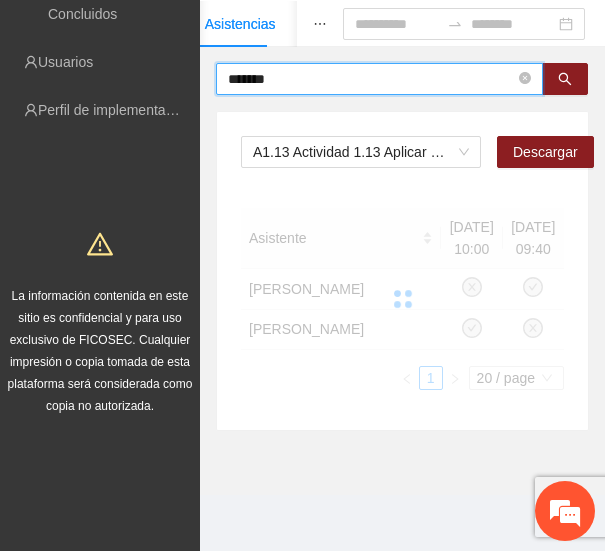 scroll, scrollTop: 134, scrollLeft: 0, axis: vertical 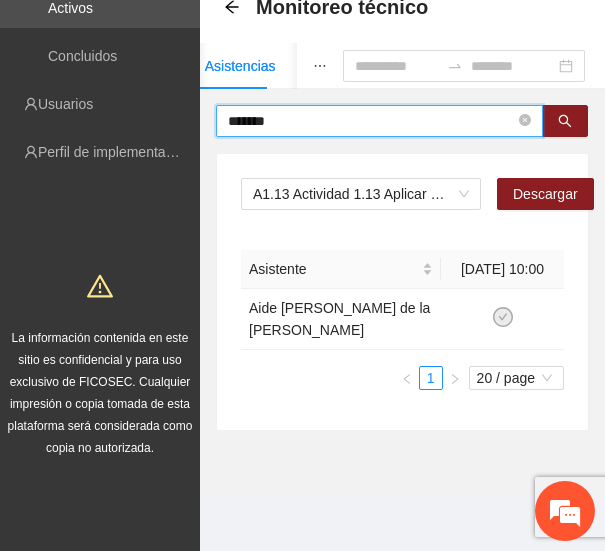 drag, startPoint x: 306, startPoint y: 96, endPoint x: 126, endPoint y: 109, distance: 180.46883 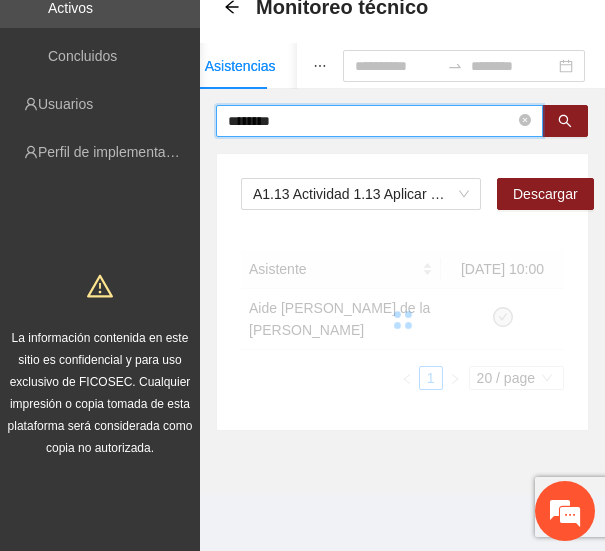 scroll, scrollTop: 158, scrollLeft: 0, axis: vertical 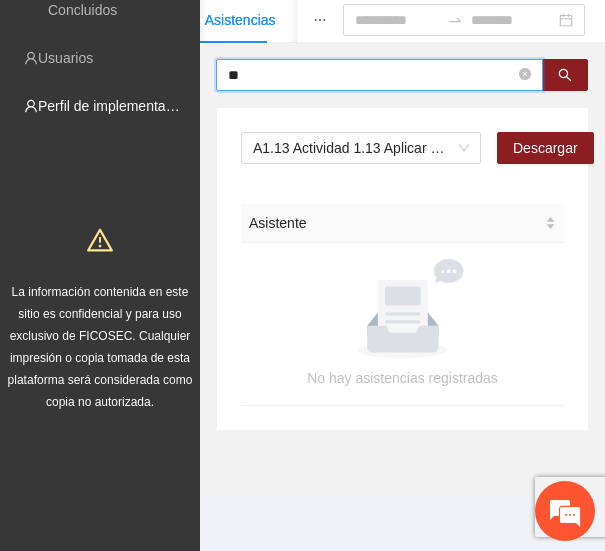 type on "*" 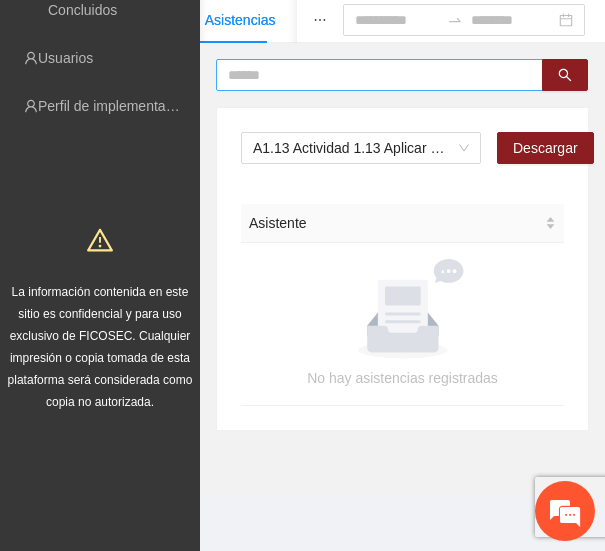 click at bounding box center (371, 75) 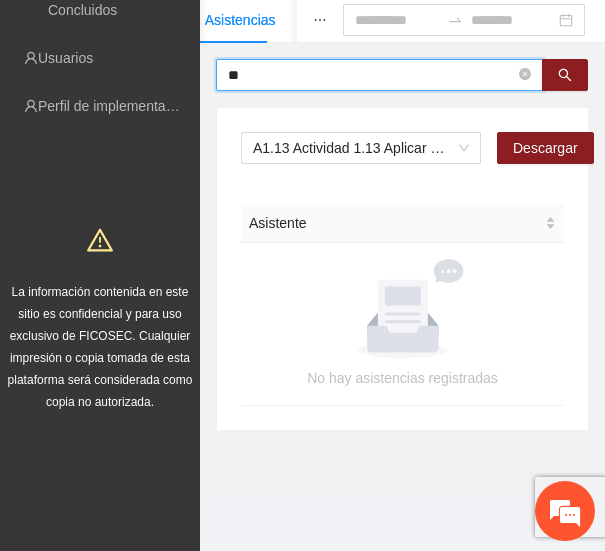 type on "*" 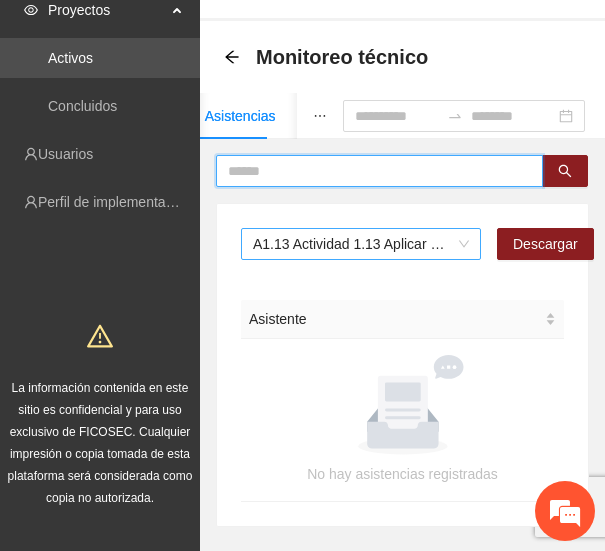 scroll, scrollTop: 0, scrollLeft: 0, axis: both 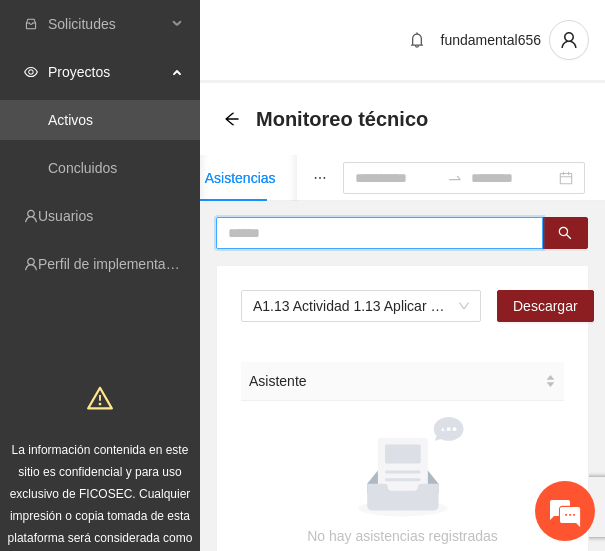 type 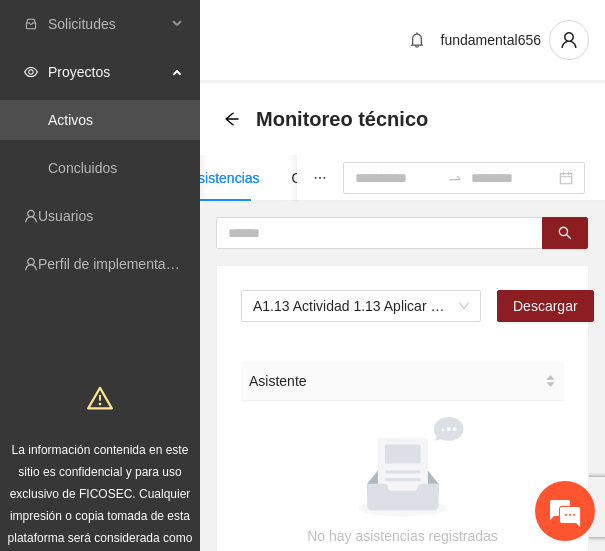 click on "Asistencias" at bounding box center [224, 178] 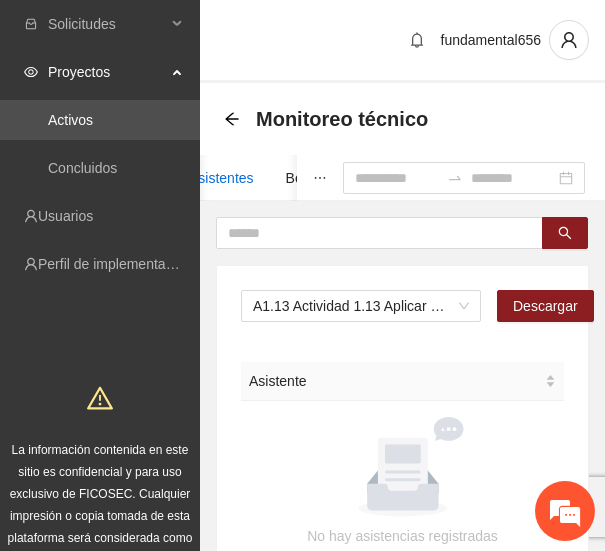 click on "Asistentes" at bounding box center (221, 178) 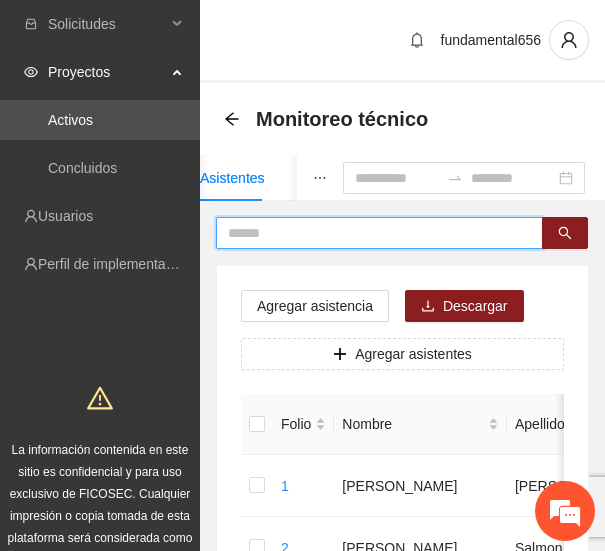 click at bounding box center [371, 233] 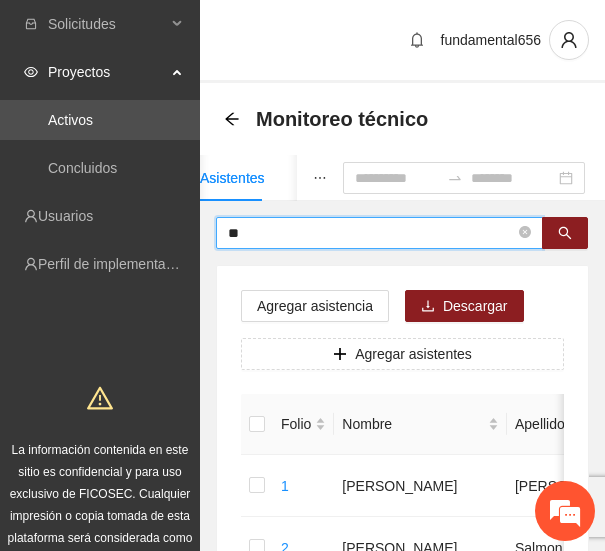type on "*" 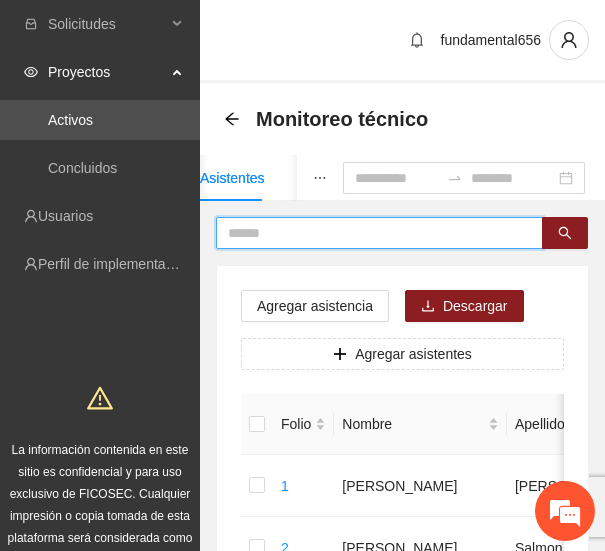 type on "*" 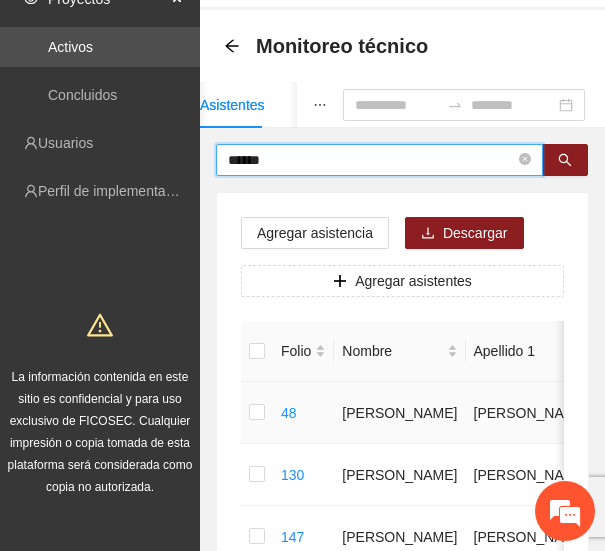 scroll, scrollTop: 74, scrollLeft: 0, axis: vertical 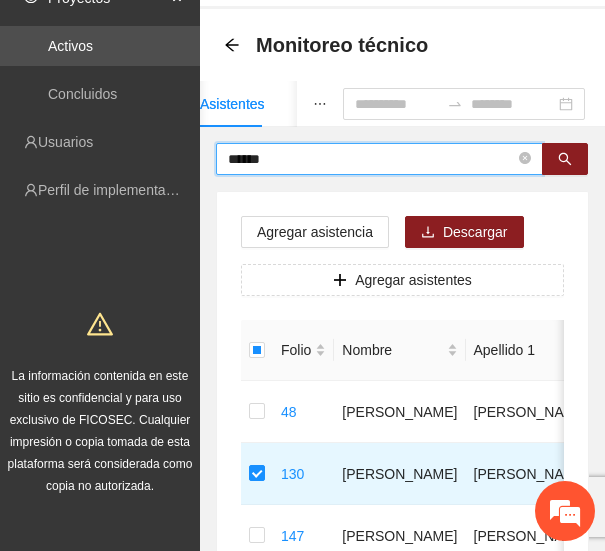 click on "******" at bounding box center [371, 159] 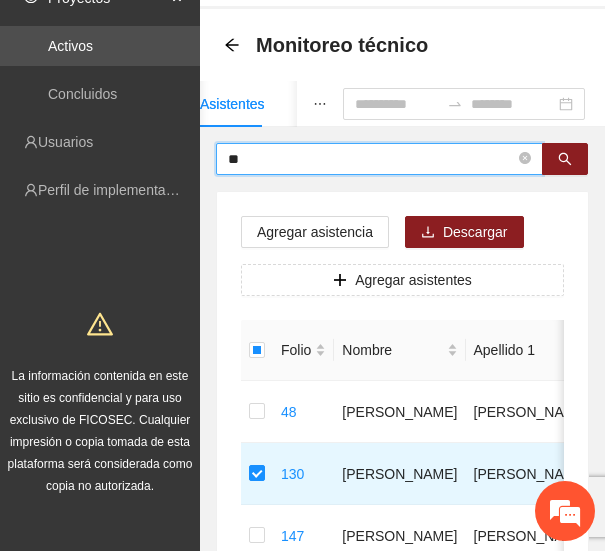 type on "*" 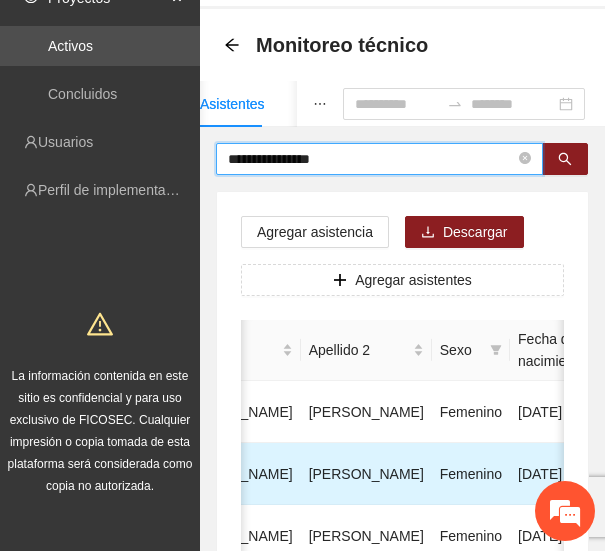 scroll, scrollTop: 0, scrollLeft: 497, axis: horizontal 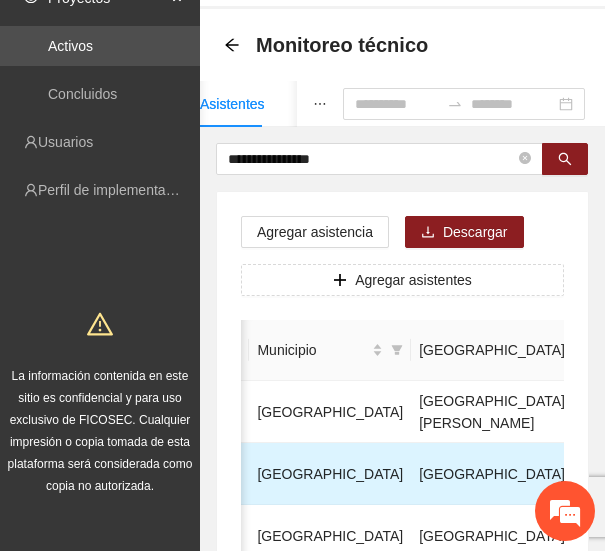click at bounding box center (827, 474) 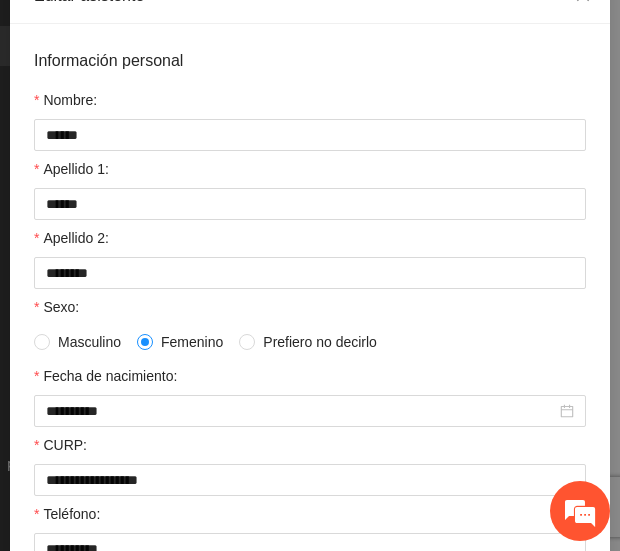 scroll, scrollTop: 216, scrollLeft: 0, axis: vertical 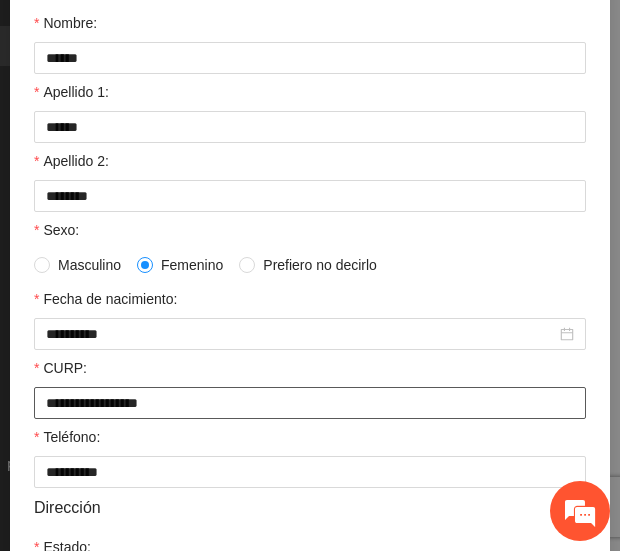 drag, startPoint x: 37, startPoint y: 402, endPoint x: 195, endPoint y: 402, distance: 158 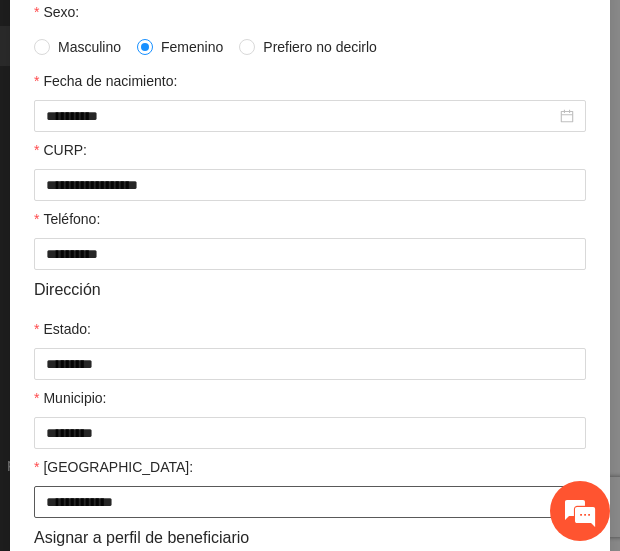scroll, scrollTop: 431, scrollLeft: 0, axis: vertical 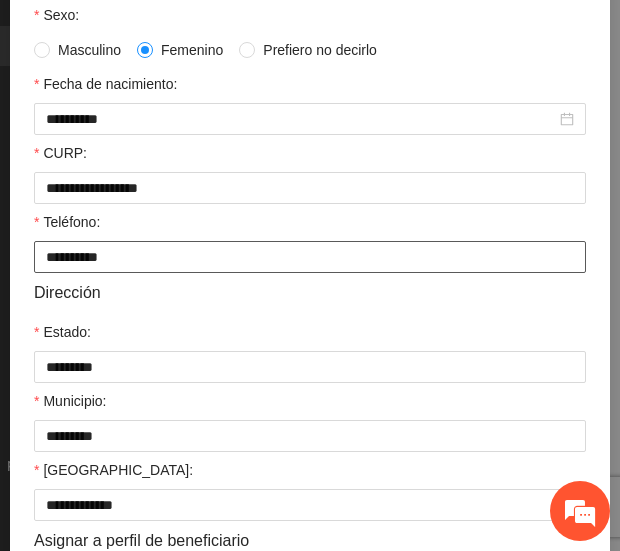 drag, startPoint x: 120, startPoint y: 259, endPoint x: 23, endPoint y: 255, distance: 97.082436 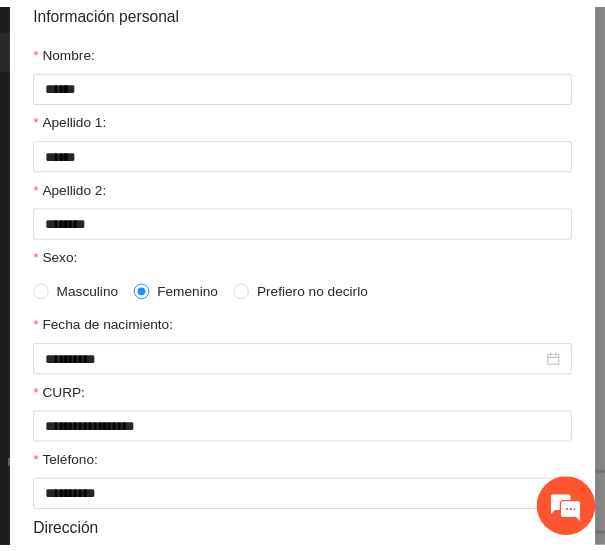 scroll, scrollTop: 0, scrollLeft: 0, axis: both 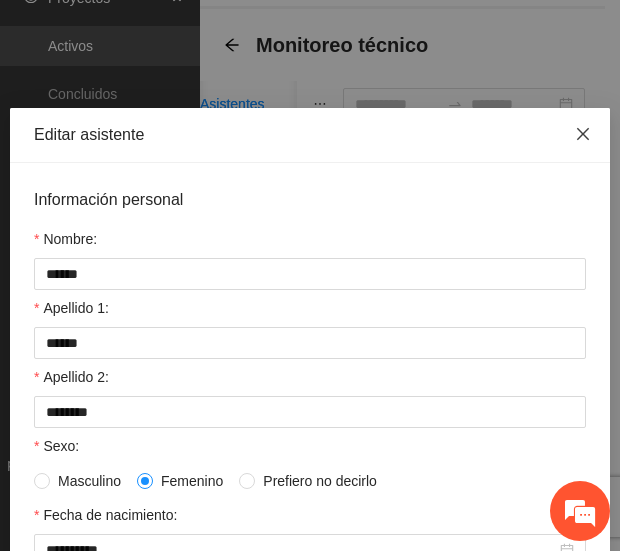 click 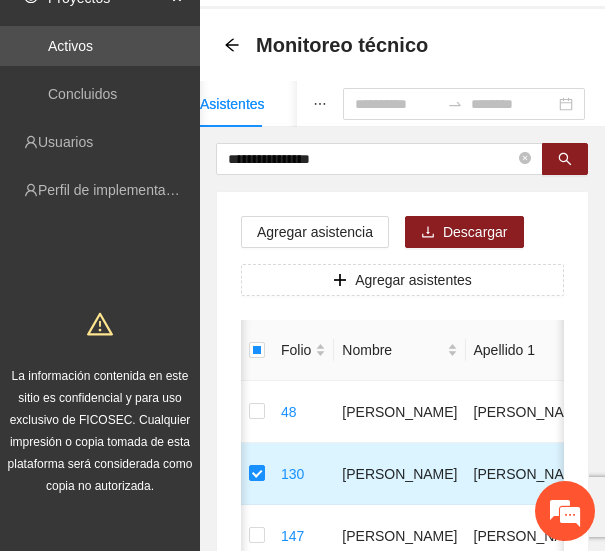 scroll, scrollTop: 0, scrollLeft: 242, axis: horizontal 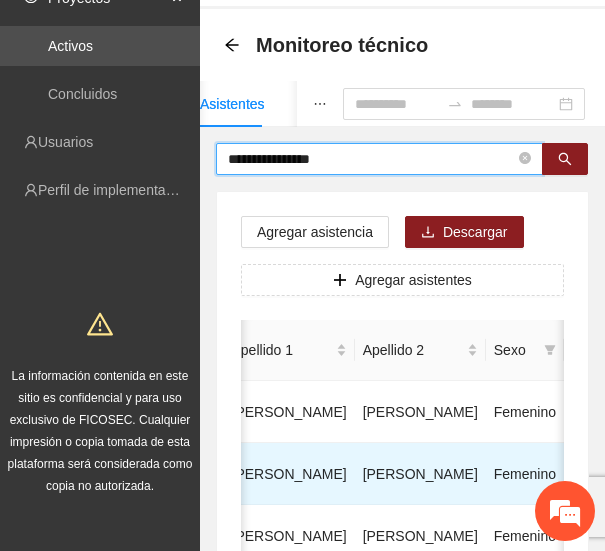 click on "**********" at bounding box center [371, 159] 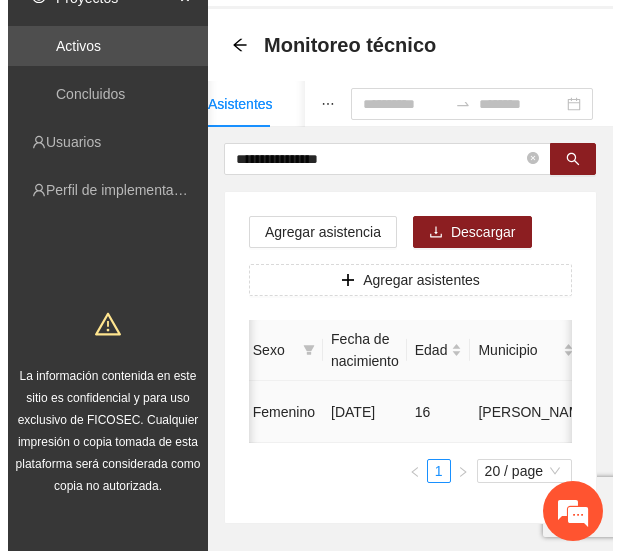 scroll, scrollTop: 0, scrollLeft: 690, axis: horizontal 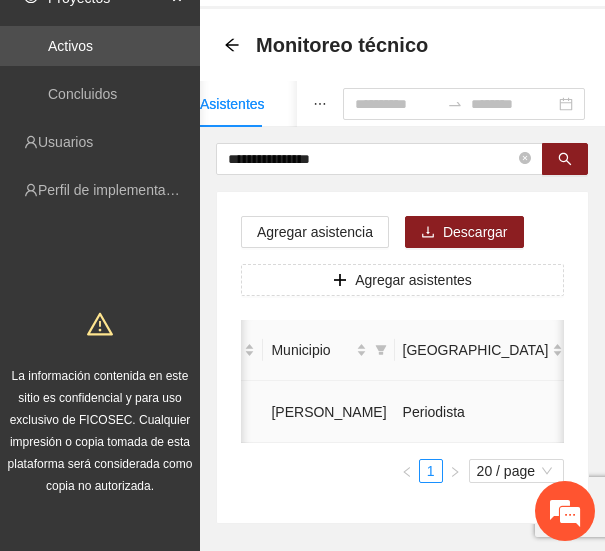 drag, startPoint x: 324, startPoint y: 410, endPoint x: 403, endPoint y: 419, distance: 79.51101 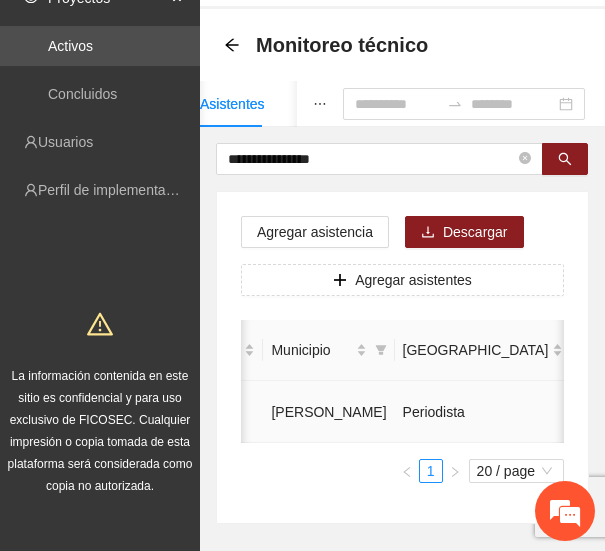 click at bounding box center [762, 412] 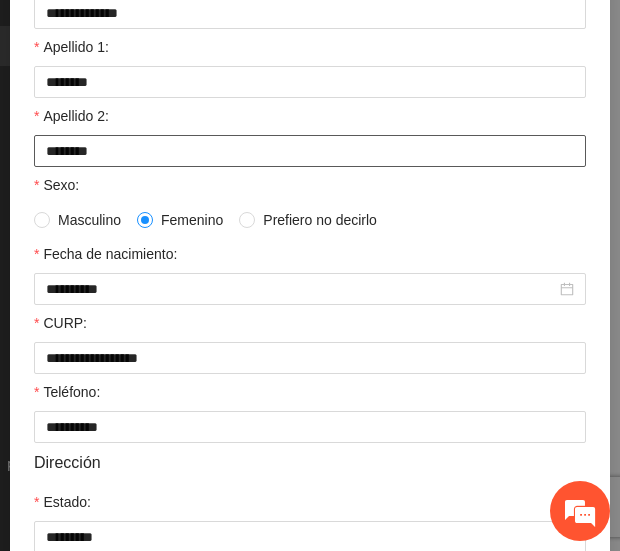 scroll, scrollTop: 263, scrollLeft: 0, axis: vertical 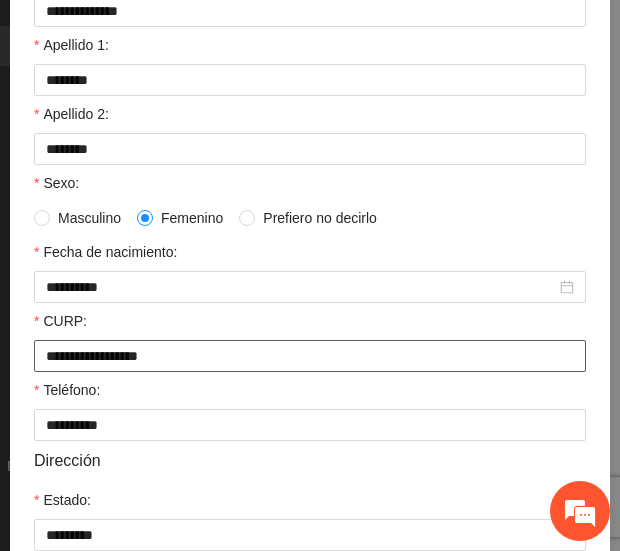 drag, startPoint x: 39, startPoint y: 352, endPoint x: 202, endPoint y: 363, distance: 163.37074 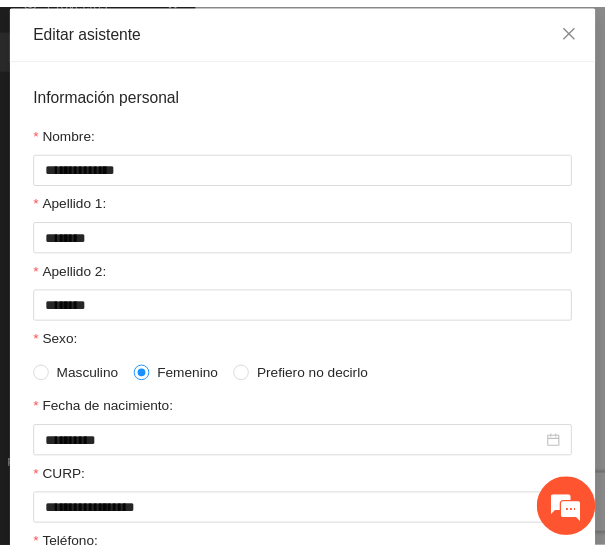 scroll, scrollTop: 106, scrollLeft: 0, axis: vertical 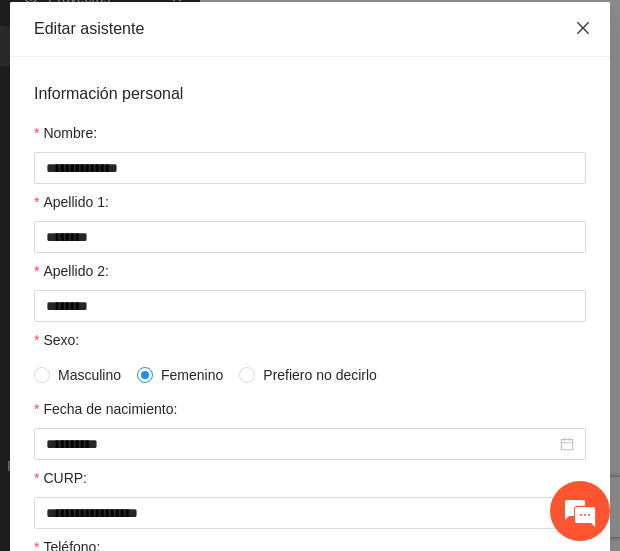 click 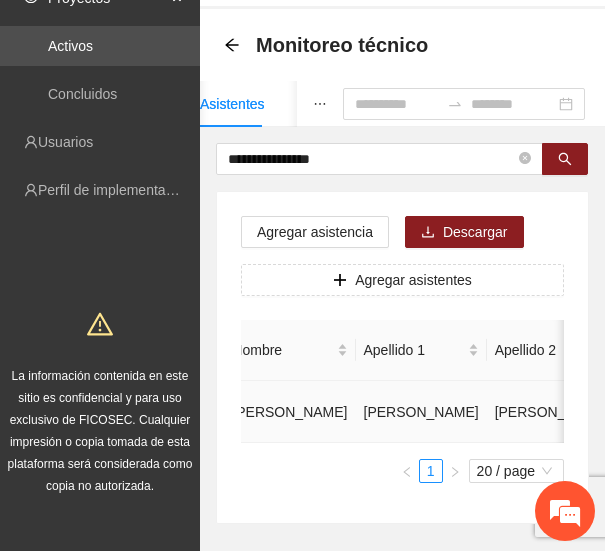 scroll, scrollTop: 0, scrollLeft: 0, axis: both 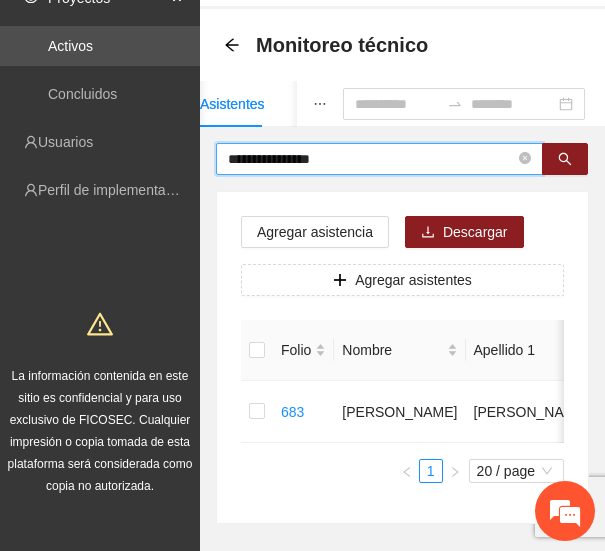 click on "**********" at bounding box center (371, 159) 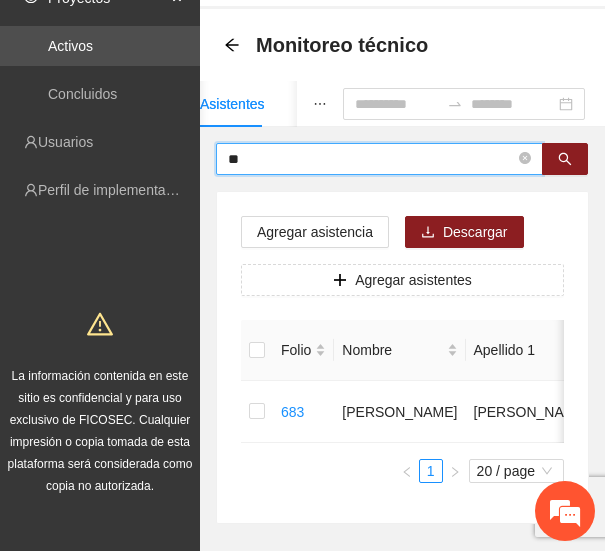 type on "*" 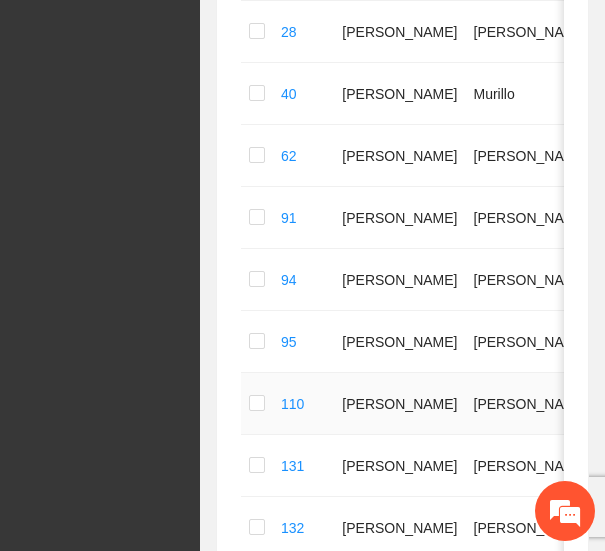 scroll, scrollTop: 579, scrollLeft: 0, axis: vertical 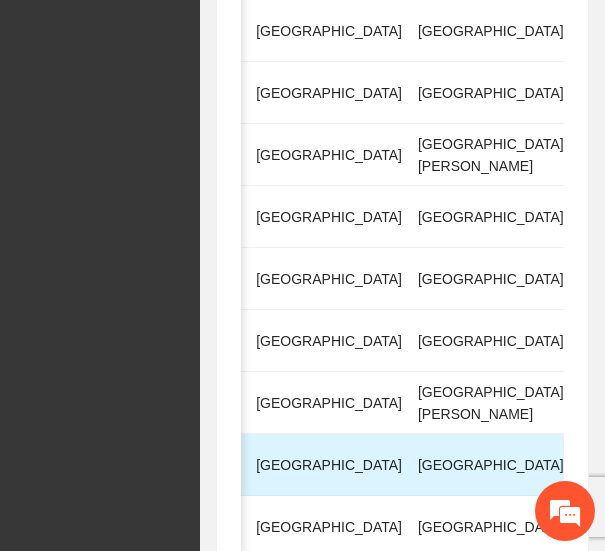 click at bounding box center [777, 465] 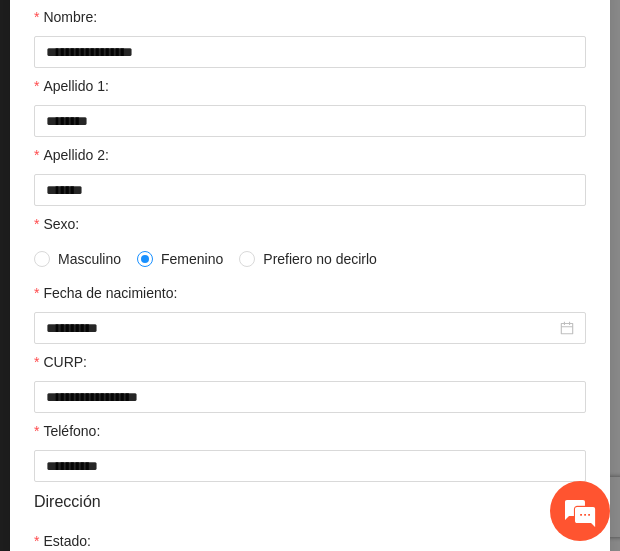 scroll, scrollTop: 225, scrollLeft: 0, axis: vertical 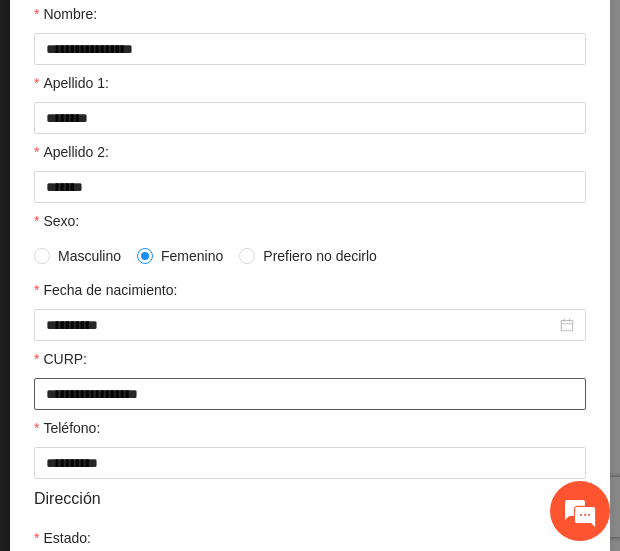 drag, startPoint x: 218, startPoint y: 398, endPoint x: 34, endPoint y: 381, distance: 184.78366 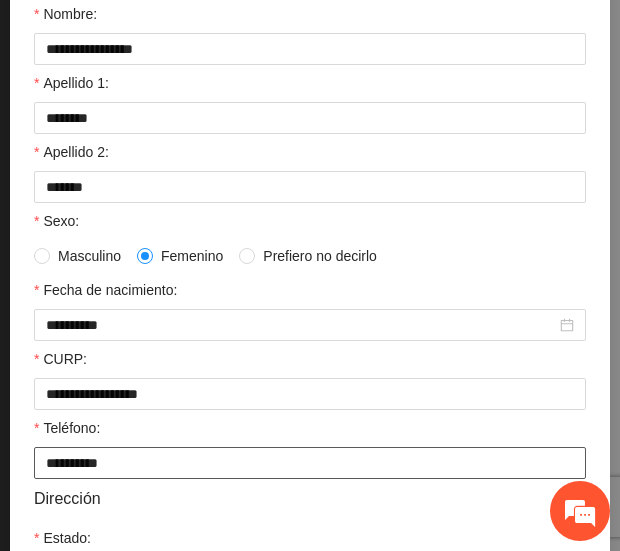 drag, startPoint x: 132, startPoint y: 468, endPoint x: 21, endPoint y: 462, distance: 111.16204 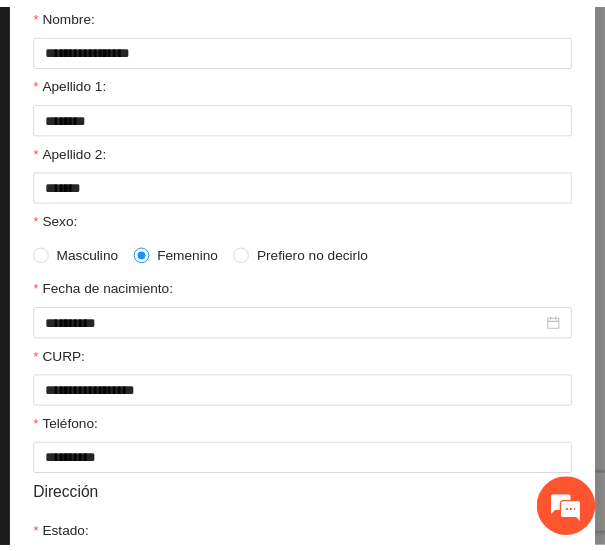 scroll, scrollTop: 0, scrollLeft: 0, axis: both 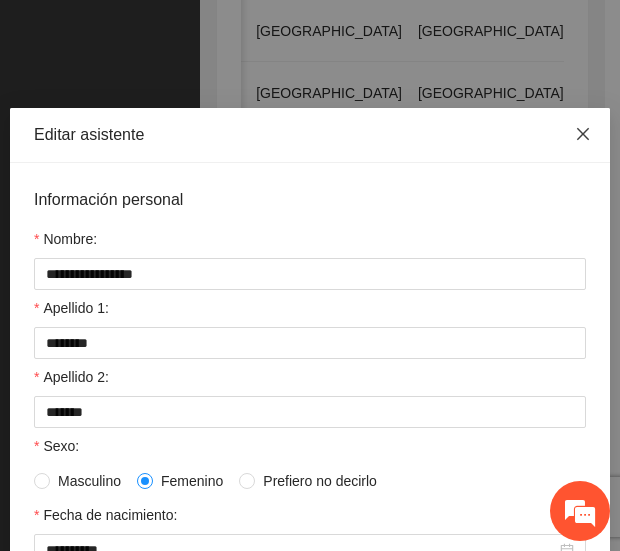 click 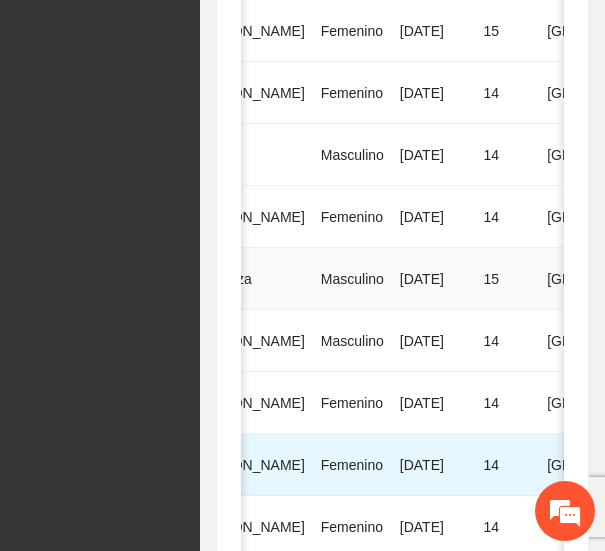 scroll, scrollTop: 0, scrollLeft: 382, axis: horizontal 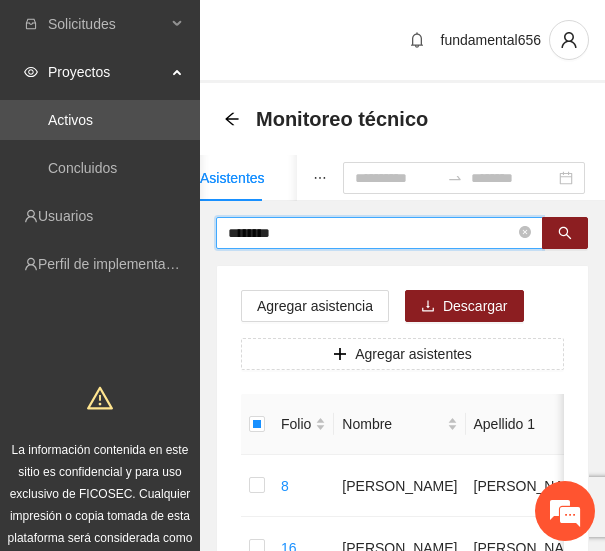 click on "********" at bounding box center (371, 233) 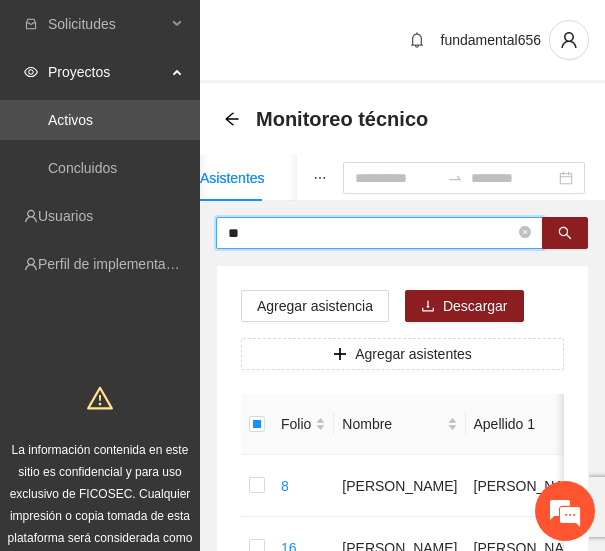 type on "*" 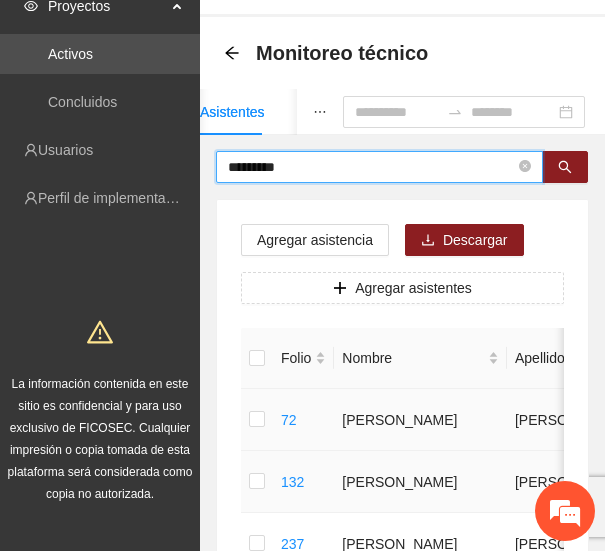 scroll, scrollTop: 82, scrollLeft: 0, axis: vertical 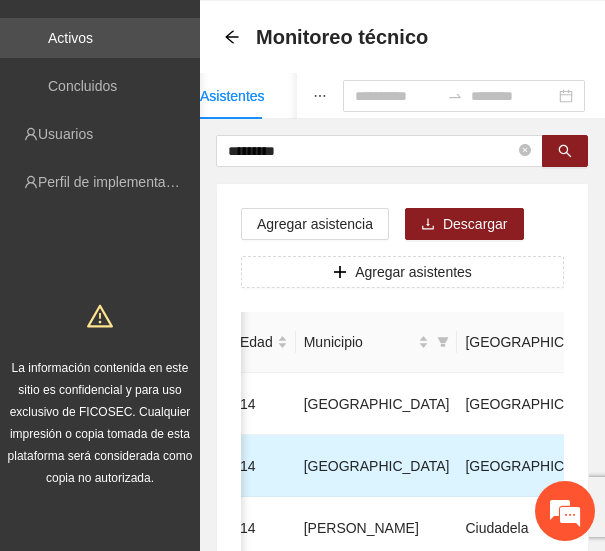 click 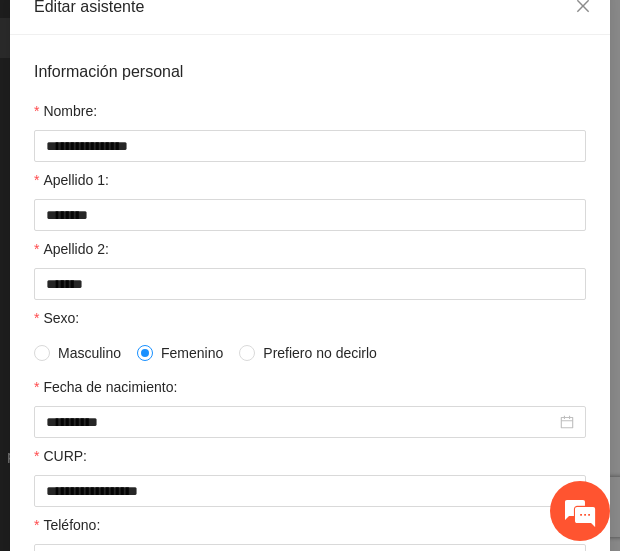 scroll, scrollTop: 163, scrollLeft: 0, axis: vertical 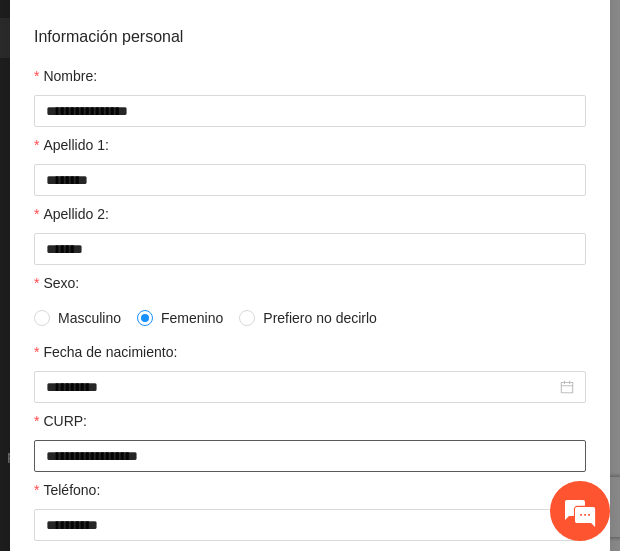 drag, startPoint x: 191, startPoint y: 455, endPoint x: -9, endPoint y: 470, distance: 200.5617 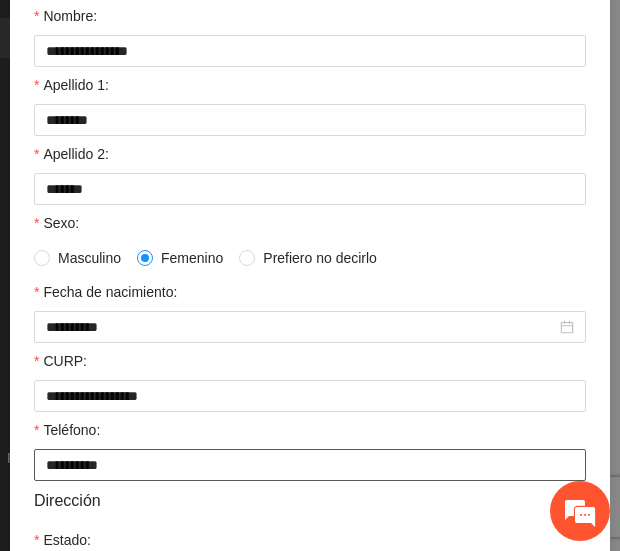 scroll, scrollTop: 224, scrollLeft: 0, axis: vertical 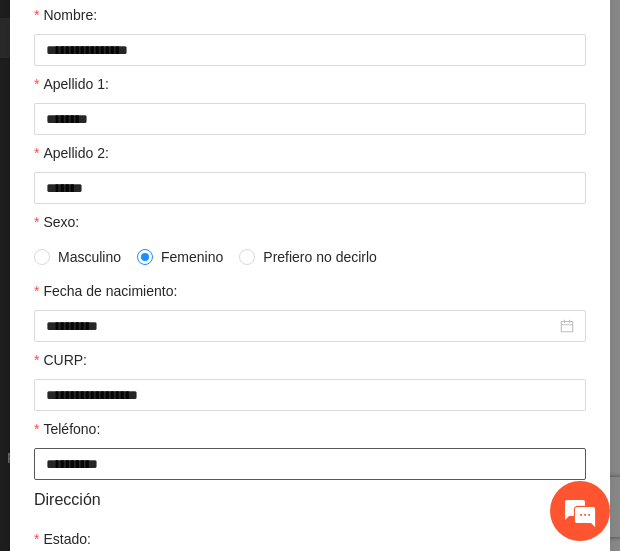 drag, startPoint x: 128, startPoint y: 460, endPoint x: 36, endPoint y: 462, distance: 92.021736 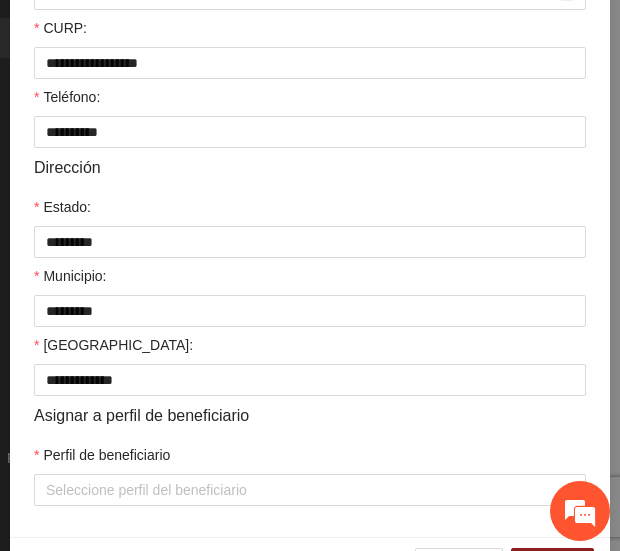 scroll, scrollTop: 557, scrollLeft: 0, axis: vertical 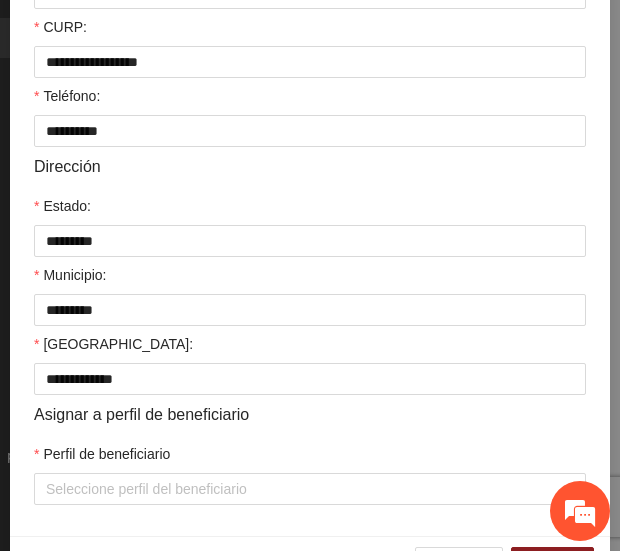 click on "Estado:" at bounding box center (310, 210) 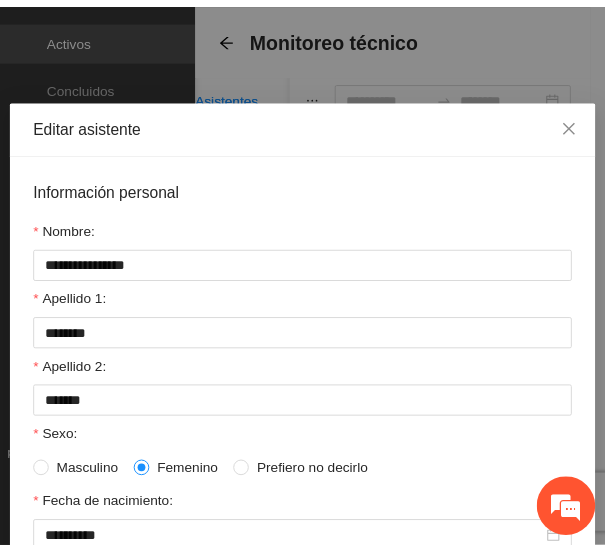 scroll, scrollTop: 0, scrollLeft: 0, axis: both 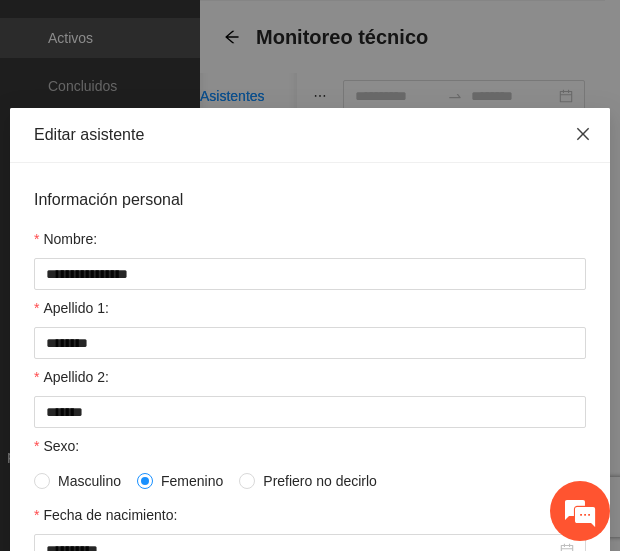 click at bounding box center (583, 135) 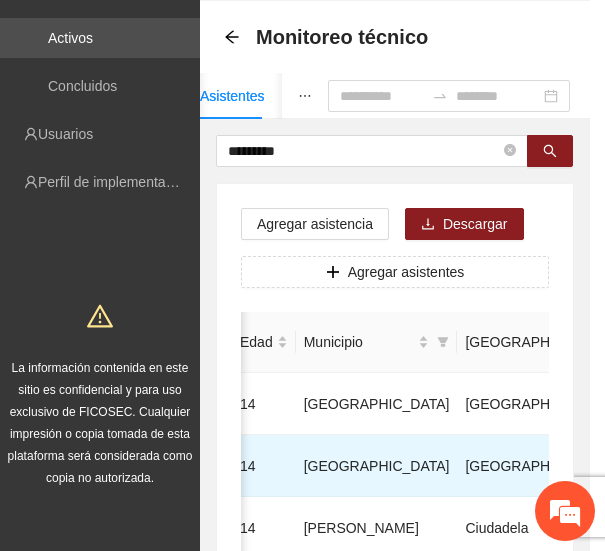 scroll, scrollTop: 0, scrollLeft: 685, axis: horizontal 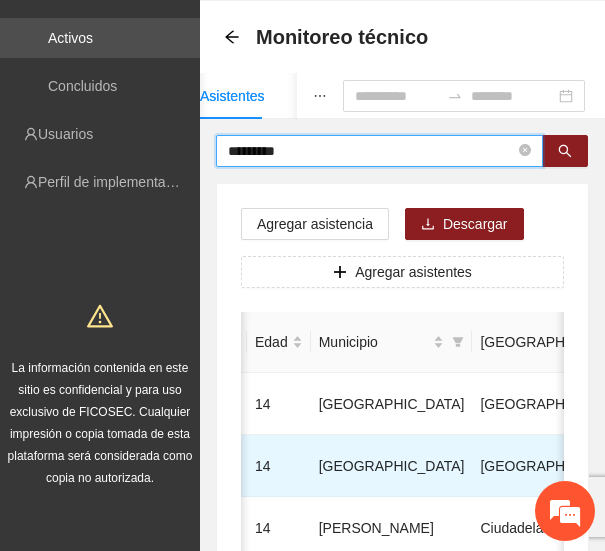 drag, startPoint x: 323, startPoint y: 143, endPoint x: 190, endPoint y: 157, distance: 133.73482 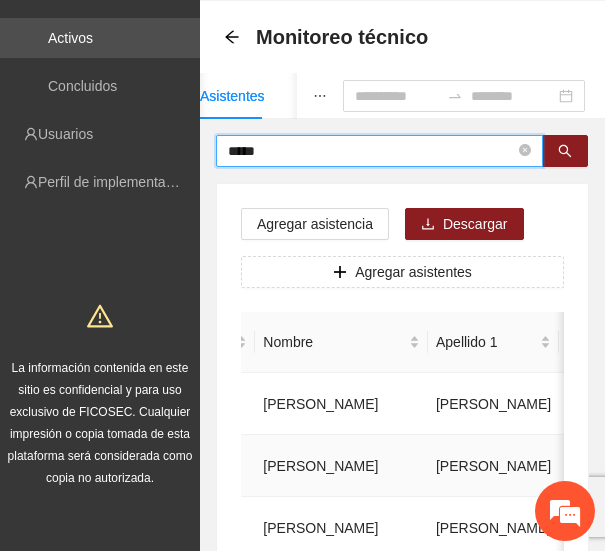 scroll, scrollTop: 0, scrollLeft: 0, axis: both 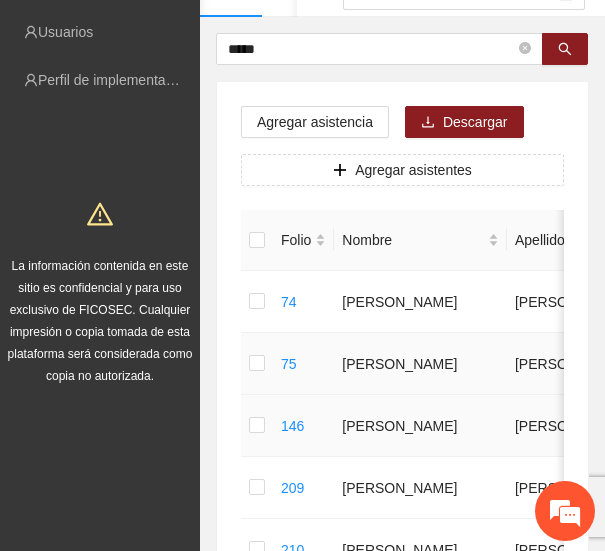 click on "146" at bounding box center (303, 426) 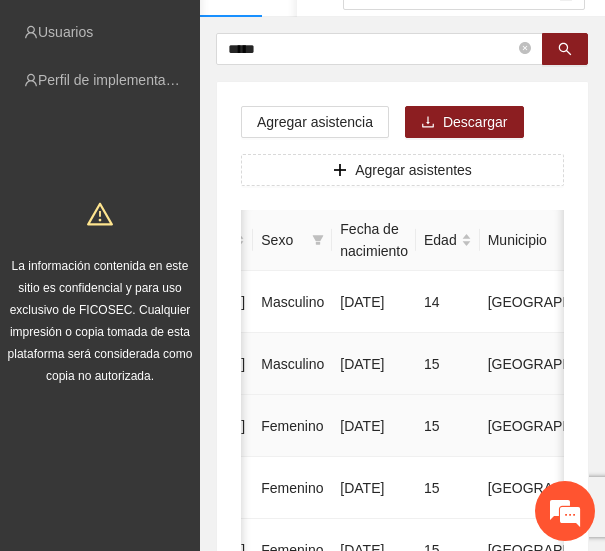 scroll, scrollTop: 0, scrollLeft: 0, axis: both 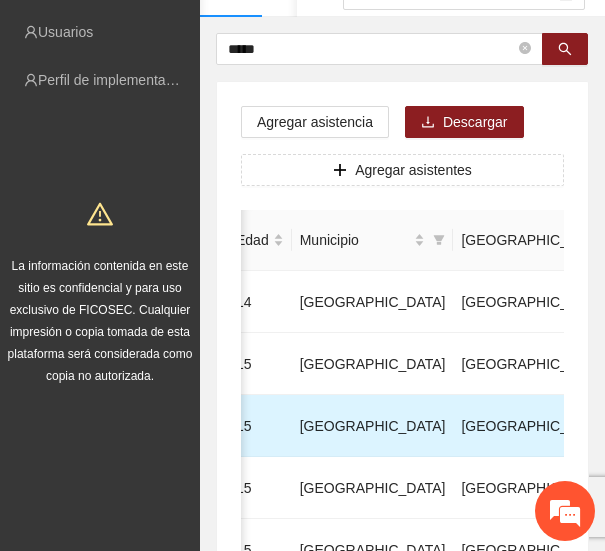 click at bounding box center (869, 426) 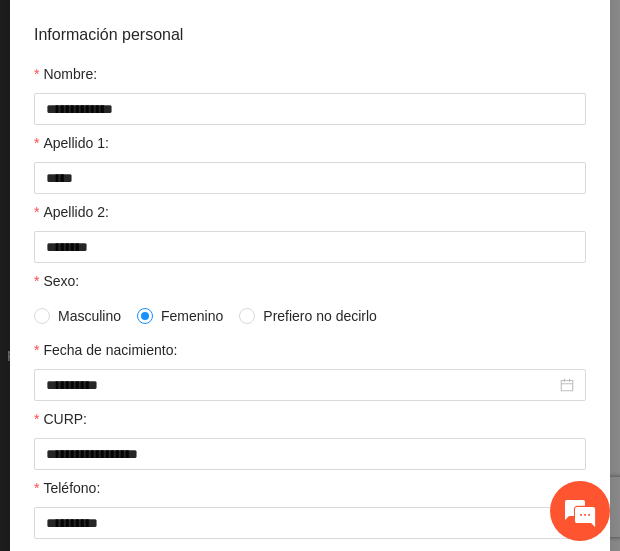 scroll, scrollTop: 193, scrollLeft: 0, axis: vertical 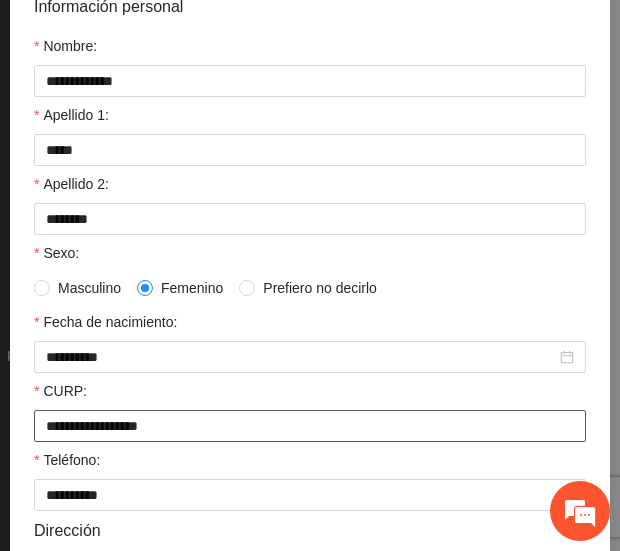 drag, startPoint x: 229, startPoint y: 427, endPoint x: -33, endPoint y: 432, distance: 262.0477 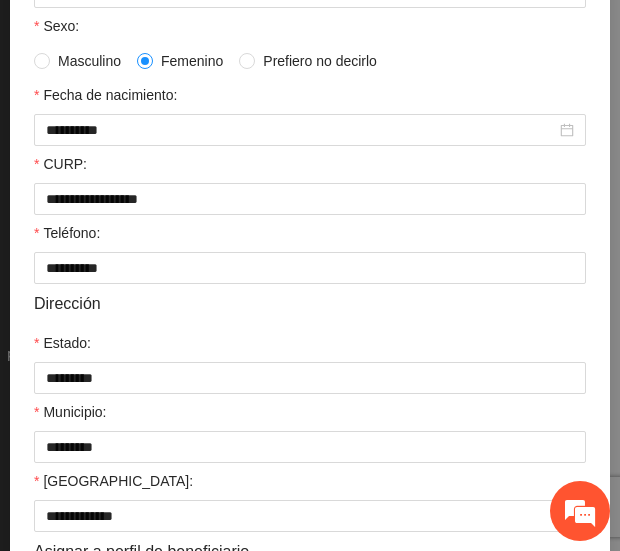 scroll, scrollTop: 421, scrollLeft: 0, axis: vertical 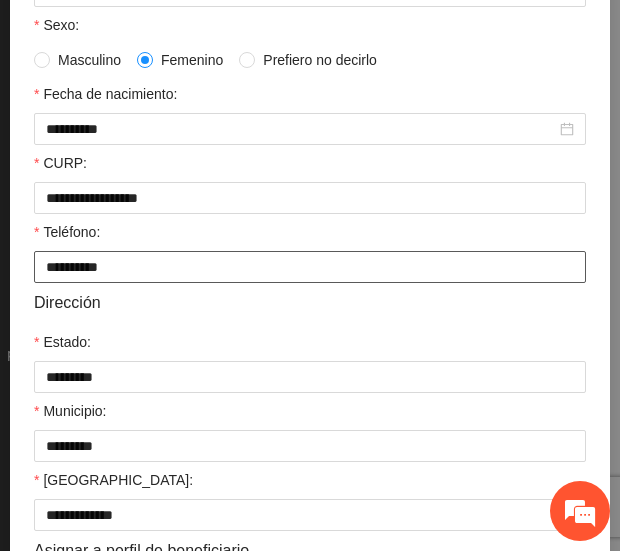 drag, startPoint x: 122, startPoint y: 269, endPoint x: -7, endPoint y: 292, distance: 131.03435 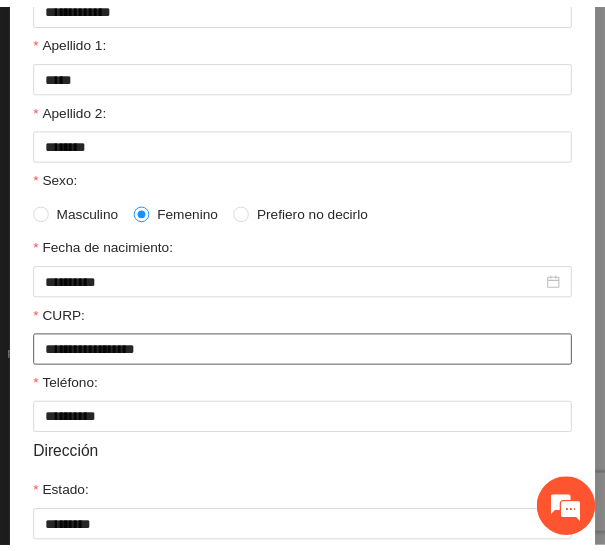 scroll, scrollTop: 0, scrollLeft: 0, axis: both 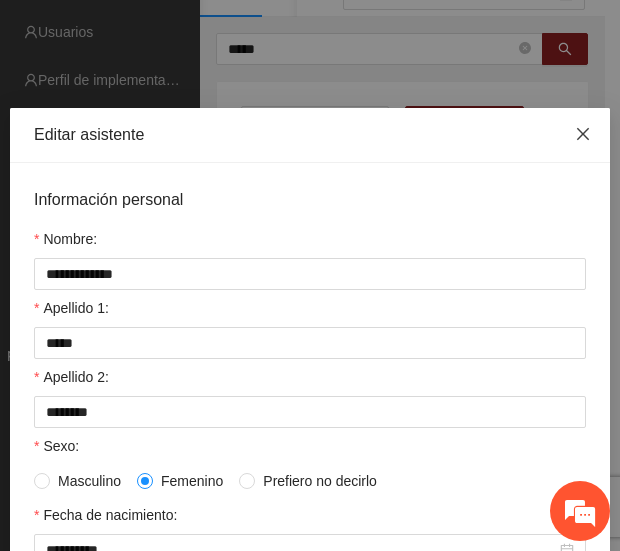 click 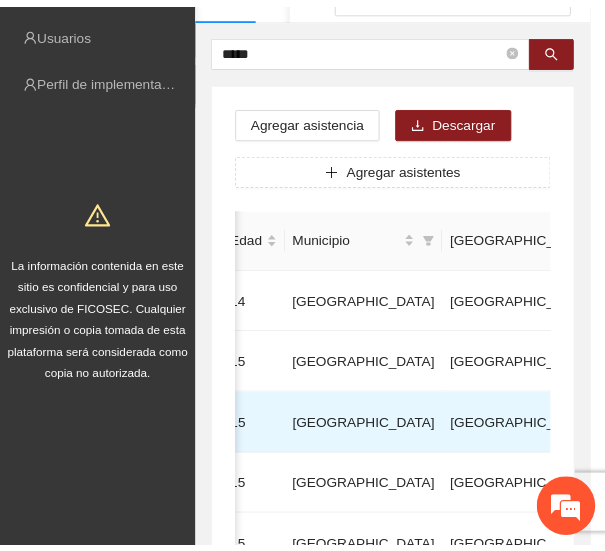 scroll, scrollTop: 0, scrollLeft: 689, axis: horizontal 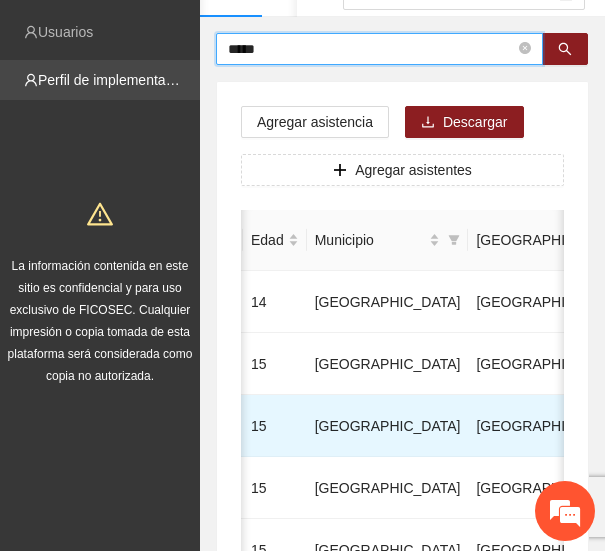 drag, startPoint x: 299, startPoint y: 48, endPoint x: 174, endPoint y: 73, distance: 127.47549 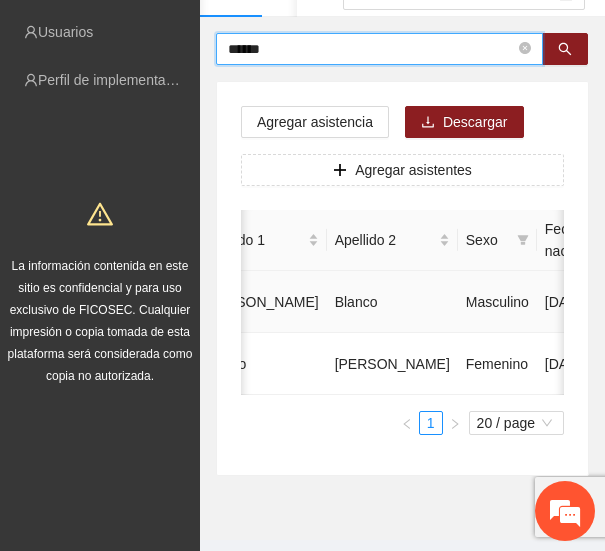 scroll, scrollTop: 0, scrollLeft: 0, axis: both 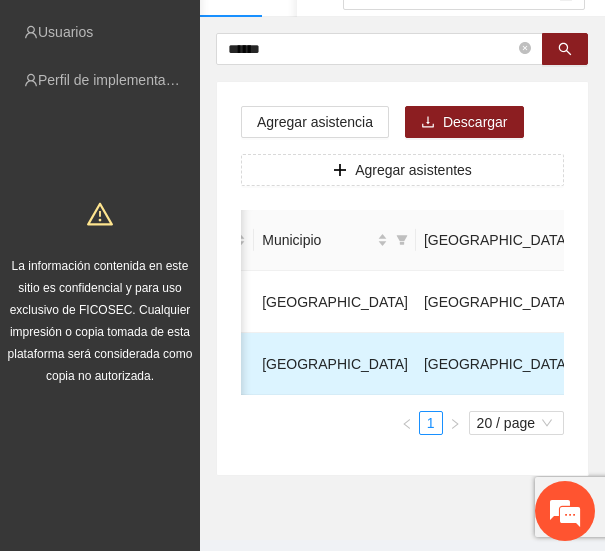 click 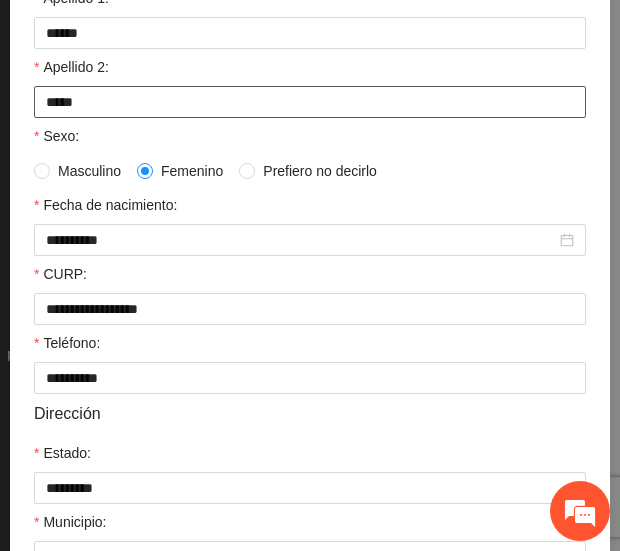 scroll, scrollTop: 357, scrollLeft: 0, axis: vertical 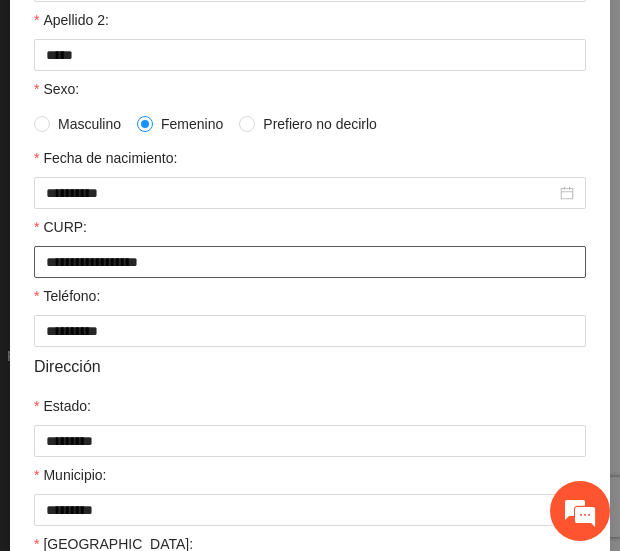 drag, startPoint x: 197, startPoint y: 261, endPoint x: 18, endPoint y: 252, distance: 179.22612 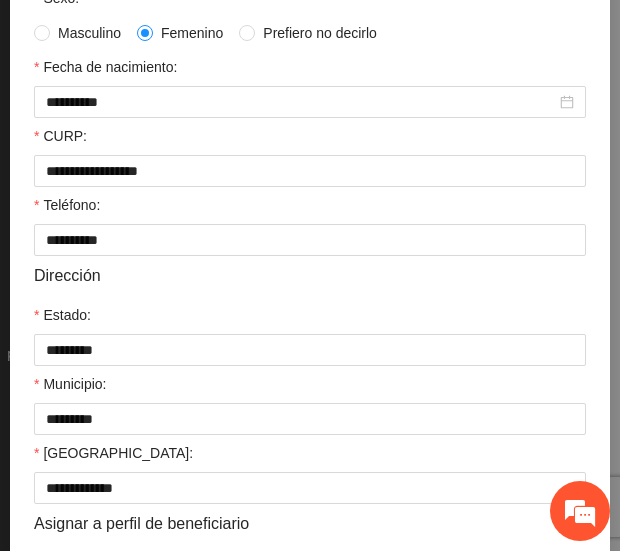 scroll, scrollTop: 441, scrollLeft: 0, axis: vertical 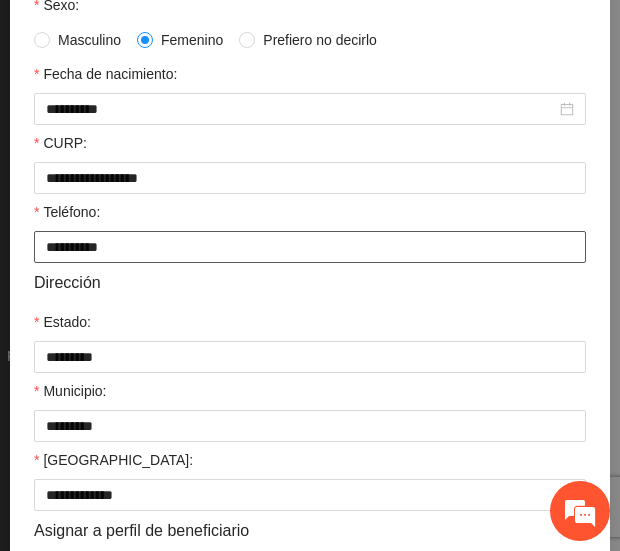 drag, startPoint x: 143, startPoint y: 246, endPoint x: -7, endPoint y: 257, distance: 150.40279 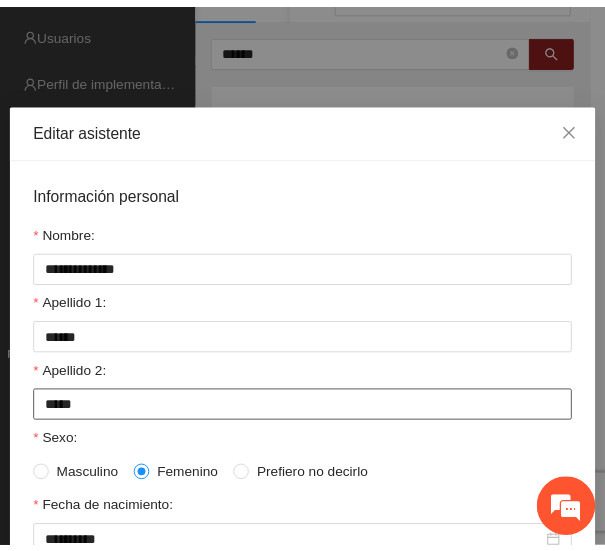 scroll, scrollTop: 0, scrollLeft: 0, axis: both 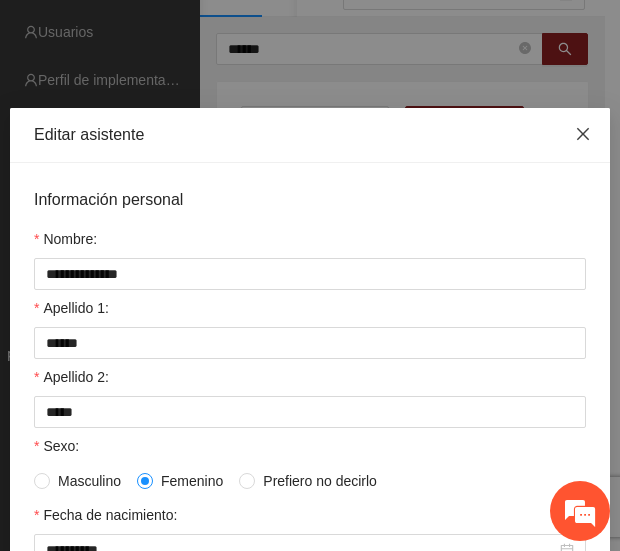 click 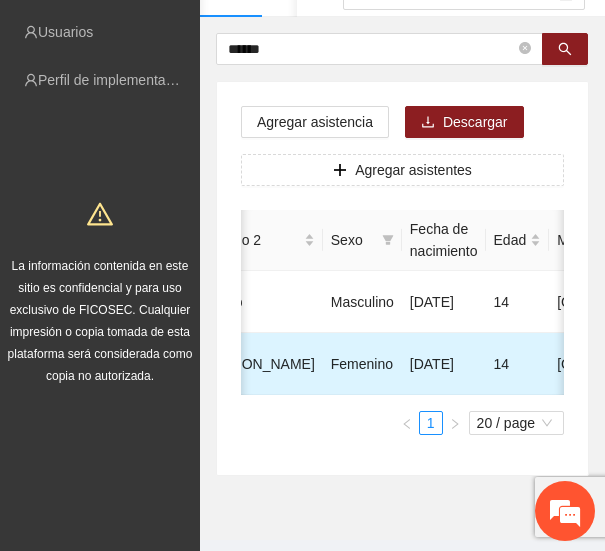scroll, scrollTop: 0, scrollLeft: 404, axis: horizontal 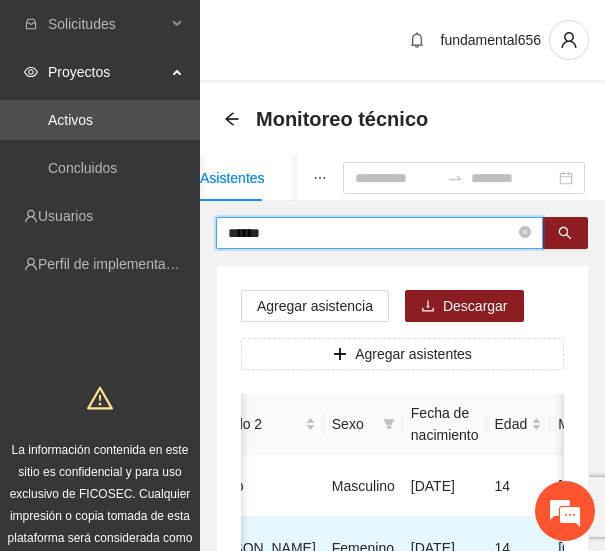 drag, startPoint x: 309, startPoint y: 230, endPoint x: 116, endPoint y: 242, distance: 193.3727 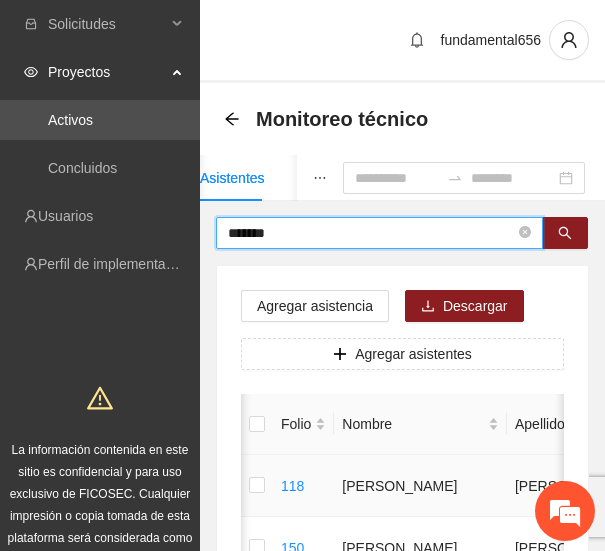scroll, scrollTop: 0, scrollLeft: 24, axis: horizontal 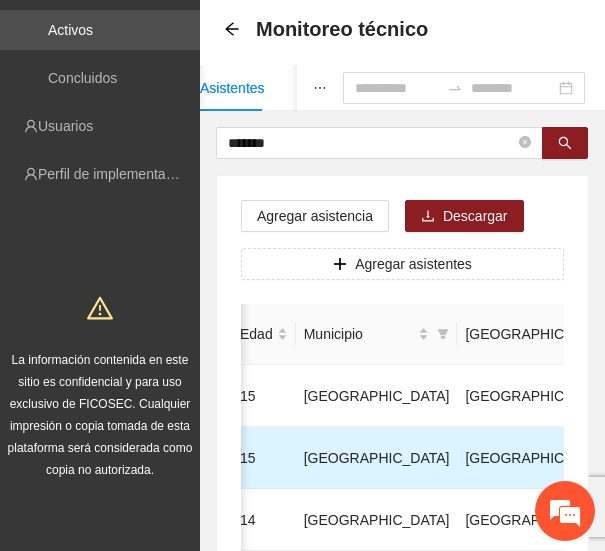 click 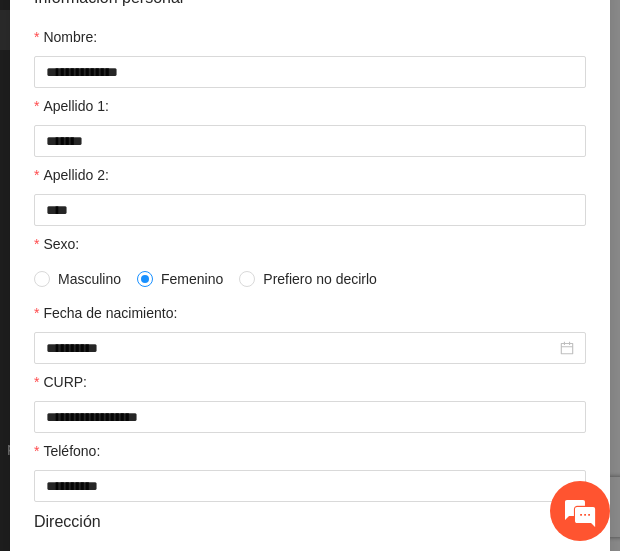 scroll, scrollTop: 204, scrollLeft: 0, axis: vertical 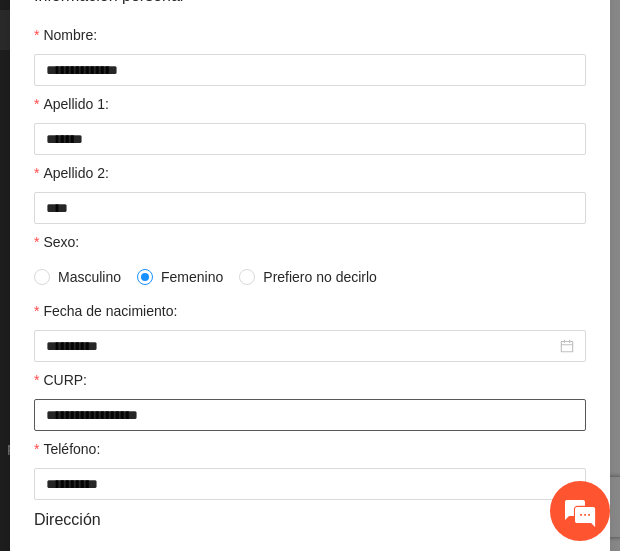 drag, startPoint x: 209, startPoint y: 419, endPoint x: 31, endPoint y: 410, distance: 178.22739 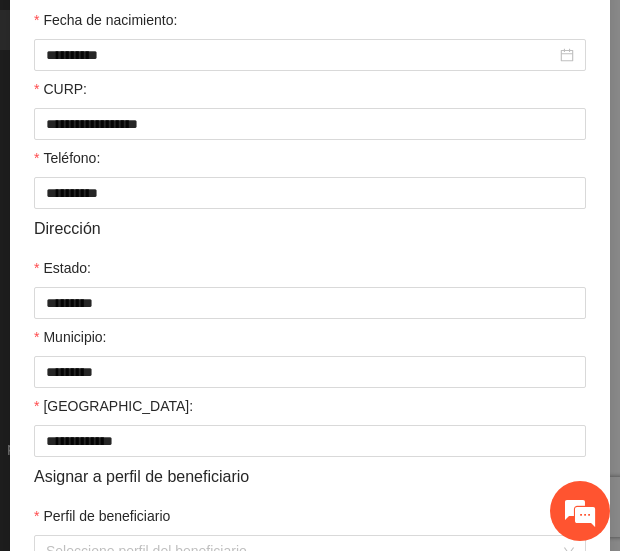 scroll, scrollTop: 619, scrollLeft: 0, axis: vertical 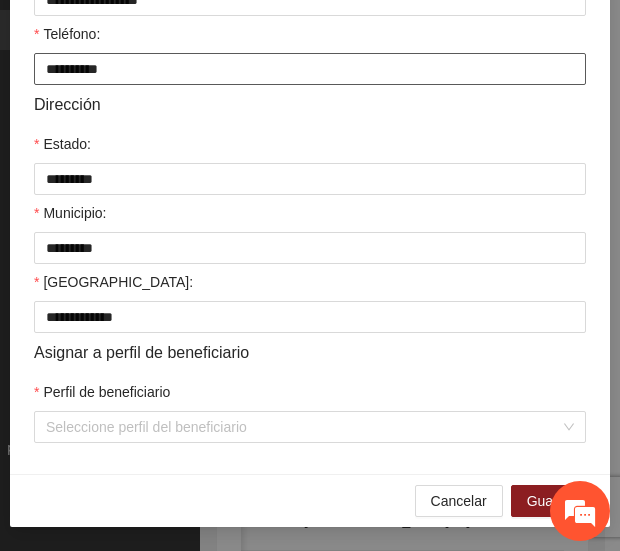 drag, startPoint x: 121, startPoint y: 60, endPoint x: 20, endPoint y: 65, distance: 101.12369 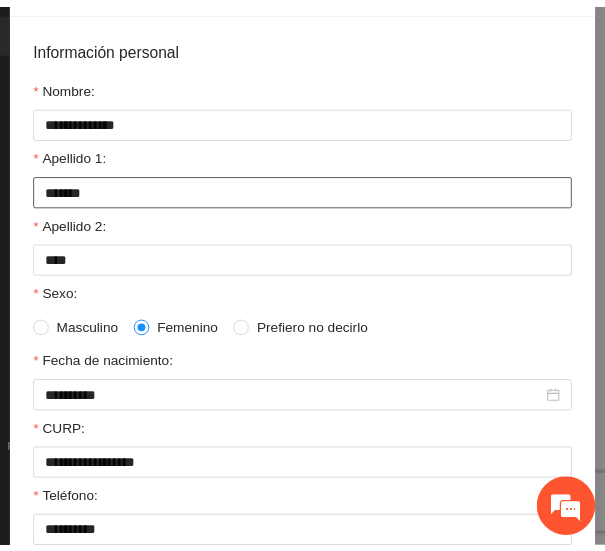 scroll, scrollTop: 0, scrollLeft: 0, axis: both 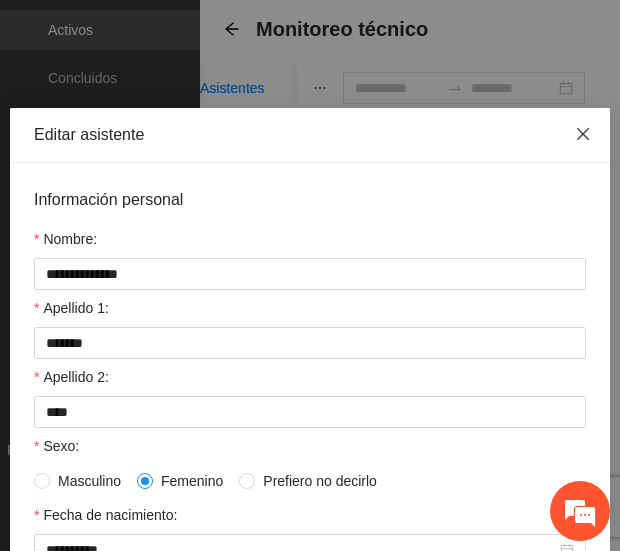click 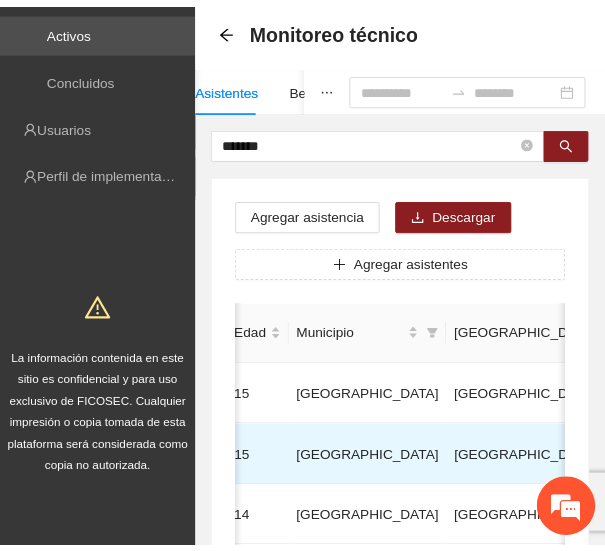 scroll, scrollTop: 0, scrollLeft: 685, axis: horizontal 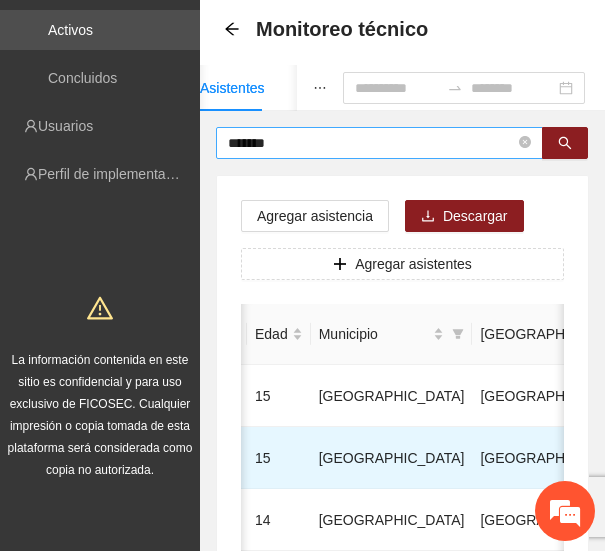click on "*******" at bounding box center (371, 143) 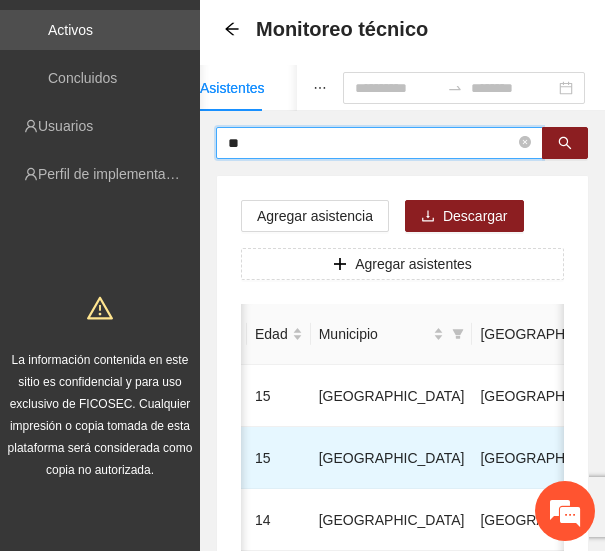 type on "*" 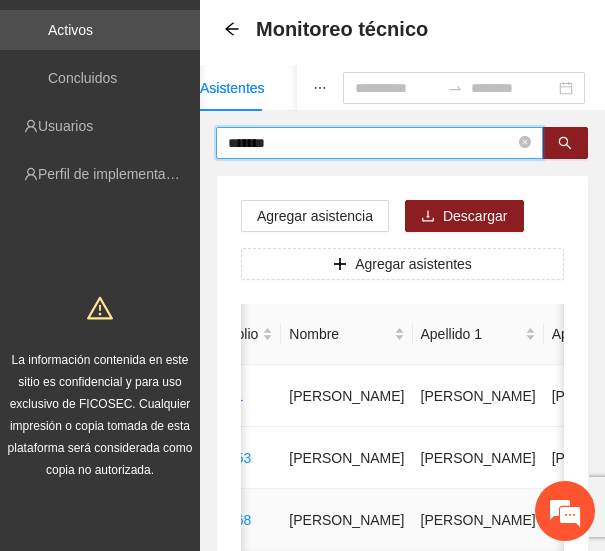 scroll, scrollTop: 0, scrollLeft: 0, axis: both 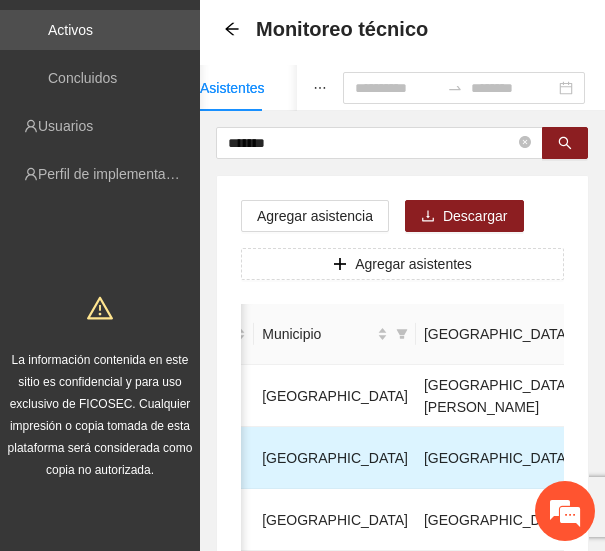 click 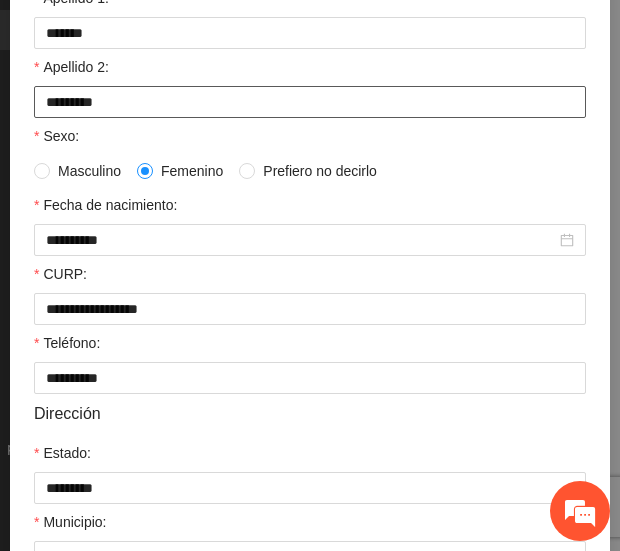 scroll, scrollTop: 311, scrollLeft: 0, axis: vertical 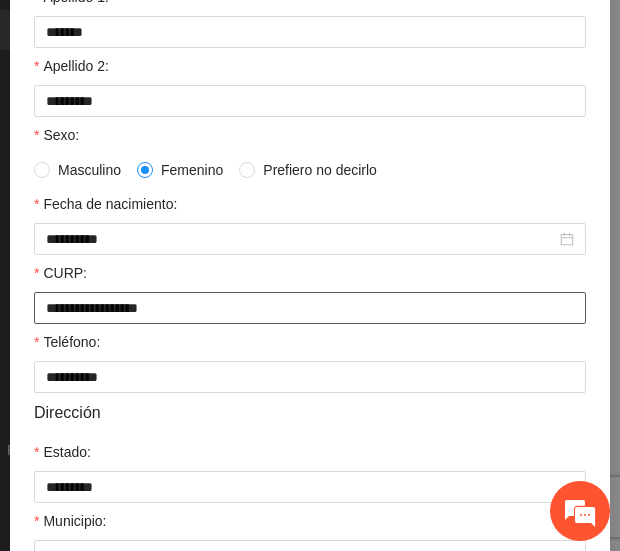 drag, startPoint x: 212, startPoint y: 311, endPoint x: 9, endPoint y: 305, distance: 203.08865 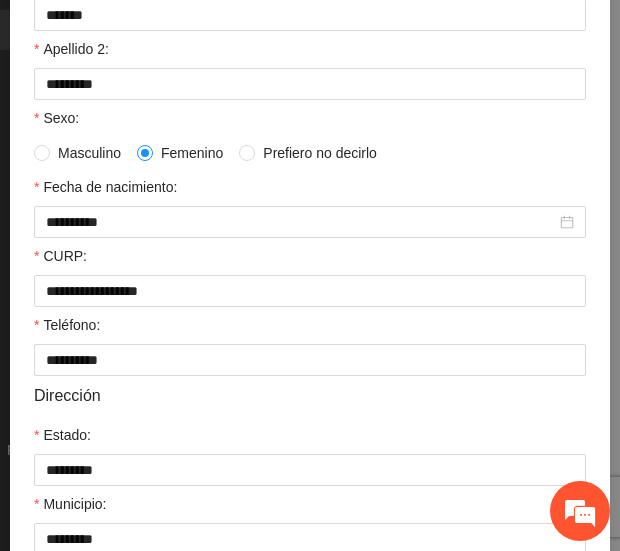 scroll, scrollTop: 329, scrollLeft: 0, axis: vertical 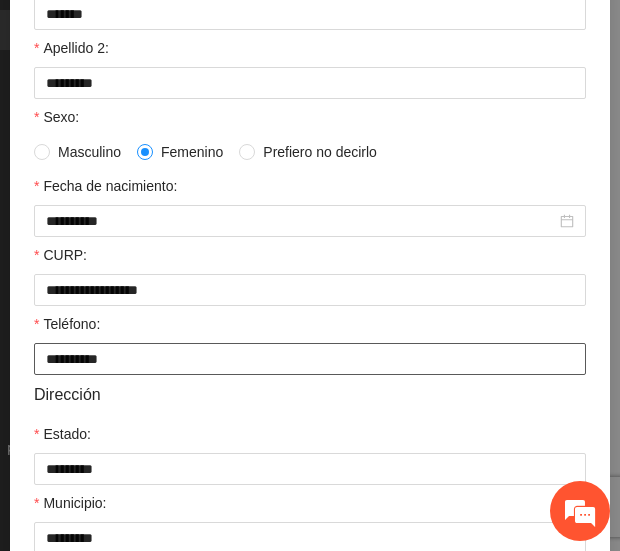 drag, startPoint x: 123, startPoint y: 362, endPoint x: 23, endPoint y: 362, distance: 100 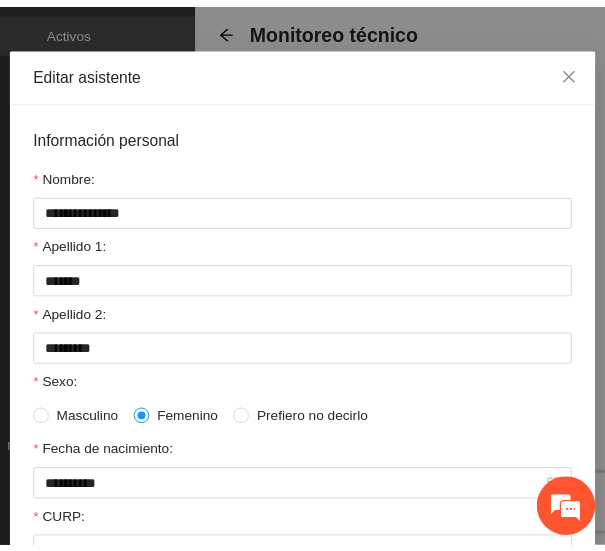 scroll, scrollTop: 59, scrollLeft: 0, axis: vertical 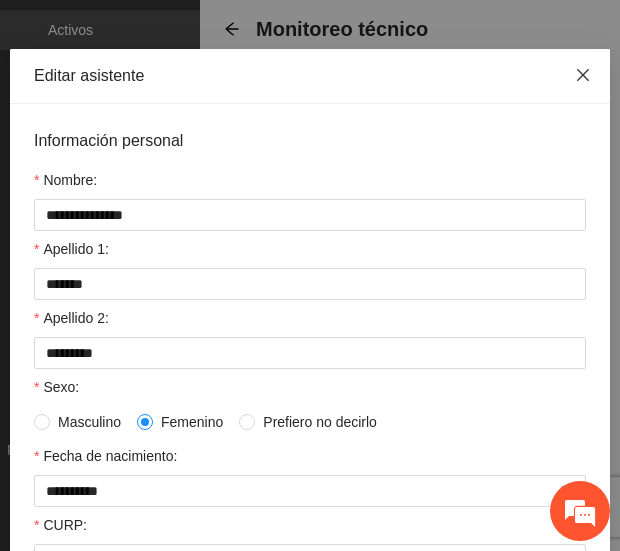 click 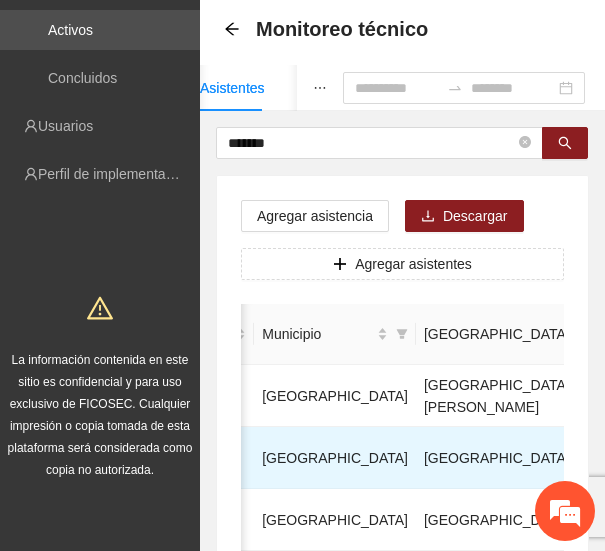 scroll, scrollTop: 0, scrollLeft: 685, axis: horizontal 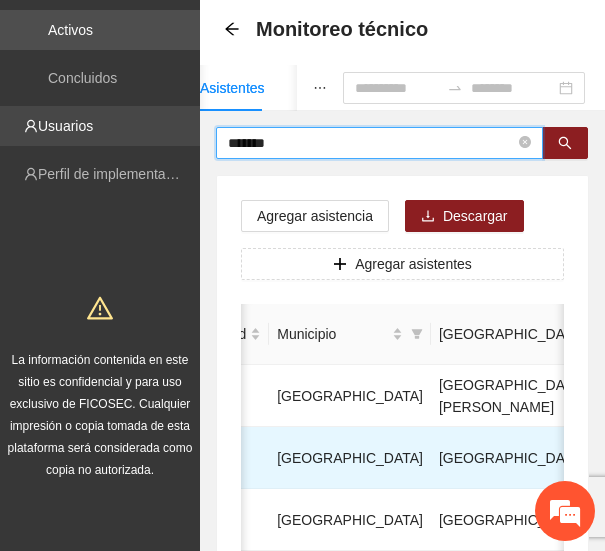 drag, startPoint x: 302, startPoint y: 145, endPoint x: 99, endPoint y: 145, distance: 203 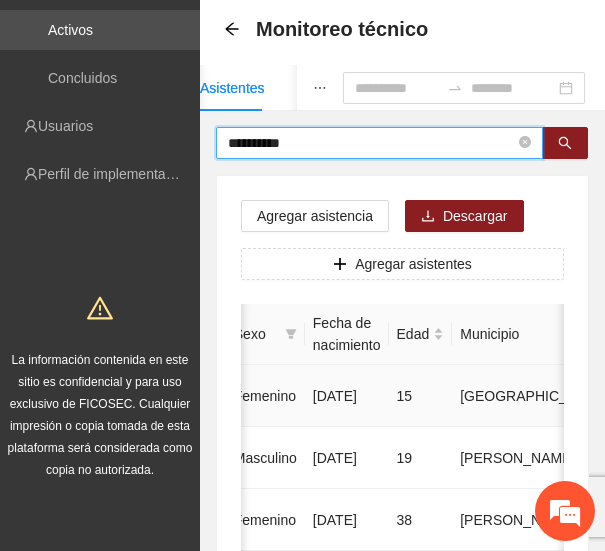 scroll, scrollTop: 0, scrollLeft: 0, axis: both 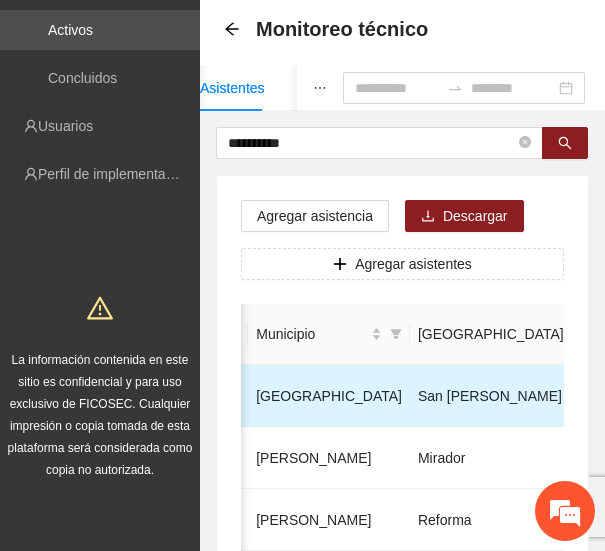 click 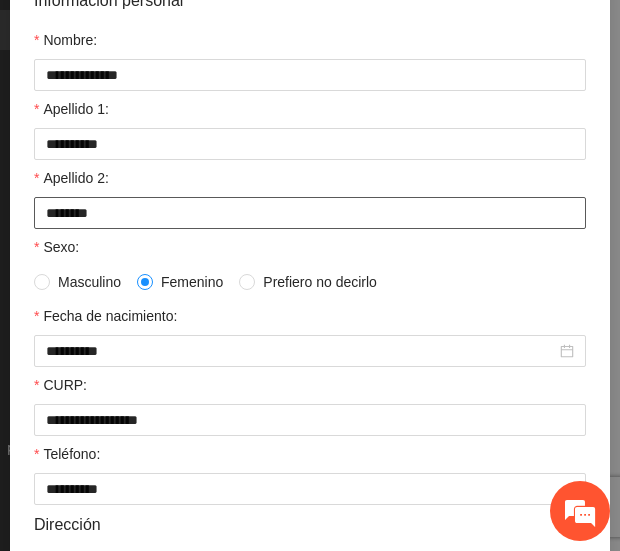 scroll, scrollTop: 200, scrollLeft: 0, axis: vertical 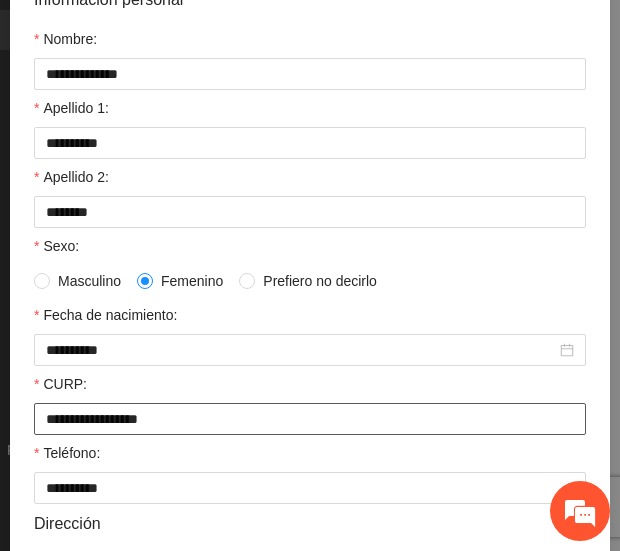 drag, startPoint x: 194, startPoint y: 416, endPoint x: 14, endPoint y: 410, distance: 180.09998 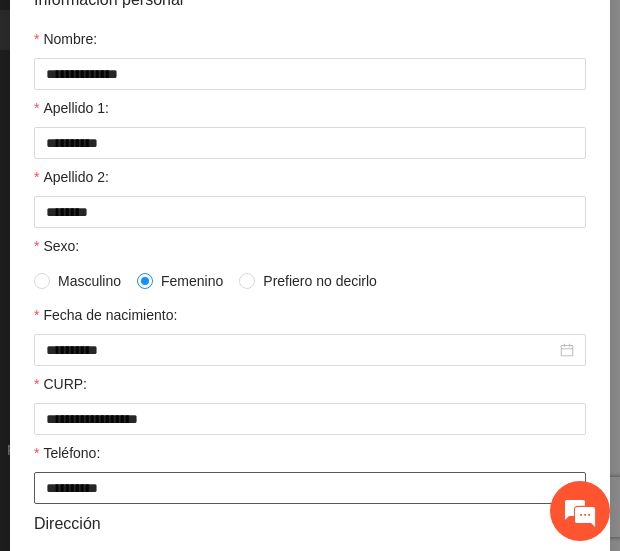 drag, startPoint x: 118, startPoint y: 488, endPoint x: -36, endPoint y: 496, distance: 154.20766 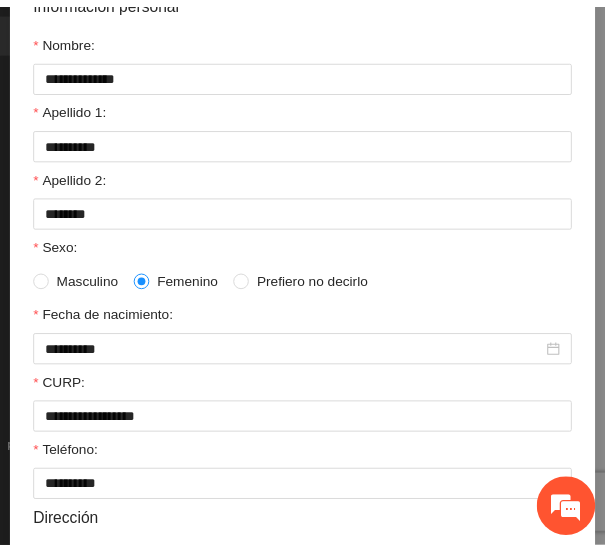 scroll, scrollTop: 0, scrollLeft: 0, axis: both 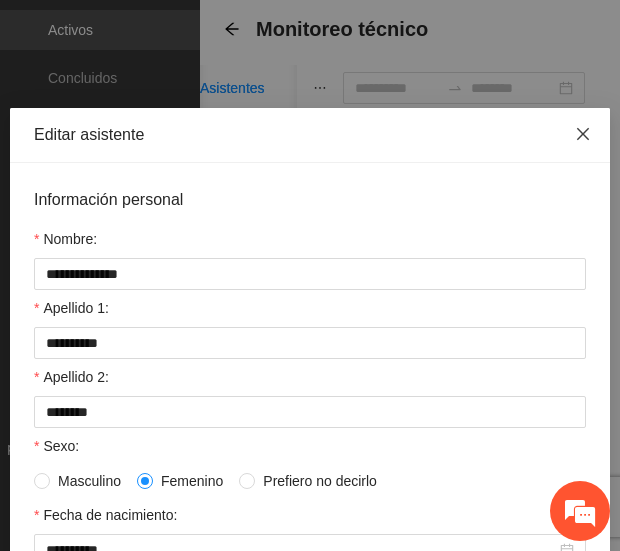 click at bounding box center [583, 135] 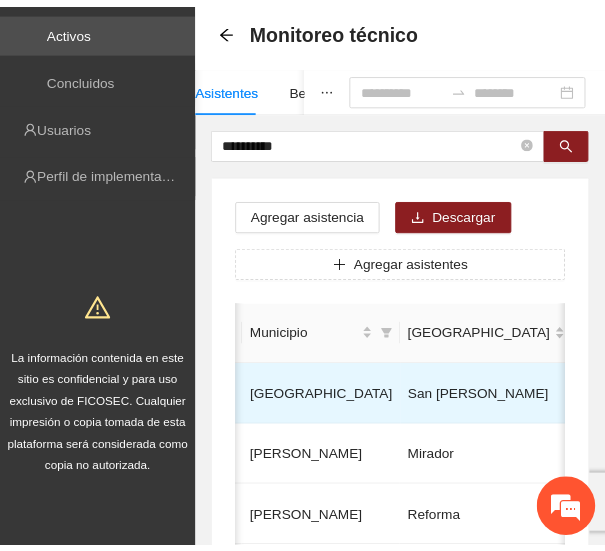 scroll, scrollTop: 0, scrollLeft: 691, axis: horizontal 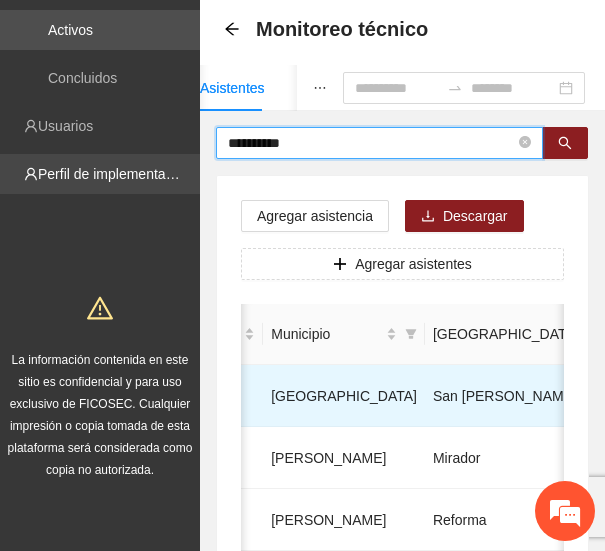 drag, startPoint x: 330, startPoint y: 140, endPoint x: 128, endPoint y: 161, distance: 203.08865 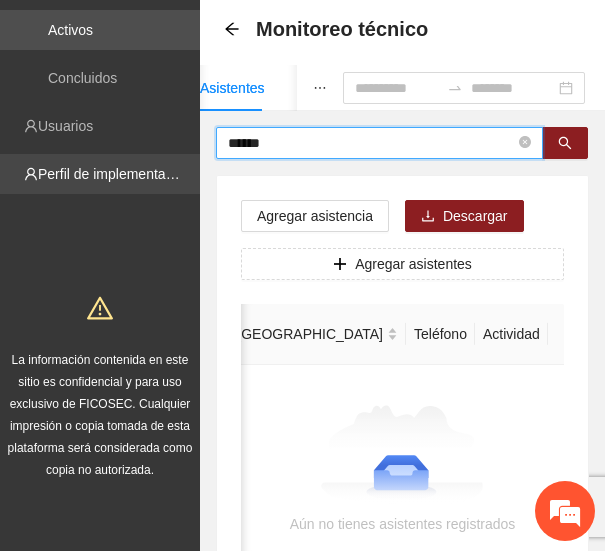 scroll, scrollTop: 0, scrollLeft: 594, axis: horizontal 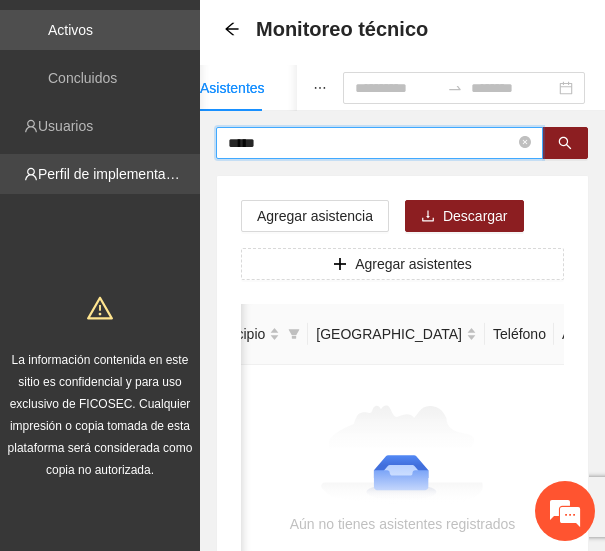 type on "*****" 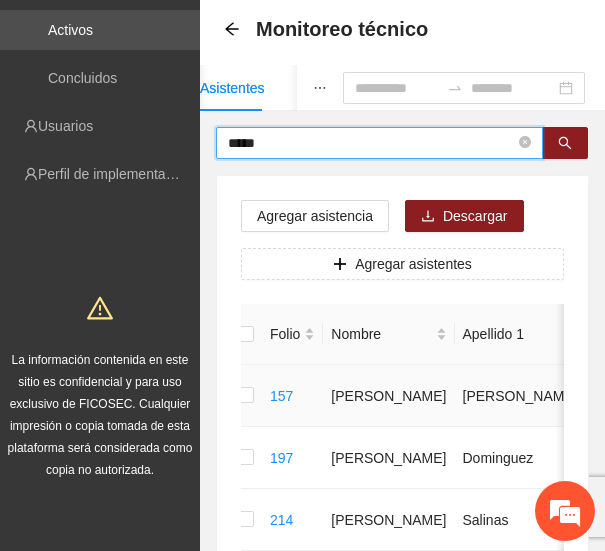 scroll, scrollTop: 0, scrollLeft: 0, axis: both 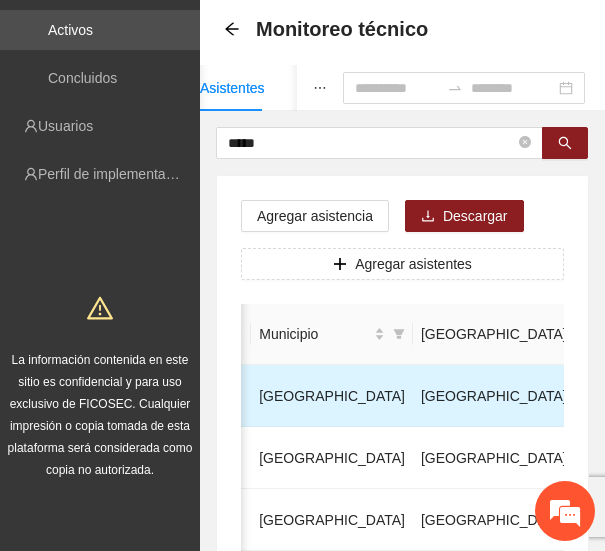 click 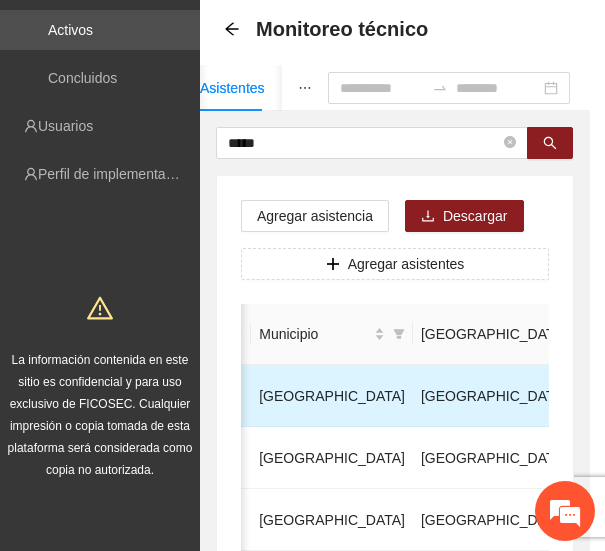 type on "**********" 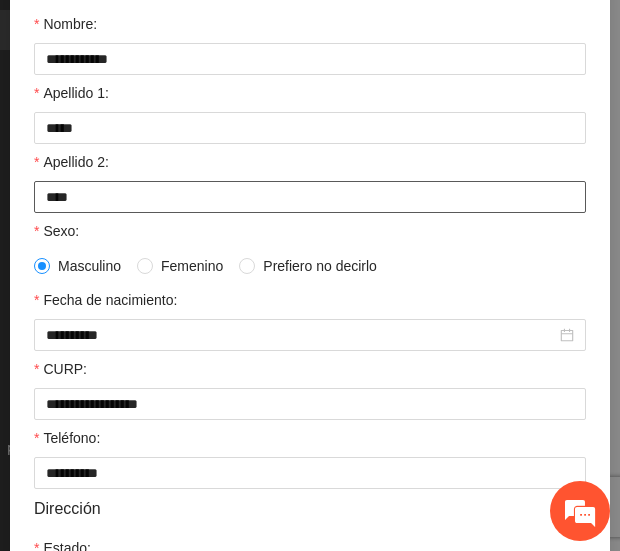 scroll, scrollTop: 218, scrollLeft: 0, axis: vertical 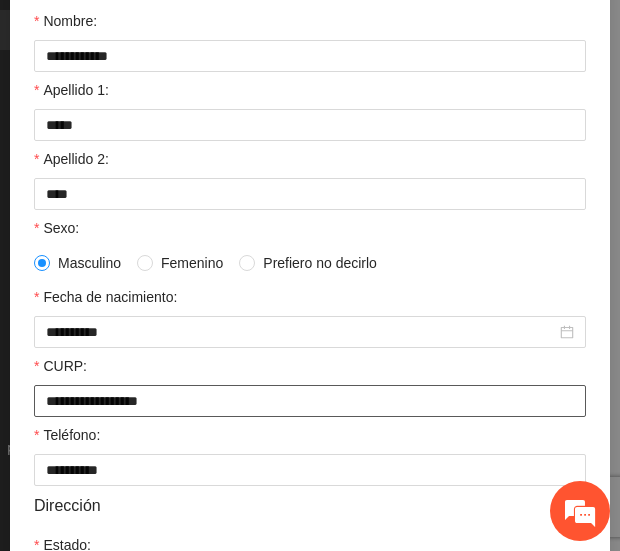 drag, startPoint x: 201, startPoint y: 401, endPoint x: -2, endPoint y: 402, distance: 203.00246 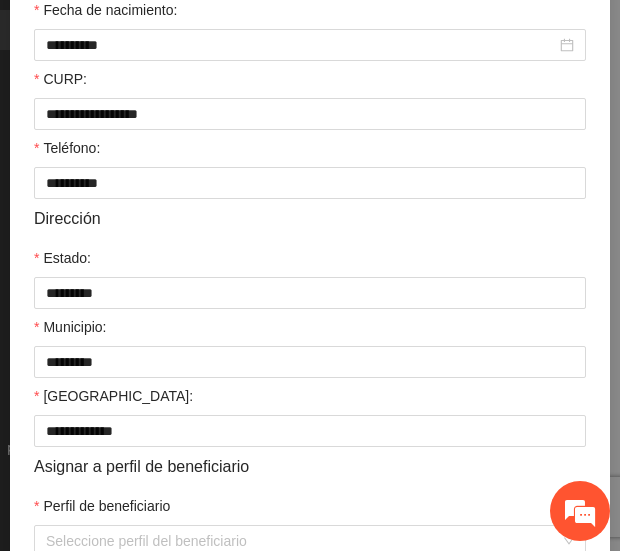 scroll, scrollTop: 619, scrollLeft: 0, axis: vertical 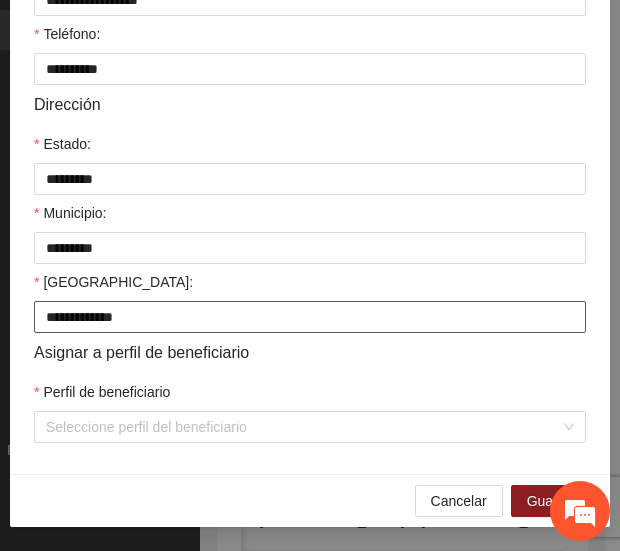 drag, startPoint x: 132, startPoint y: 314, endPoint x: 3, endPoint y: 324, distance: 129.38702 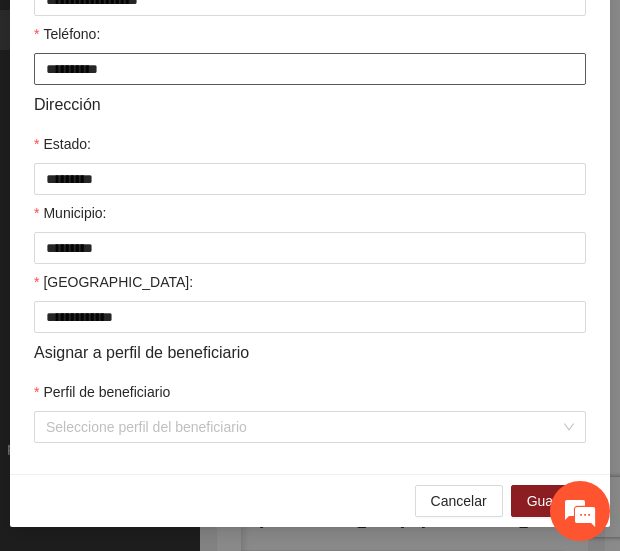 drag, startPoint x: 136, startPoint y: 68, endPoint x: -6, endPoint y: 74, distance: 142.12671 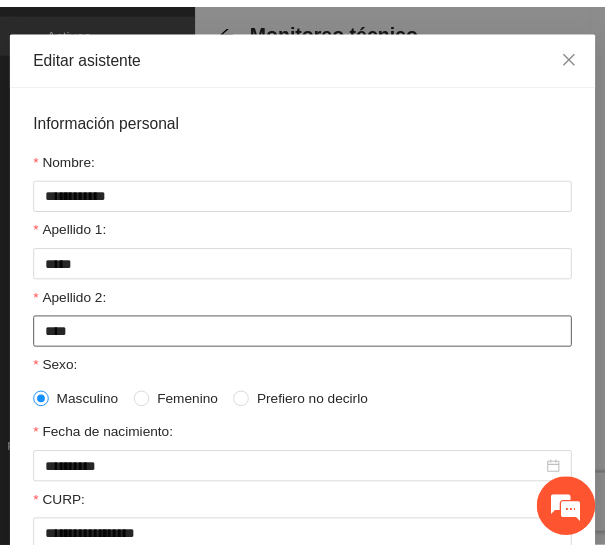 scroll, scrollTop: 71, scrollLeft: 0, axis: vertical 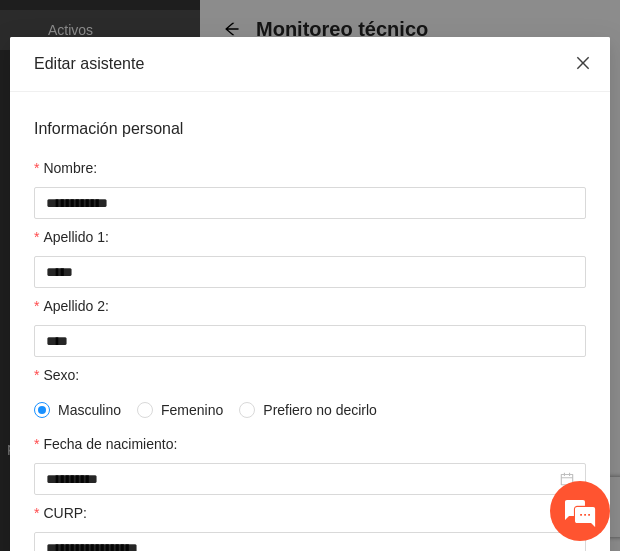 click 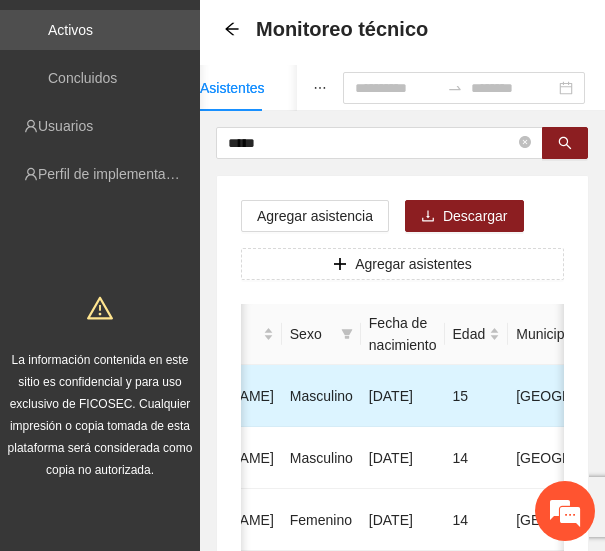 scroll, scrollTop: 0, scrollLeft: 0, axis: both 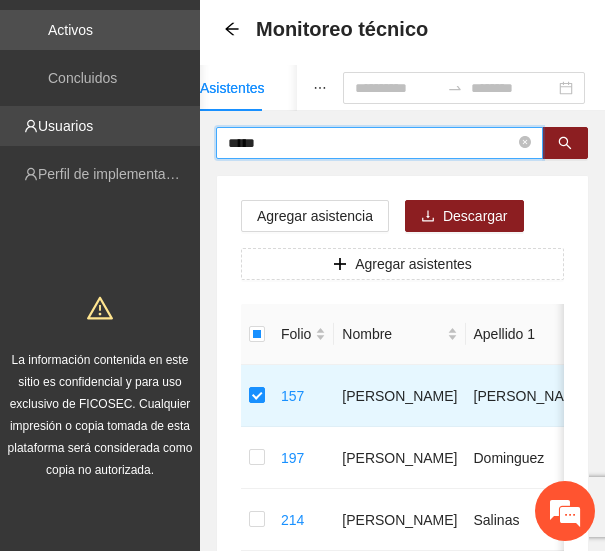 drag, startPoint x: 307, startPoint y: 149, endPoint x: 138, endPoint y: 140, distance: 169.23947 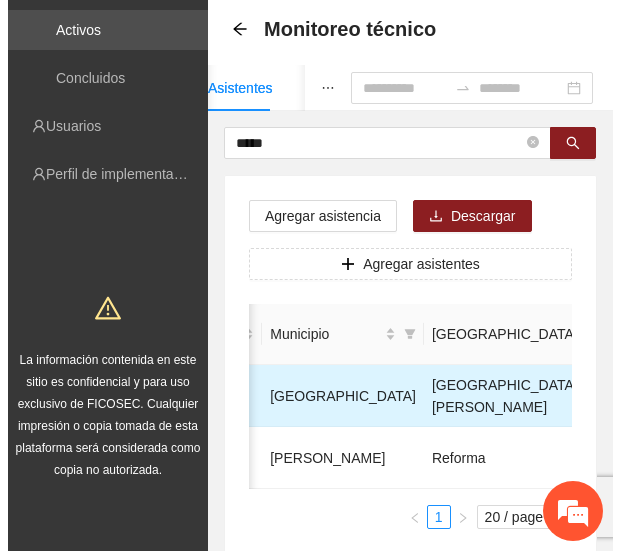 scroll, scrollTop: 0, scrollLeft: 700, axis: horizontal 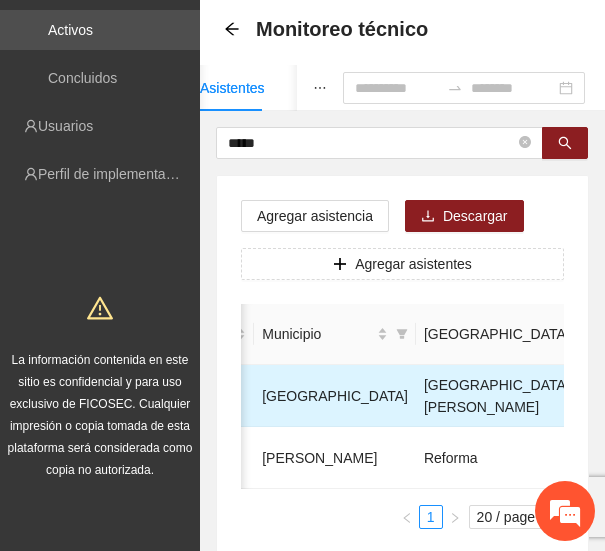 click 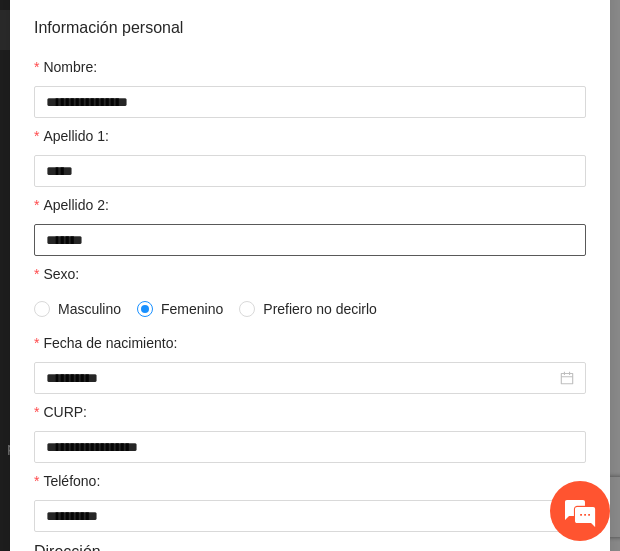 scroll, scrollTop: 237, scrollLeft: 0, axis: vertical 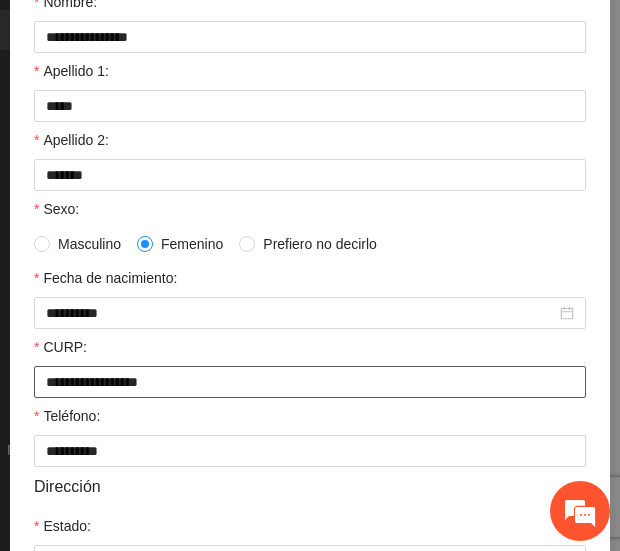 drag, startPoint x: 190, startPoint y: 376, endPoint x: 26, endPoint y: 389, distance: 164.51443 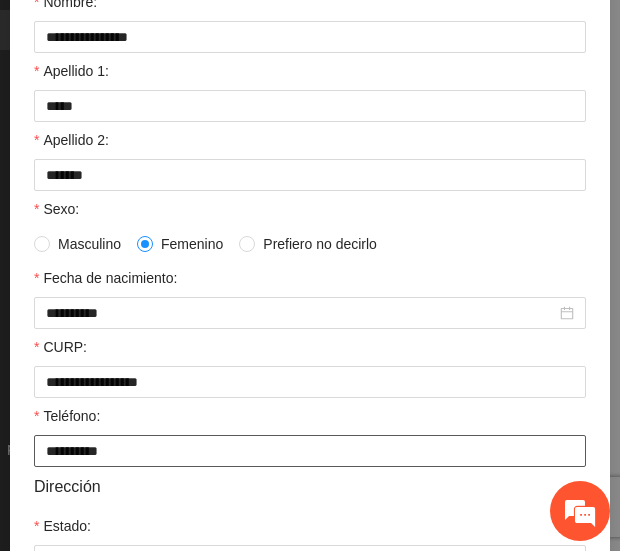 drag, startPoint x: 120, startPoint y: 453, endPoint x: -15, endPoint y: 471, distance: 136.19472 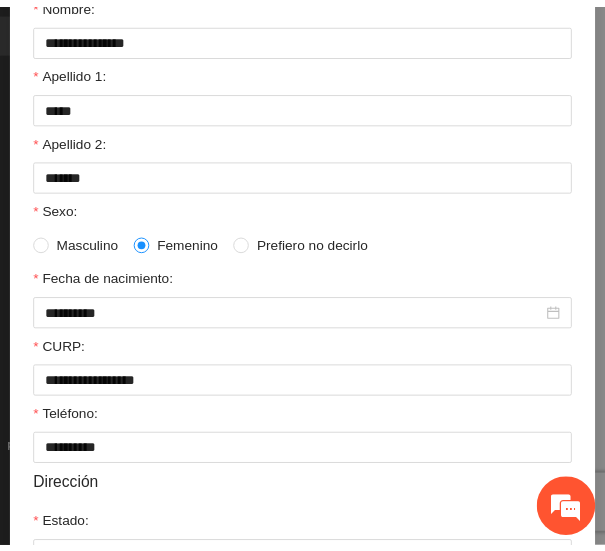scroll, scrollTop: 0, scrollLeft: 0, axis: both 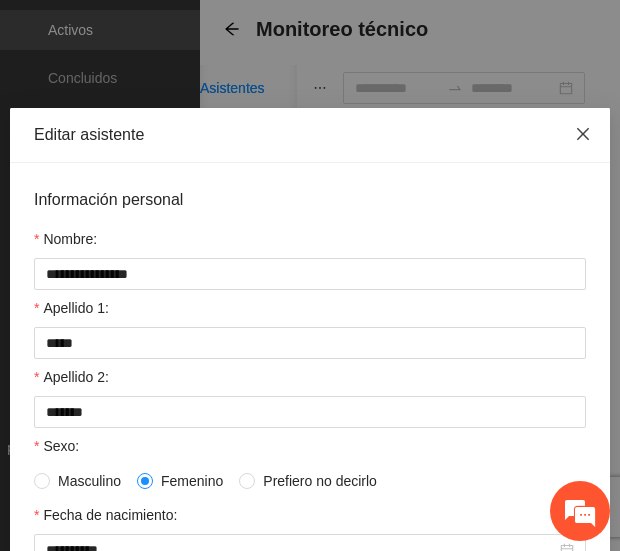 click 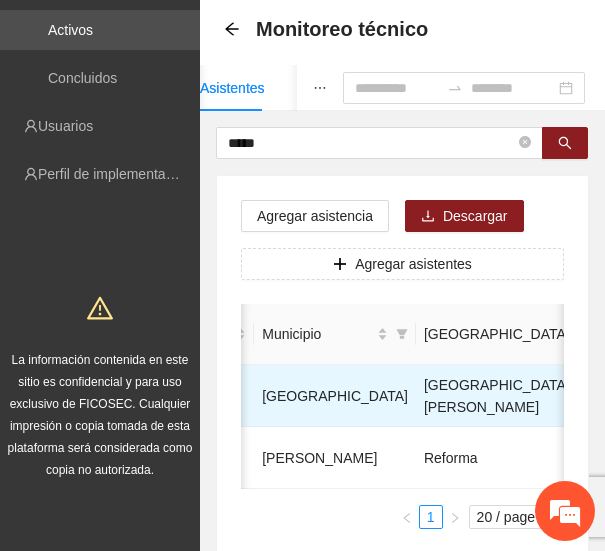 scroll, scrollTop: 0, scrollLeft: 685, axis: horizontal 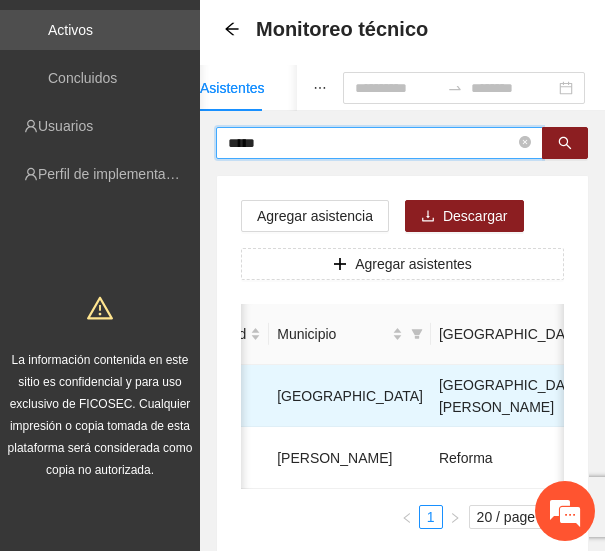 click on "*****" at bounding box center (371, 143) 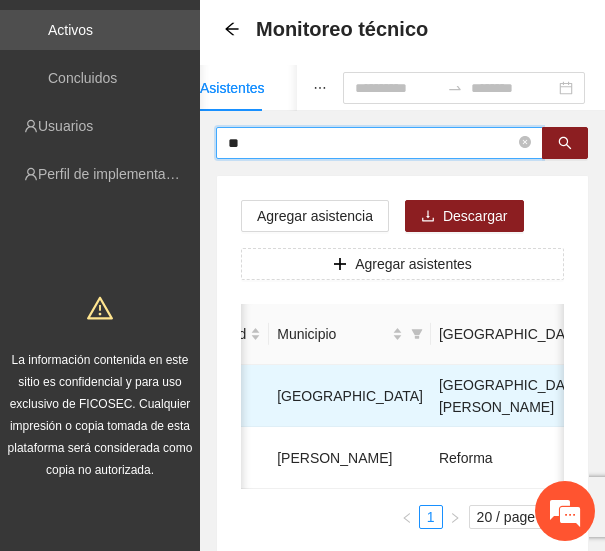 type on "*" 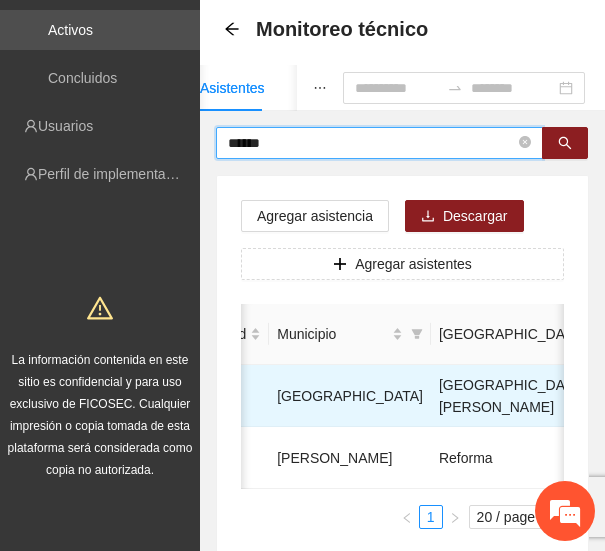 type on "******" 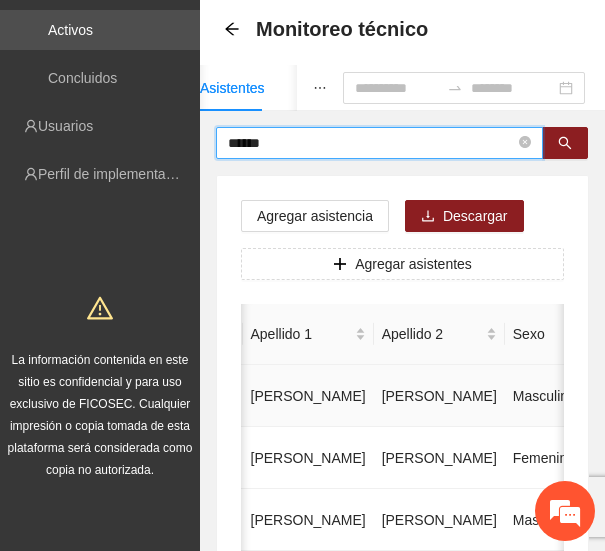 scroll, scrollTop: 0, scrollLeft: 29, axis: horizontal 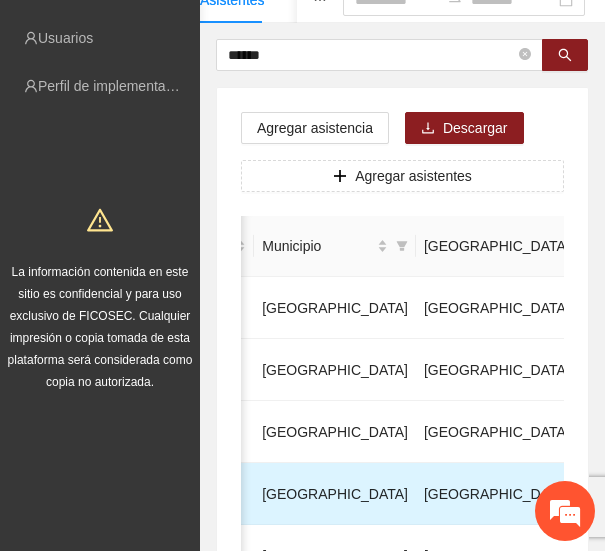 click at bounding box center (783, 494) 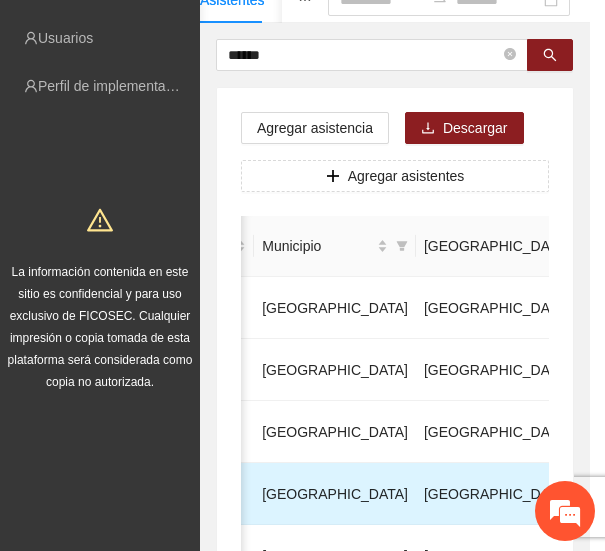 type on "**********" 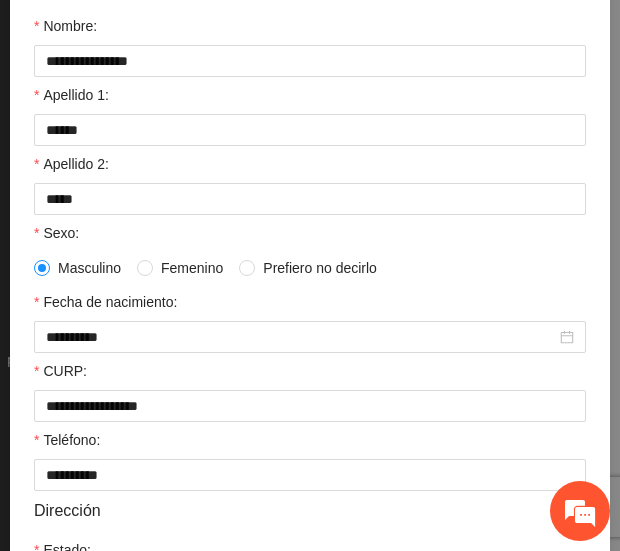 scroll, scrollTop: 214, scrollLeft: 0, axis: vertical 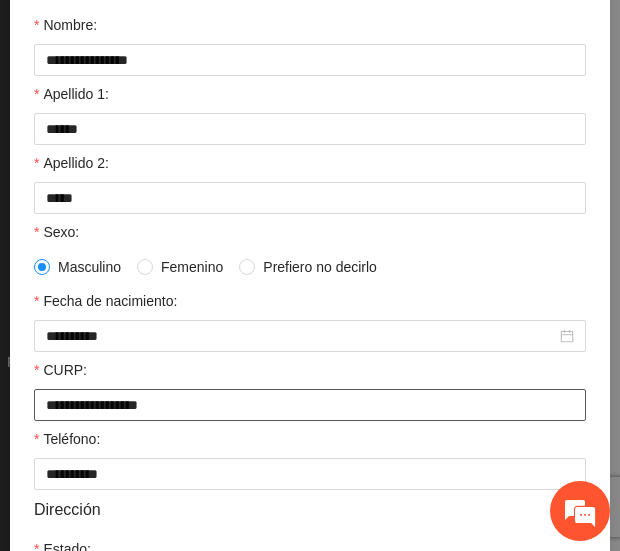 drag, startPoint x: 197, startPoint y: 403, endPoint x: -6, endPoint y: 403, distance: 203 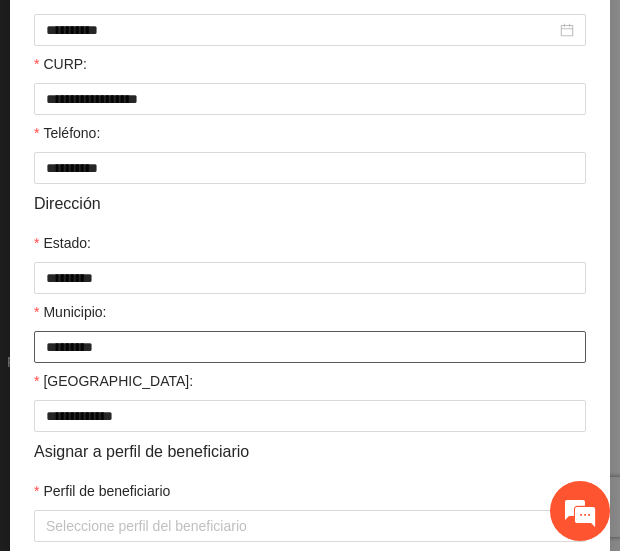 scroll, scrollTop: 546, scrollLeft: 0, axis: vertical 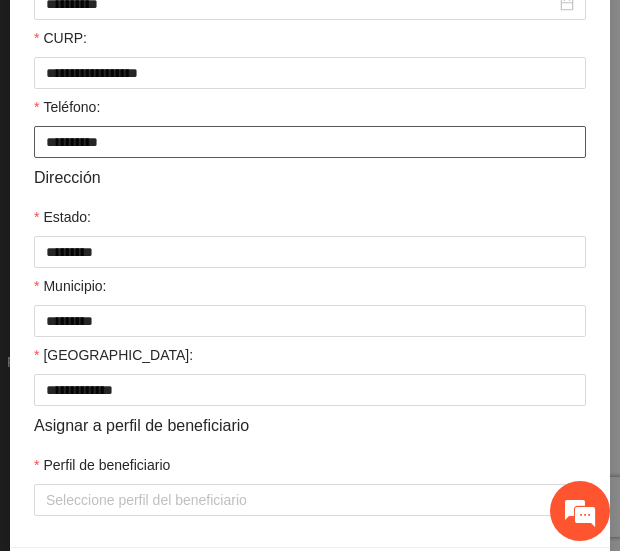 drag, startPoint x: 118, startPoint y: 141, endPoint x: 9, endPoint y: 141, distance: 109 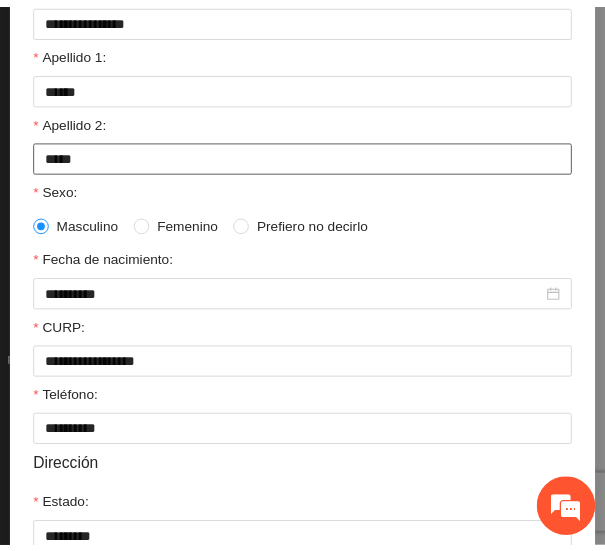 scroll, scrollTop: 0, scrollLeft: 0, axis: both 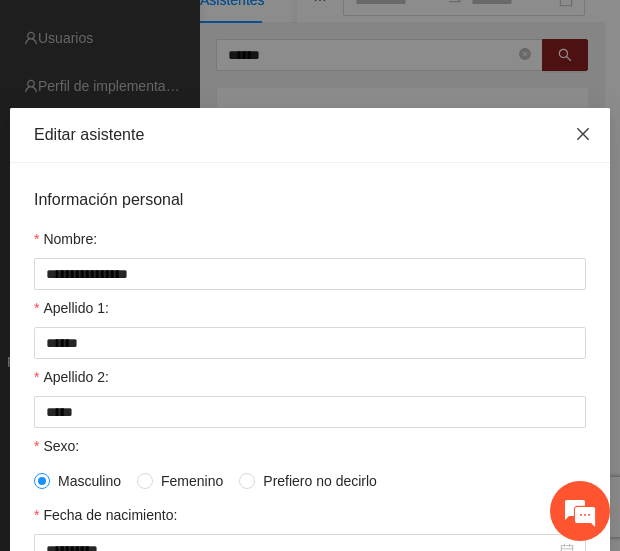 click 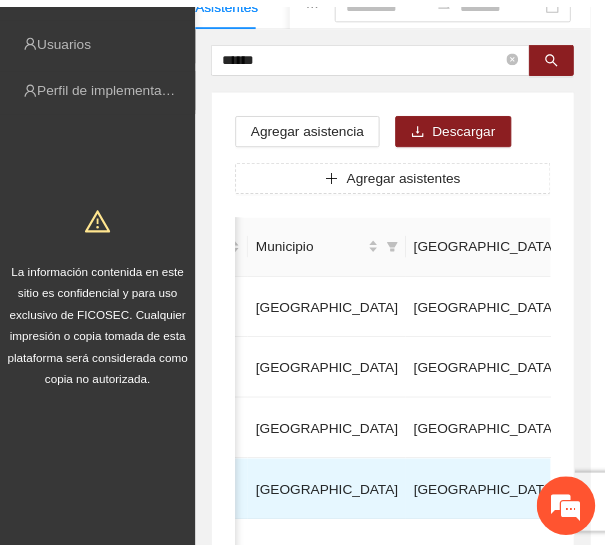 scroll, scrollTop: 0, scrollLeft: 685, axis: horizontal 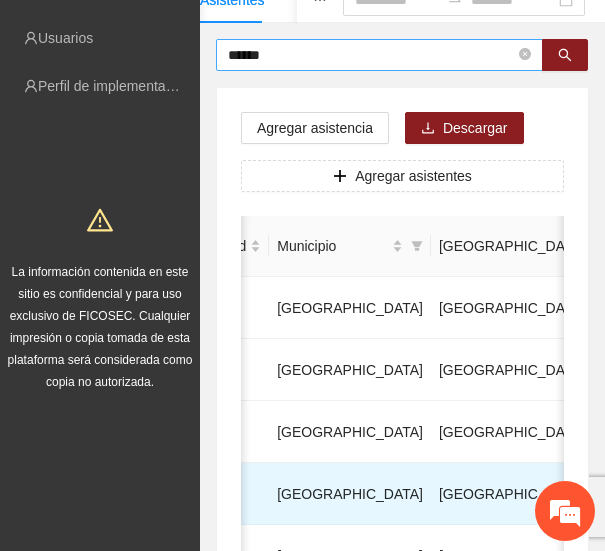 click on "******" at bounding box center [371, 55] 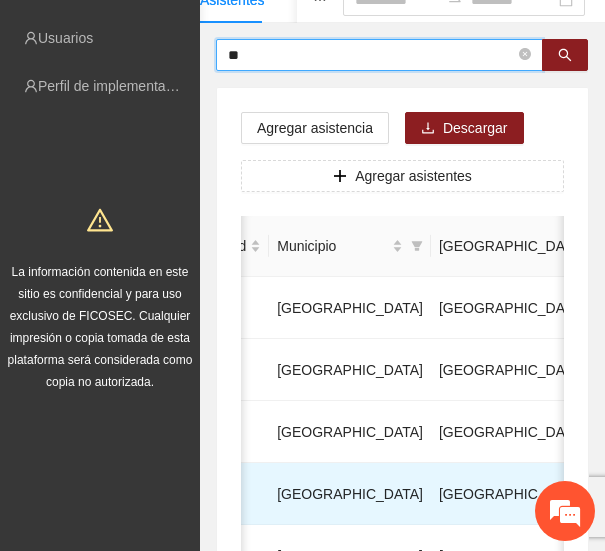 type on "*" 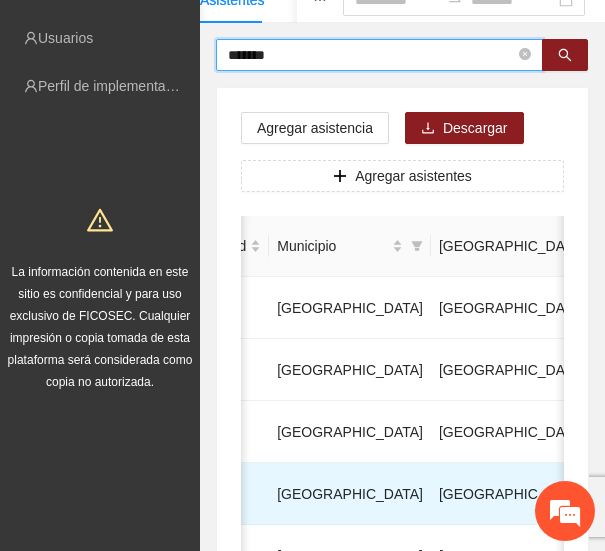 type on "*******" 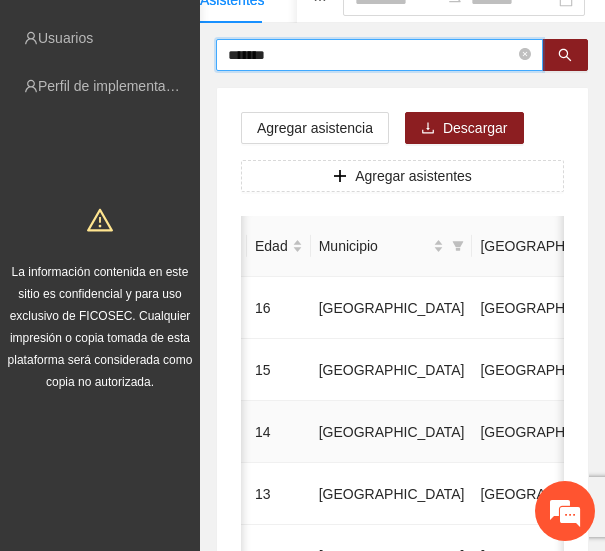scroll, scrollTop: 0, scrollLeft: 0, axis: both 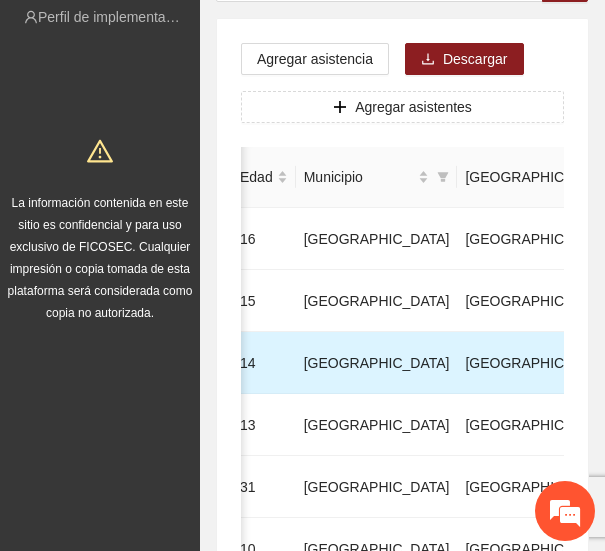 click 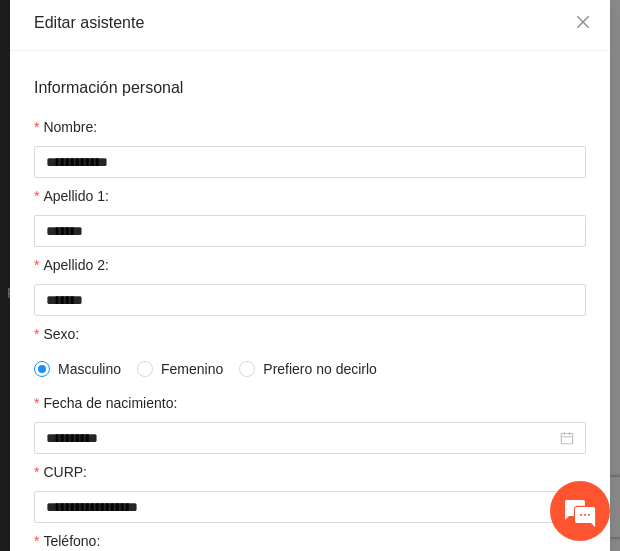 scroll, scrollTop: 113, scrollLeft: 0, axis: vertical 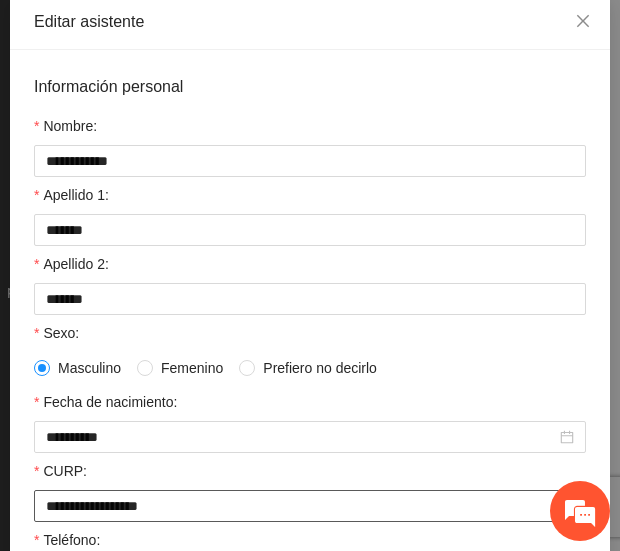 drag, startPoint x: 195, startPoint y: 497, endPoint x: -14, endPoint y: 514, distance: 209.69025 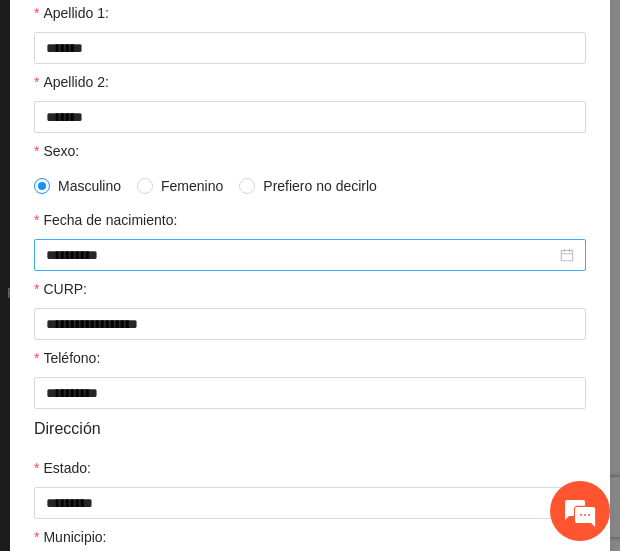 scroll, scrollTop: 296, scrollLeft: 0, axis: vertical 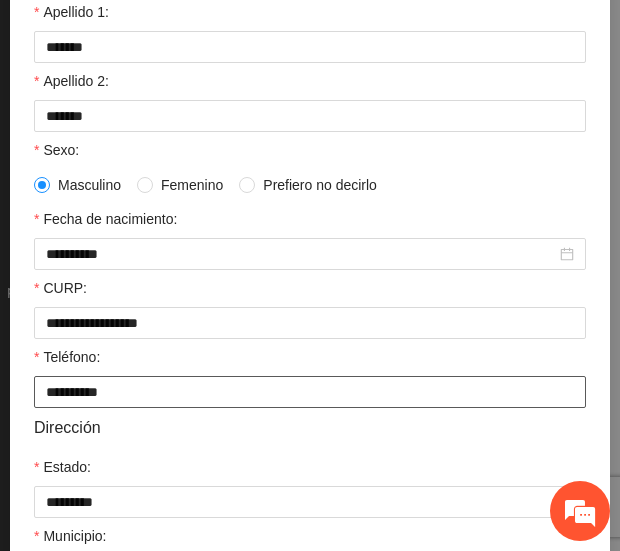 drag, startPoint x: 121, startPoint y: 396, endPoint x: -64, endPoint y: 400, distance: 185.04324 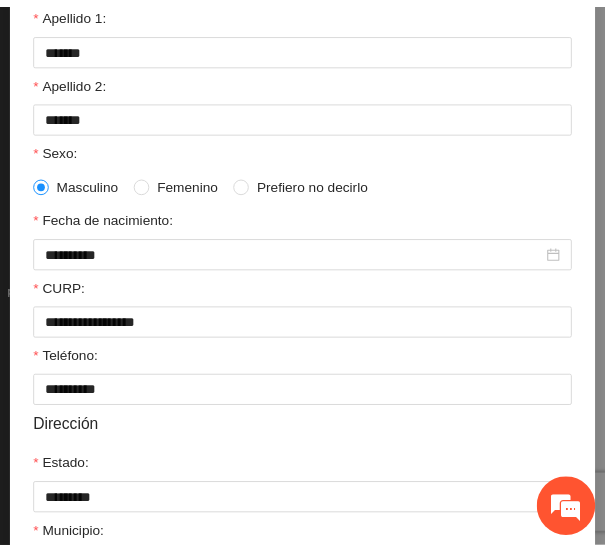 scroll, scrollTop: 0, scrollLeft: 0, axis: both 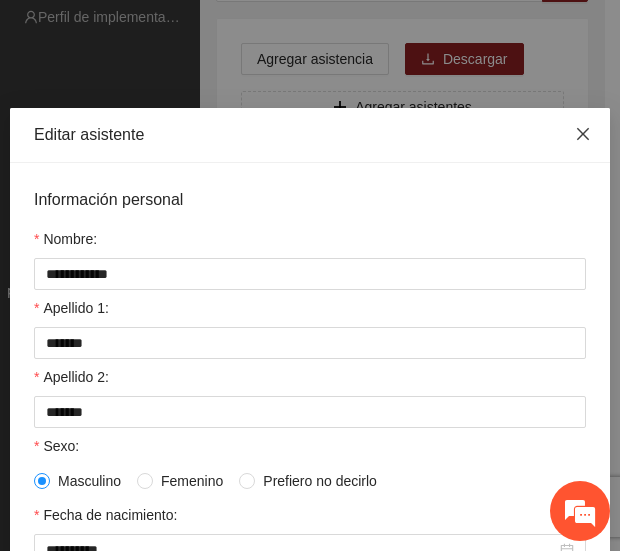 click 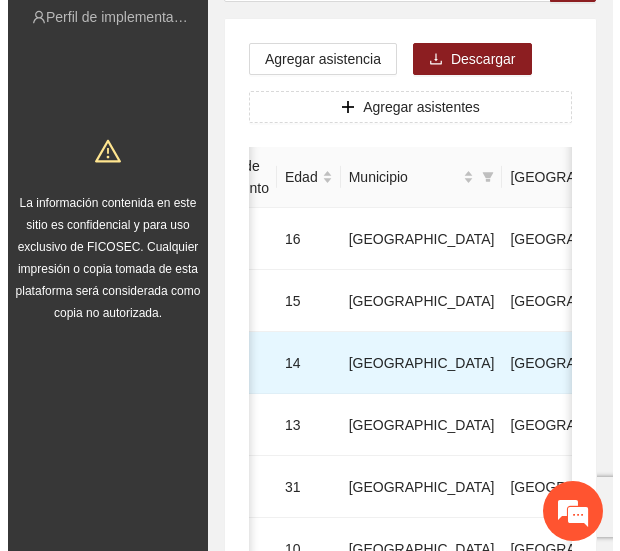 scroll, scrollTop: 0, scrollLeft: 657, axis: horizontal 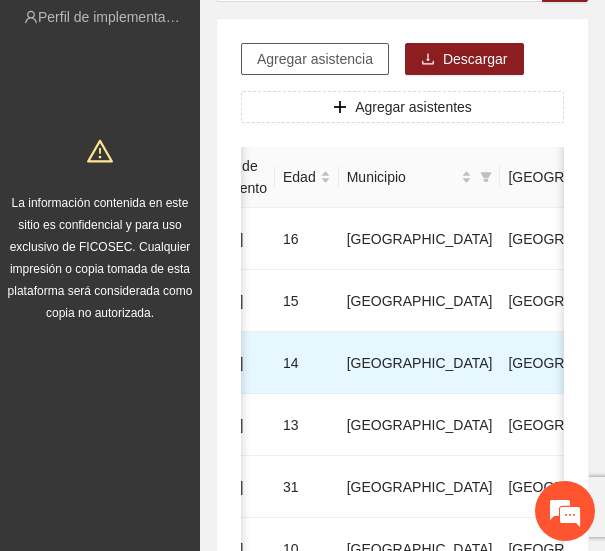 click on "Agregar asistencia" at bounding box center [315, 59] 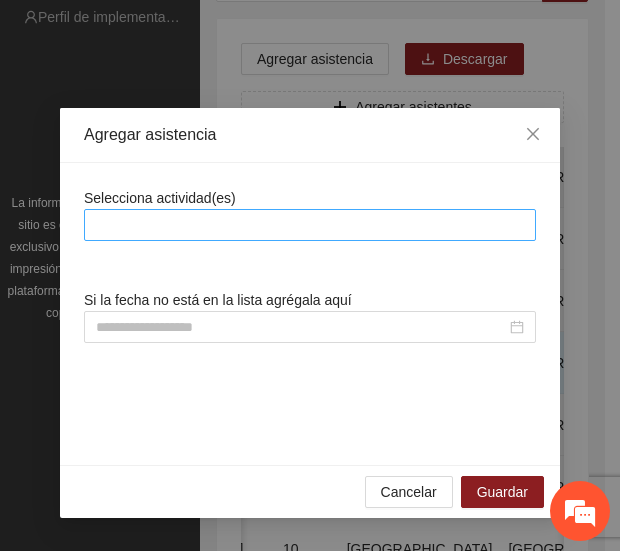 click at bounding box center [310, 225] 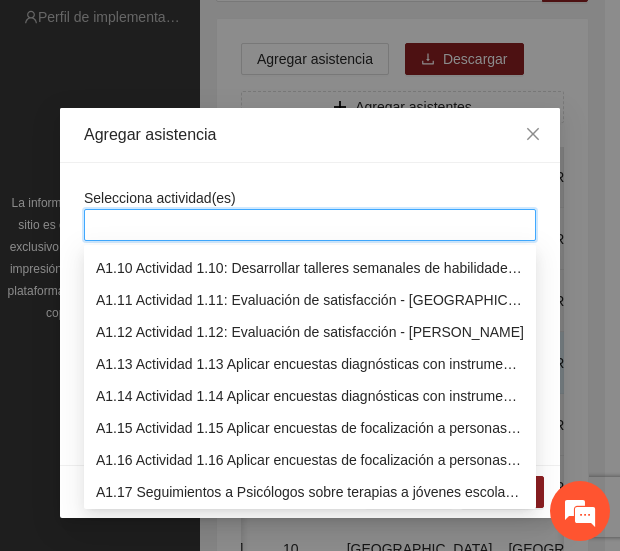 scroll, scrollTop: 312, scrollLeft: 0, axis: vertical 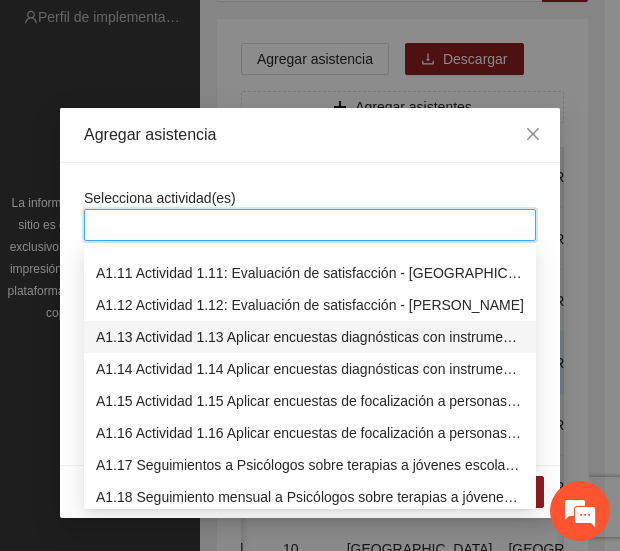 click on "A1.13 Actividad 1.13 Aplicar encuestas diagnósticas con instrumento Posit, en [GEOGRAPHIC_DATA]" at bounding box center (310, 337) 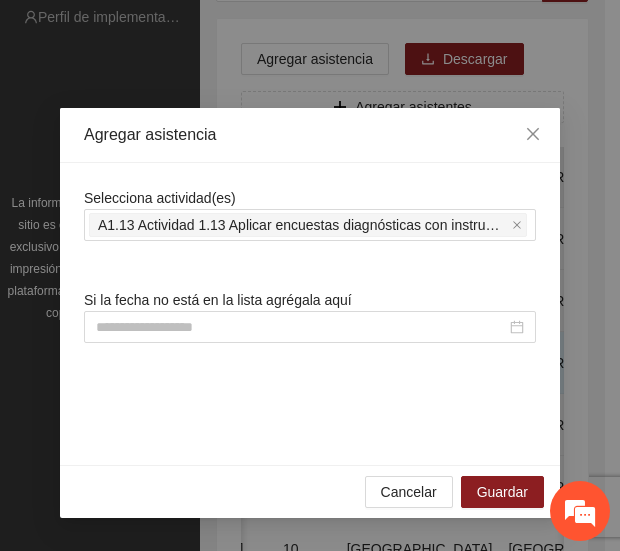 click on "Agregar asistencia" at bounding box center (310, 135) 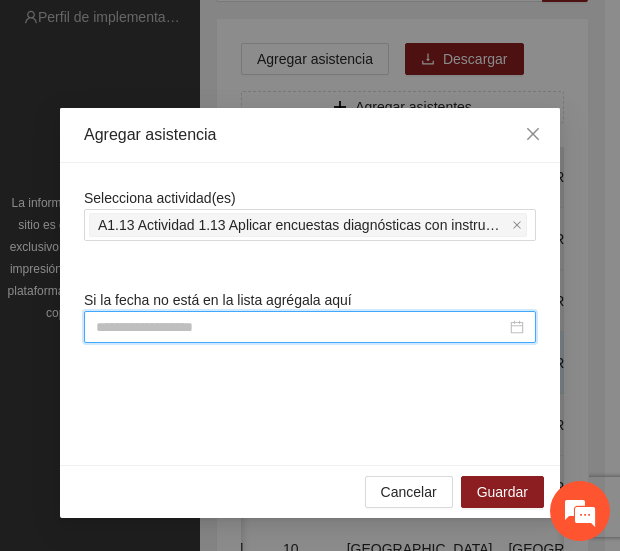 click at bounding box center [301, 327] 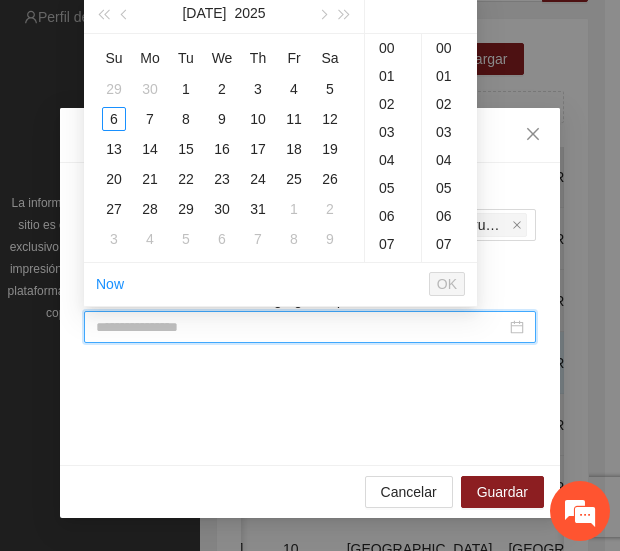 type on "**********" 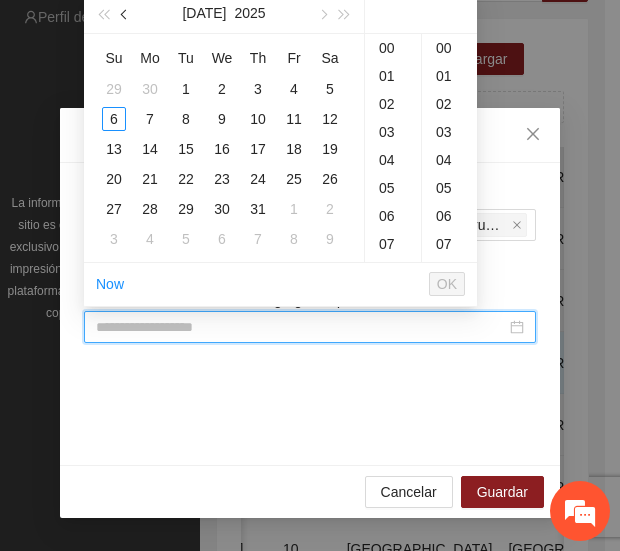 click at bounding box center [126, 15] 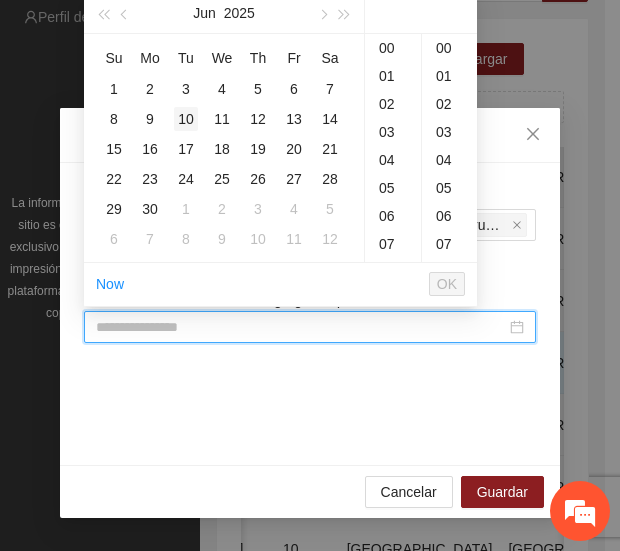 click on "10" at bounding box center [186, 119] 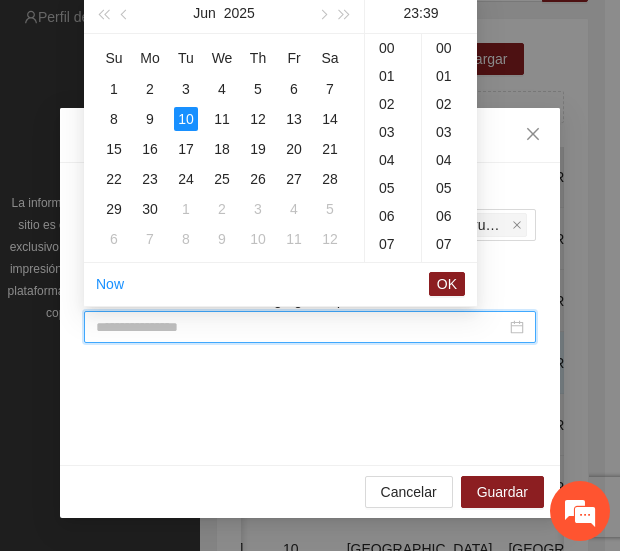 scroll, scrollTop: 642, scrollLeft: 0, axis: vertical 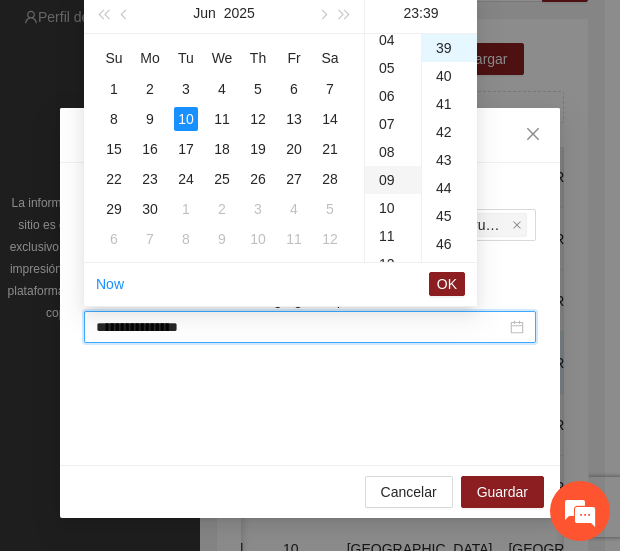 click on "09" at bounding box center (393, 180) 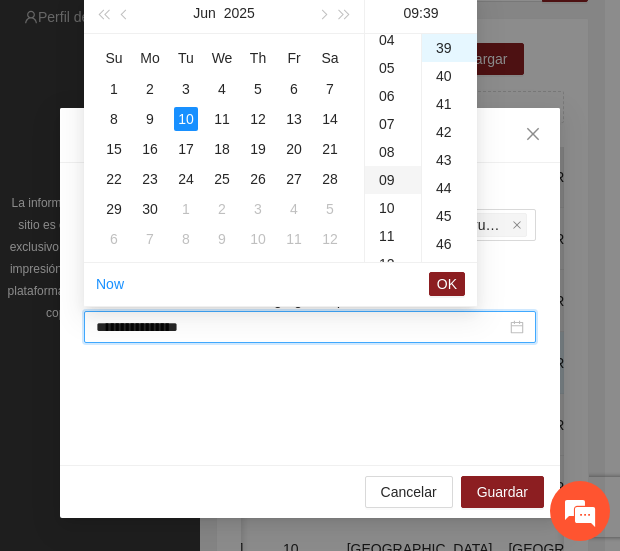 scroll, scrollTop: 252, scrollLeft: 0, axis: vertical 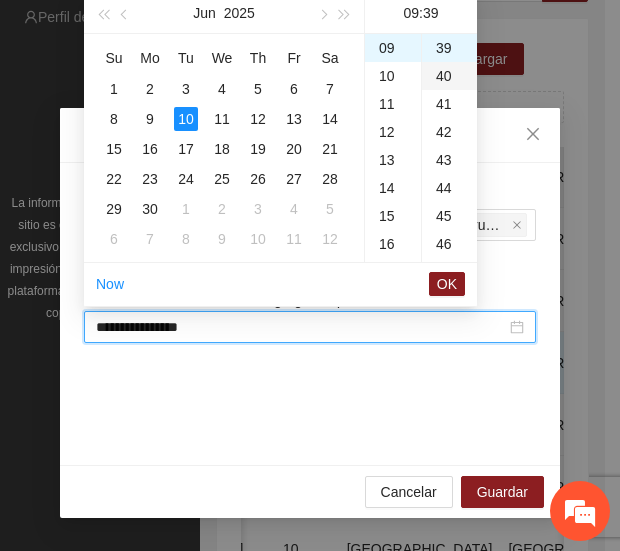 click on "40" at bounding box center (449, 76) 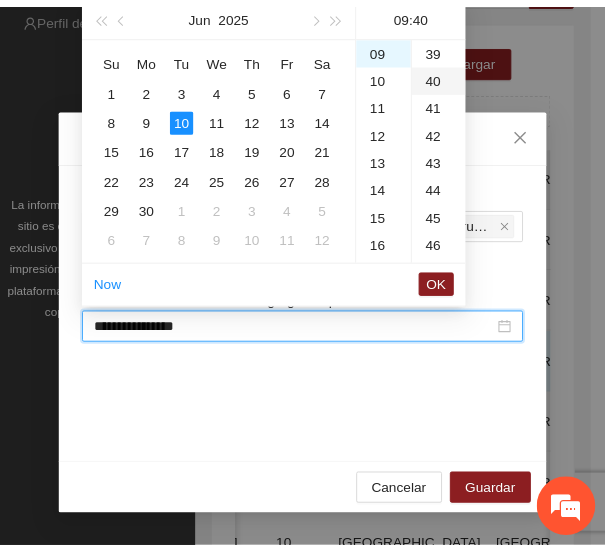 scroll, scrollTop: 1120, scrollLeft: 0, axis: vertical 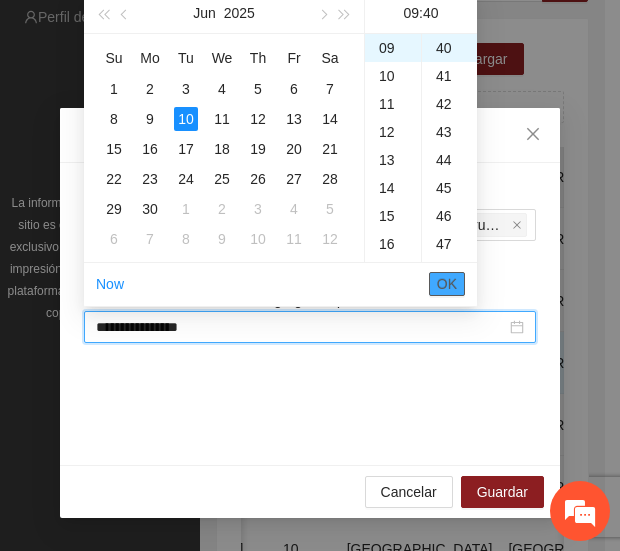 click on "OK" at bounding box center [447, 284] 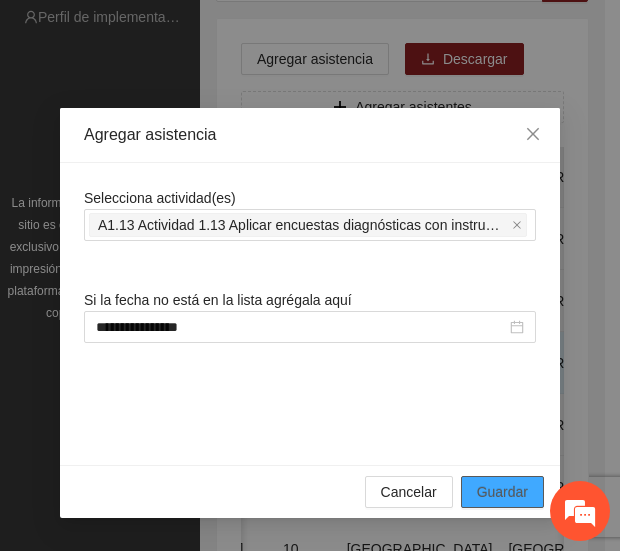 click on "Guardar" at bounding box center (502, 492) 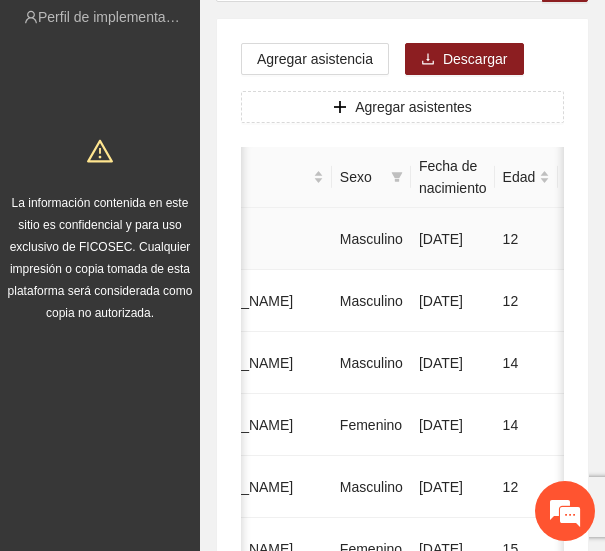 scroll, scrollTop: 0, scrollLeft: 0, axis: both 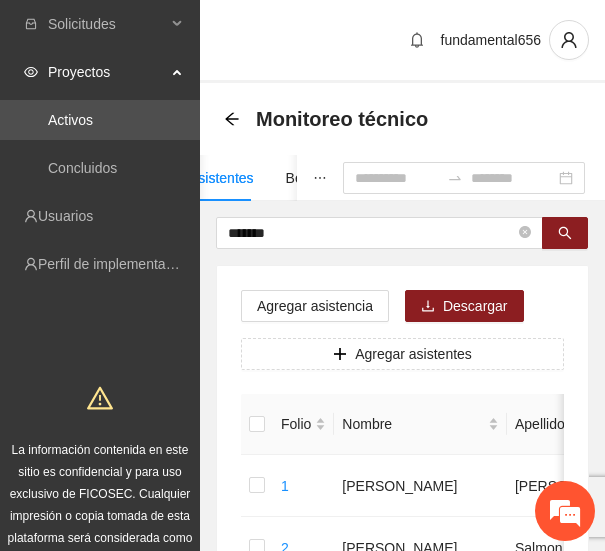 click on "Asistentes" at bounding box center (221, 178) 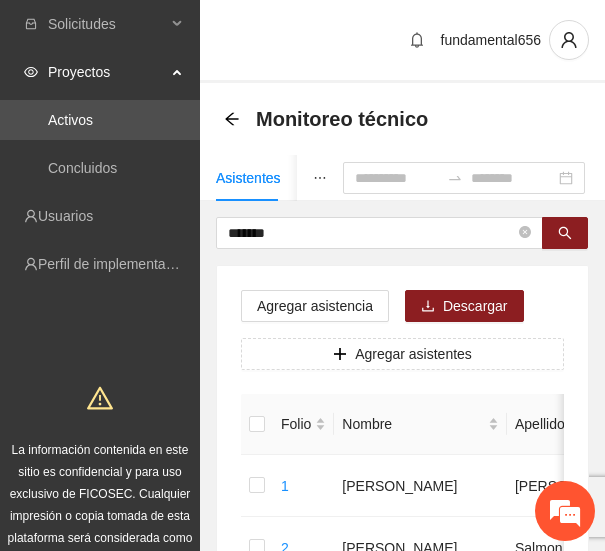 click on "Asistentes" at bounding box center [248, 178] 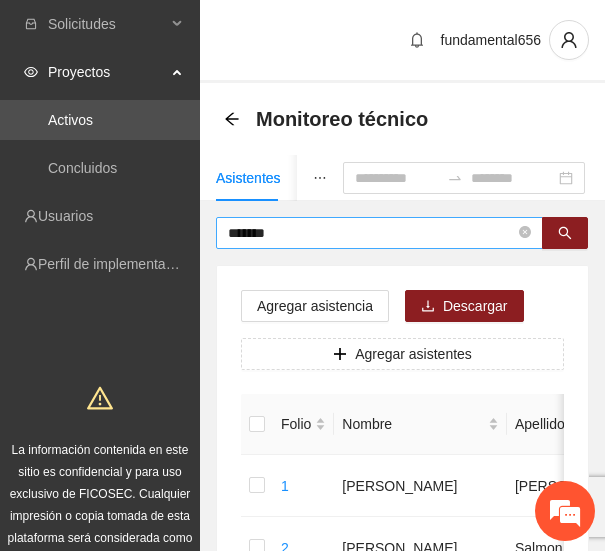click on "*******" at bounding box center (371, 233) 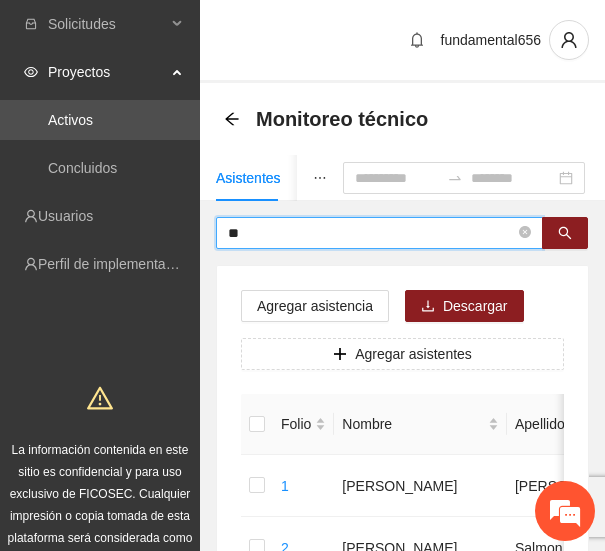 type on "*" 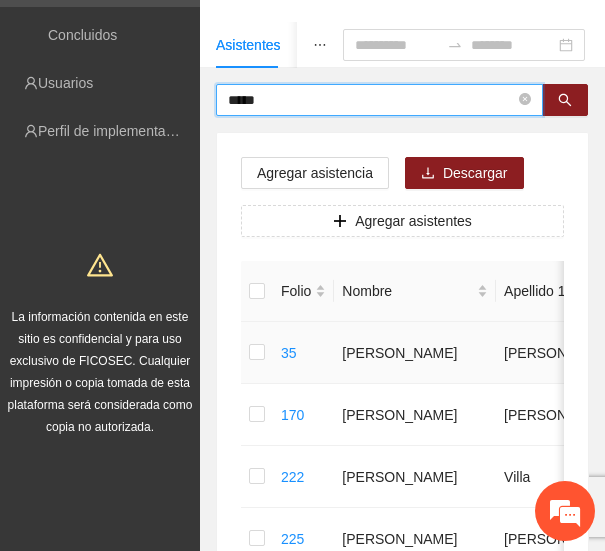 scroll, scrollTop: 134, scrollLeft: 0, axis: vertical 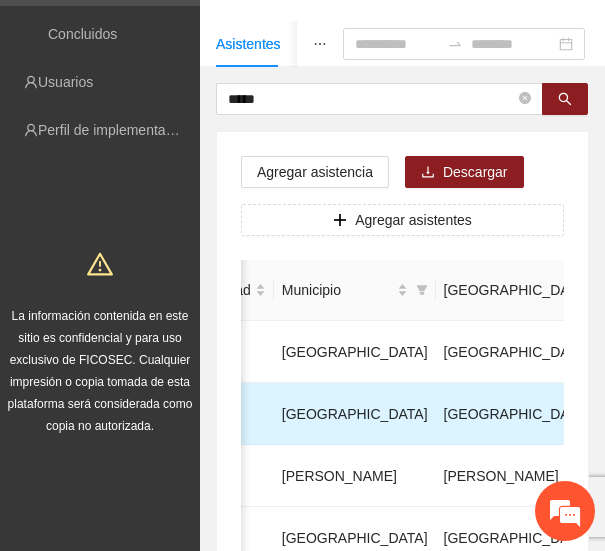 click 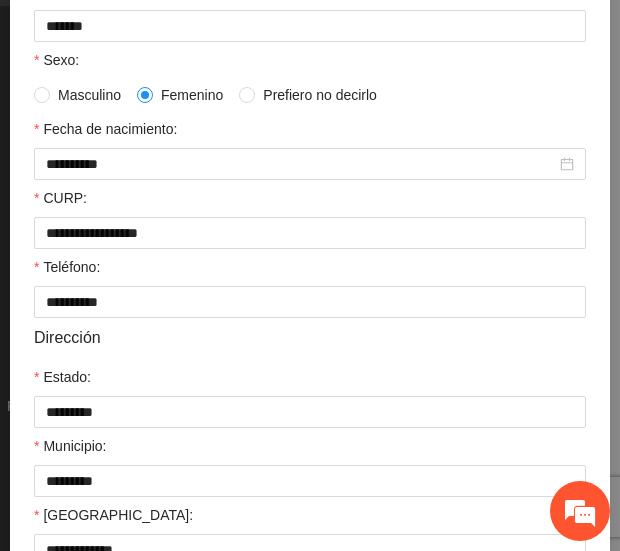 scroll, scrollTop: 385, scrollLeft: 0, axis: vertical 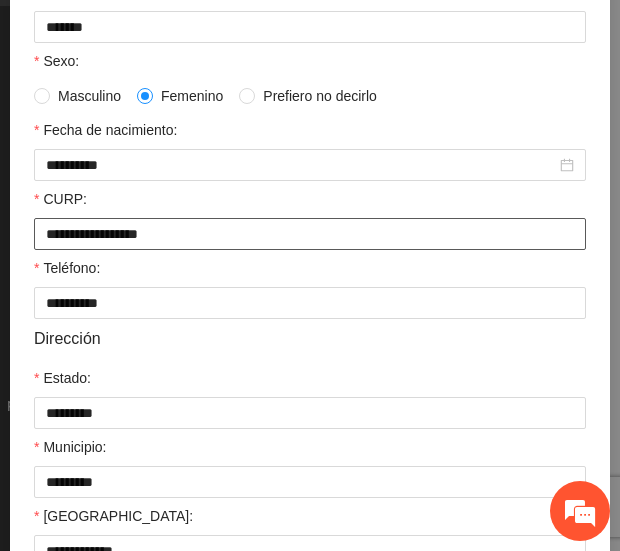 drag, startPoint x: 194, startPoint y: 234, endPoint x: -19, endPoint y: 238, distance: 213.03755 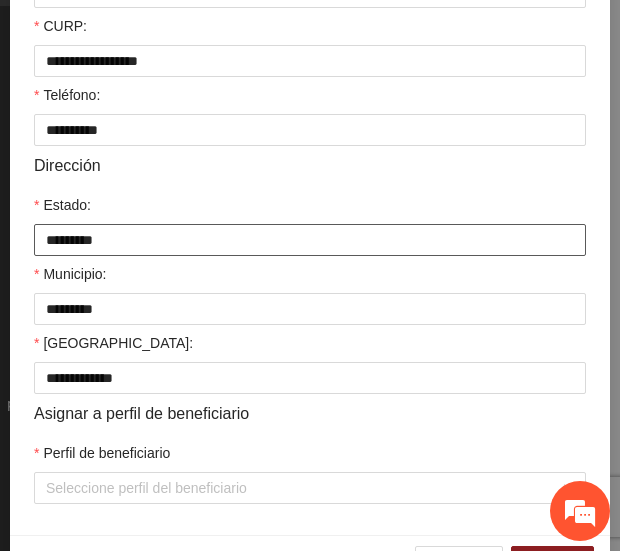 scroll, scrollTop: 559, scrollLeft: 0, axis: vertical 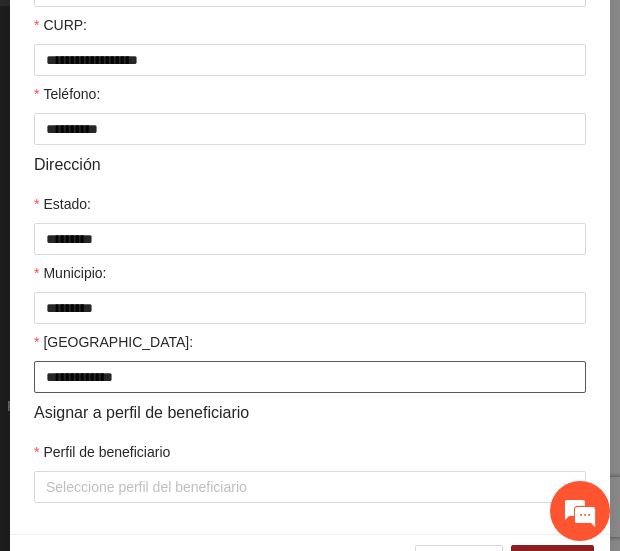 drag, startPoint x: 40, startPoint y: 373, endPoint x: 163, endPoint y: 375, distance: 123.01626 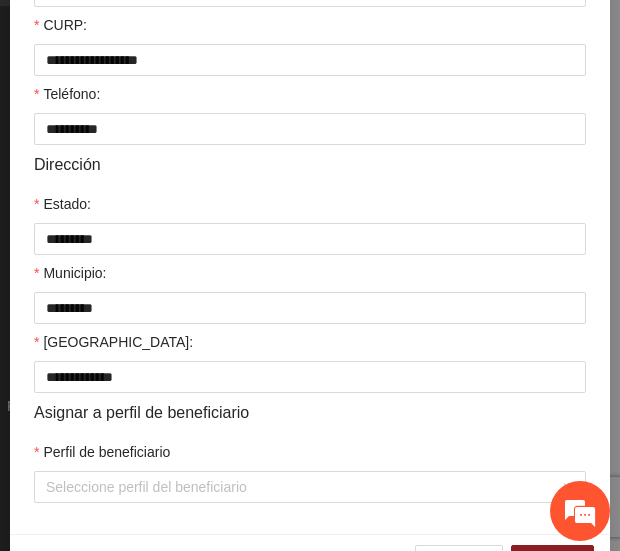 scroll, scrollTop: 619, scrollLeft: 0, axis: vertical 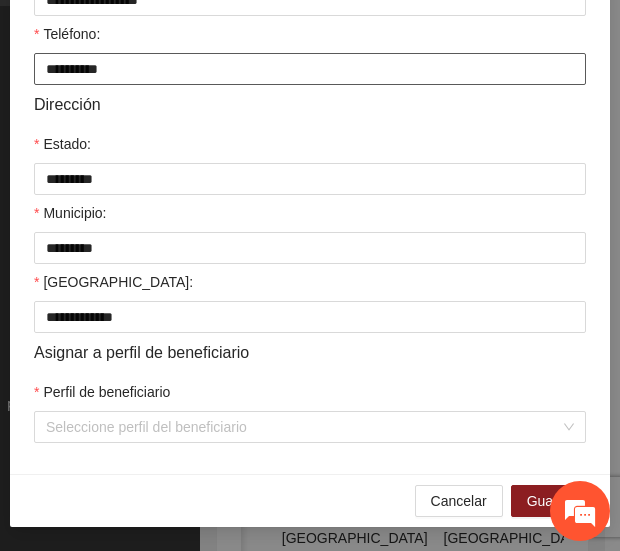 drag, startPoint x: 124, startPoint y: 66, endPoint x: 9, endPoint y: 81, distance: 115.97414 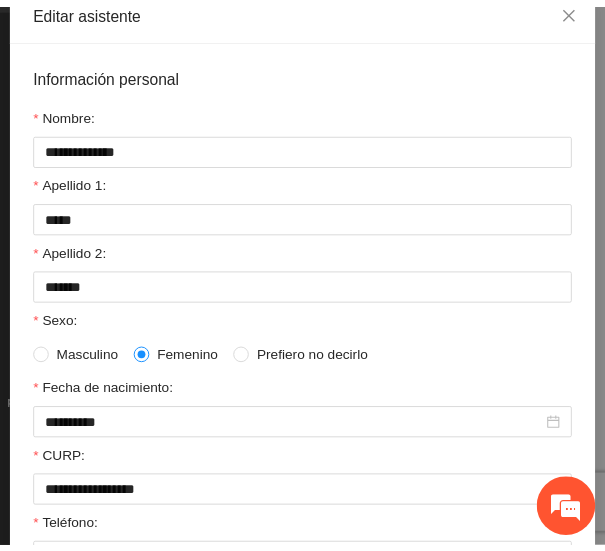 scroll, scrollTop: 124, scrollLeft: 0, axis: vertical 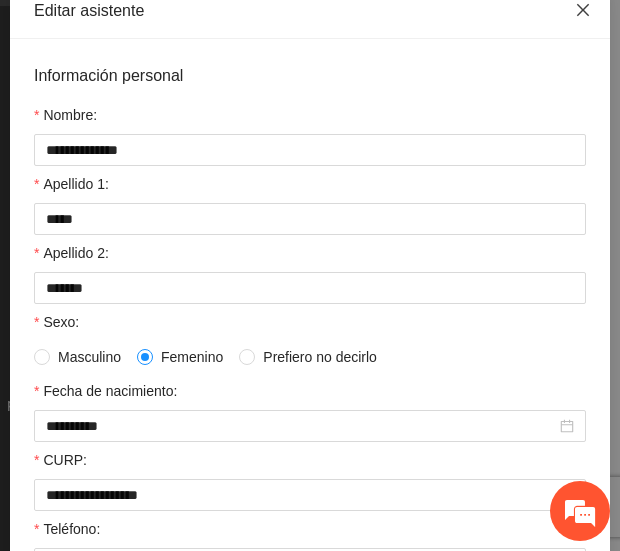 click 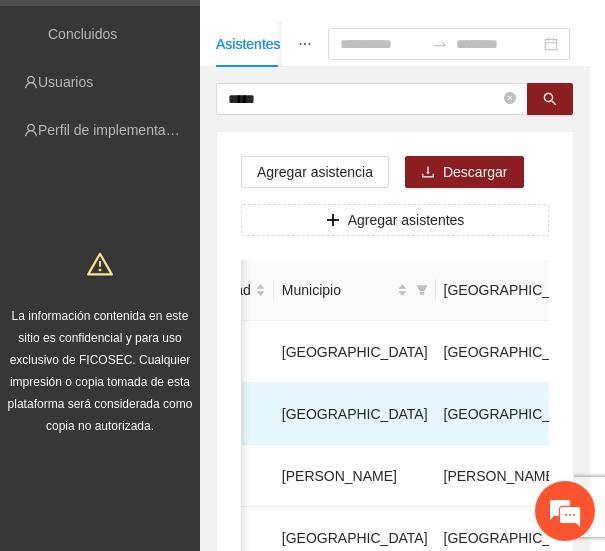 scroll, scrollTop: 0, scrollLeft: 0, axis: both 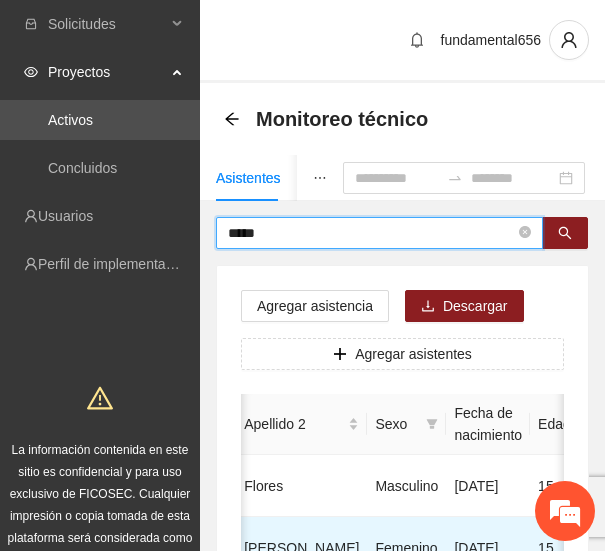 drag, startPoint x: 306, startPoint y: 231, endPoint x: 77, endPoint y: 243, distance: 229.3142 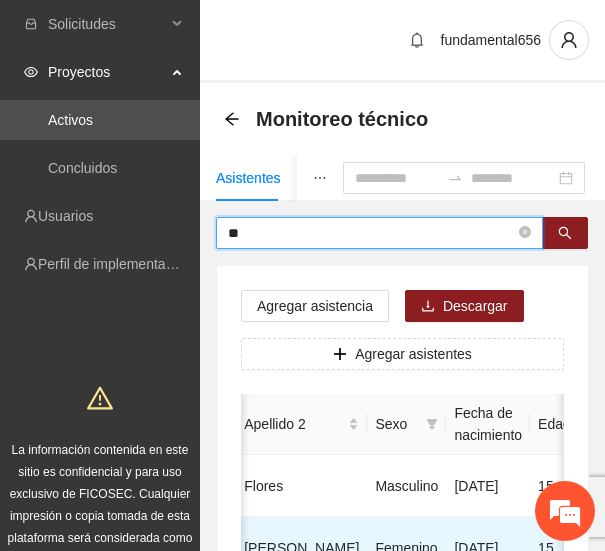 type on "*" 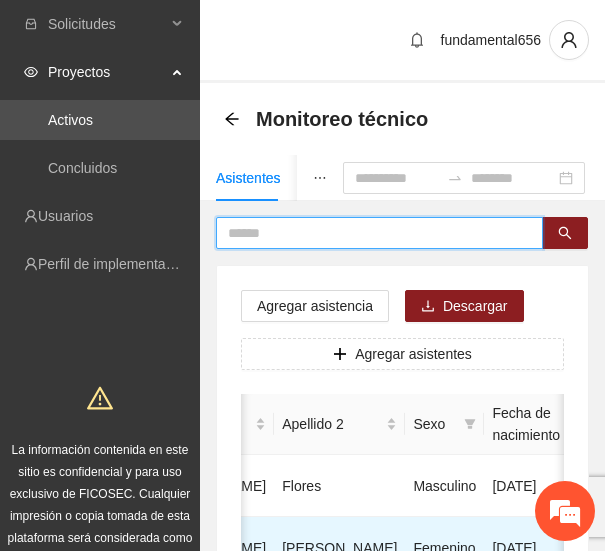 scroll, scrollTop: 0, scrollLeft: 0, axis: both 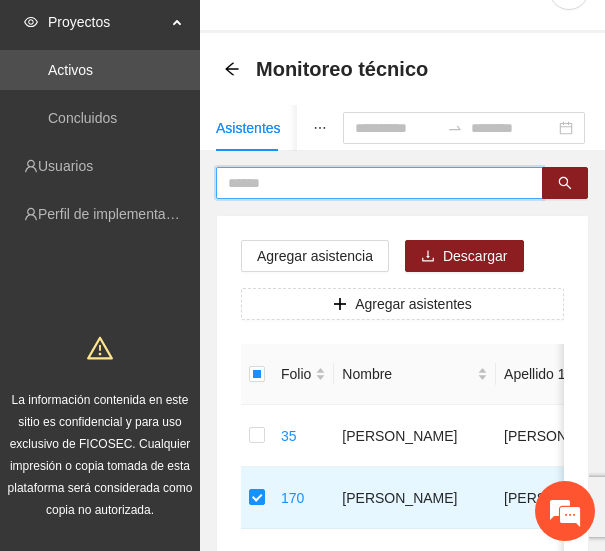click at bounding box center [371, 183] 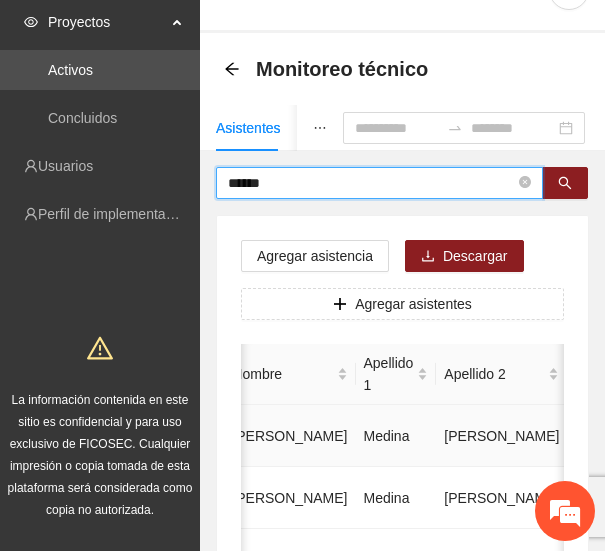 scroll, scrollTop: 0, scrollLeft: 0, axis: both 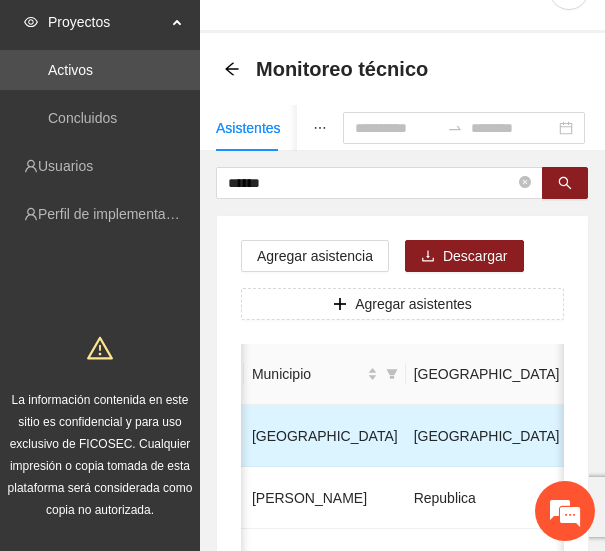 click at bounding box center [773, 436] 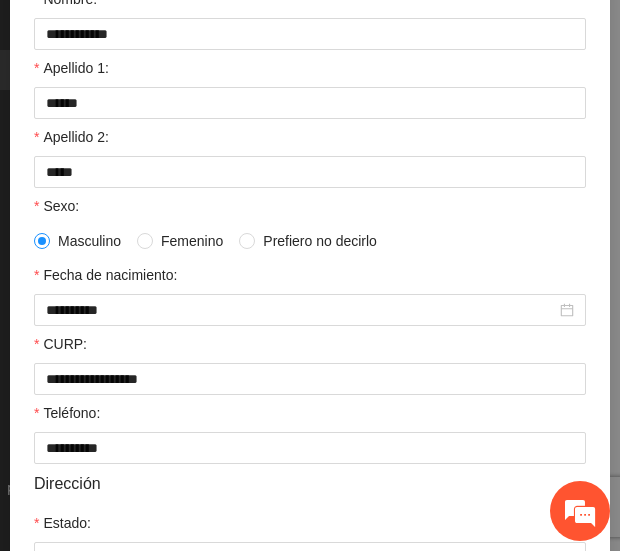 scroll, scrollTop: 241, scrollLeft: 0, axis: vertical 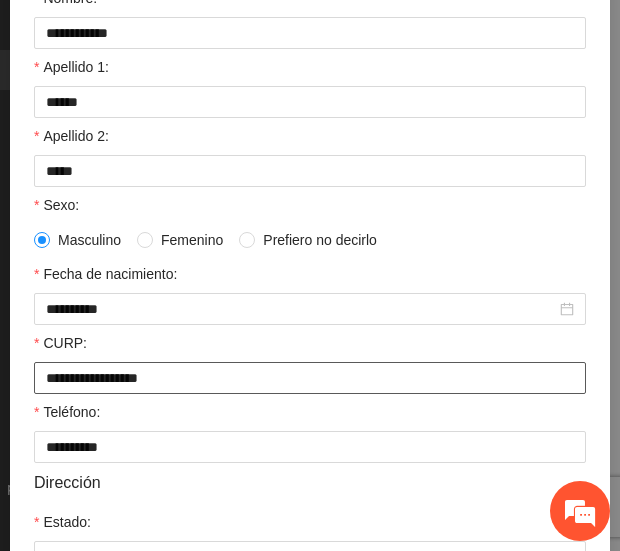 drag, startPoint x: 222, startPoint y: 382, endPoint x: 3, endPoint y: 375, distance: 219.11185 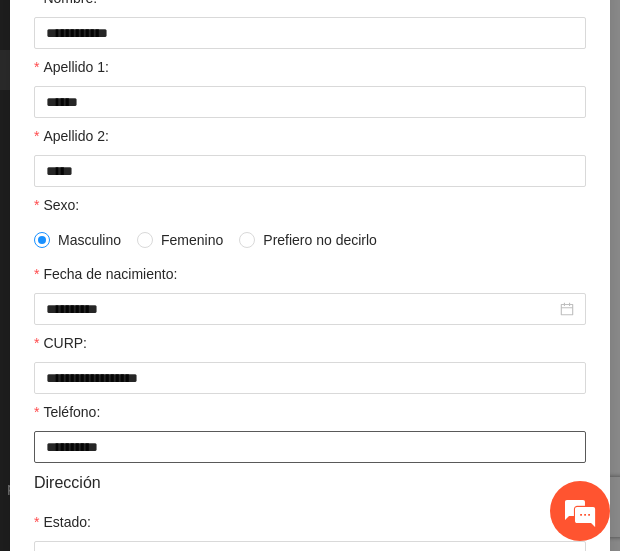 drag, startPoint x: 132, startPoint y: 448, endPoint x: 14, endPoint y: 442, distance: 118.15244 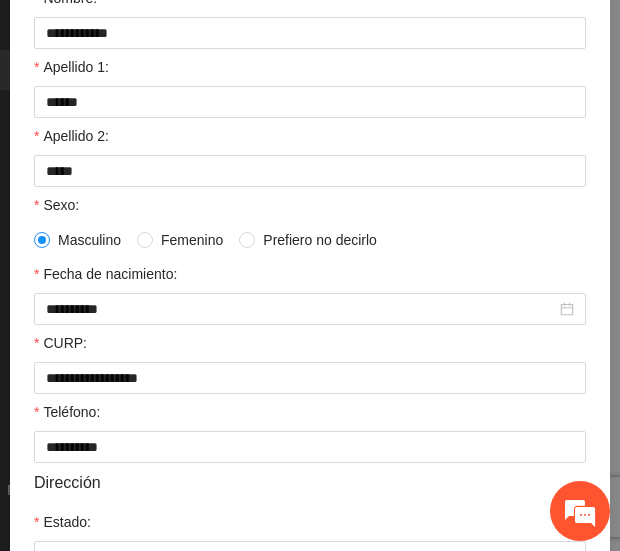 scroll, scrollTop: 436, scrollLeft: 0, axis: vertical 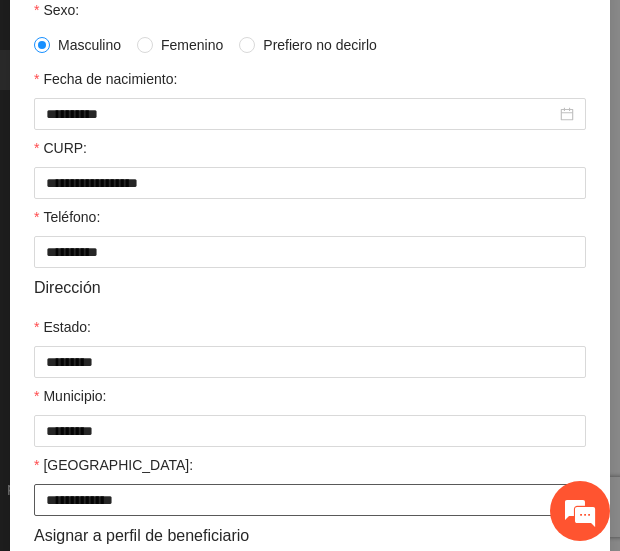 drag, startPoint x: 125, startPoint y: 510, endPoint x: -22, endPoint y: 513, distance: 147.03061 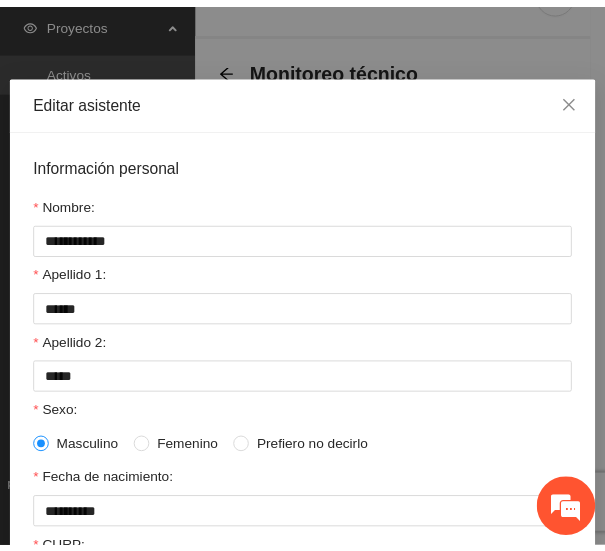 scroll, scrollTop: 0, scrollLeft: 0, axis: both 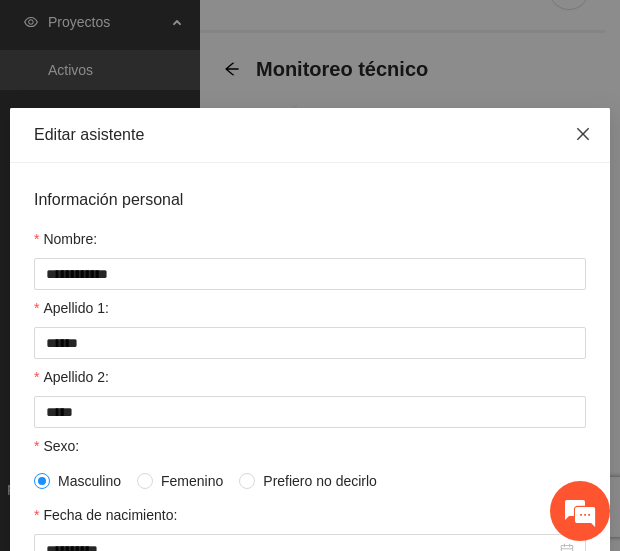 click 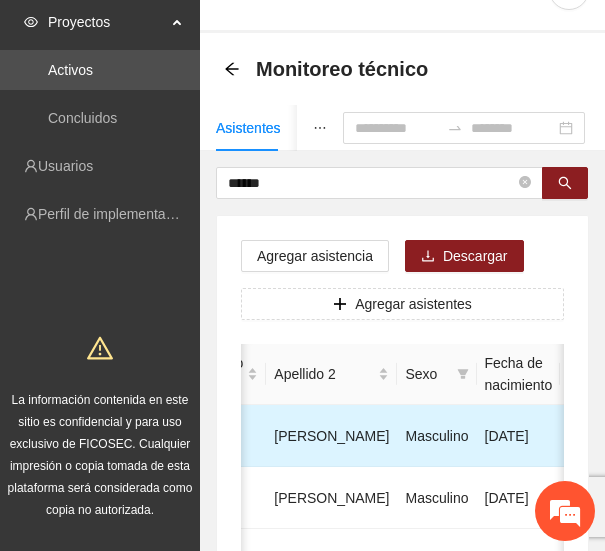 scroll, scrollTop: 0, scrollLeft: 281, axis: horizontal 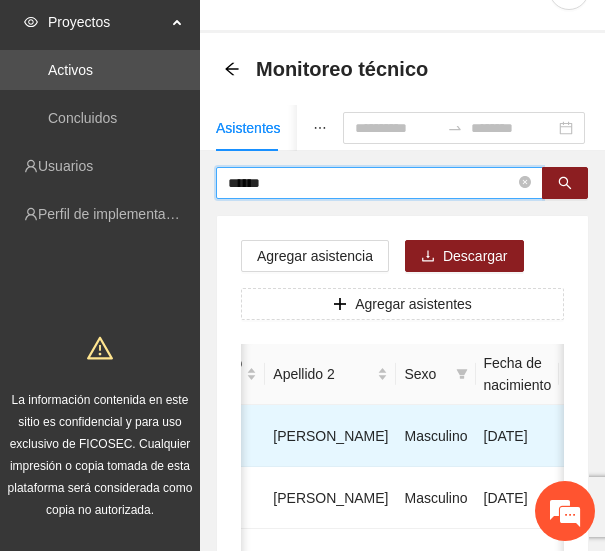 click on "******" at bounding box center (371, 183) 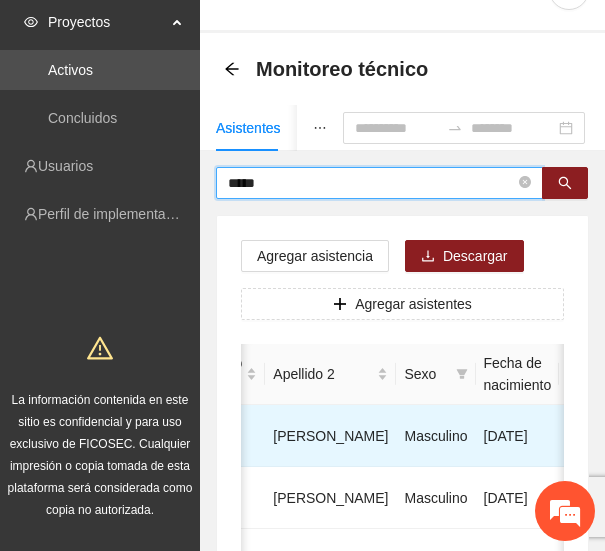 type on "*****" 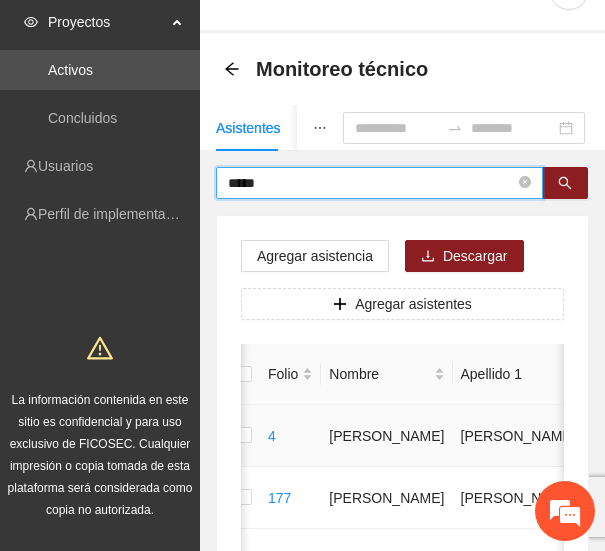 scroll, scrollTop: 0, scrollLeft: 12, axis: horizontal 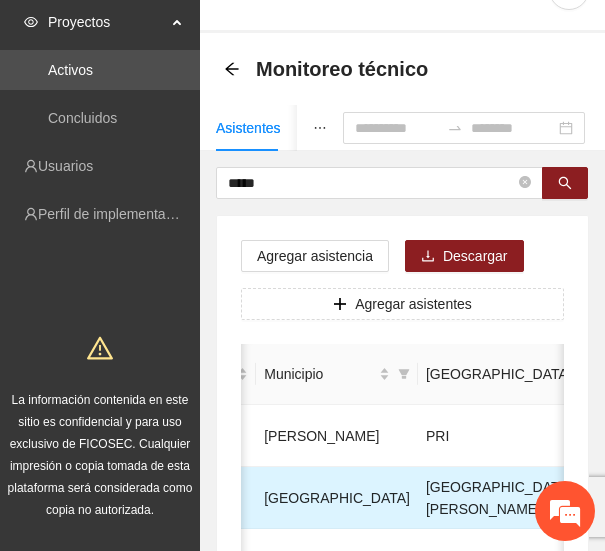click 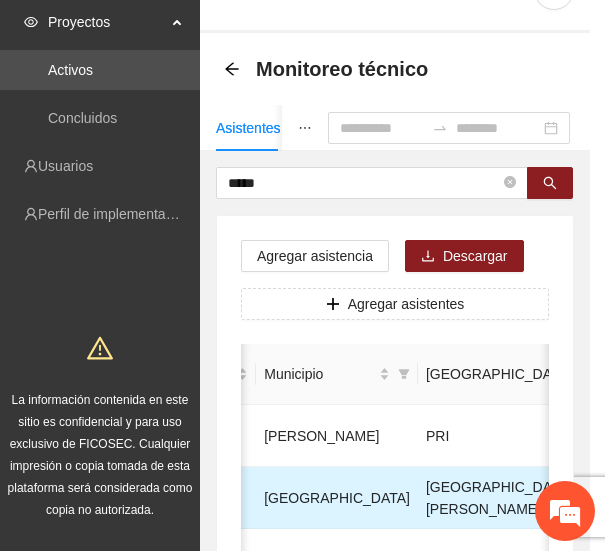 type on "**********" 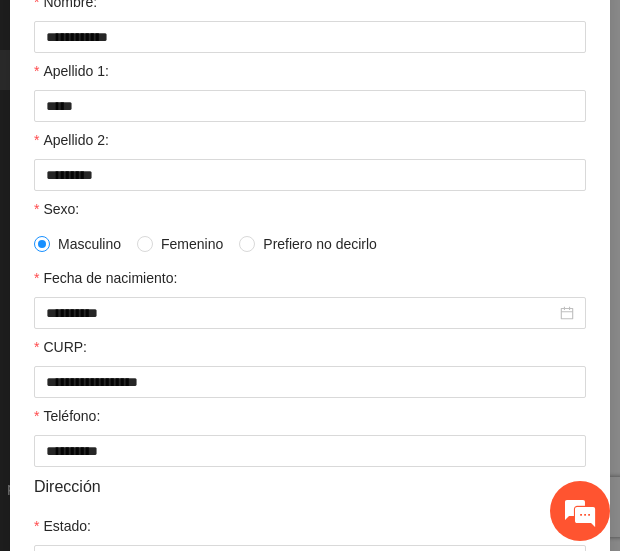 scroll, scrollTop: 238, scrollLeft: 0, axis: vertical 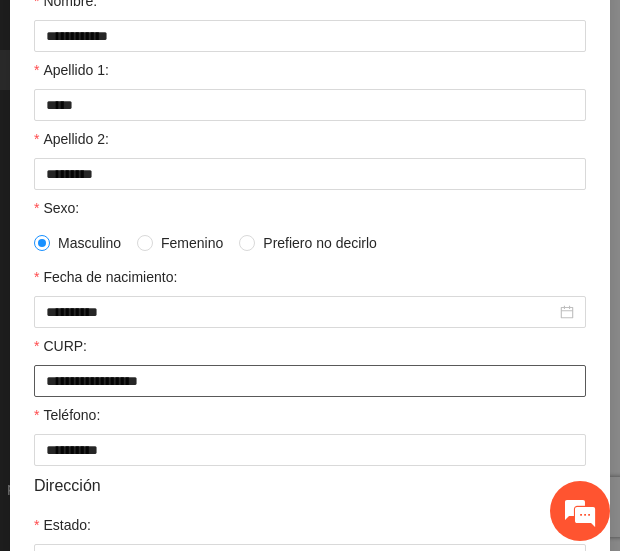 drag, startPoint x: 200, startPoint y: 382, endPoint x: -14, endPoint y: 377, distance: 214.05841 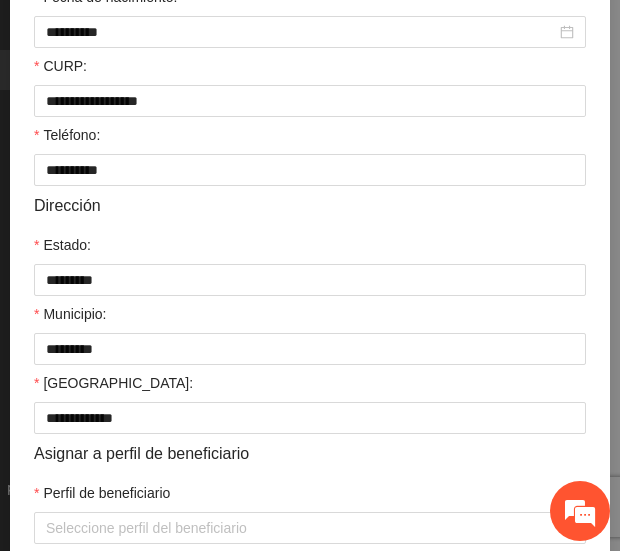 scroll, scrollTop: 519, scrollLeft: 0, axis: vertical 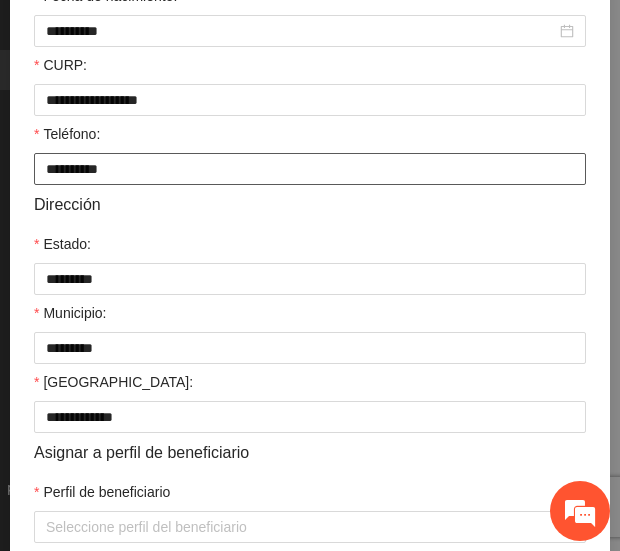drag, startPoint x: 117, startPoint y: 174, endPoint x: -13, endPoint y: 181, distance: 130.18832 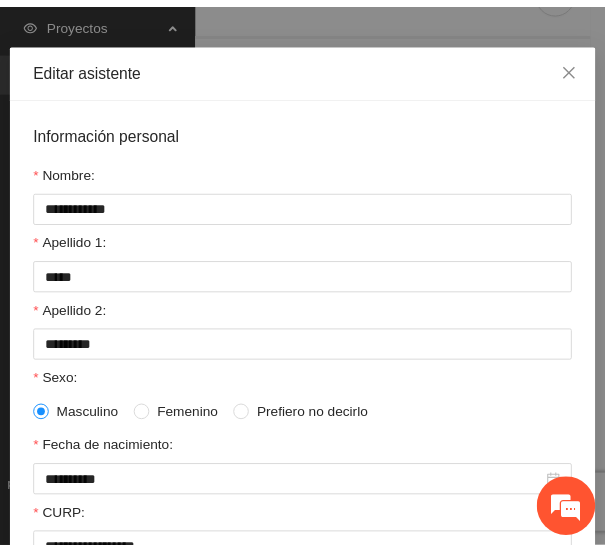 scroll, scrollTop: 51, scrollLeft: 0, axis: vertical 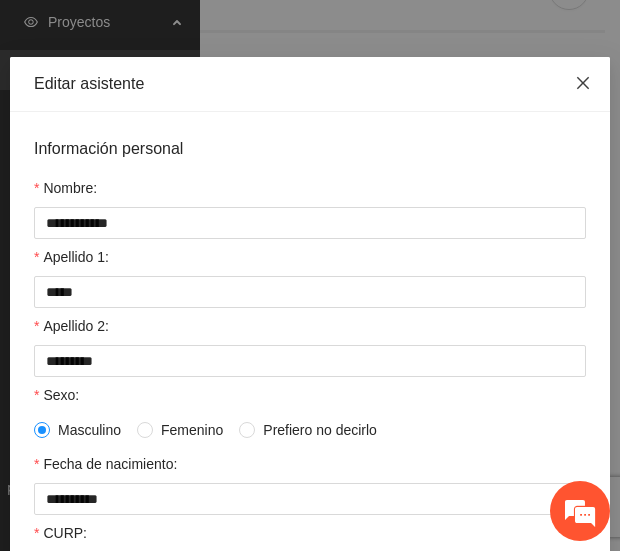 click 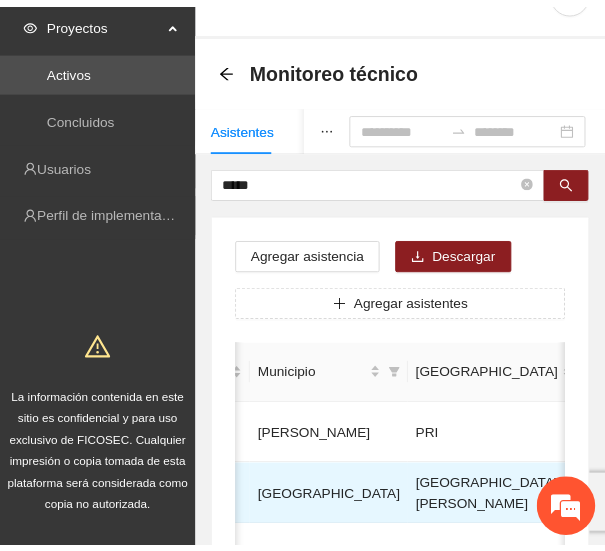 scroll, scrollTop: 0, scrollLeft: 688, axis: horizontal 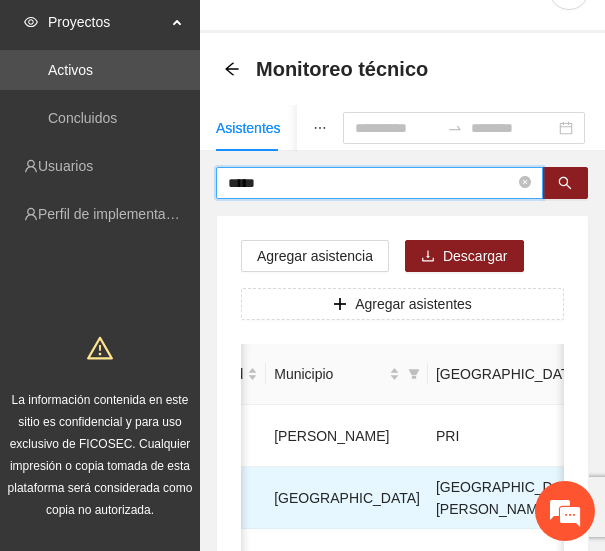 drag, startPoint x: 284, startPoint y: 184, endPoint x: 125, endPoint y: 190, distance: 159.11317 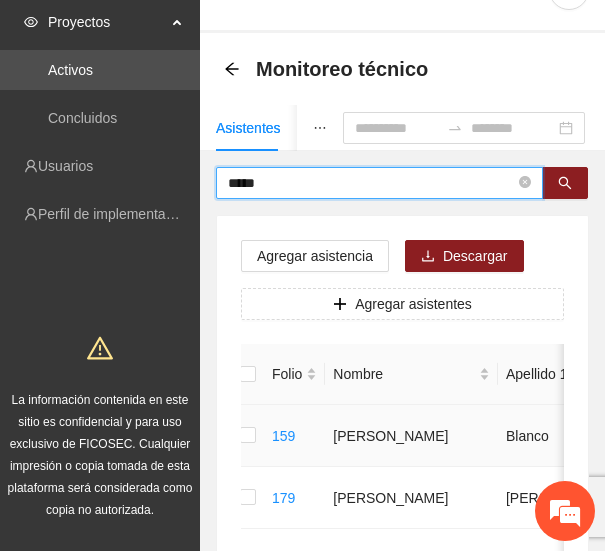 scroll, scrollTop: 0, scrollLeft: 0, axis: both 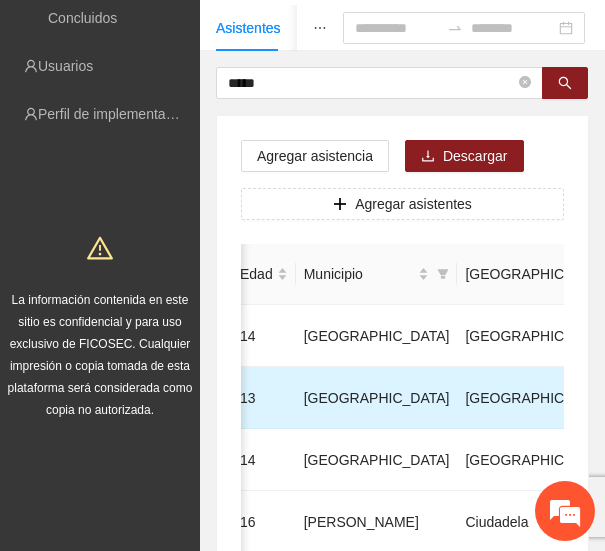 click 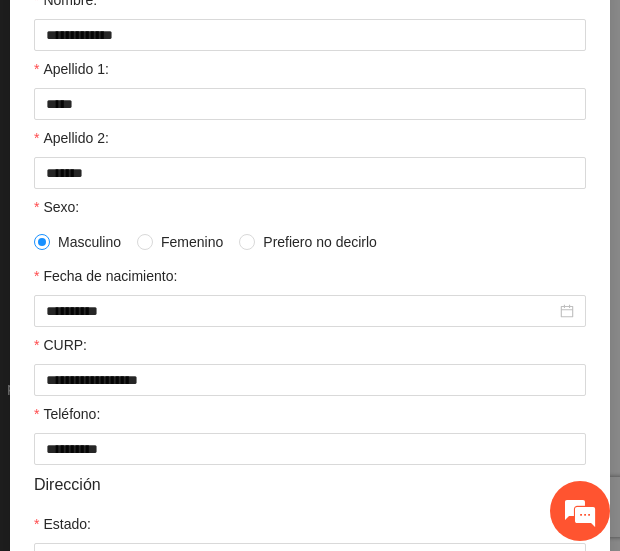 scroll, scrollTop: 240, scrollLeft: 0, axis: vertical 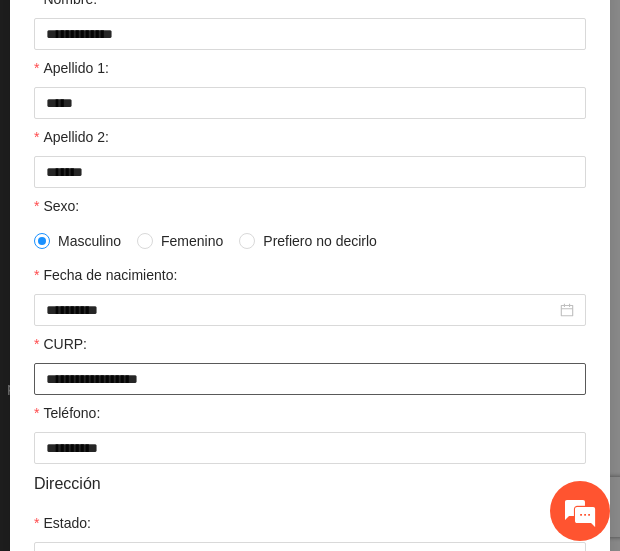 drag, startPoint x: 203, startPoint y: 386, endPoint x: 0, endPoint y: 370, distance: 203.62956 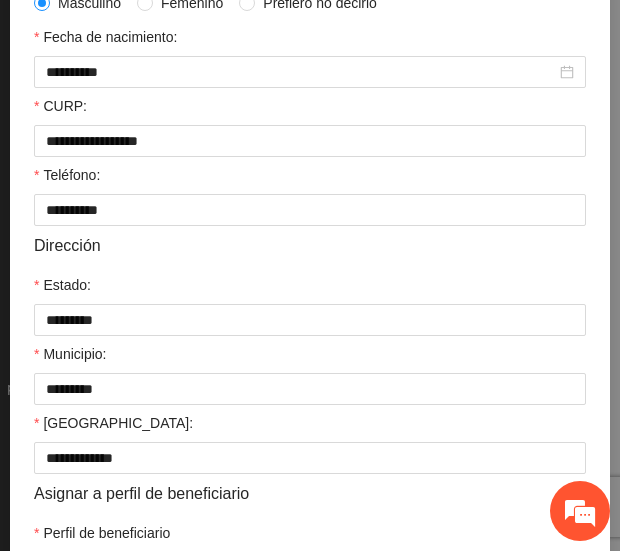 scroll, scrollTop: 479, scrollLeft: 0, axis: vertical 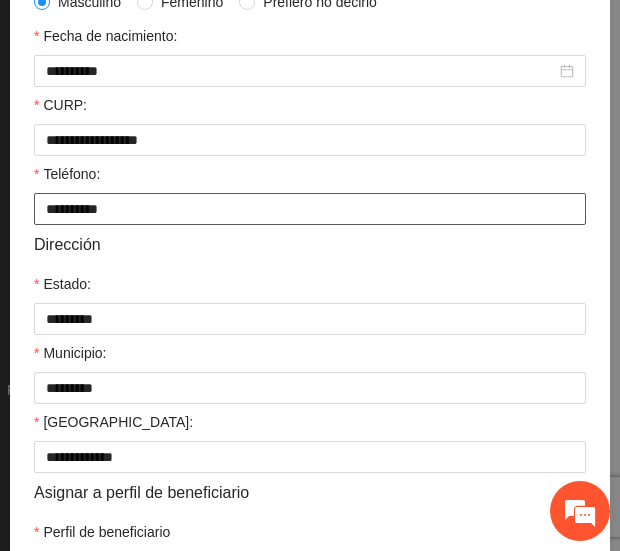 drag, startPoint x: 114, startPoint y: 212, endPoint x: -19, endPoint y: 214, distance: 133.01503 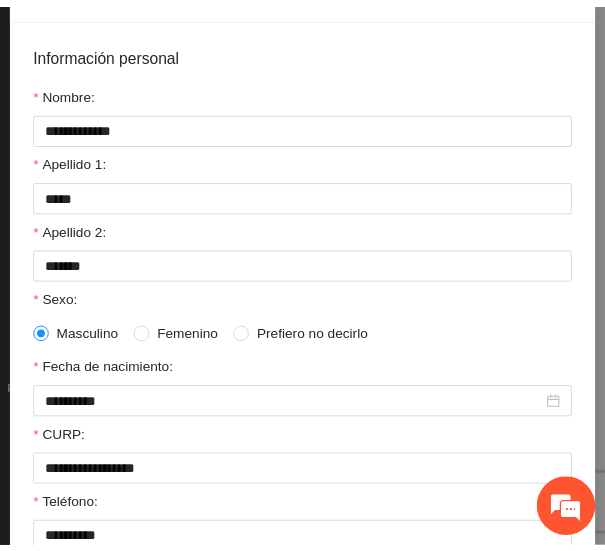 scroll, scrollTop: 0, scrollLeft: 0, axis: both 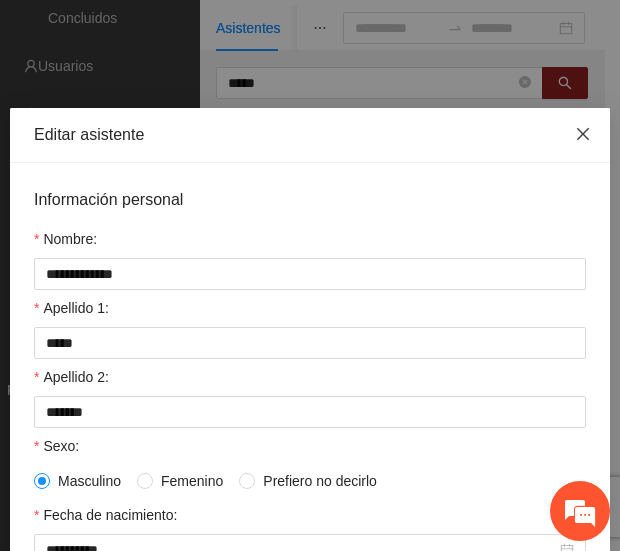 click 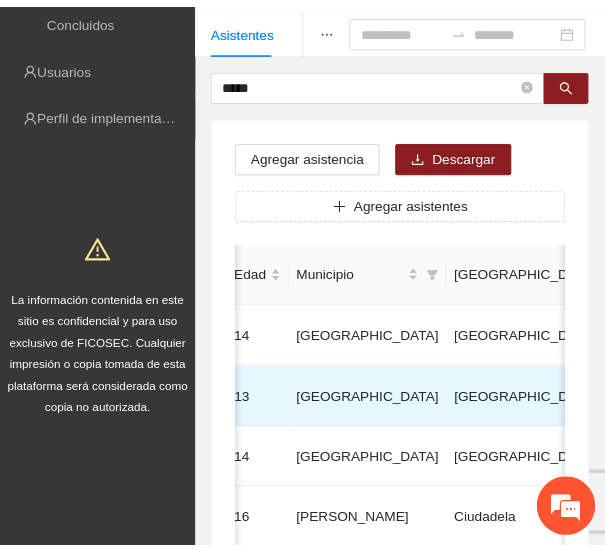 scroll, scrollTop: 0, scrollLeft: 685, axis: horizontal 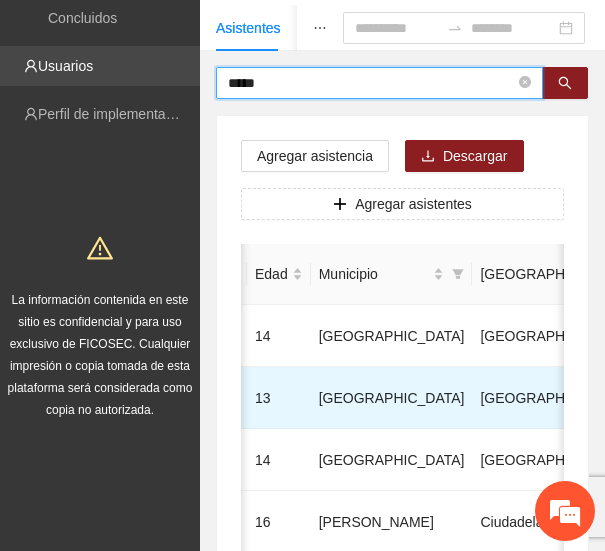 drag, startPoint x: 296, startPoint y: 87, endPoint x: 70, endPoint y: 80, distance: 226.10838 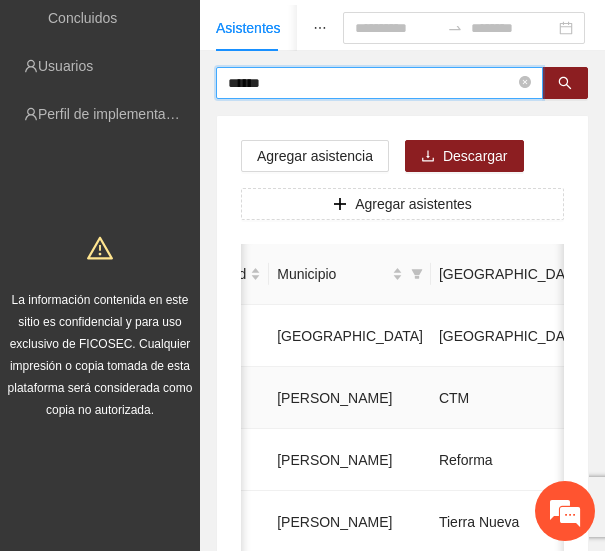 scroll, scrollTop: 0, scrollLeft: 0, axis: both 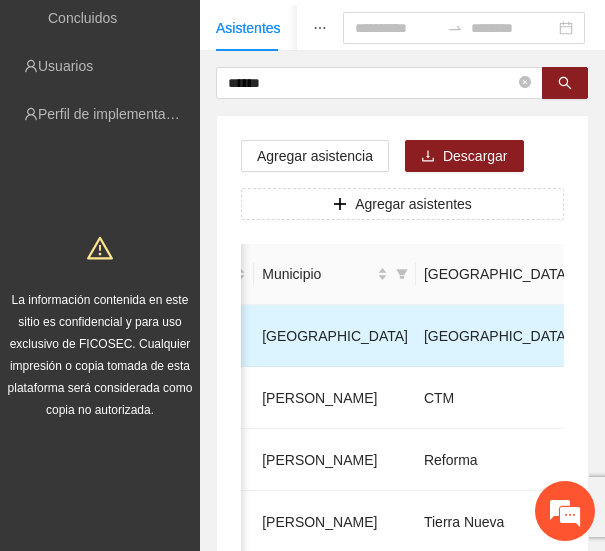 click 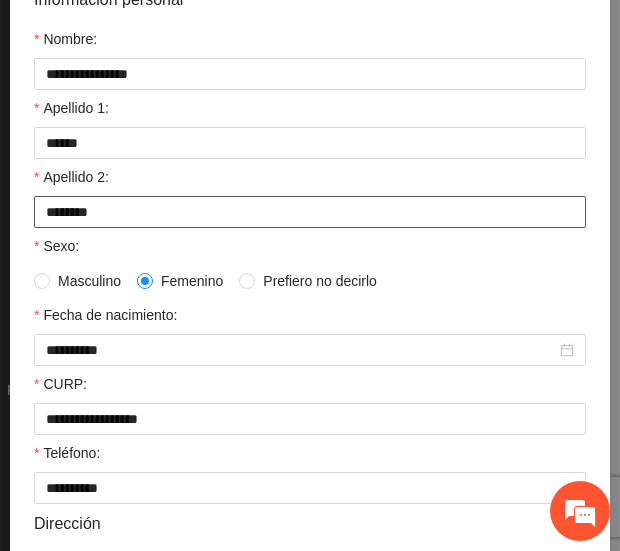 scroll, scrollTop: 201, scrollLeft: 0, axis: vertical 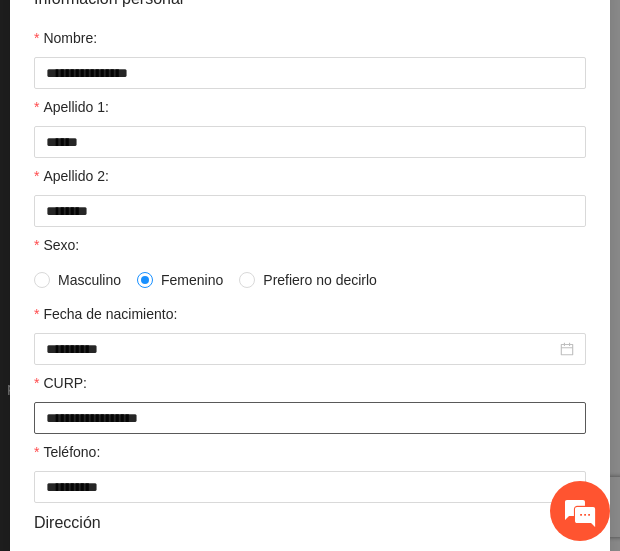 drag, startPoint x: 201, startPoint y: 421, endPoint x: 3, endPoint y: 417, distance: 198.0404 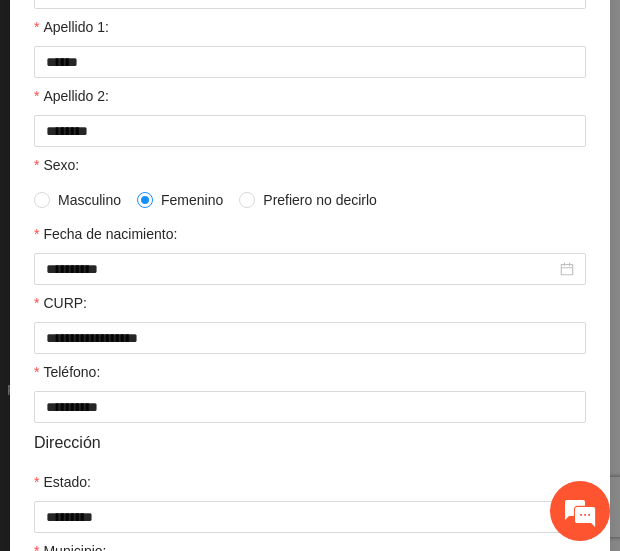 scroll, scrollTop: 282, scrollLeft: 0, axis: vertical 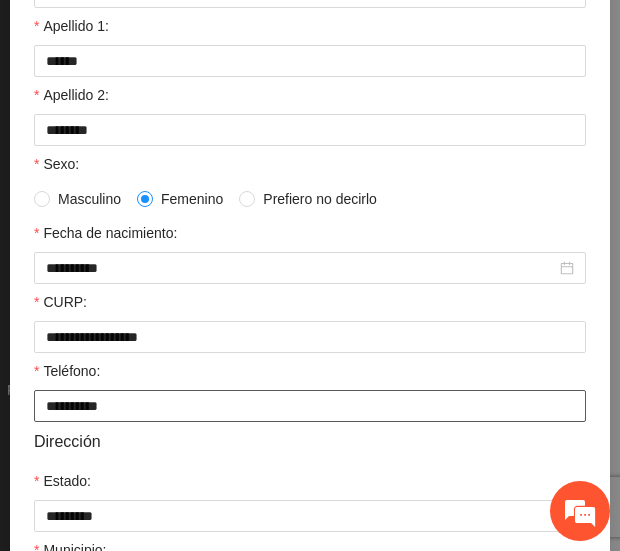 drag, startPoint x: 126, startPoint y: 410, endPoint x: -25, endPoint y: 411, distance: 151.00331 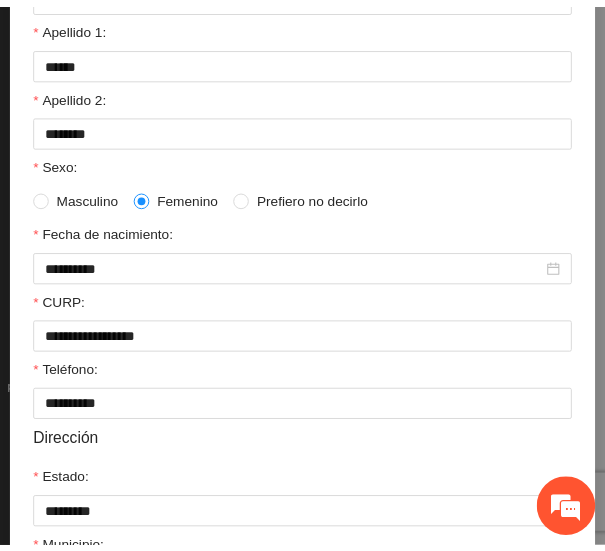 scroll, scrollTop: 0, scrollLeft: 0, axis: both 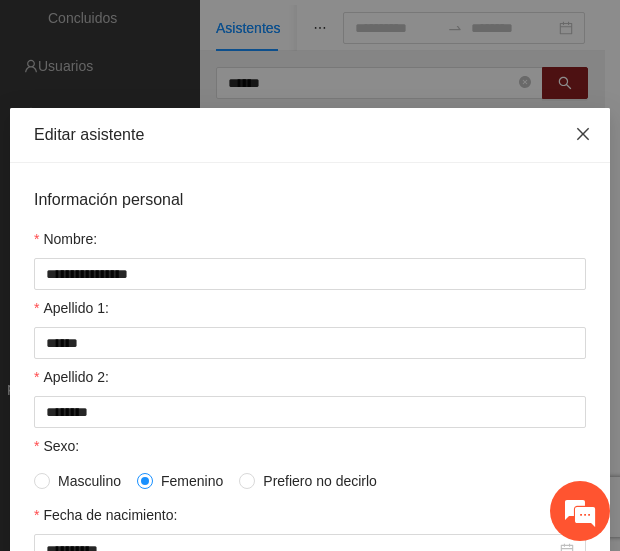 click 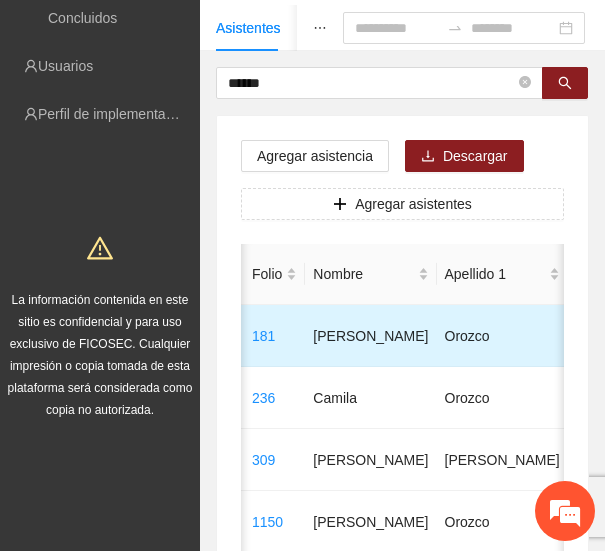 scroll, scrollTop: 0, scrollLeft: 0, axis: both 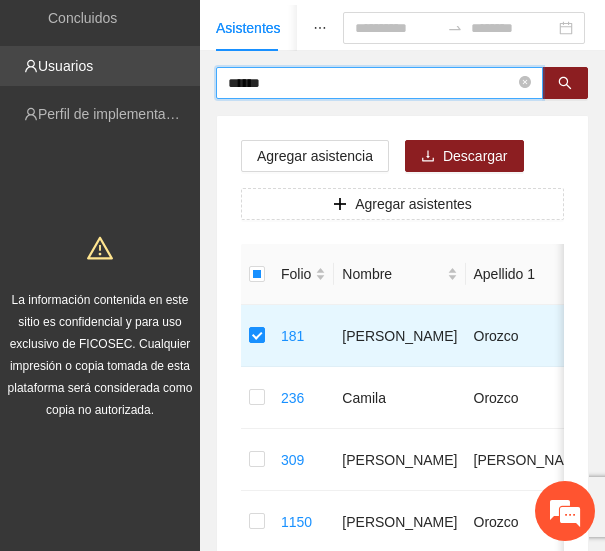 drag, startPoint x: 343, startPoint y: 82, endPoint x: 89, endPoint y: 66, distance: 254.50343 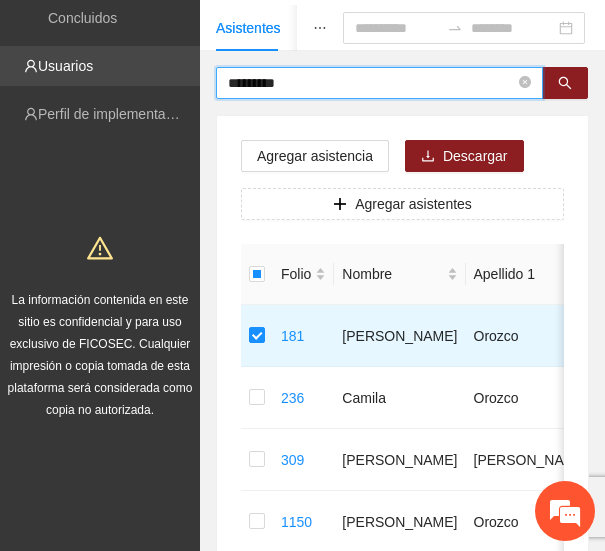 type on "********" 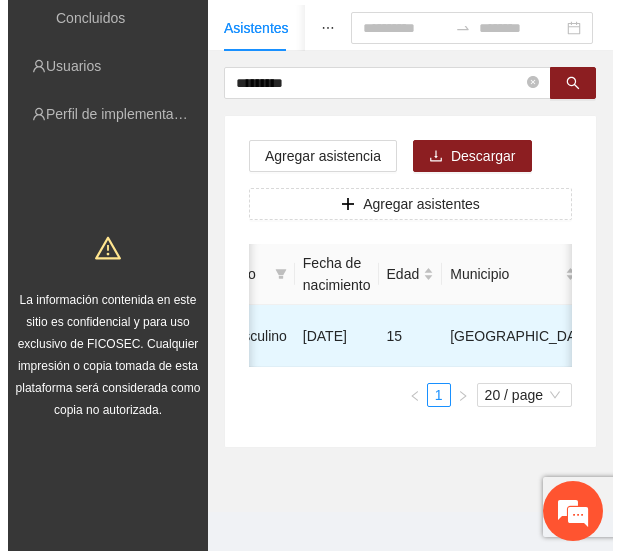 scroll, scrollTop: 0, scrollLeft: 700, axis: horizontal 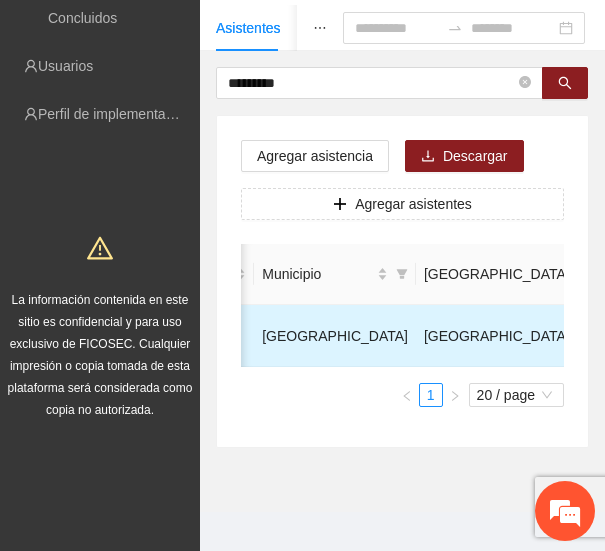click 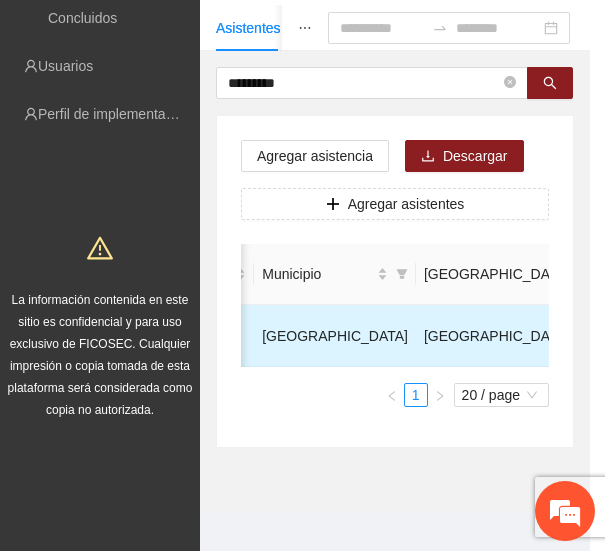 type on "**********" 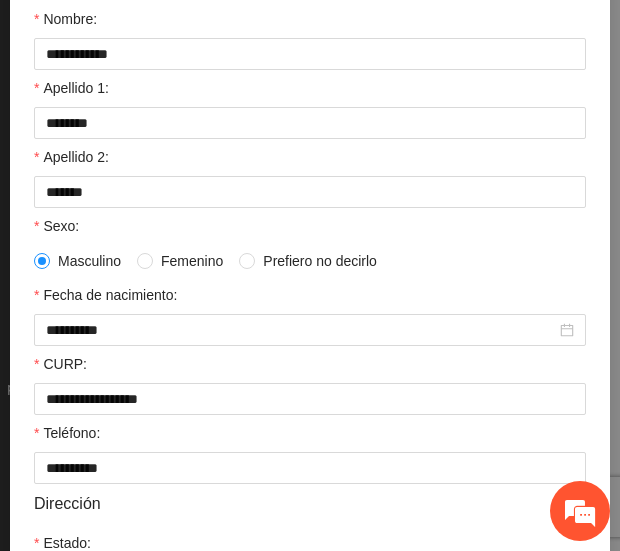 scroll, scrollTop: 221, scrollLeft: 0, axis: vertical 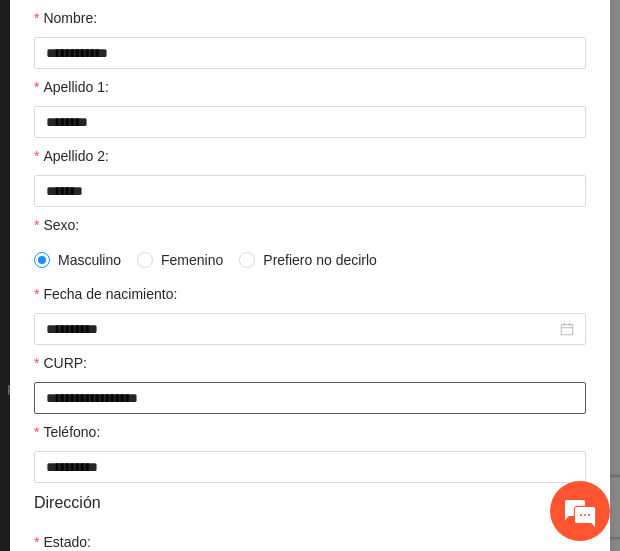 drag, startPoint x: 182, startPoint y: 401, endPoint x: -35, endPoint y: 404, distance: 217.02074 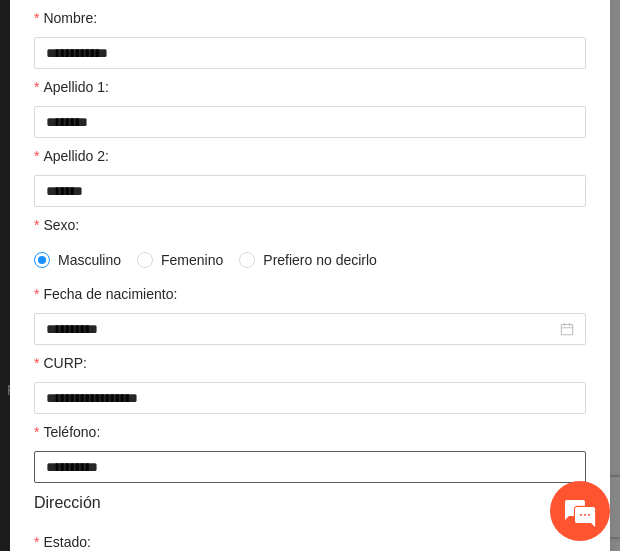drag, startPoint x: 127, startPoint y: 457, endPoint x: -7, endPoint y: 462, distance: 134.09325 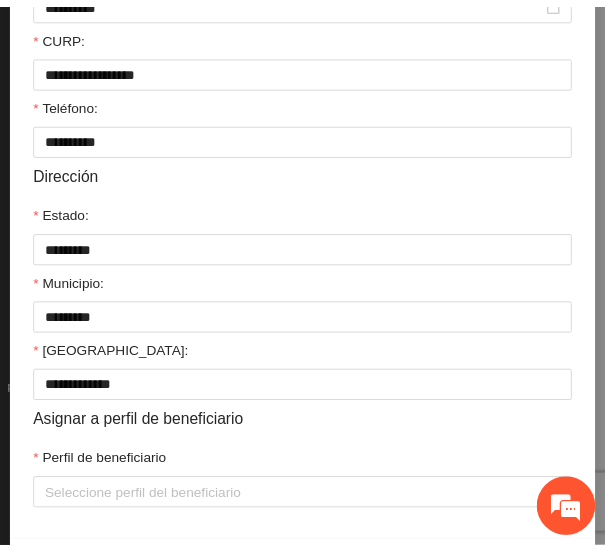 scroll, scrollTop: 0, scrollLeft: 0, axis: both 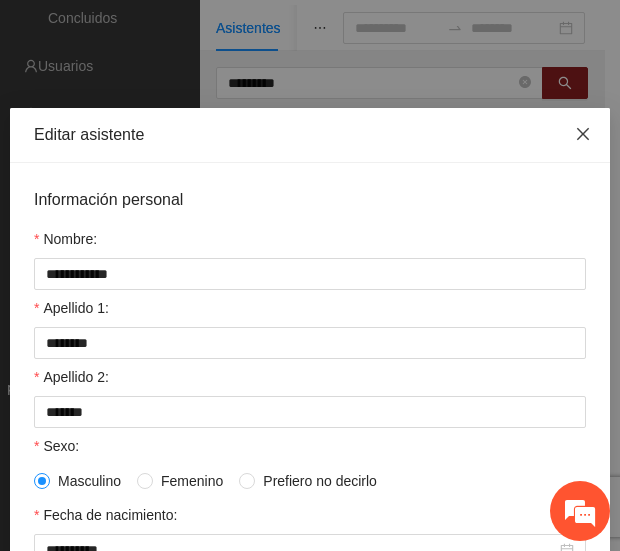click 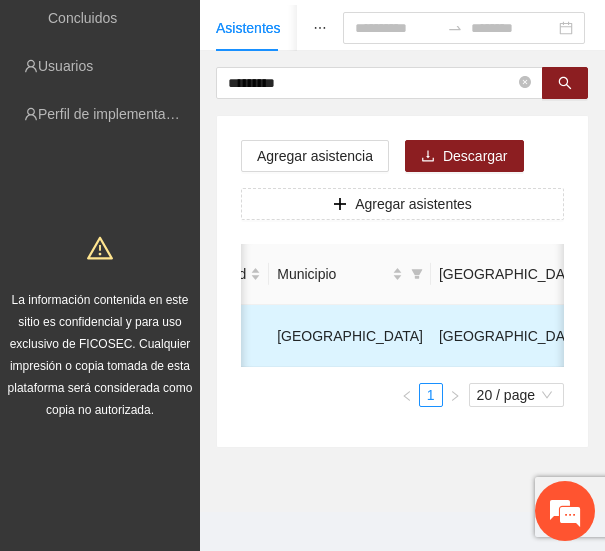 scroll, scrollTop: 0, scrollLeft: 0, axis: both 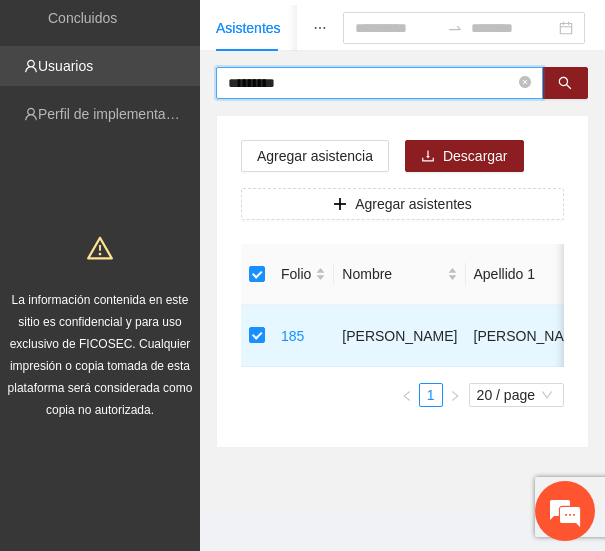 drag, startPoint x: 291, startPoint y: 88, endPoint x: 58, endPoint y: 86, distance: 233.00859 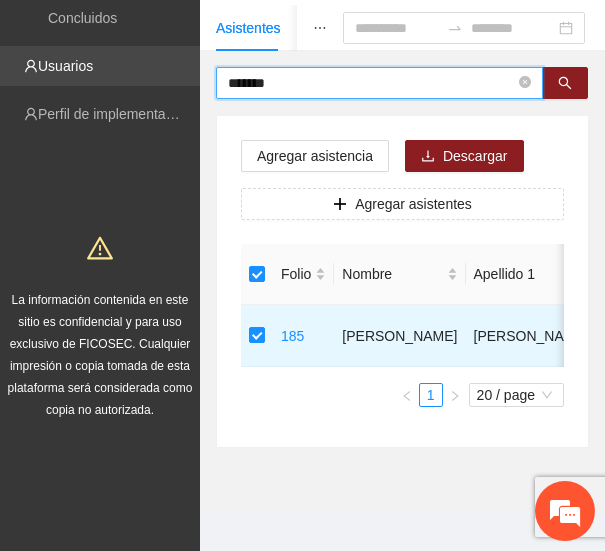 type on "*******" 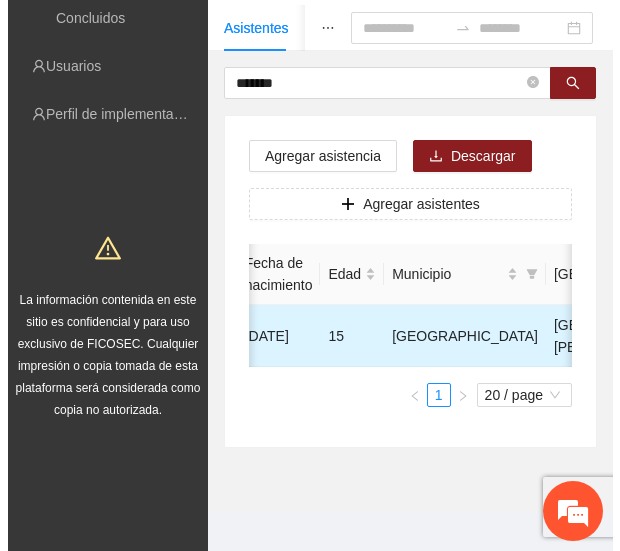scroll, scrollTop: 0, scrollLeft: 698, axis: horizontal 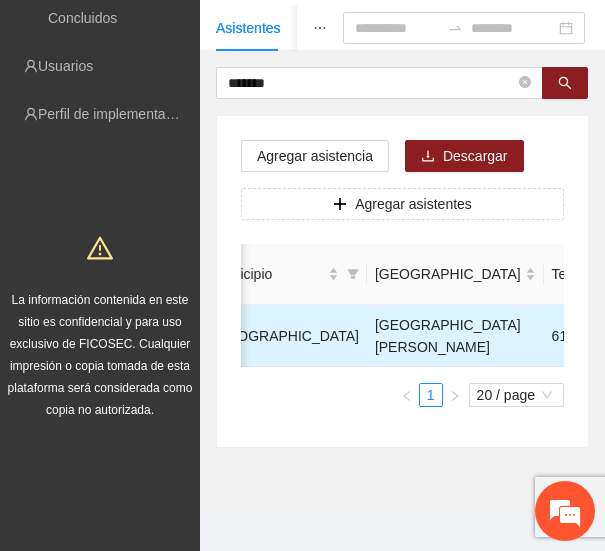 click 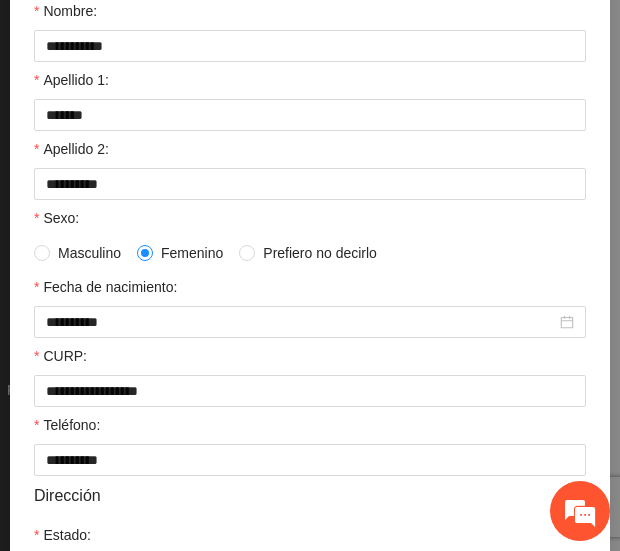 scroll, scrollTop: 229, scrollLeft: 0, axis: vertical 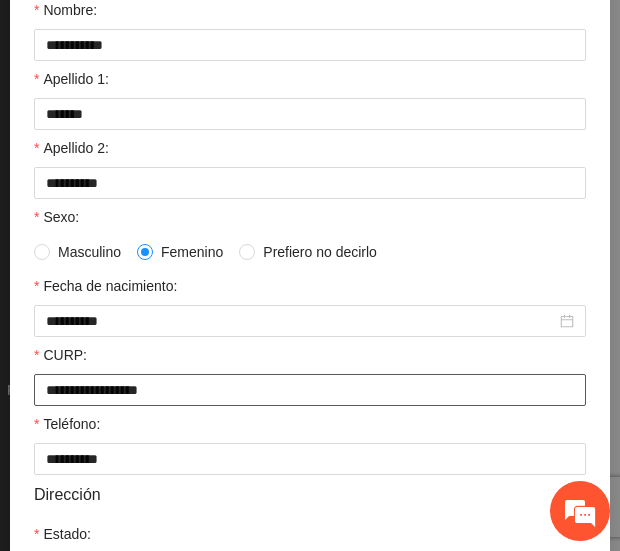 drag, startPoint x: 201, startPoint y: 393, endPoint x: -33, endPoint y: 387, distance: 234.0769 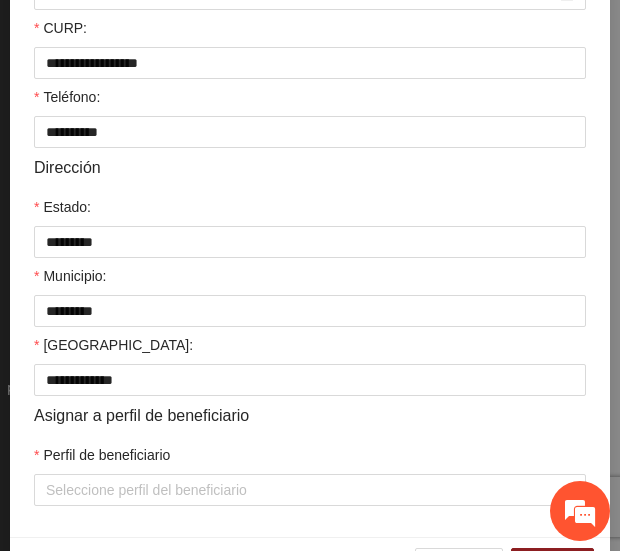 scroll, scrollTop: 562, scrollLeft: 0, axis: vertical 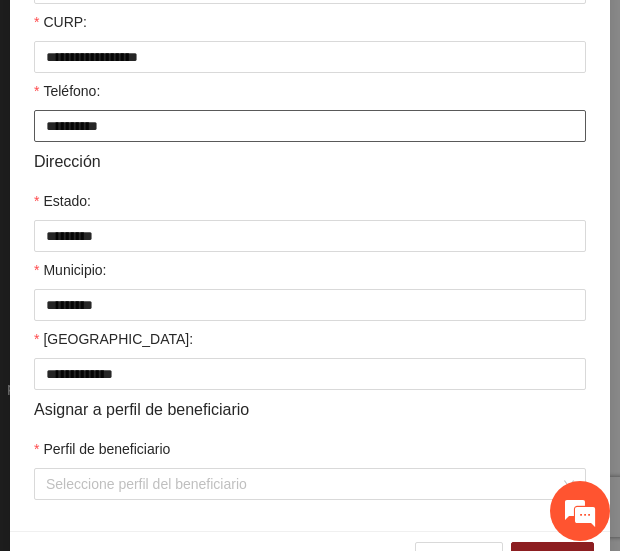 drag, startPoint x: 125, startPoint y: 126, endPoint x: -52, endPoint y: 139, distance: 177.47676 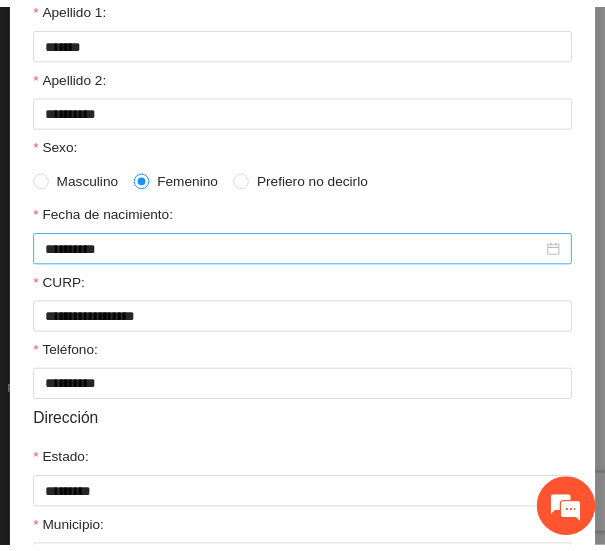 scroll, scrollTop: 0, scrollLeft: 0, axis: both 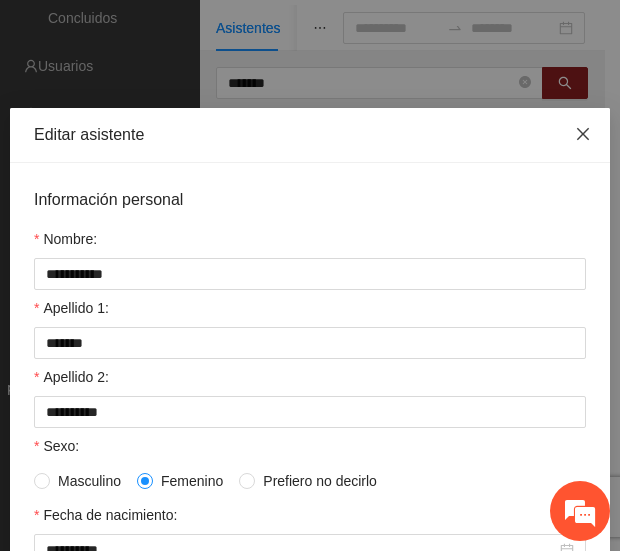 click 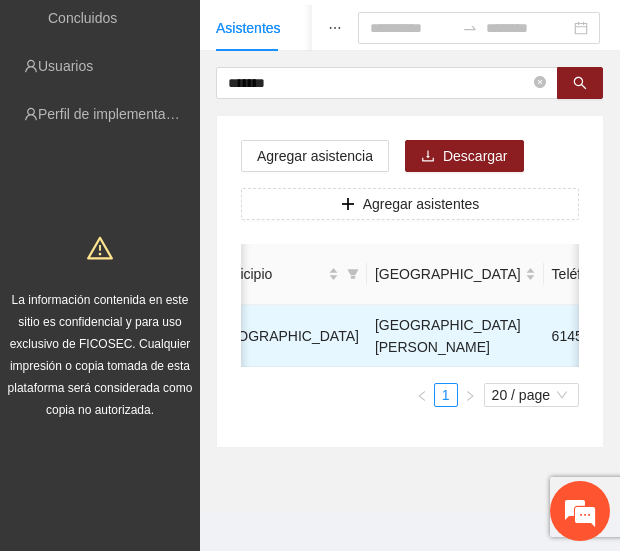 scroll, scrollTop: 0, scrollLeft: 683, axis: horizontal 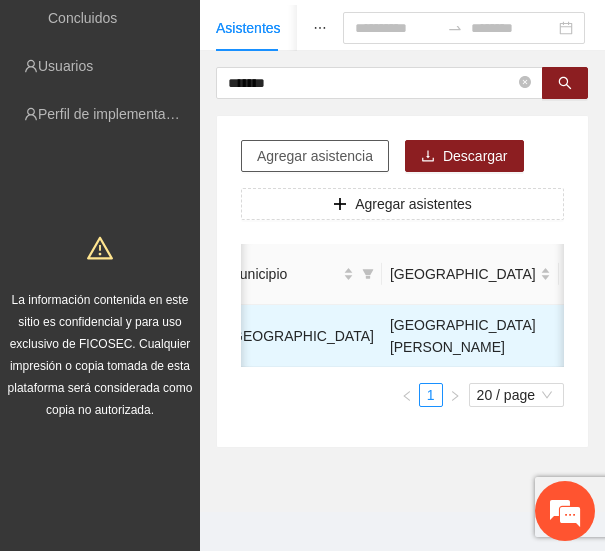 click on "Agregar asistencia" at bounding box center (315, 156) 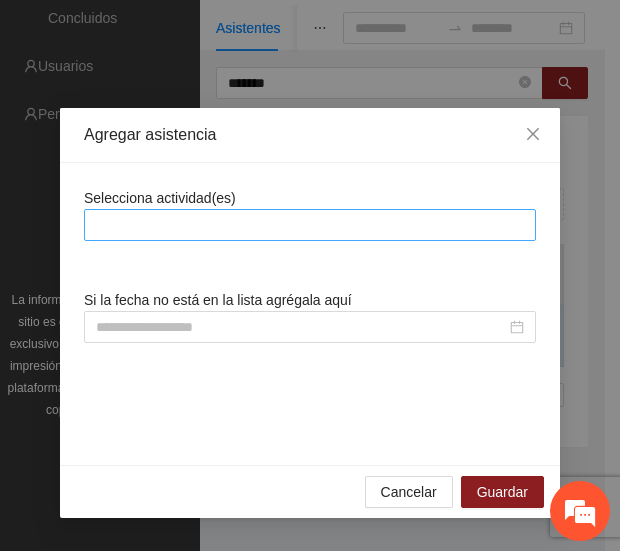 click at bounding box center (310, 225) 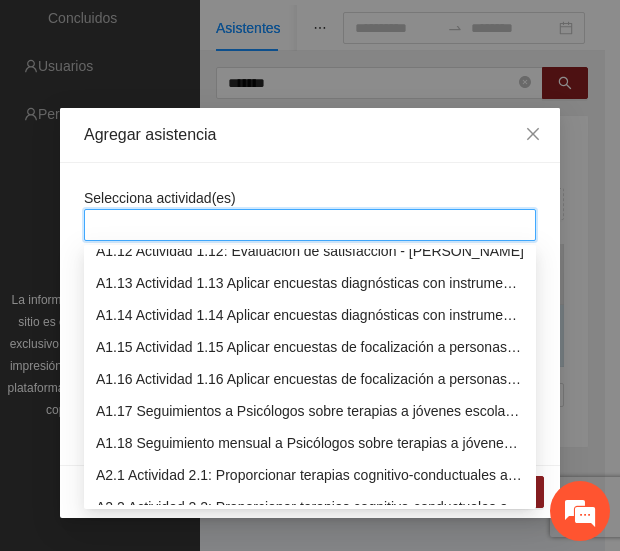 scroll, scrollTop: 367, scrollLeft: 0, axis: vertical 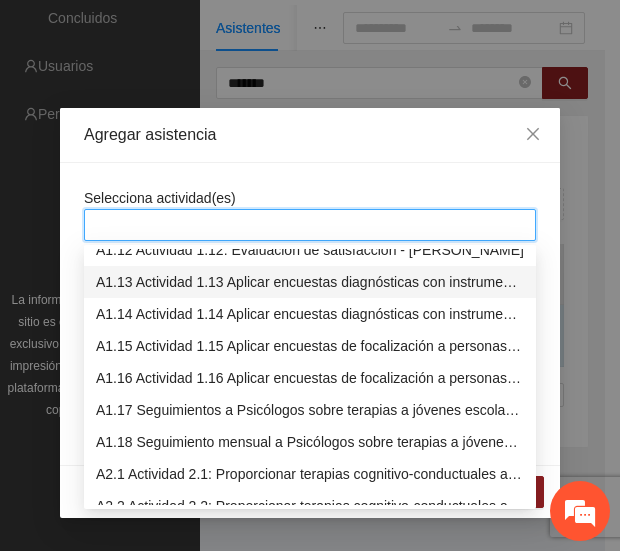 click on "A1.13 Actividad 1.13 Aplicar encuestas diagnósticas con instrumento Posit, en [GEOGRAPHIC_DATA]" at bounding box center (310, 282) 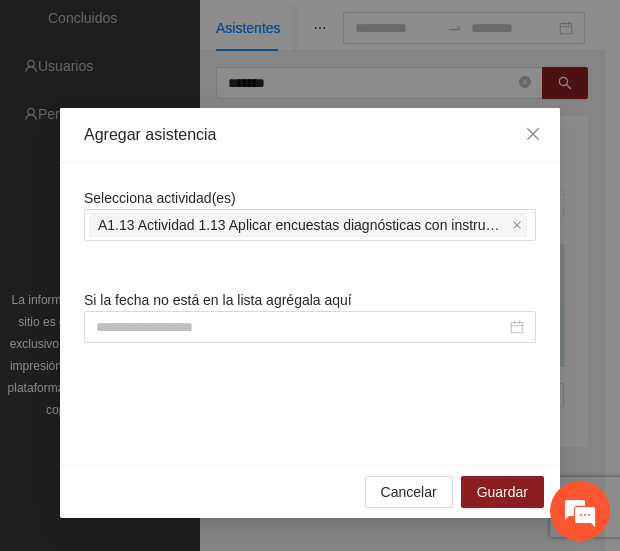 click on "Agregar asistencia" at bounding box center (310, 135) 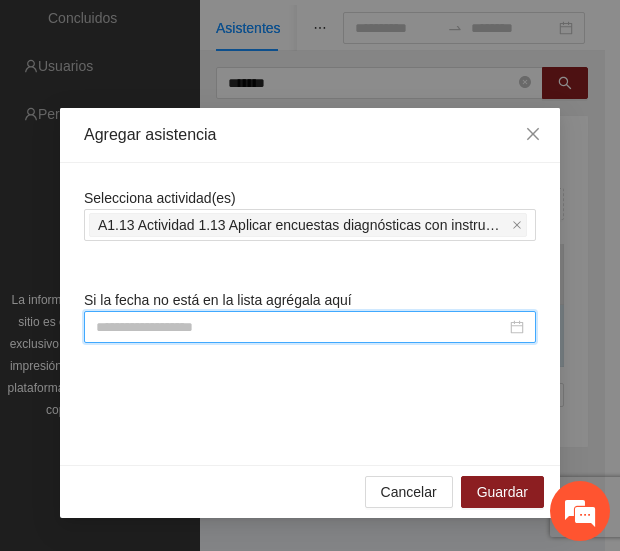 click at bounding box center (301, 327) 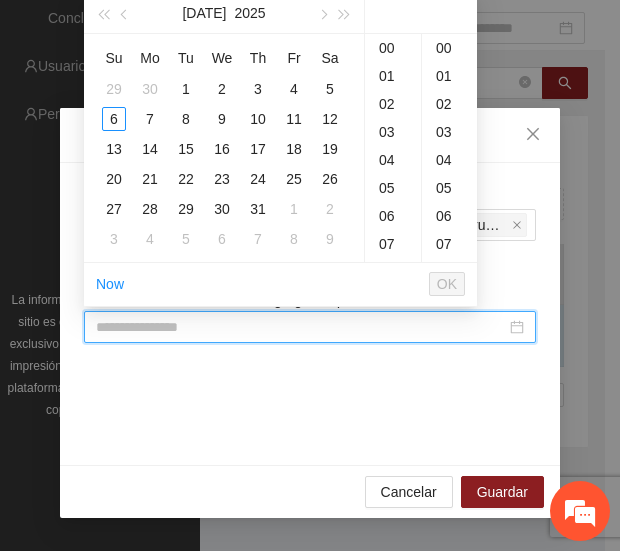type on "**********" 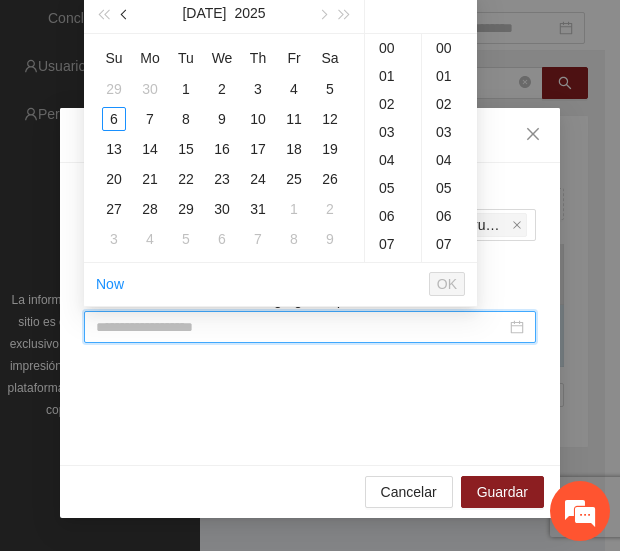 click at bounding box center (125, 13) 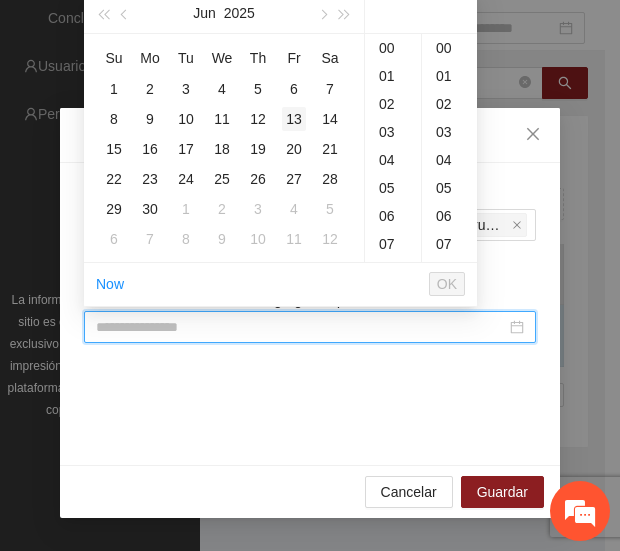 click on "13" at bounding box center [294, 119] 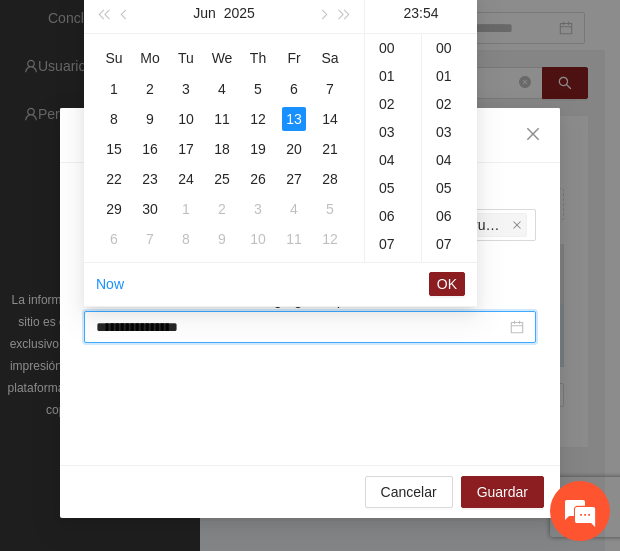scroll, scrollTop: 642, scrollLeft: 0, axis: vertical 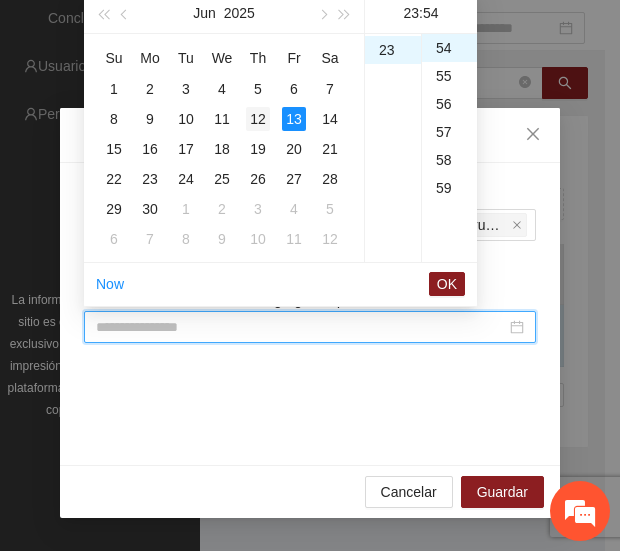 click on "12" at bounding box center [258, 119] 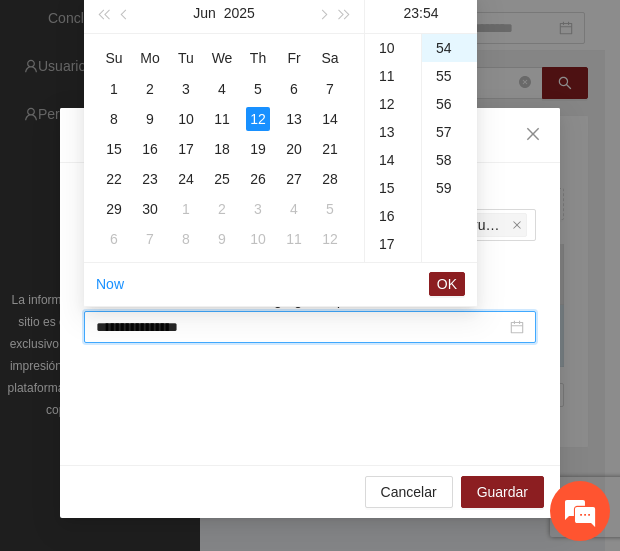 scroll, scrollTop: 272, scrollLeft: 0, axis: vertical 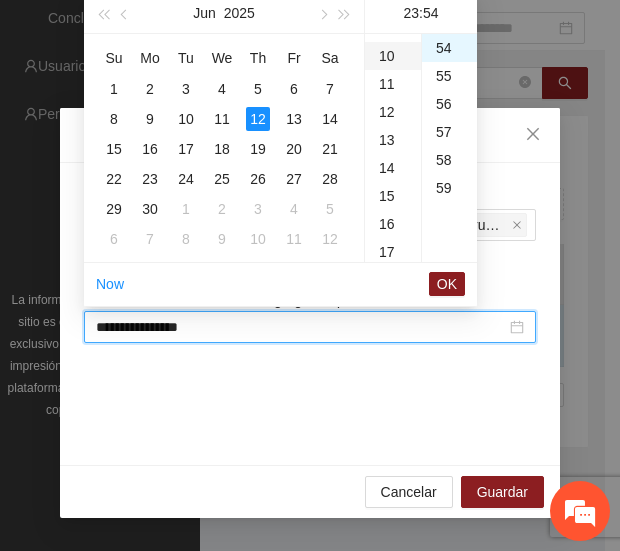 click on "10" at bounding box center [393, 56] 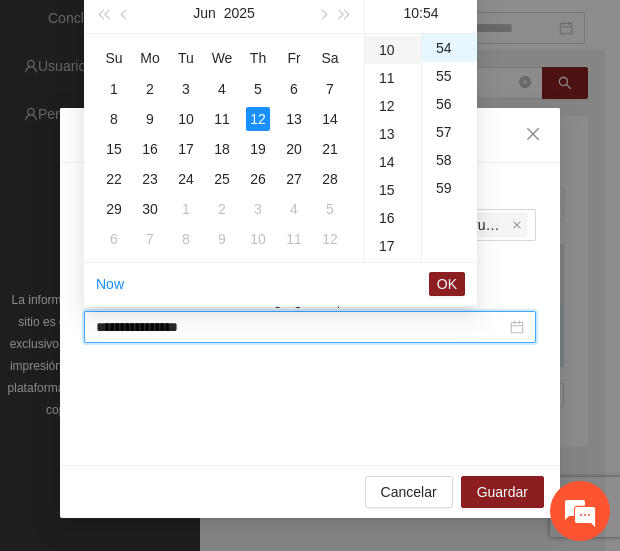 scroll, scrollTop: 280, scrollLeft: 0, axis: vertical 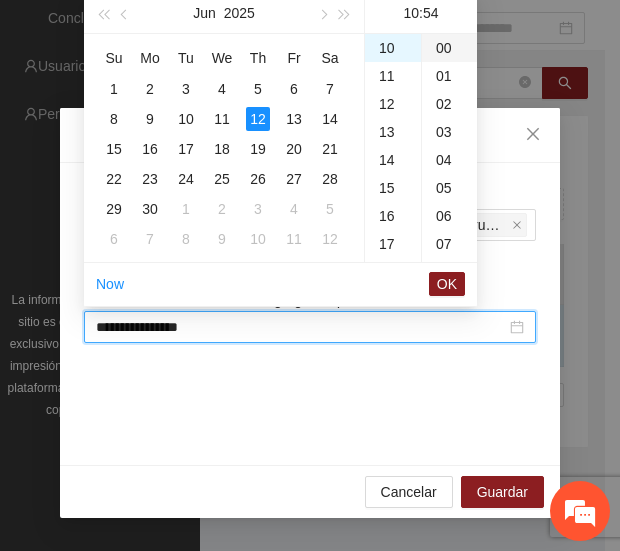 click on "00" at bounding box center (449, 48) 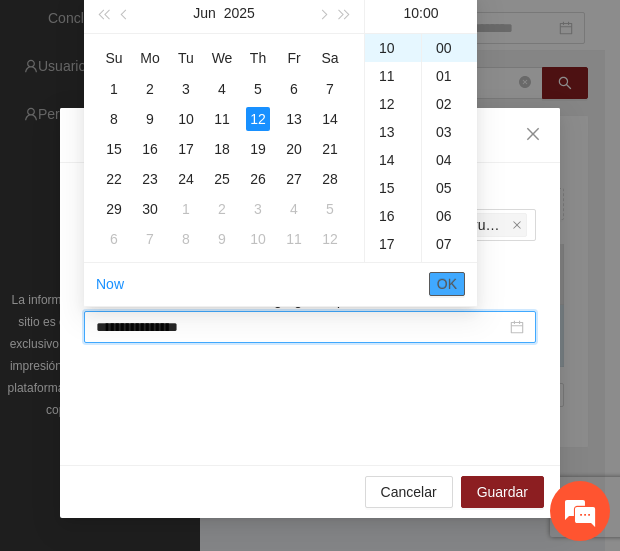 click on "OK" at bounding box center [447, 284] 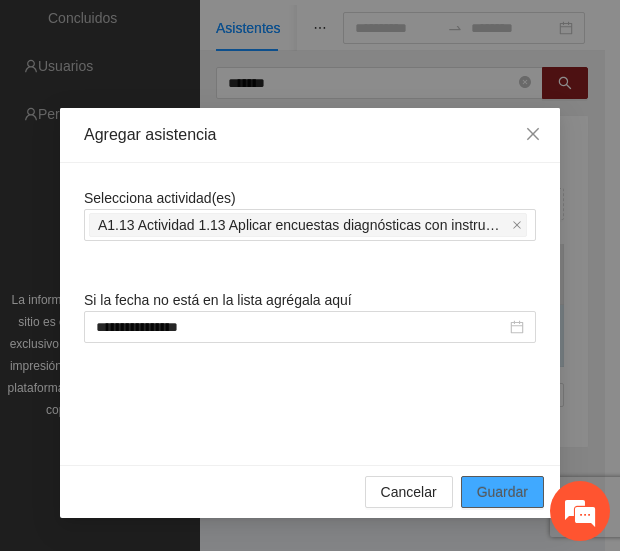click on "Guardar" at bounding box center [502, 492] 